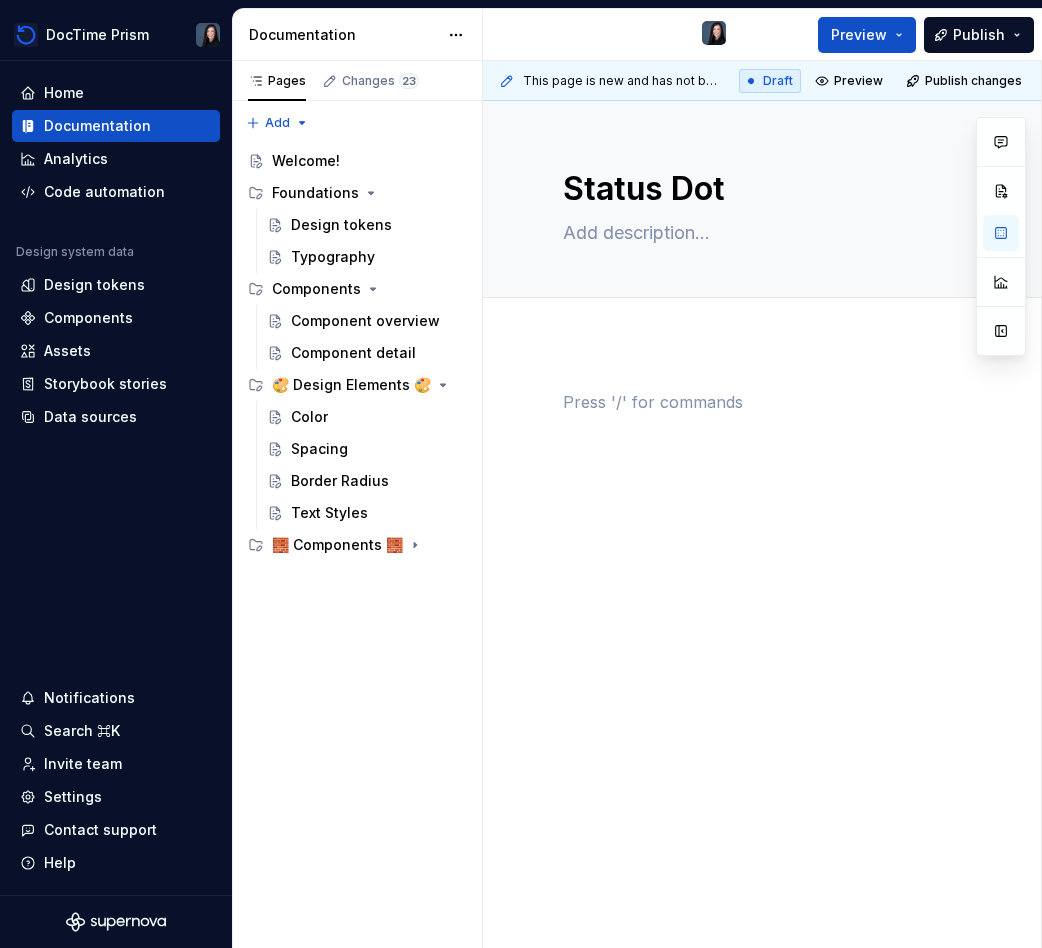 scroll, scrollTop: 0, scrollLeft: 0, axis: both 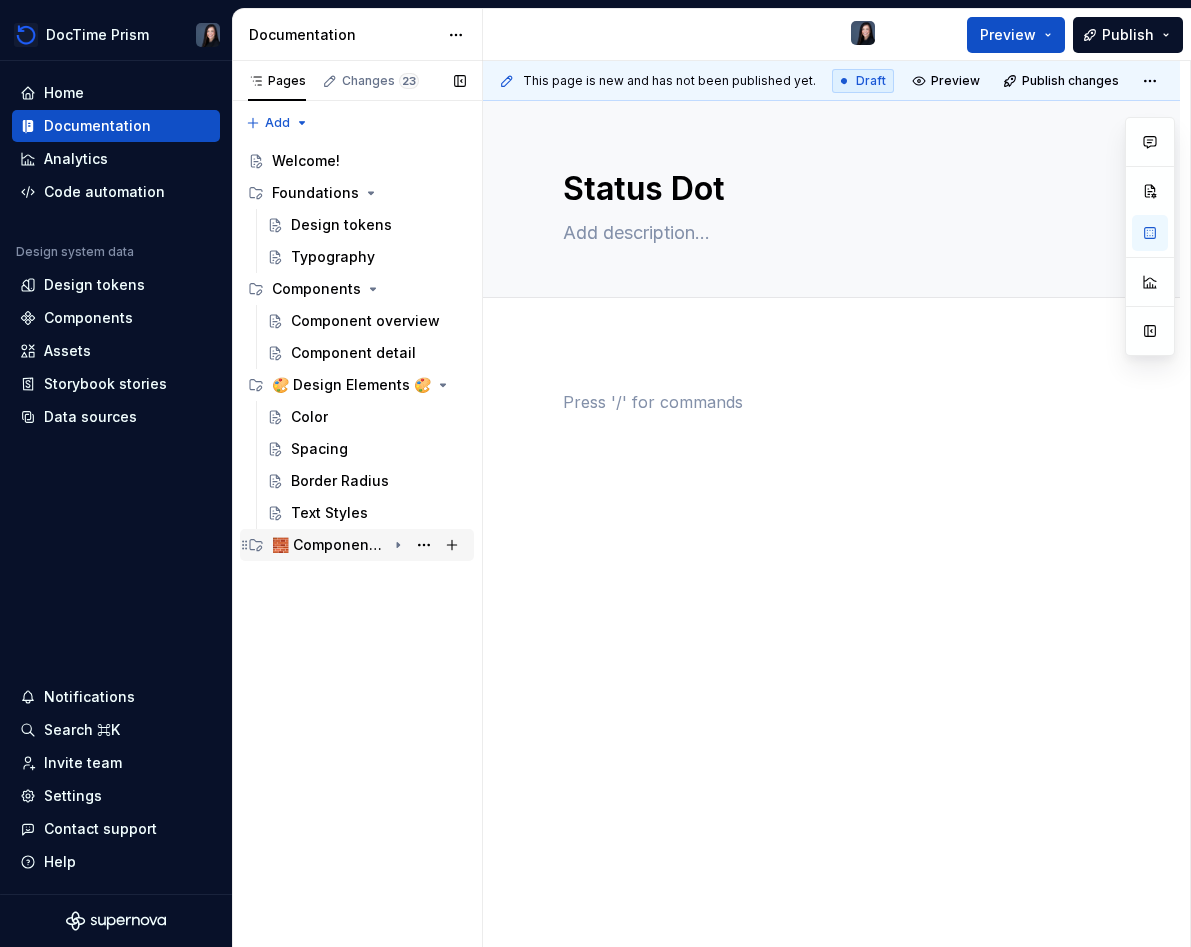 click 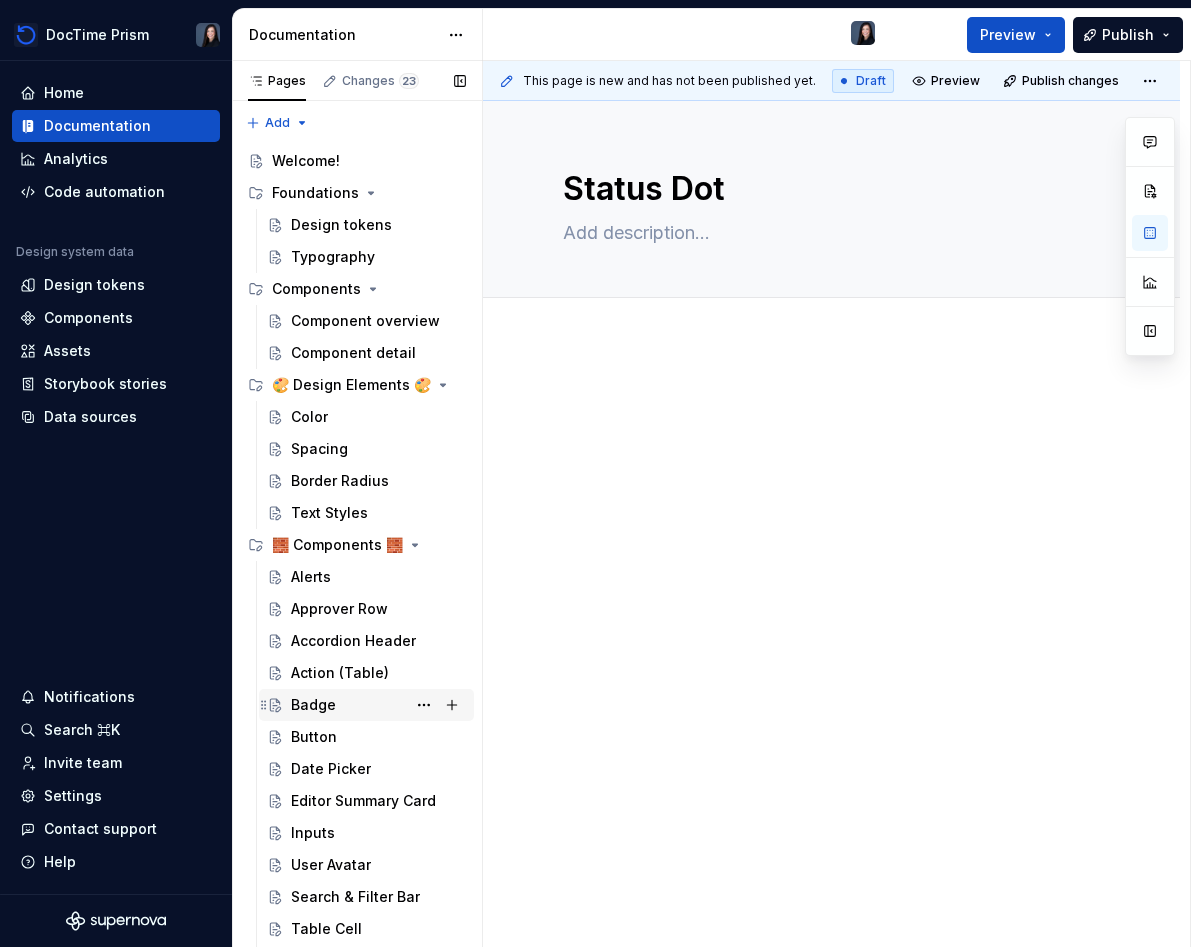 scroll, scrollTop: 57, scrollLeft: 0, axis: vertical 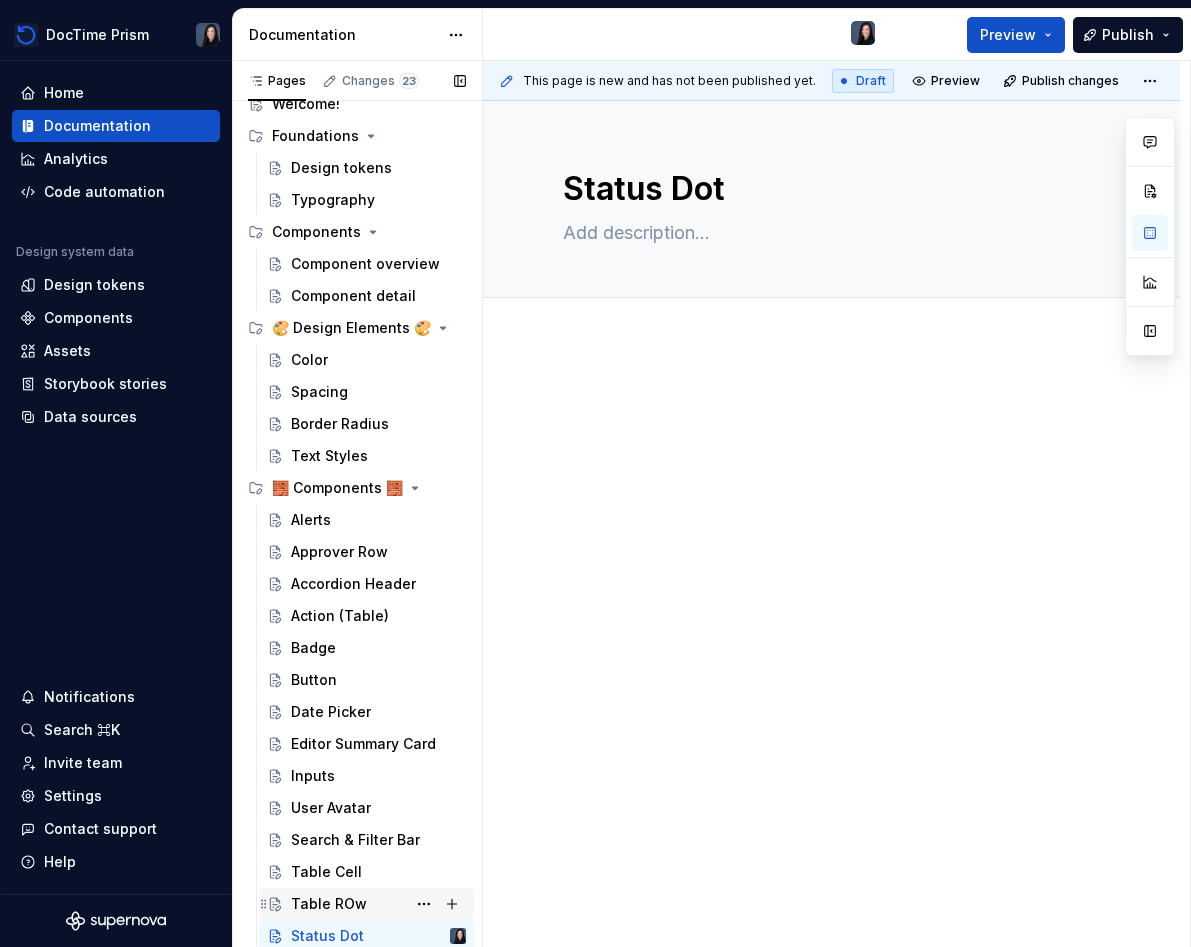 click on "Table ROw" at bounding box center (329, 904) 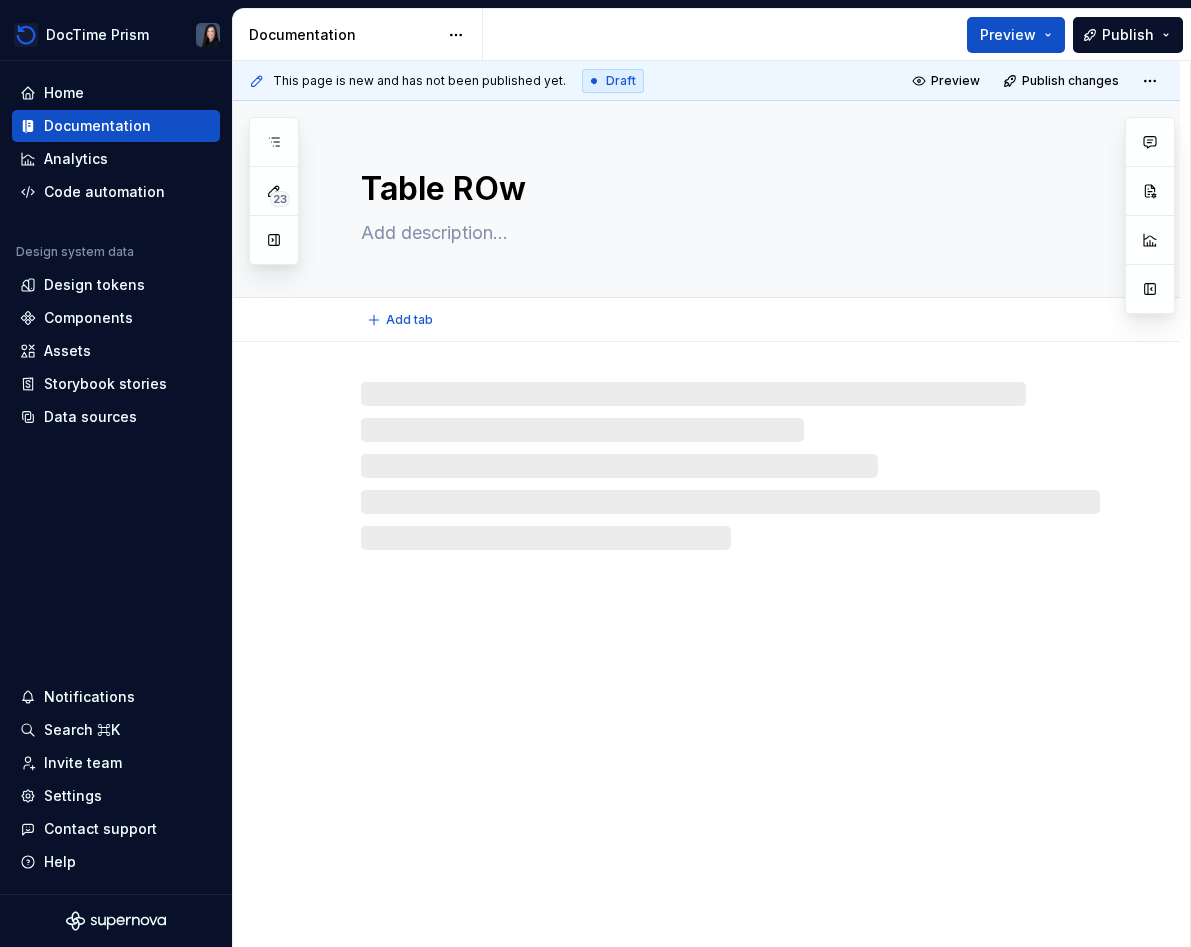 click on "Table ROw" at bounding box center (726, 189) 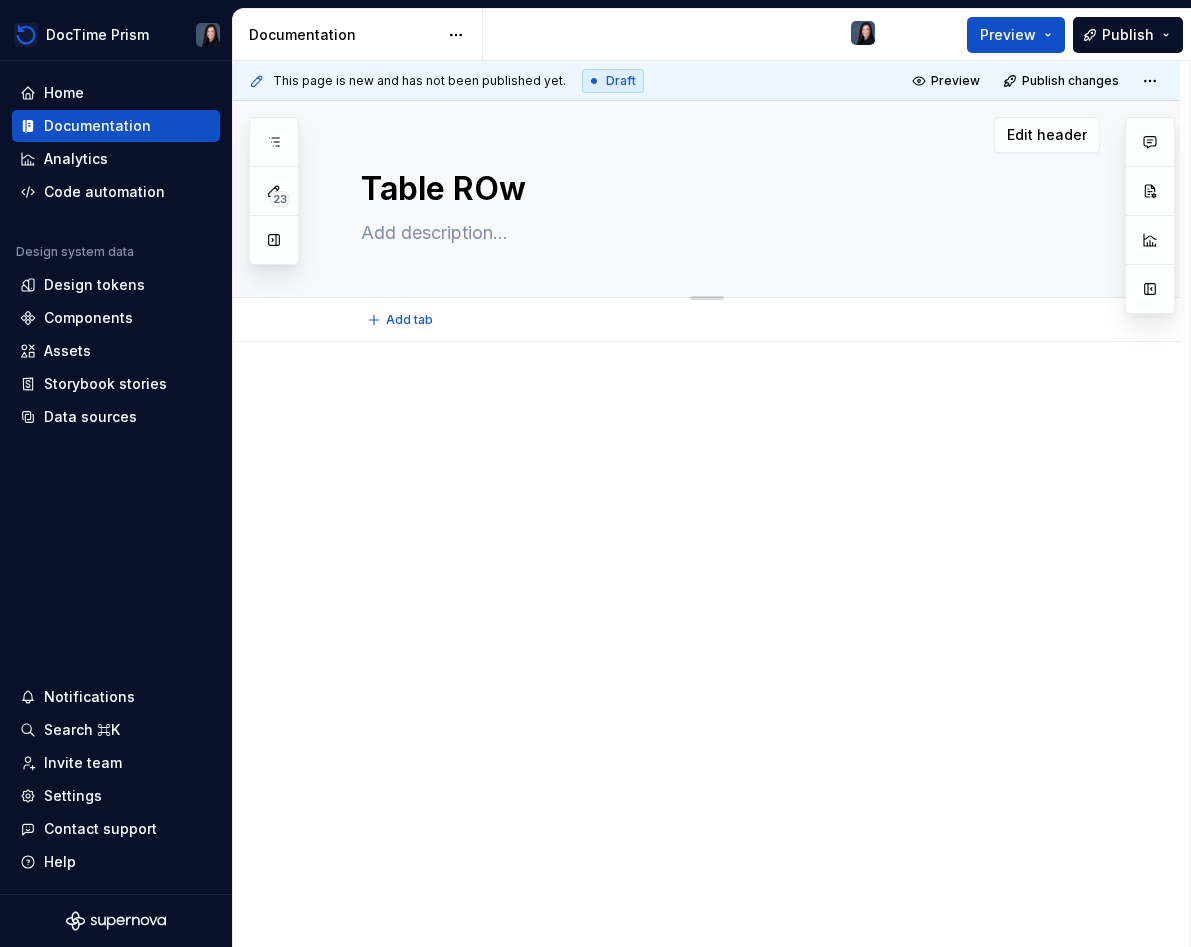 click on "Table ROw" at bounding box center (726, 189) 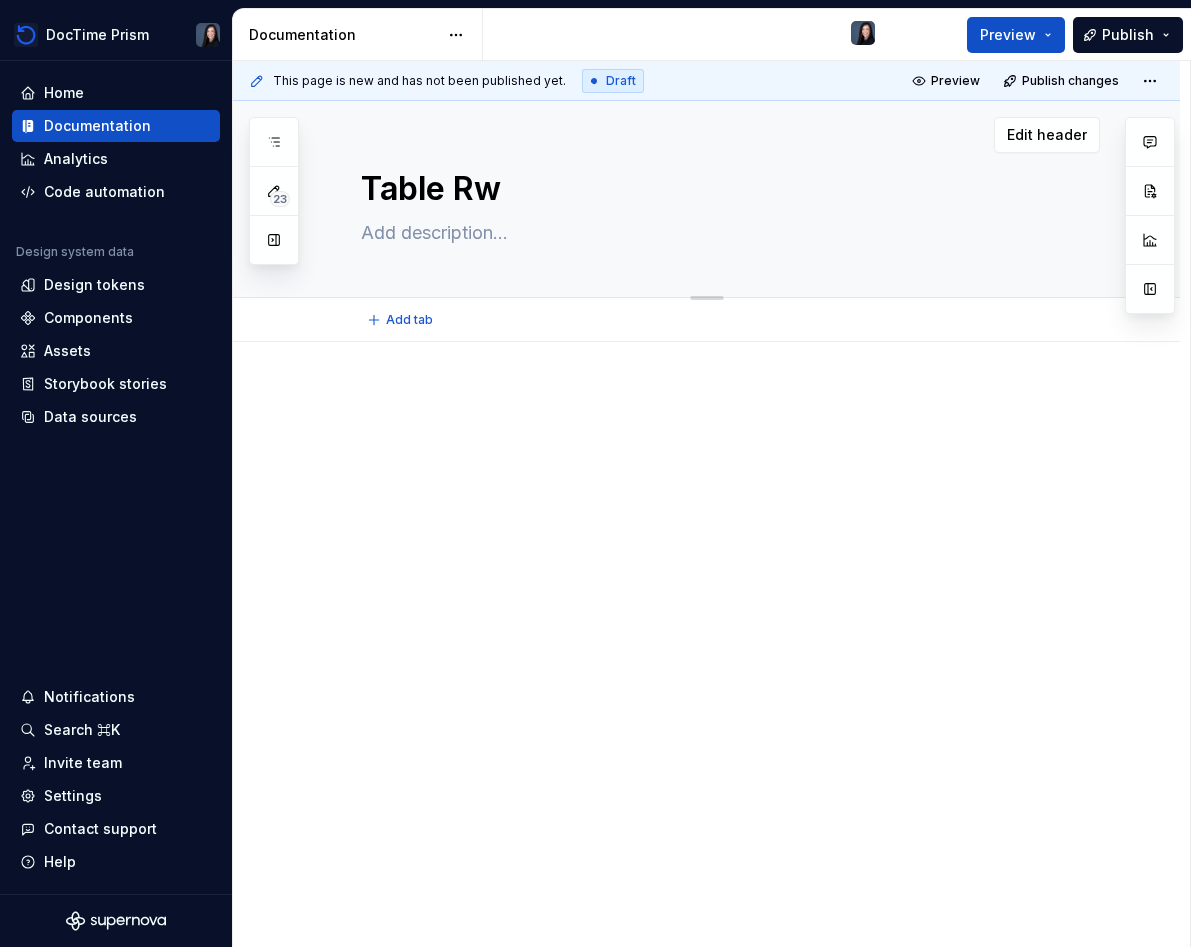 type on "*" 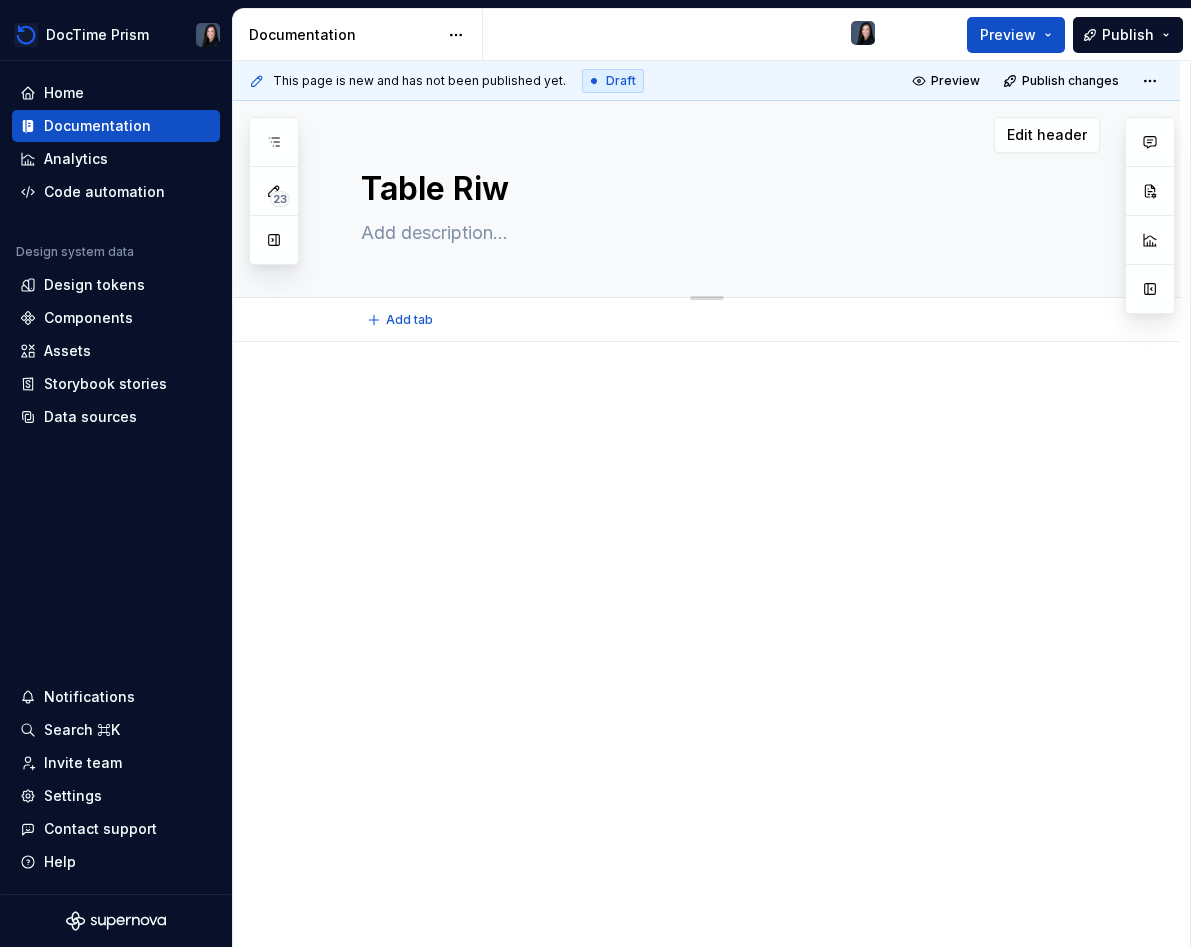 type on "*" 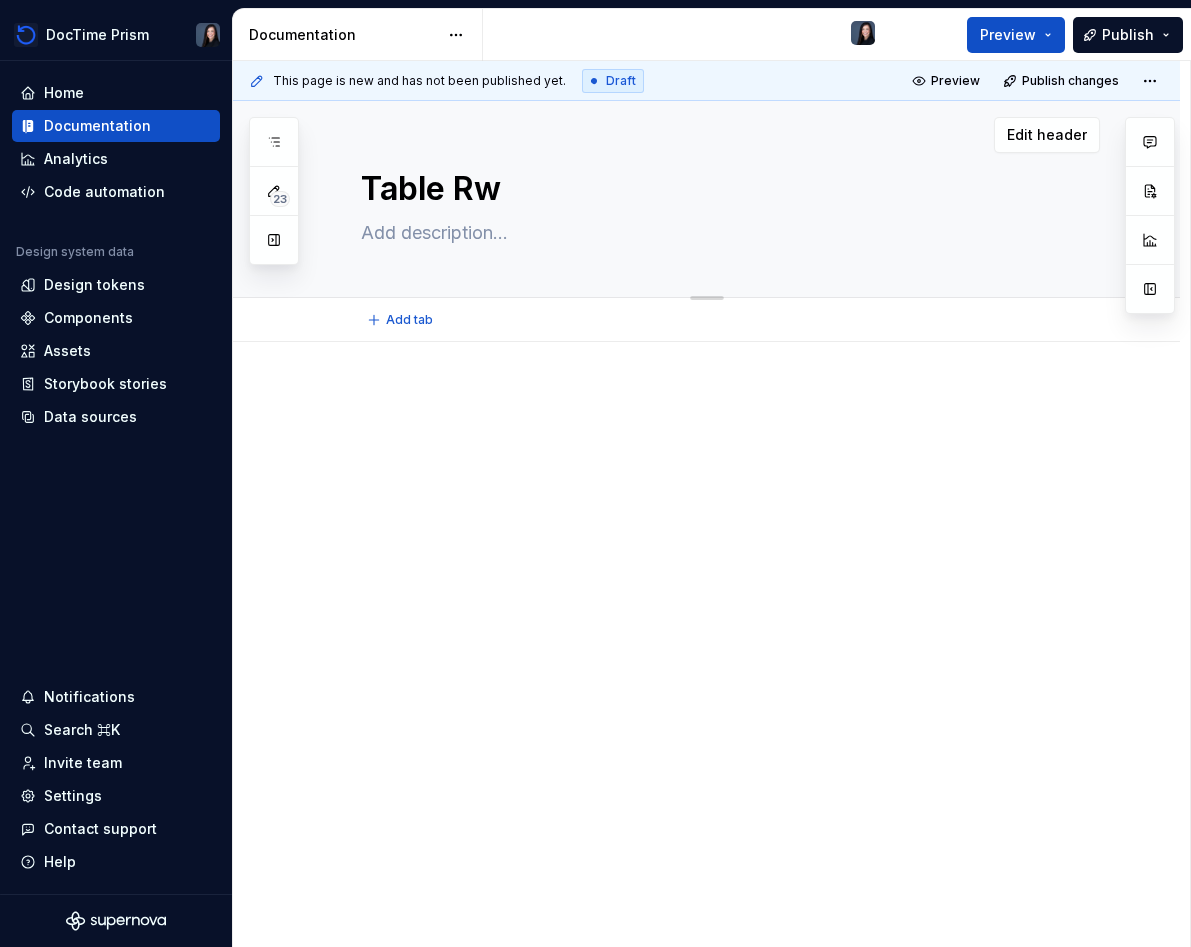 type on "*" 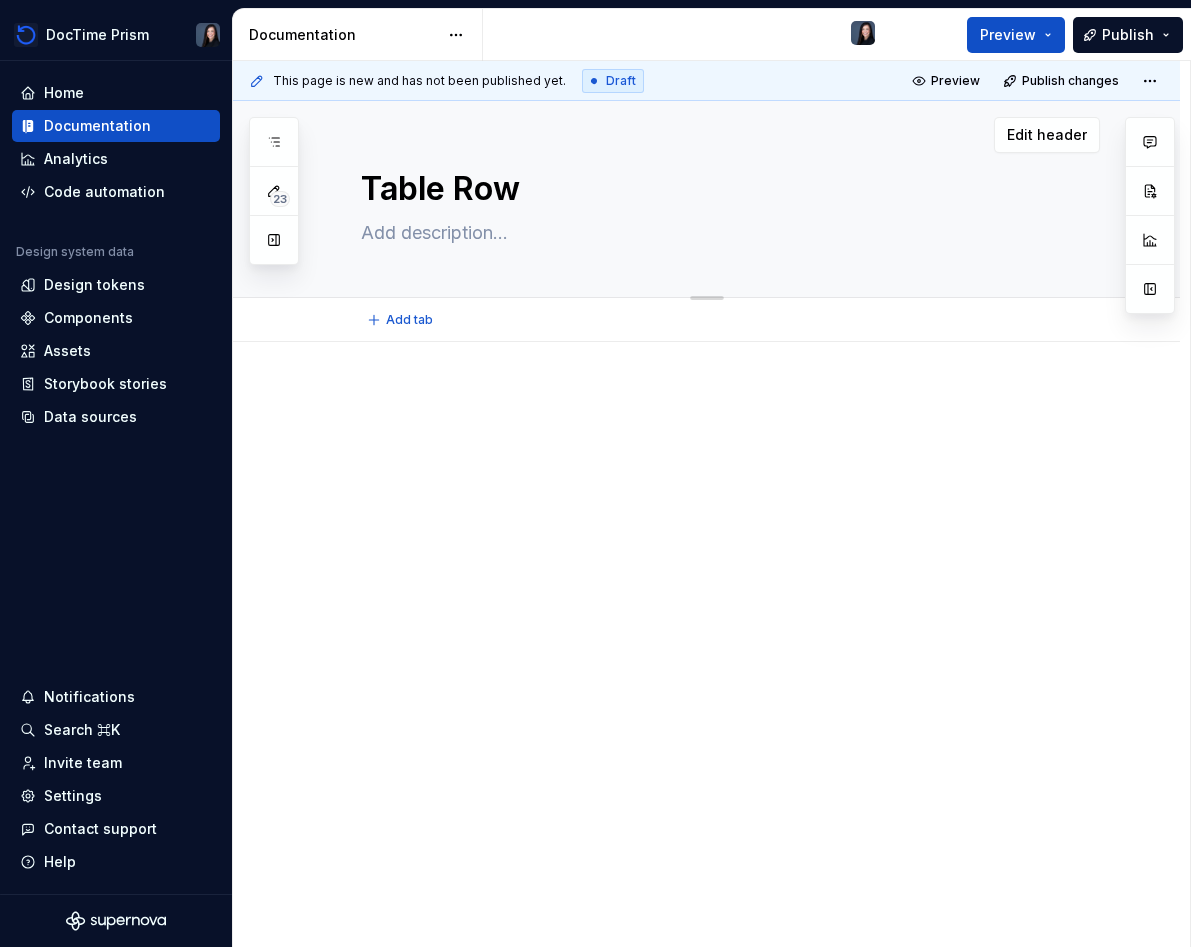 type on "*" 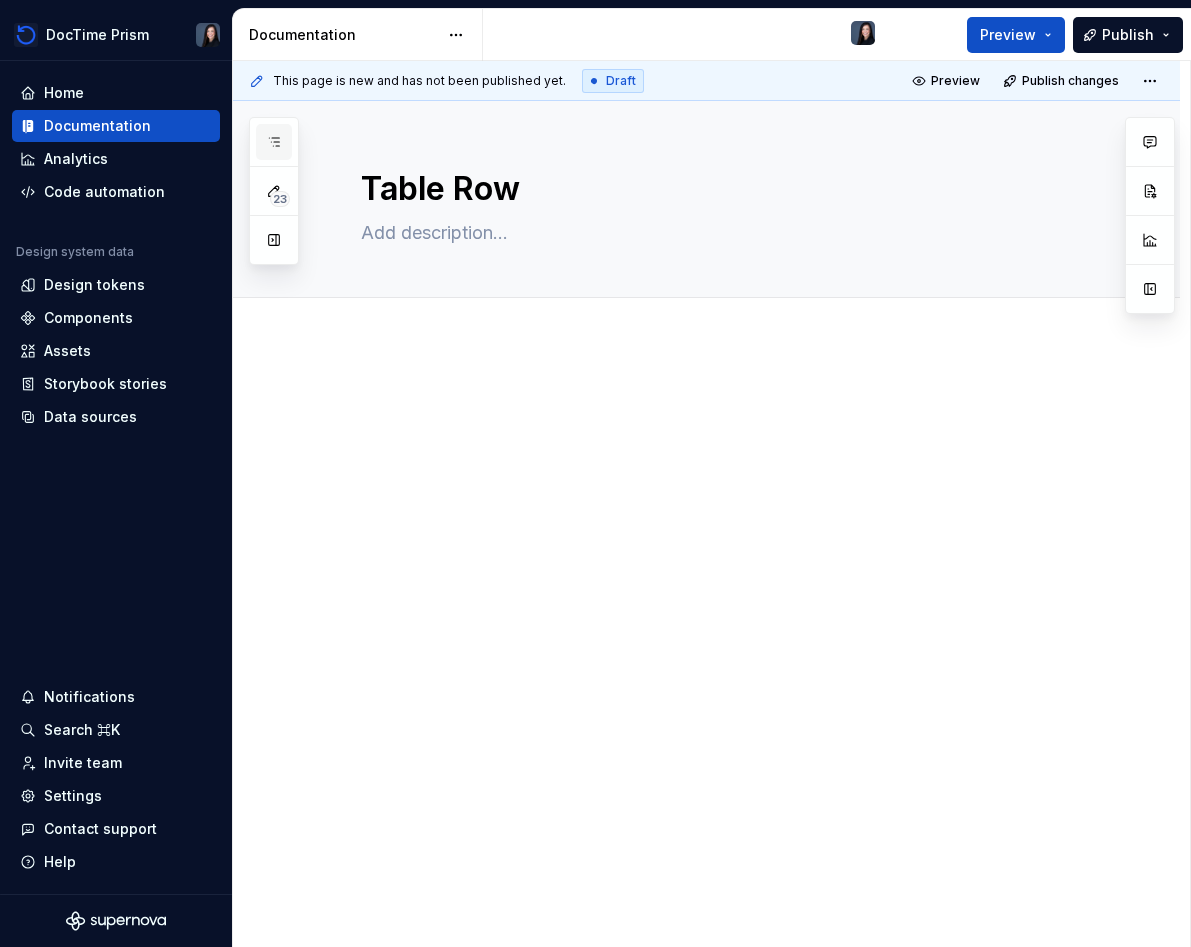 type on "*" 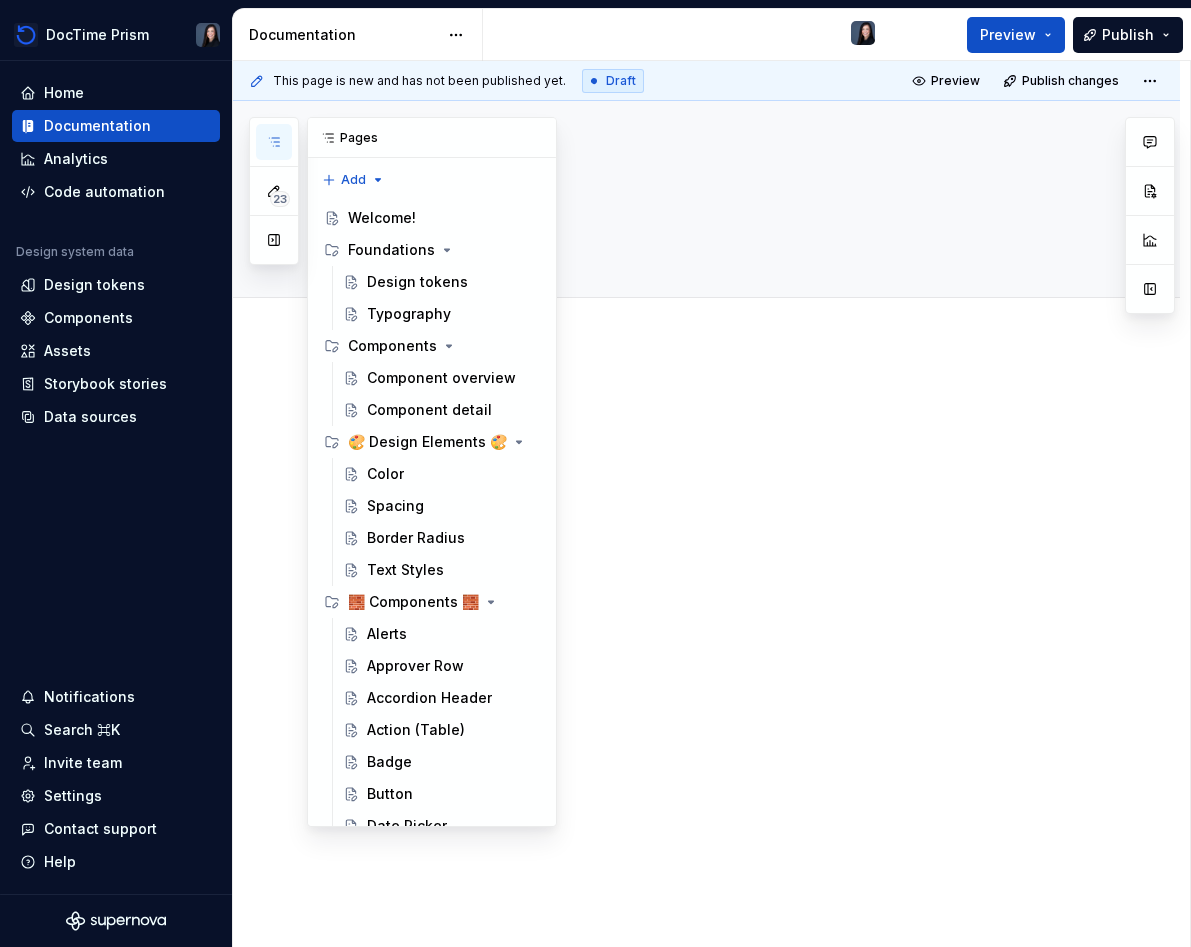 type on "Table Row" 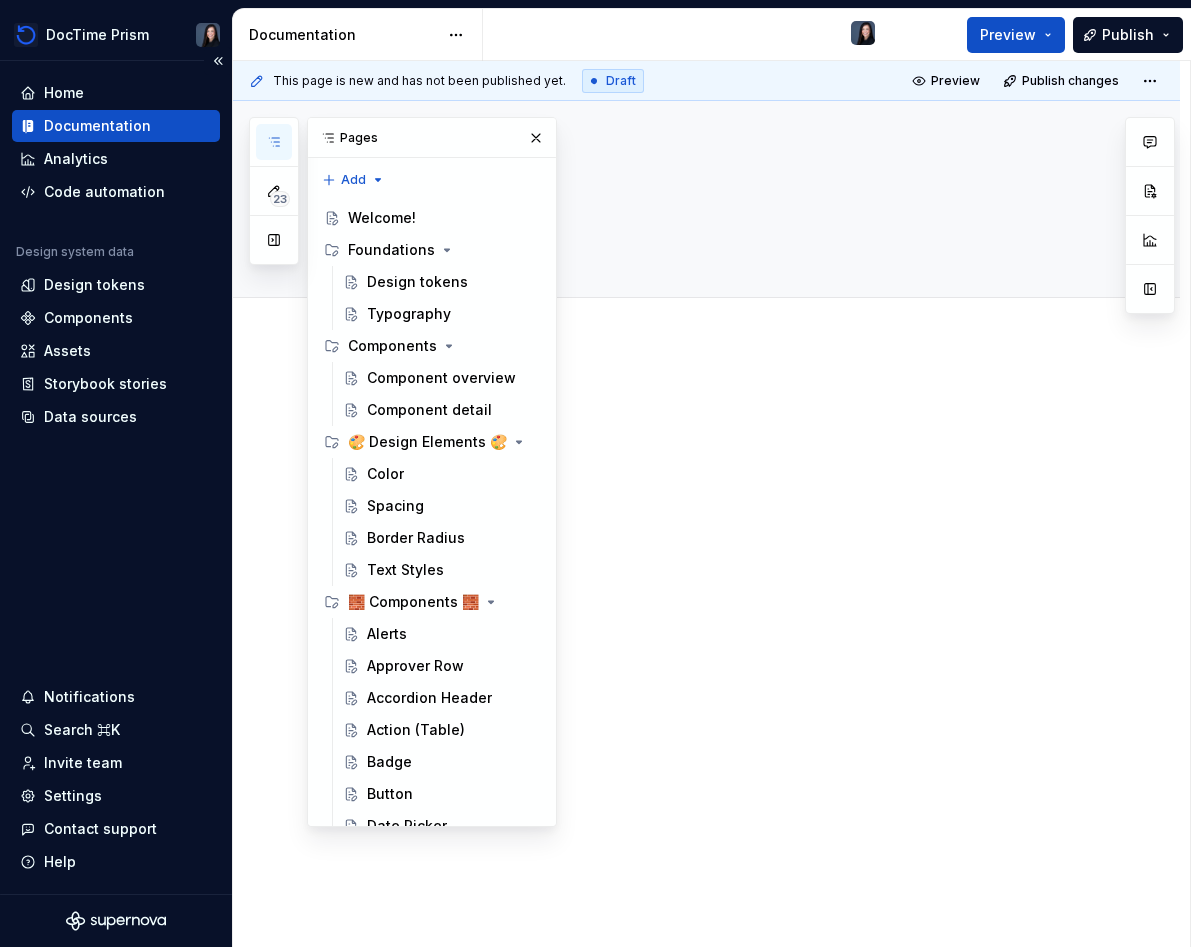 click on "Documentation" at bounding box center (116, 126) 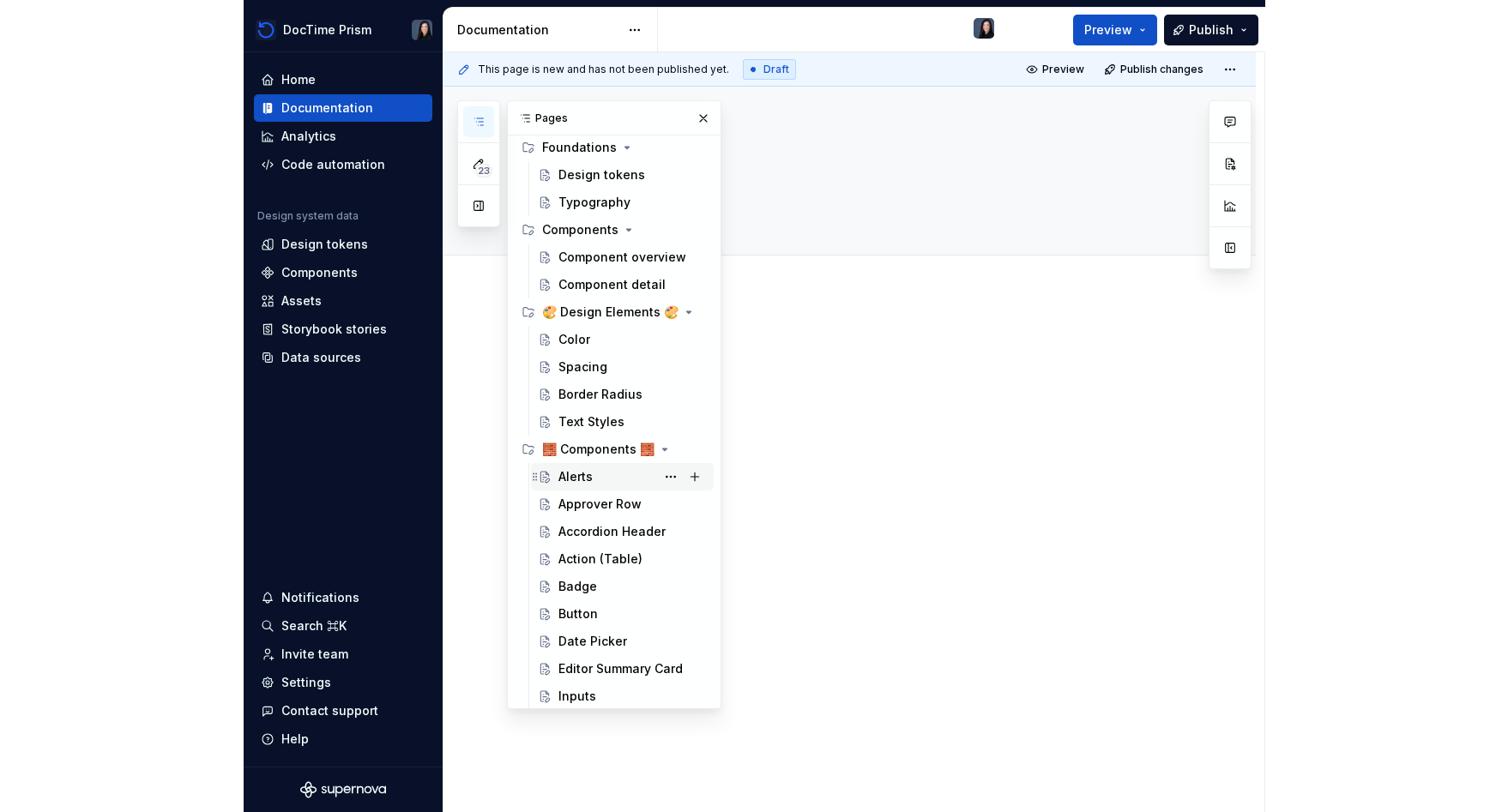 scroll, scrollTop: 78, scrollLeft: 0, axis: vertical 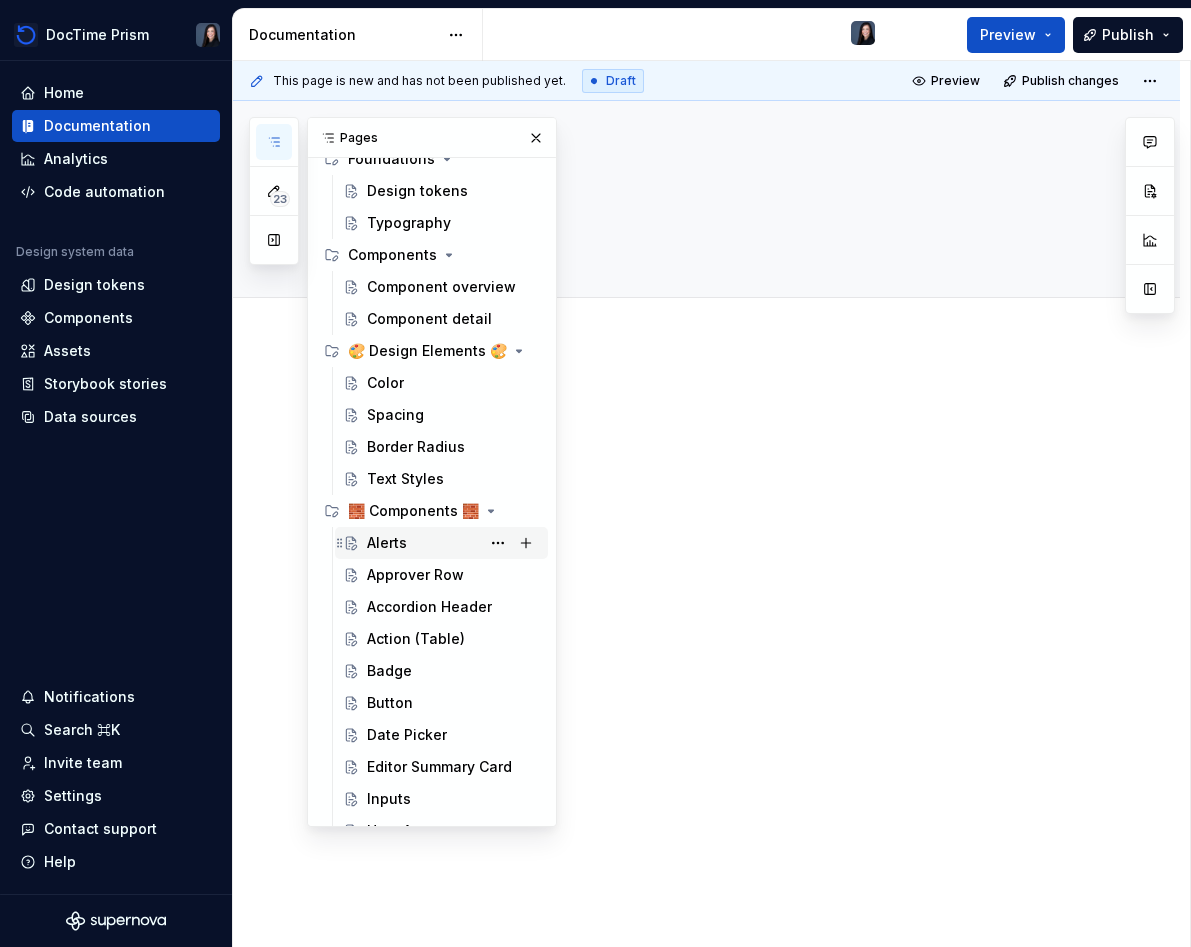 click on "Alerts" at bounding box center (453, 543) 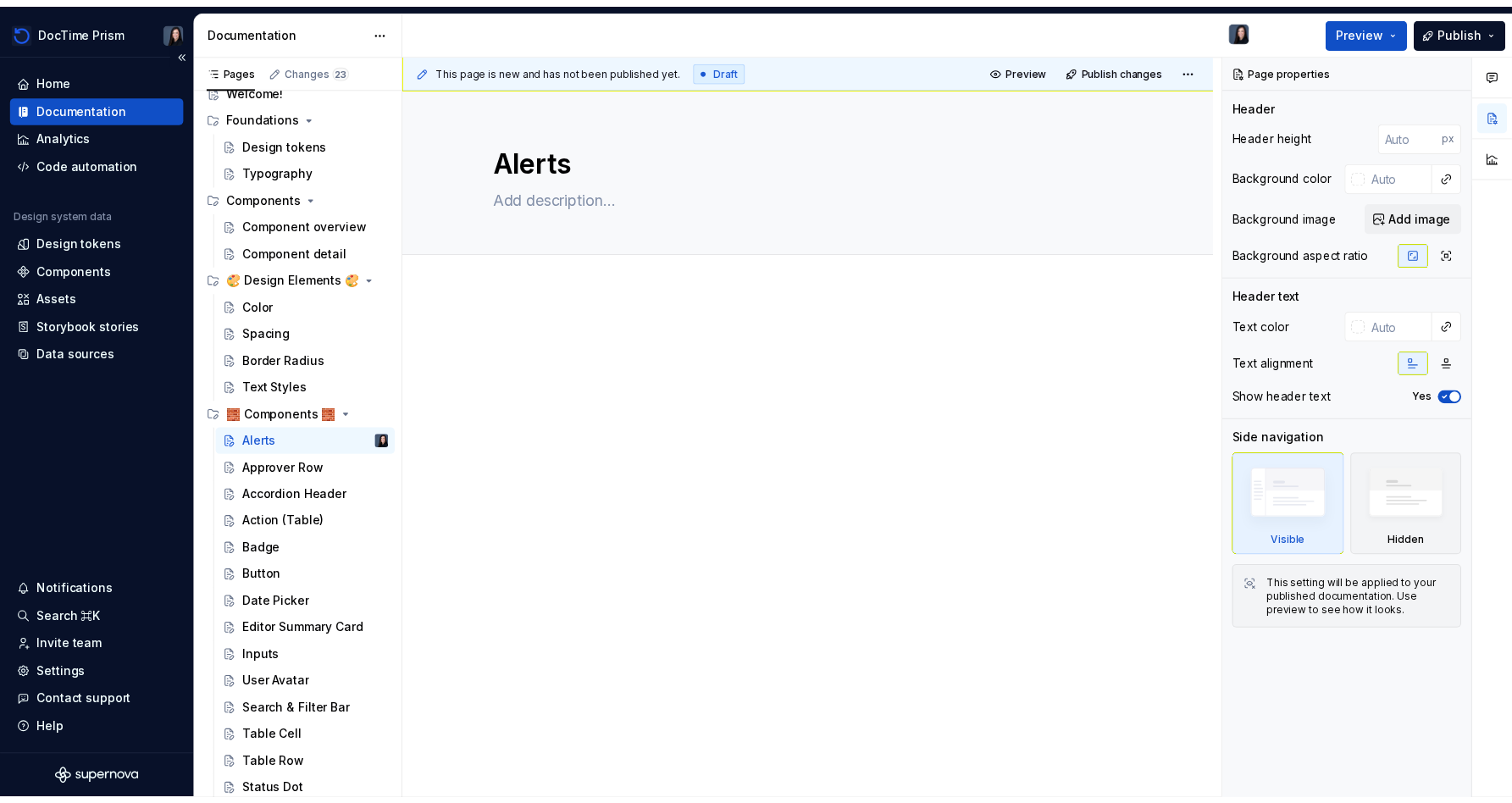 scroll, scrollTop: 47, scrollLeft: 0, axis: vertical 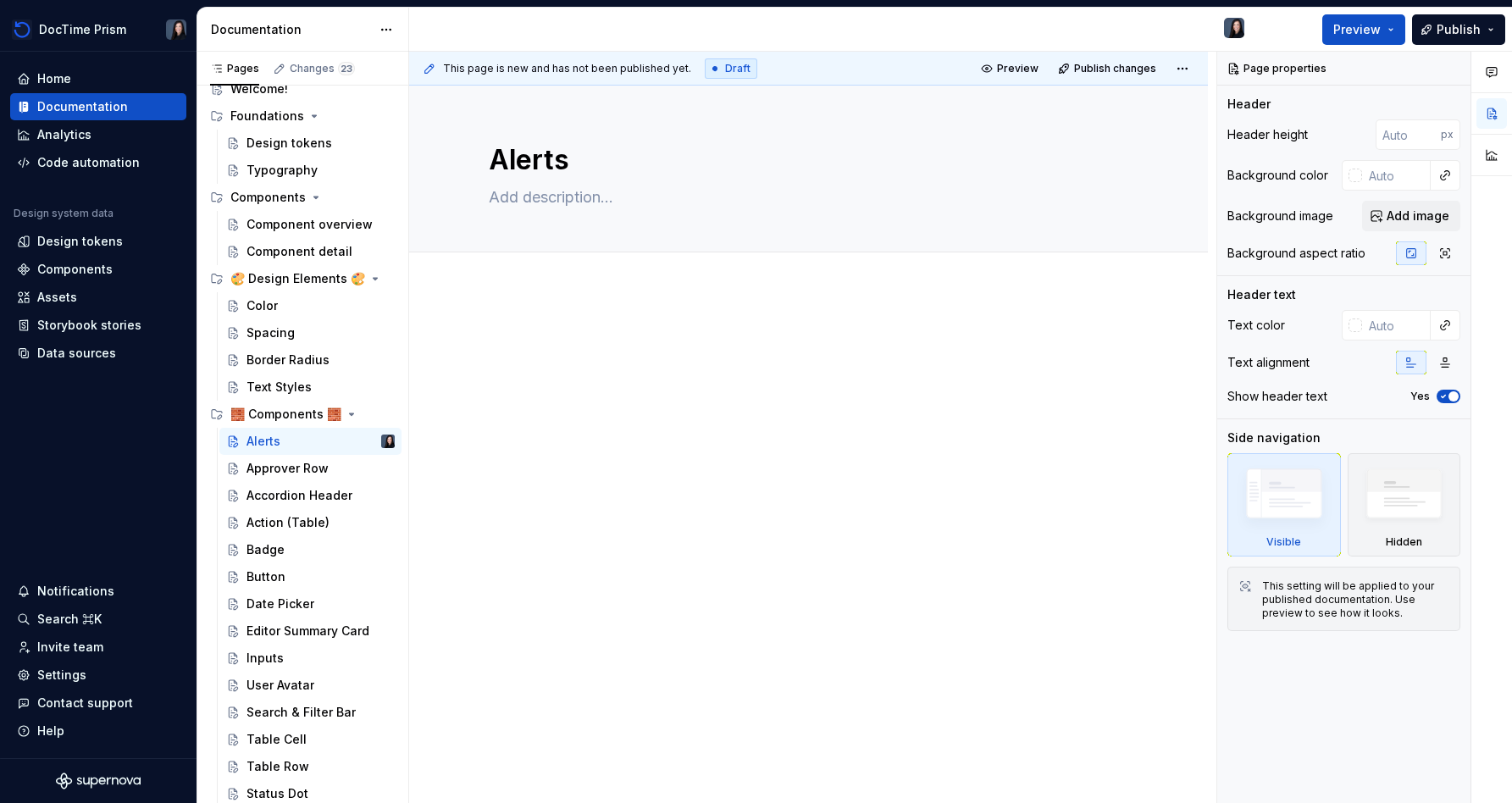click at bounding box center (808, 473) 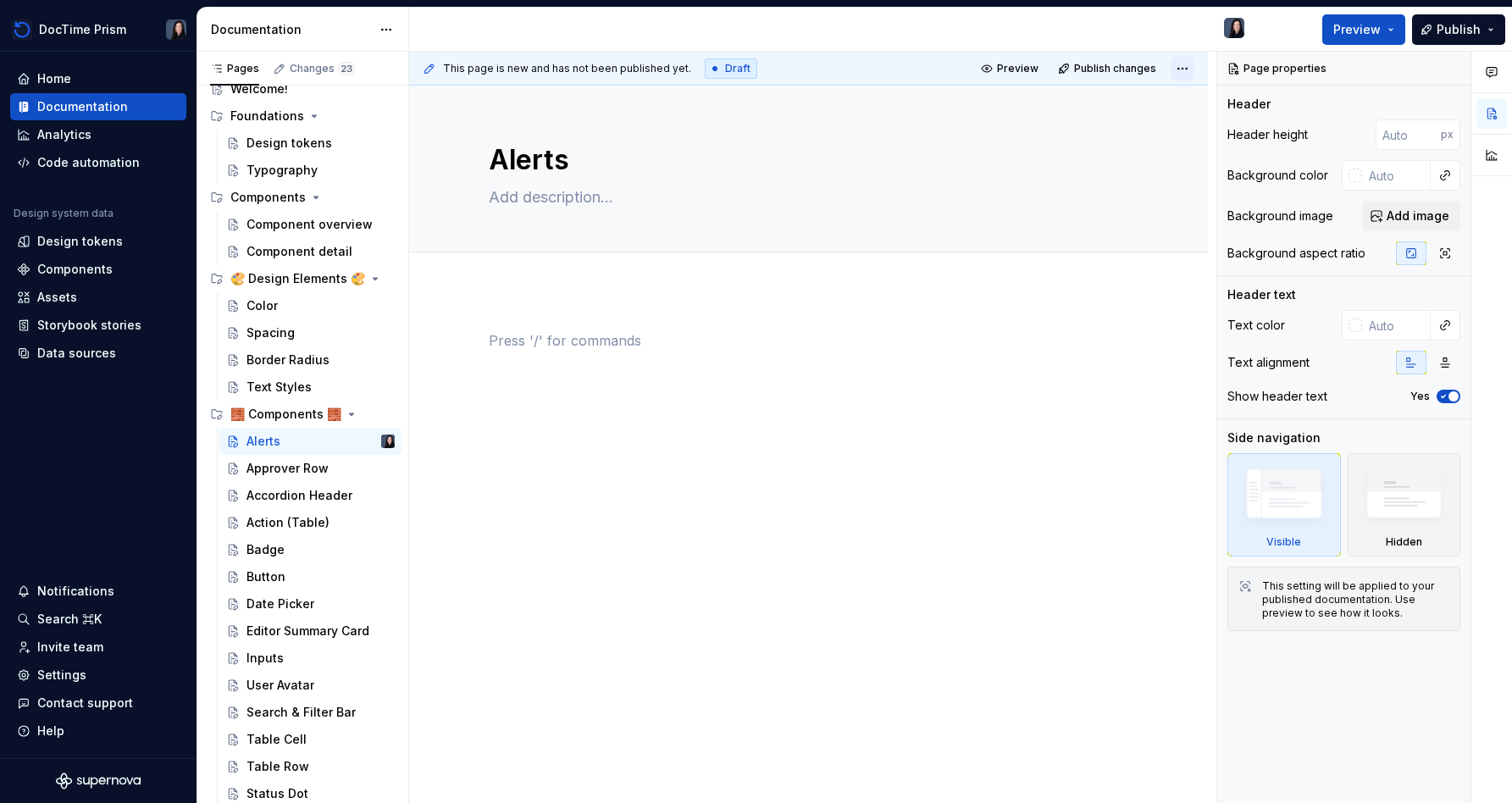 click on "DocTime Prism Home Documentation Analytics Code automation Design system data Design tokens Components Assets Storybook stories Data sources Notifications Search ⌘K Invite team Settings Contact support Help Documentation Preview Publish Pages Changes 23 Add
Accessibility guide for tree Page tree.
Navigate the tree with the arrow keys. Common tree hotkeys apply. Further keybindings are available:
enter to execute primary action on focused item
f2 to start renaming the focused item
escape to abort renaming an item
control+d to start dragging selected items
Welcome! Foundations Design tokens Typography Components Component overview Component detail 🎨 Design Elements 🎨 Color Spacing Border Radius Text Styles 🧱 Components 🧱 Alerts Approver Row Accordion Header Action (Table) Badge Button Date Picker Editor Summary Card Inputs User Avatar Search & Filter Bar Table Cell Table Row Status Dot Welcome! Foundations  /  Design tokens" at bounding box center [756, 402] 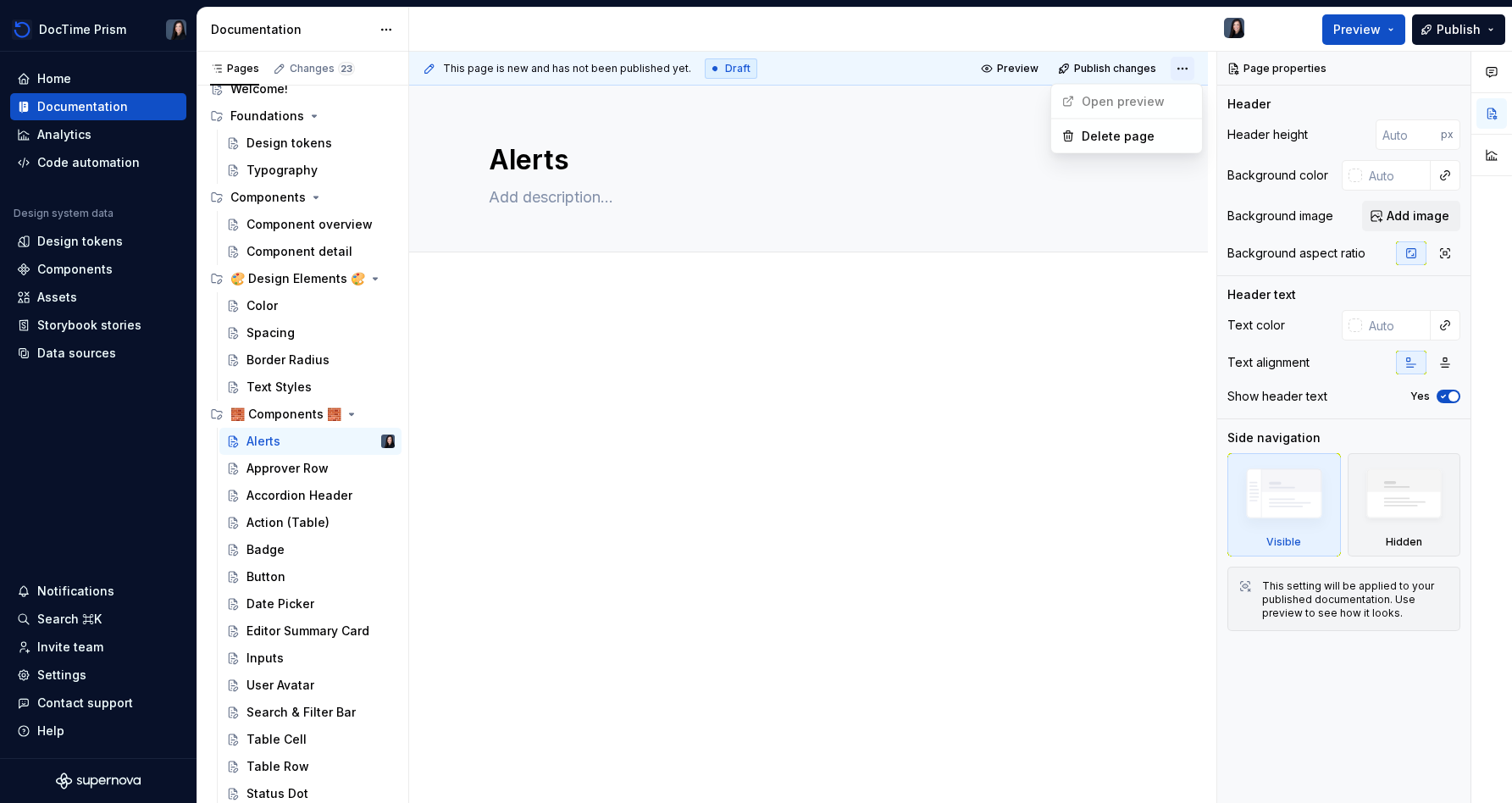 click on "DocTime Prism Home Documentation Analytics Code automation Design system data Design tokens Components Assets Storybook stories Data sources Notifications Search ⌘K Invite team Settings Contact support Help Documentation Preview Publish Pages Changes 23 Add
Accessibility guide for tree Page tree.
Navigate the tree with the arrow keys. Common tree hotkeys apply. Further keybindings are available:
enter to execute primary action on focused item
f2 to start renaming the focused item
escape to abort renaming an item
control+d to start dragging selected items
Welcome! Foundations Design tokens Typography Components Component overview Component detail 🎨 Design Elements 🎨 Color Spacing Border Radius Text Styles 🧱 Components 🧱 Alerts Approver Row Accordion Header Action (Table) Badge Button Date Picker Editor Summary Card Inputs User Avatar Search & Filter Bar Table Cell Table Row Status Dot Welcome! Foundations  /  Design tokens" at bounding box center (756, 402) 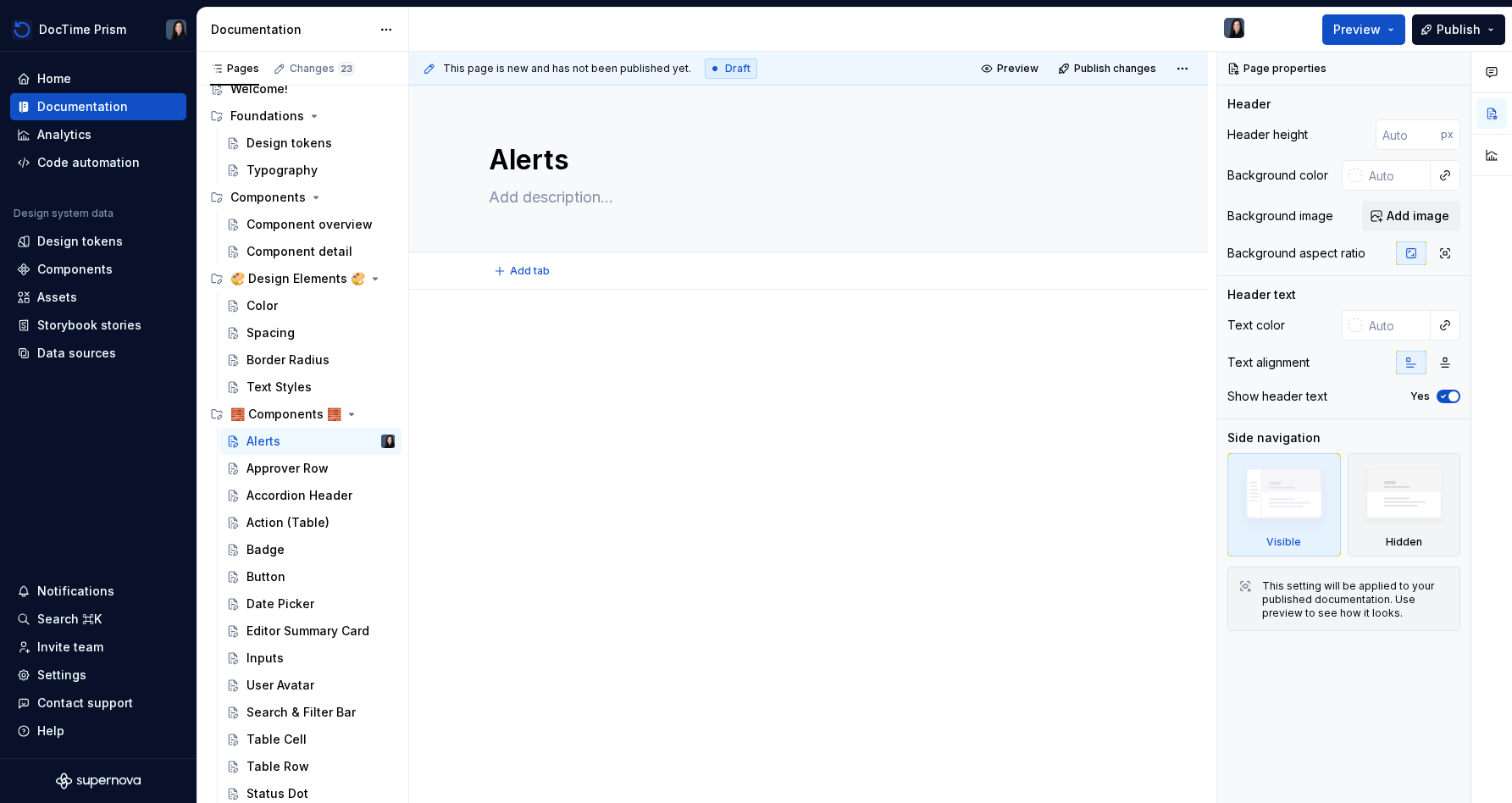 type on "*" 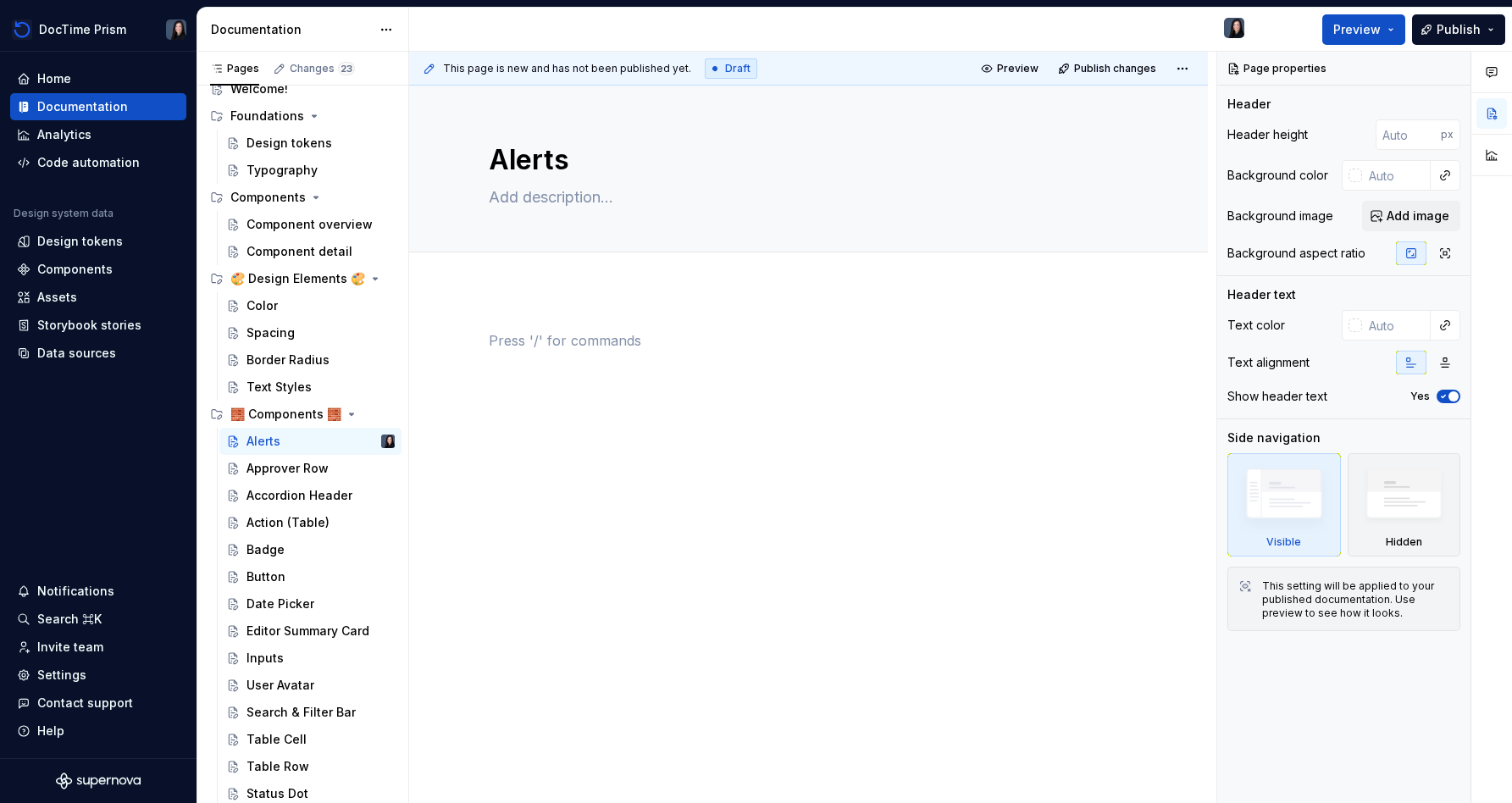 click at bounding box center (809, 363) 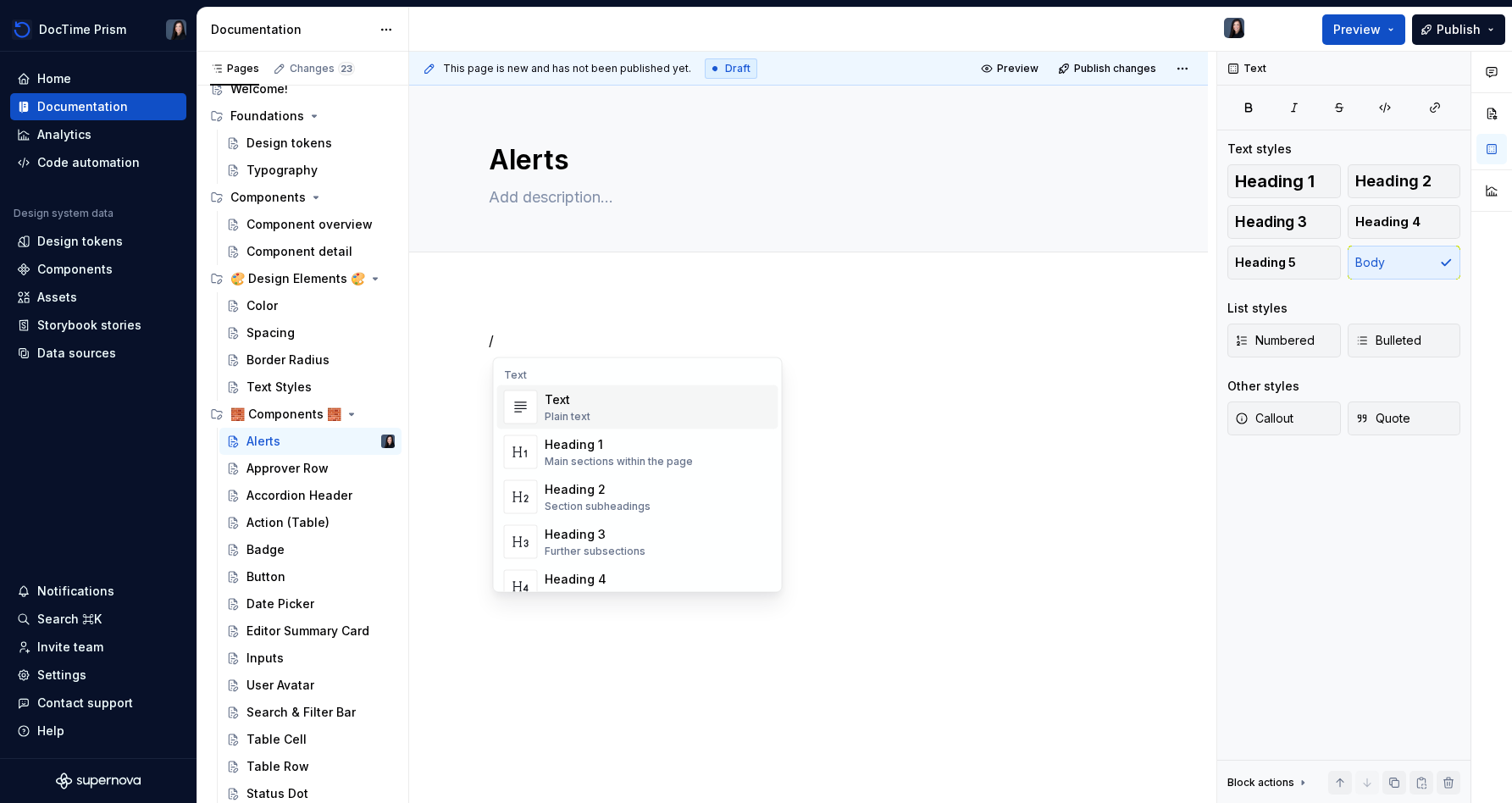 type 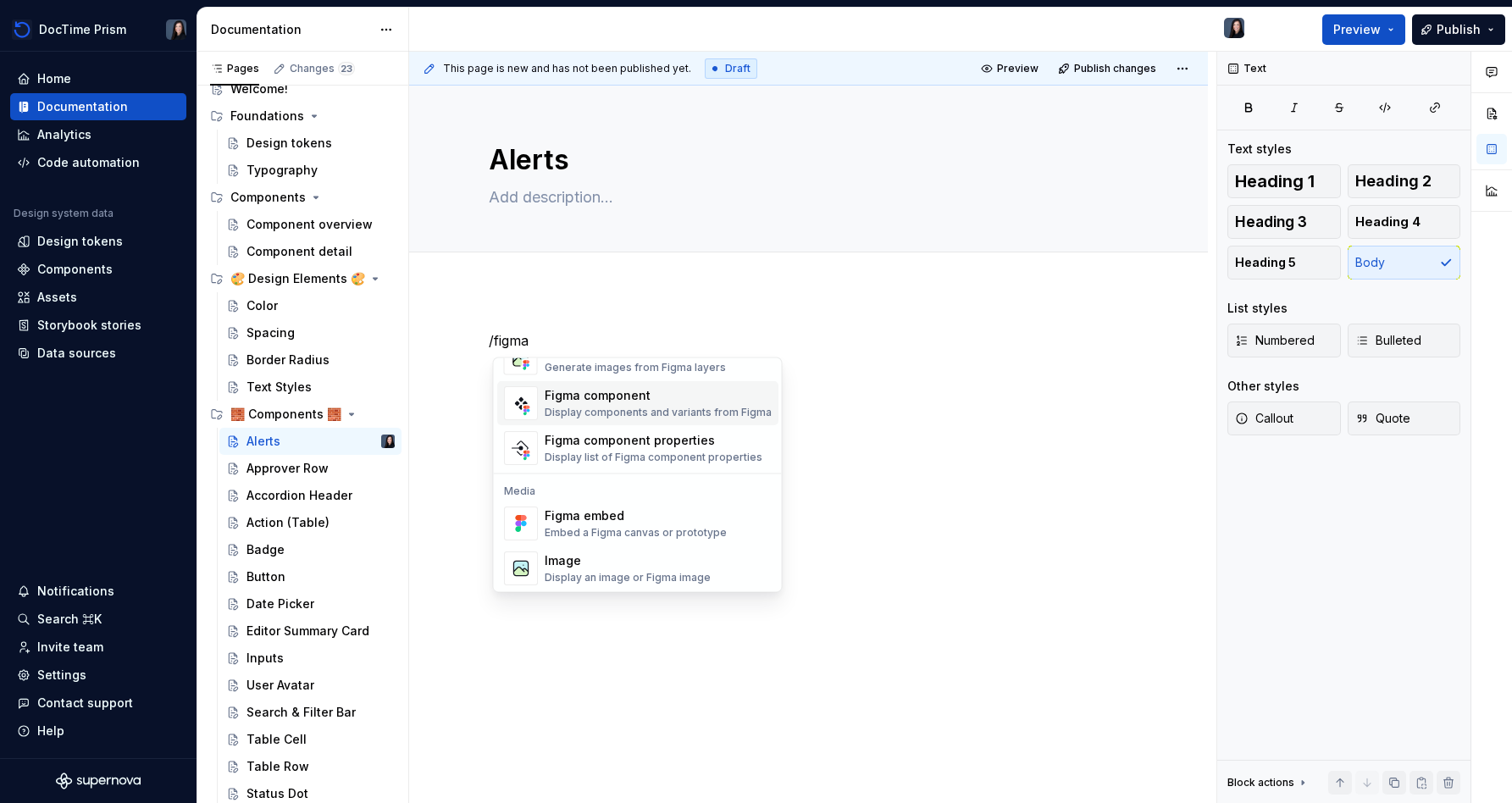 scroll, scrollTop: 51, scrollLeft: 0, axis: vertical 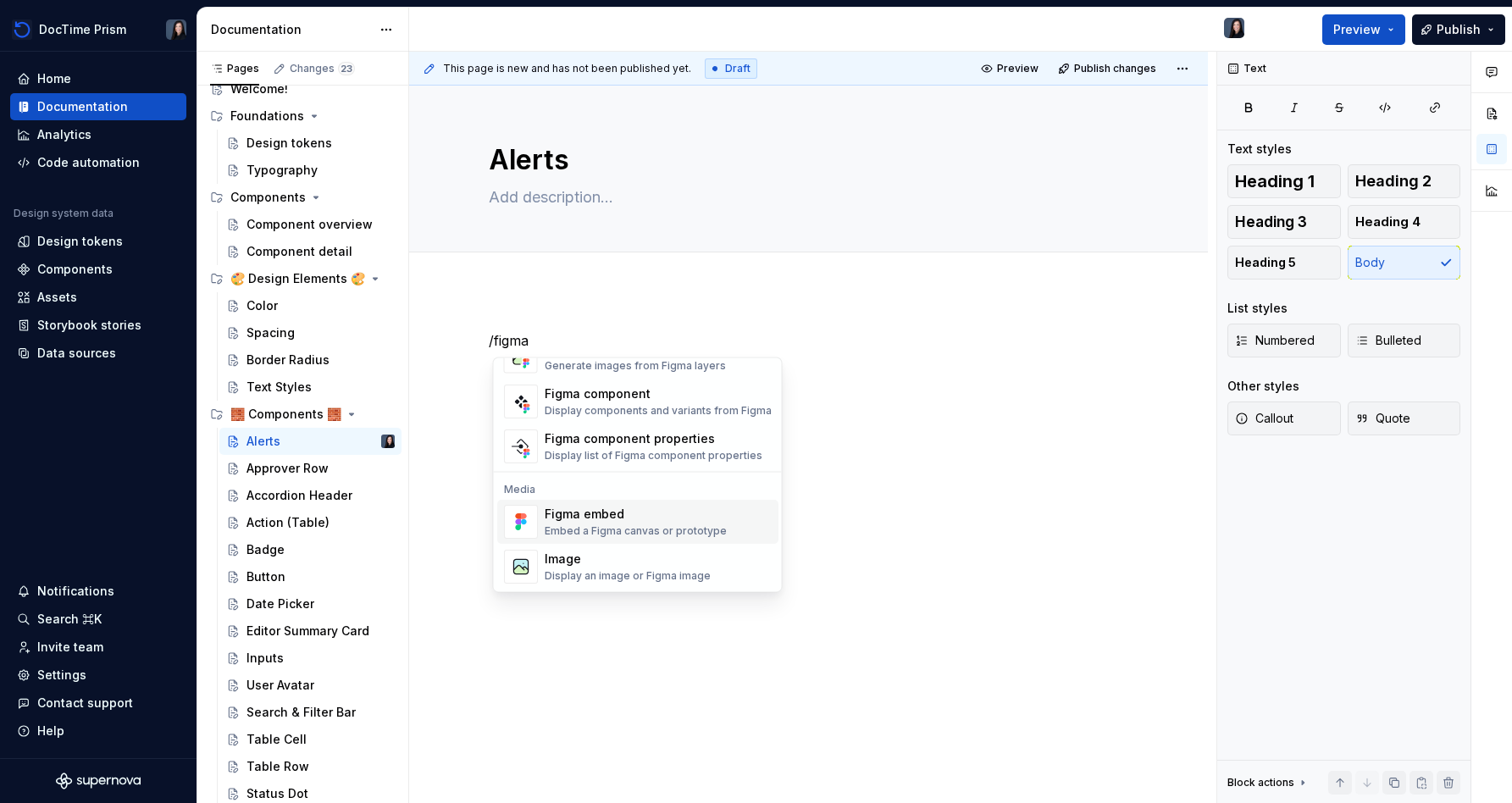 click on "Figma embed" at bounding box center (635, 514) 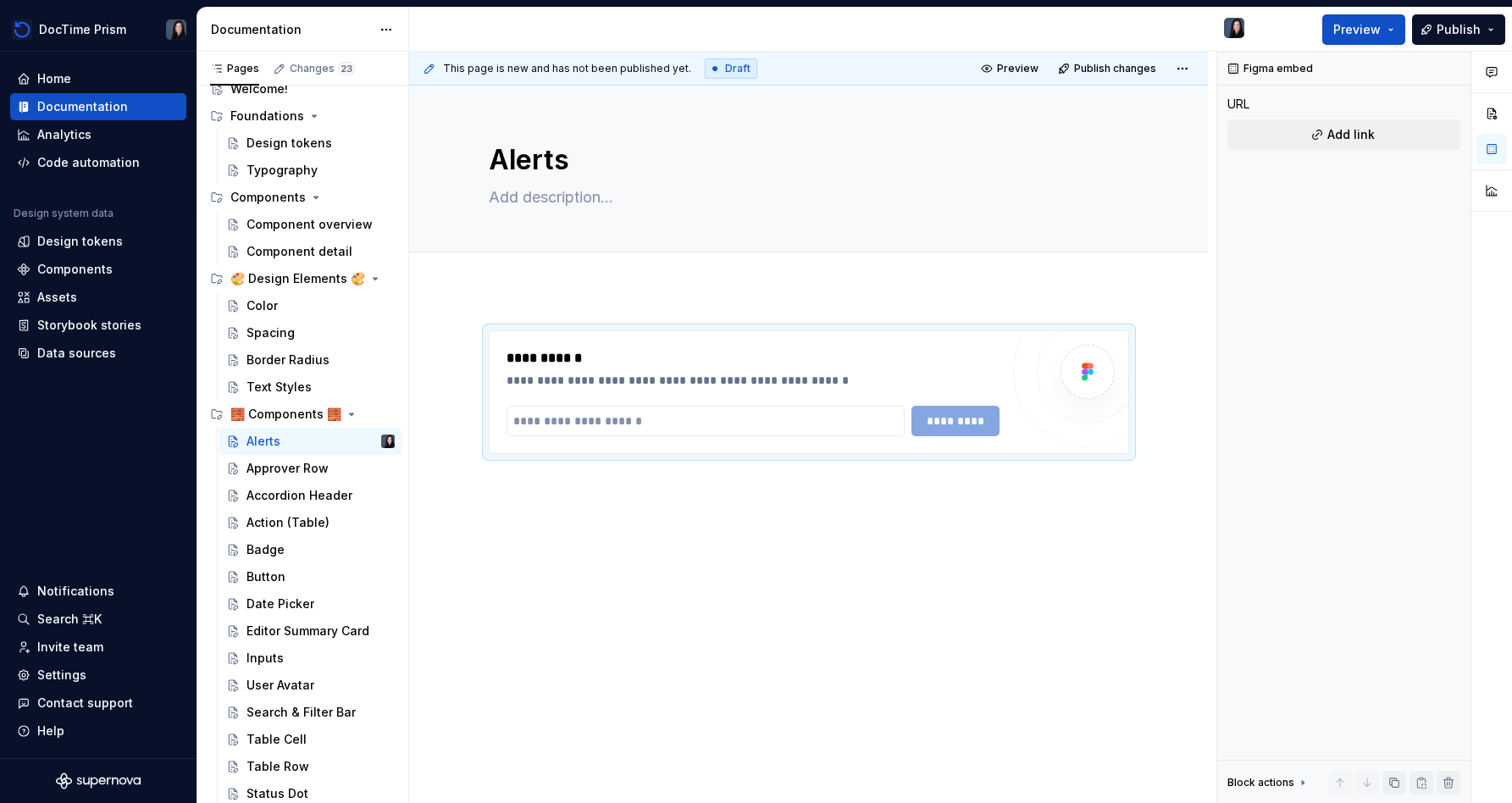 type on "*" 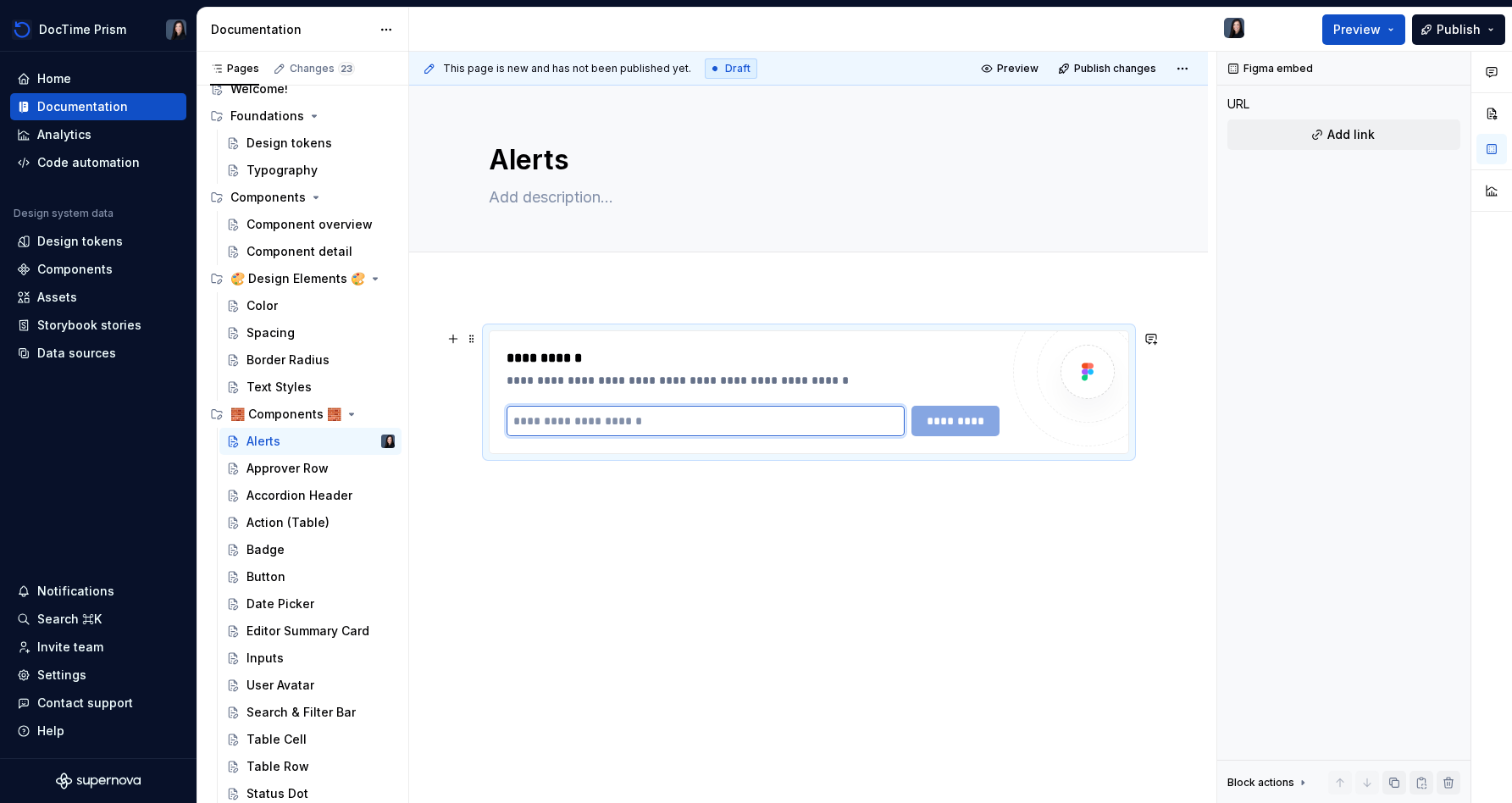 click at bounding box center (706, 421) 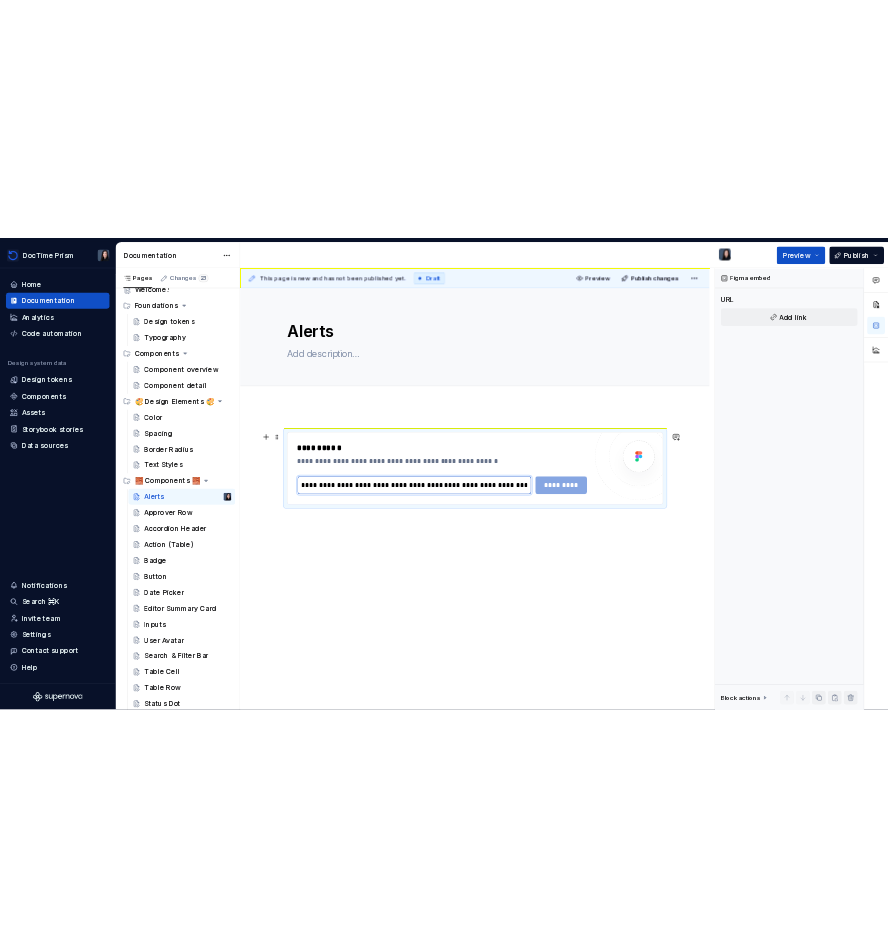 scroll, scrollTop: 0, scrollLeft: 149, axis: horizontal 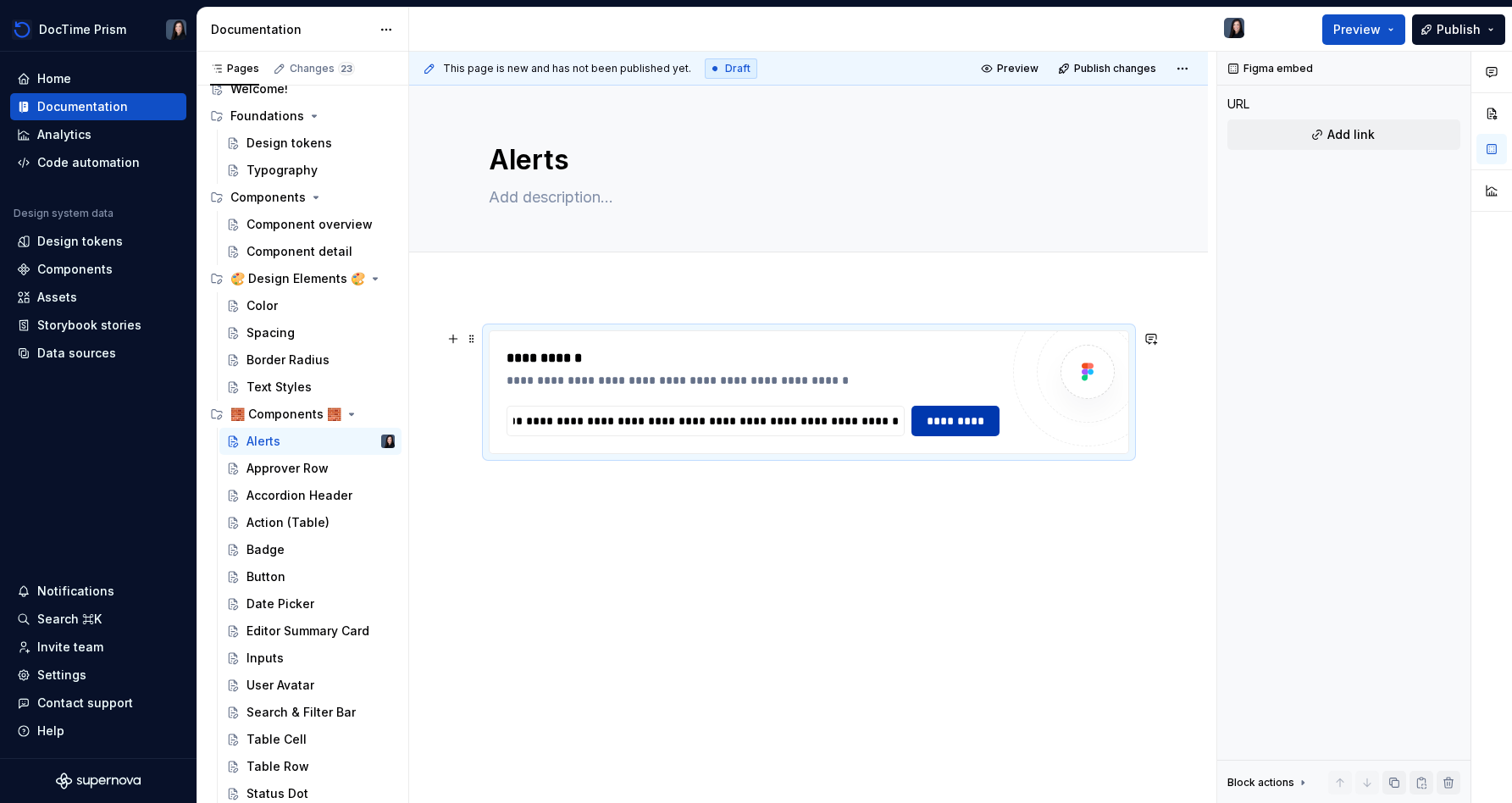 click on "*********" at bounding box center [955, 421] 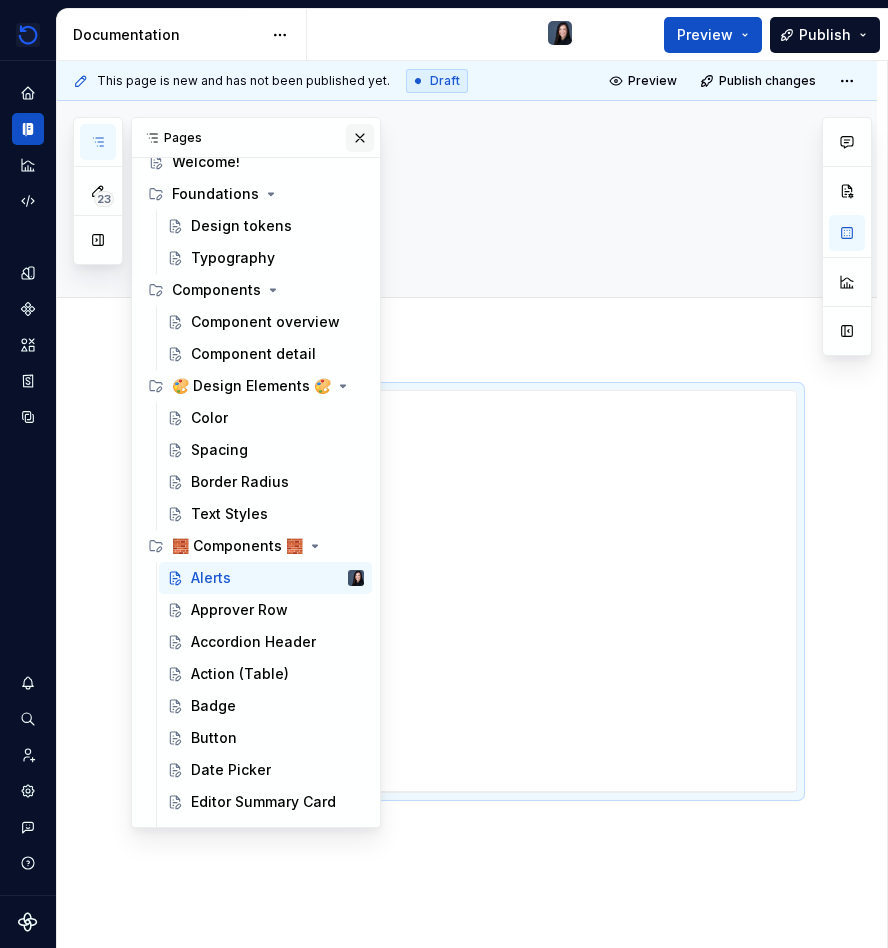 click at bounding box center (360, 138) 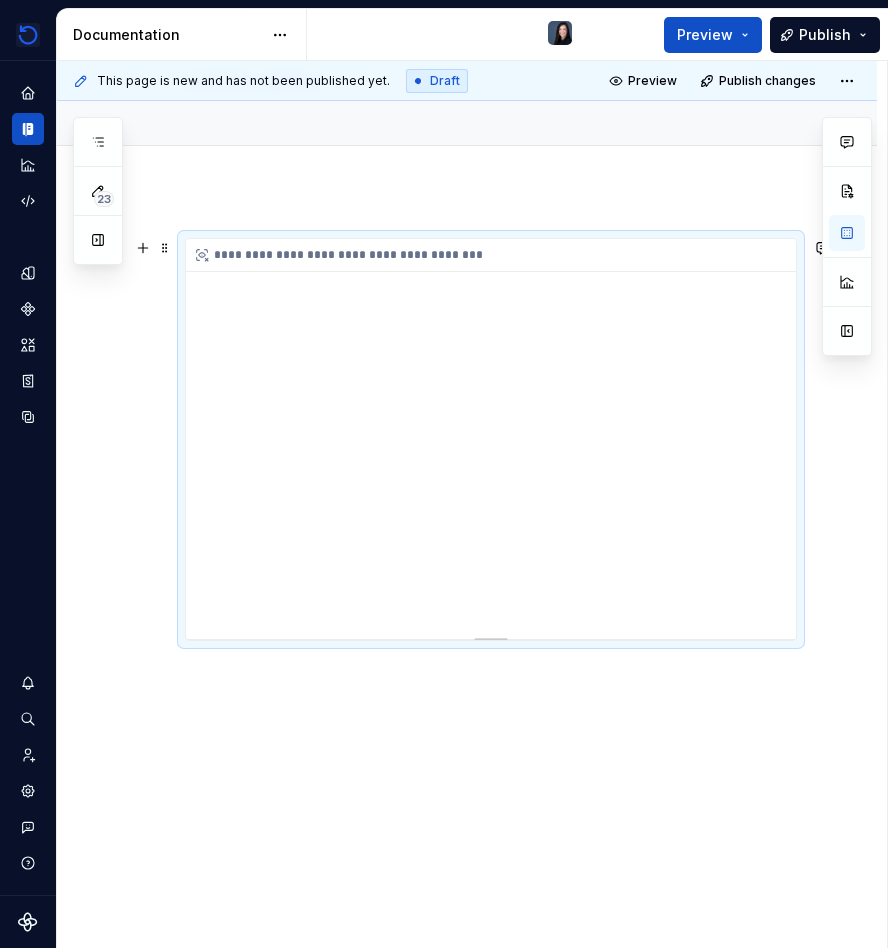 scroll, scrollTop: 152, scrollLeft: 0, axis: vertical 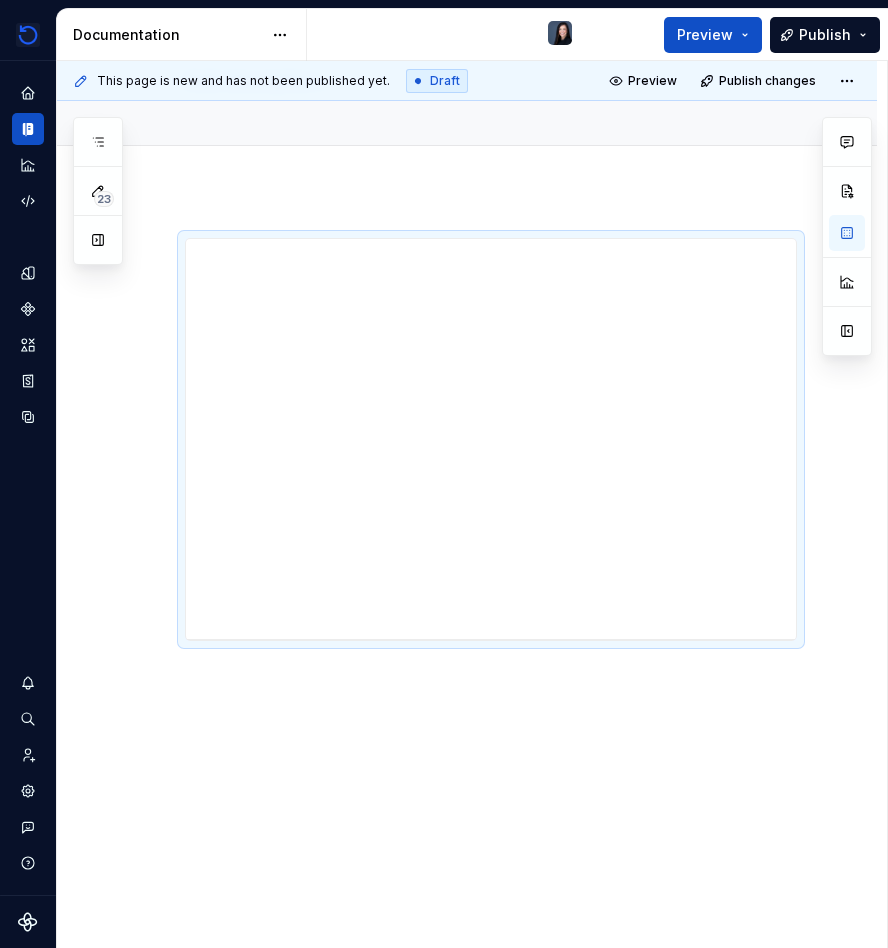 click on "**********" at bounding box center (467, 569) 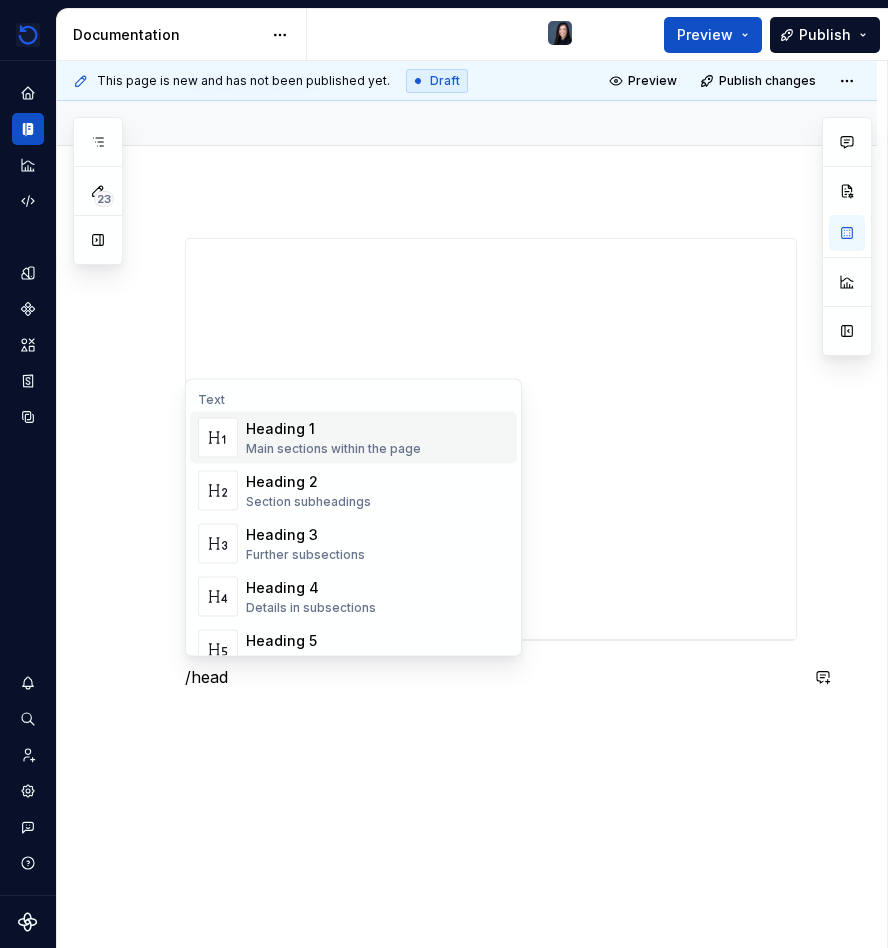 click on "Main sections within the page" at bounding box center [333, 449] 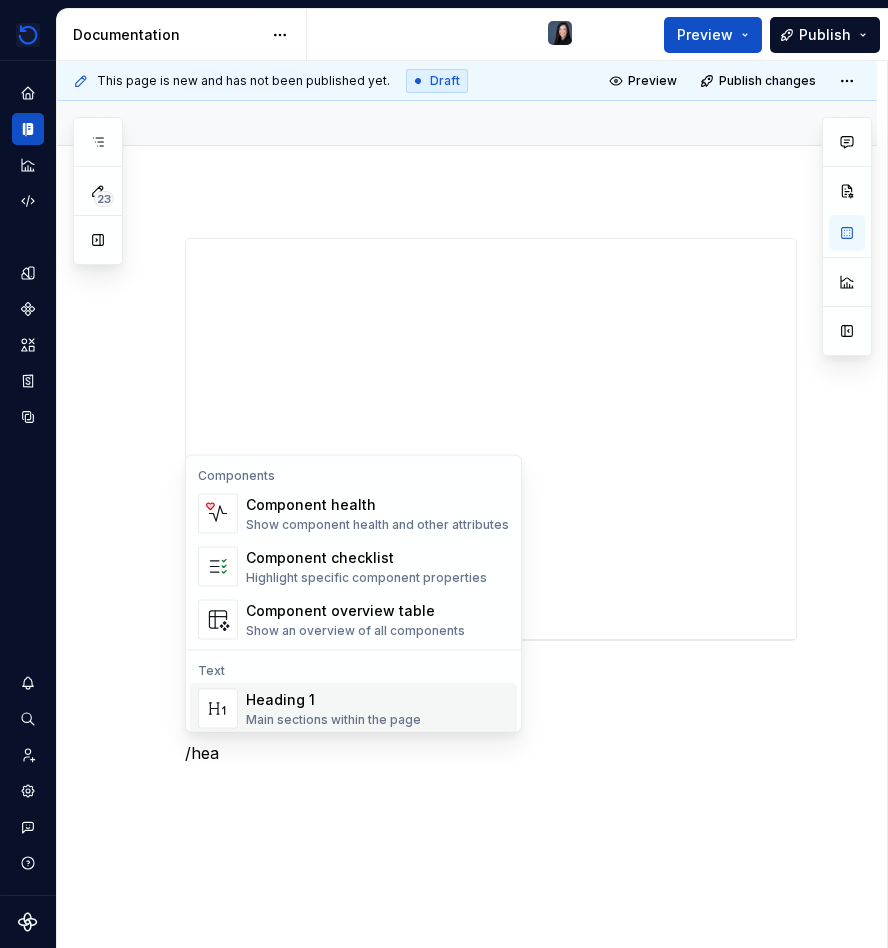 click on "Main sections within the page" at bounding box center (333, 720) 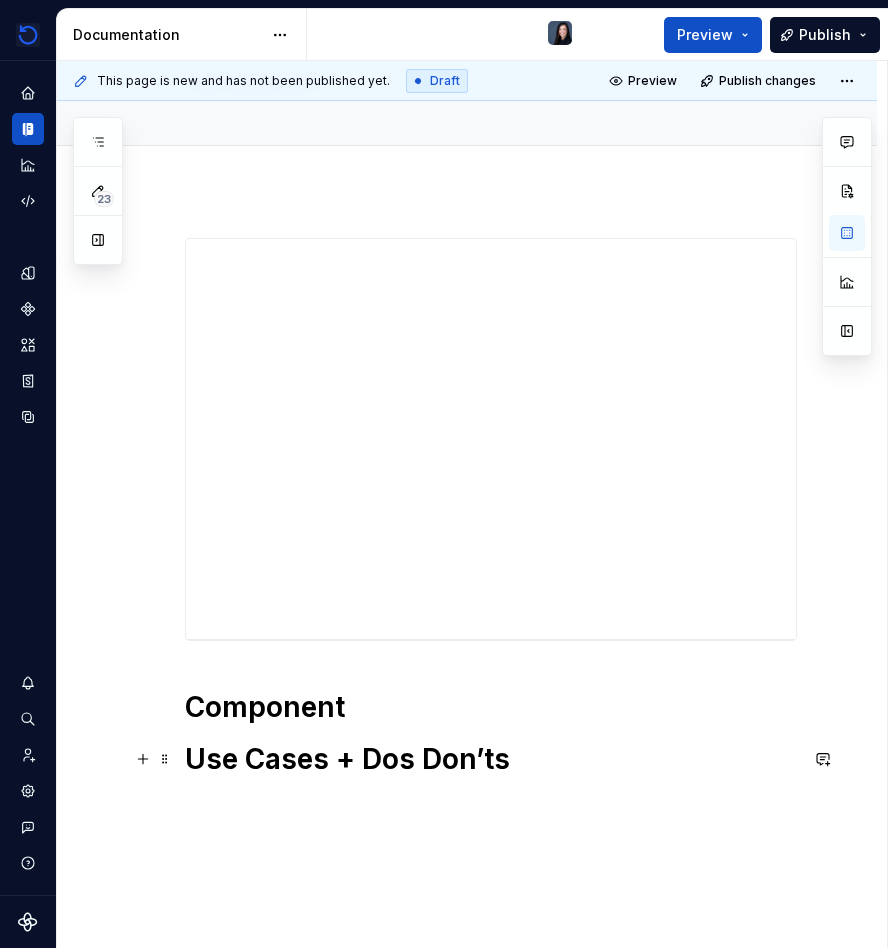 click on "Use Cases + Dos Don’ts" at bounding box center (491, 759) 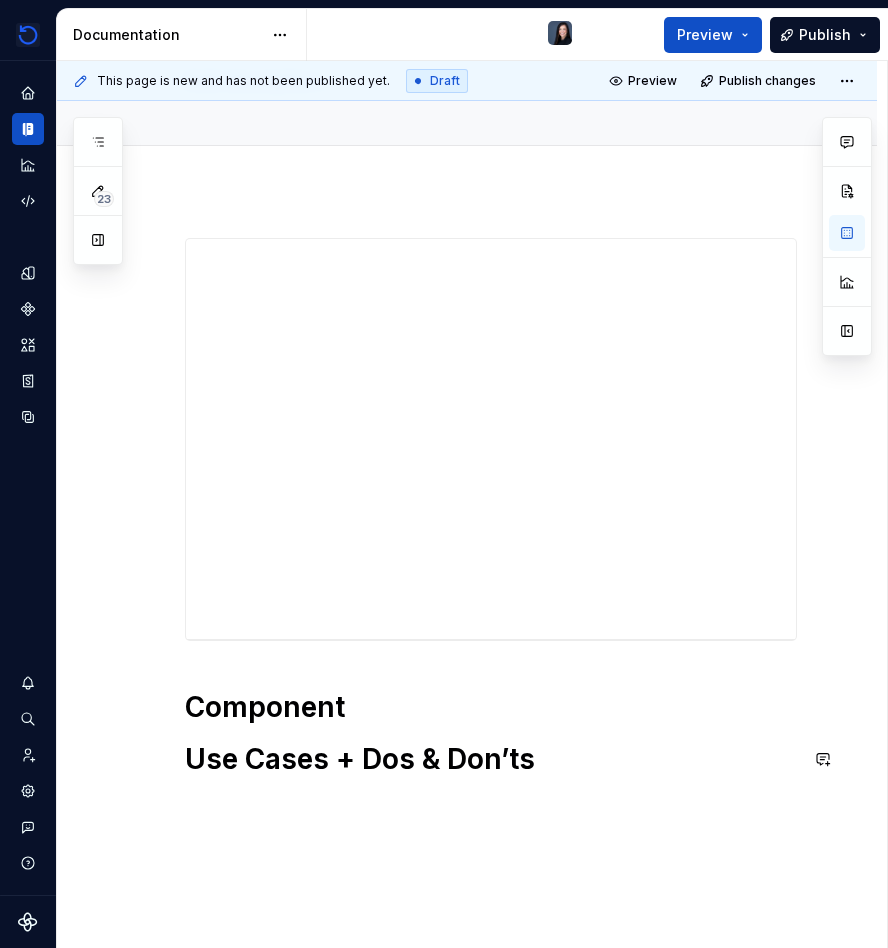 click on "**********" at bounding box center [467, 637] 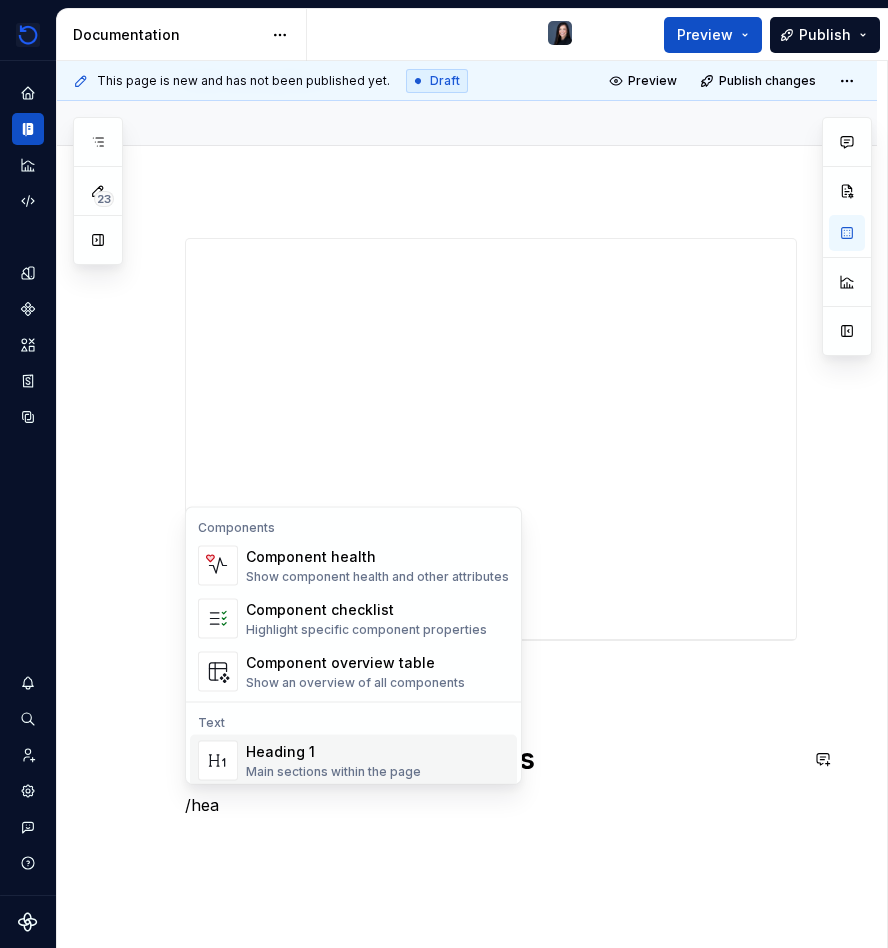 click on "Main sections within the page" at bounding box center [333, 772] 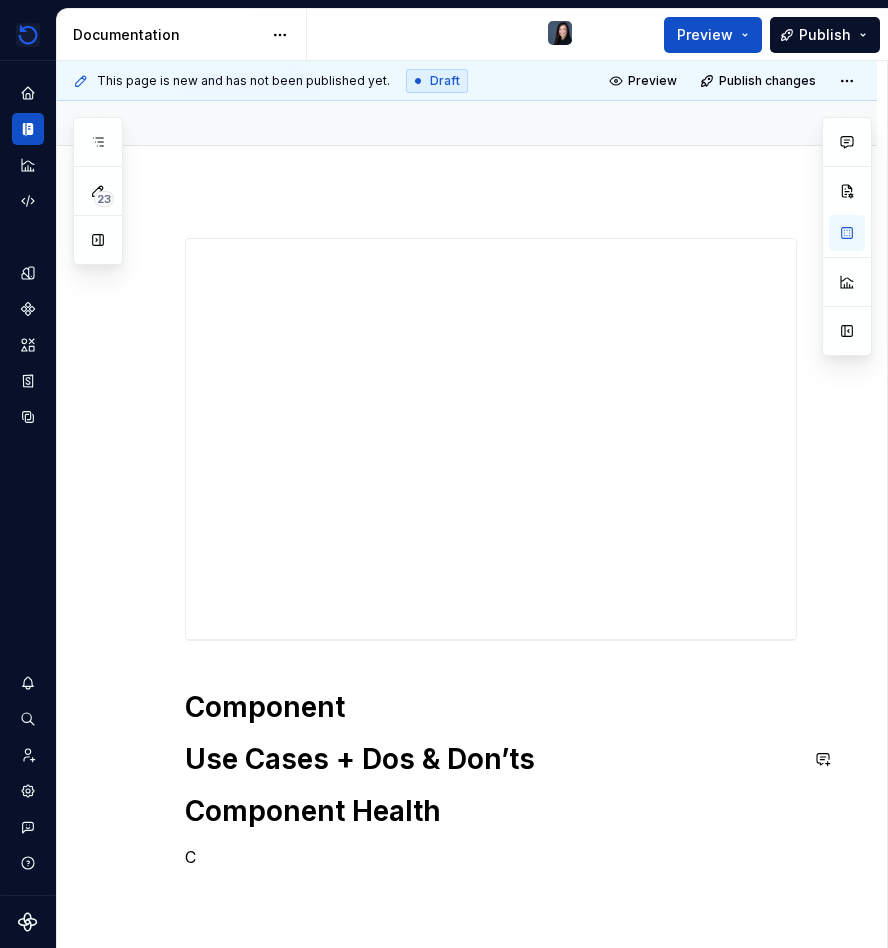 scroll, scrollTop: 169, scrollLeft: 0, axis: vertical 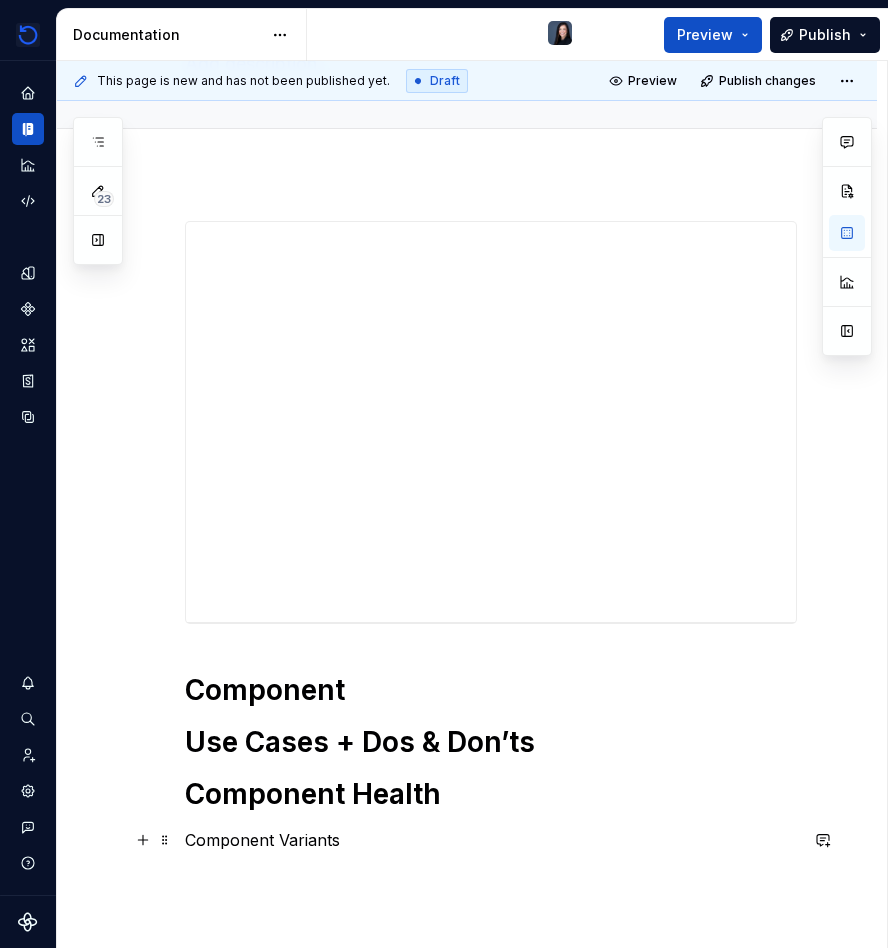 click on "Component Variants" at bounding box center [491, 840] 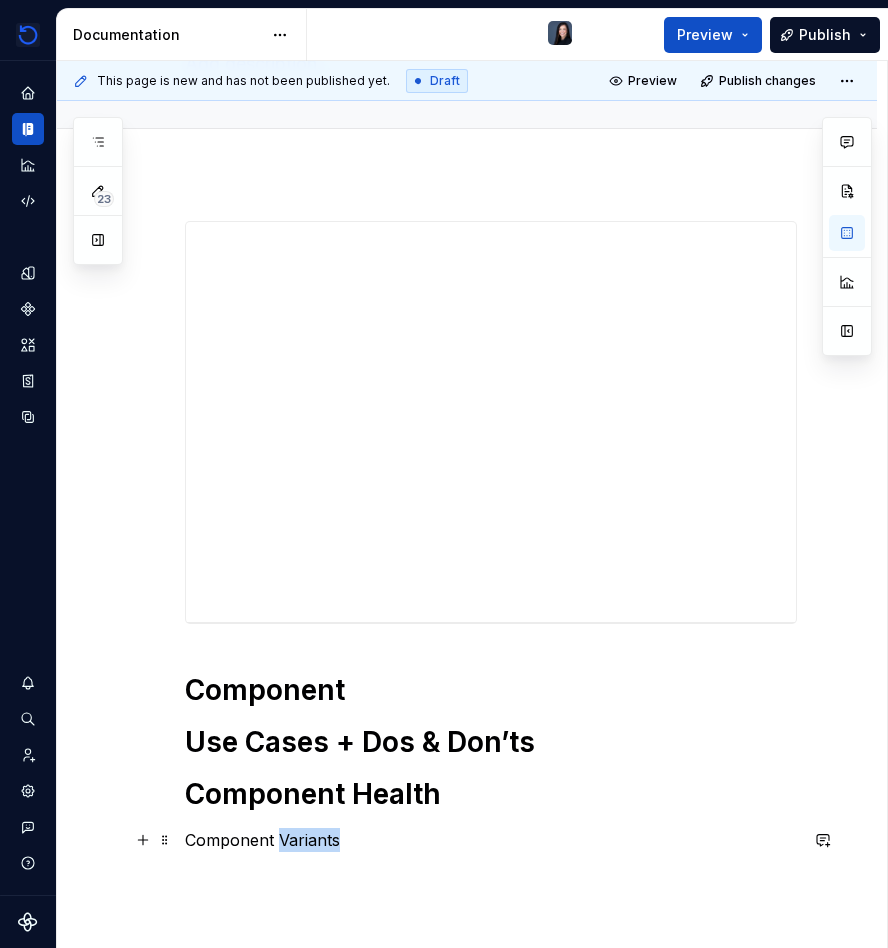 click on "Component Variants" at bounding box center (491, 840) 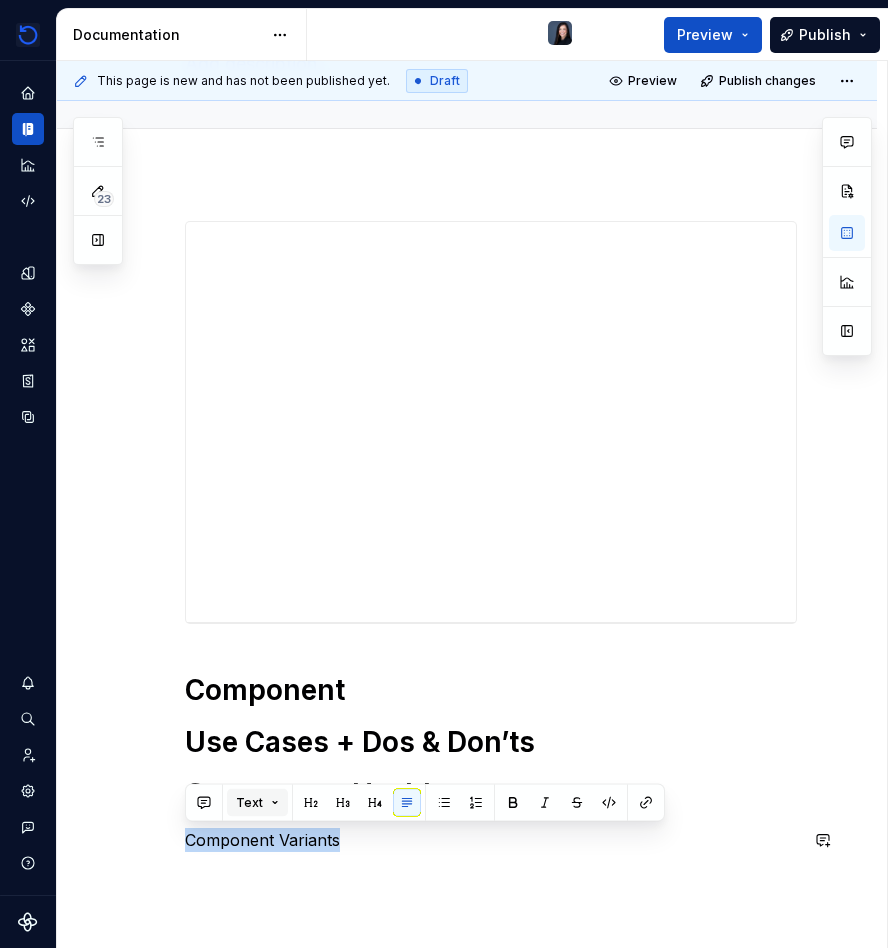 click on "Text" at bounding box center (257, 803) 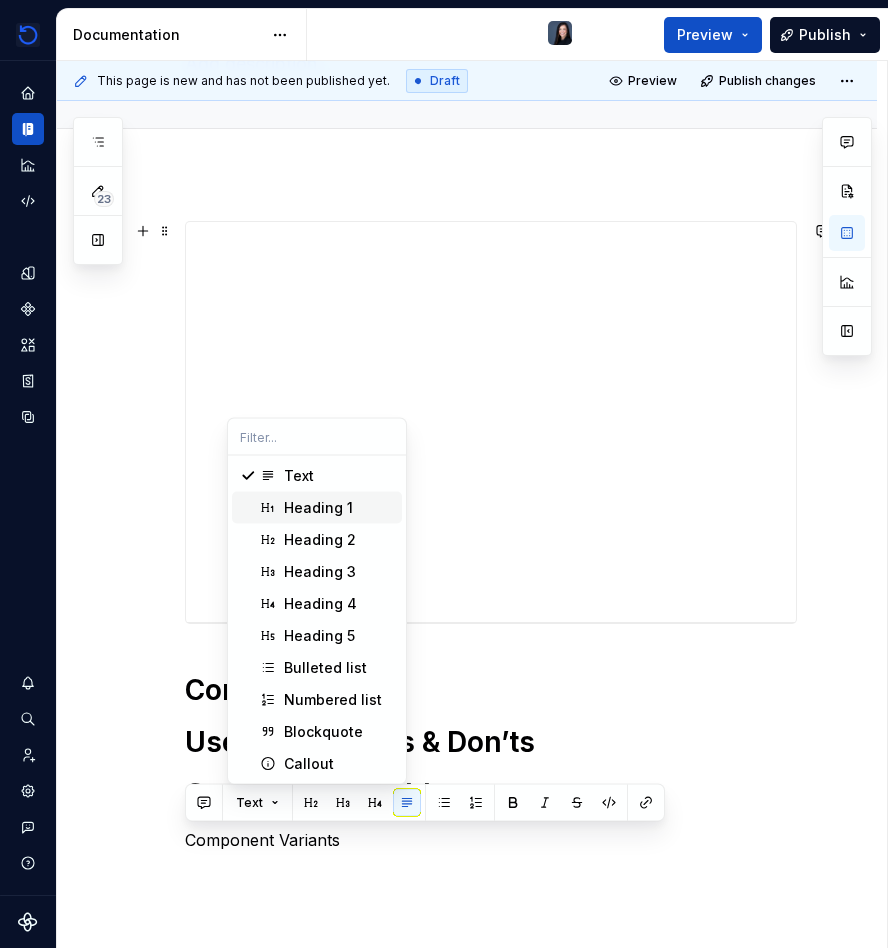 click on "Heading 1" at bounding box center [318, 508] 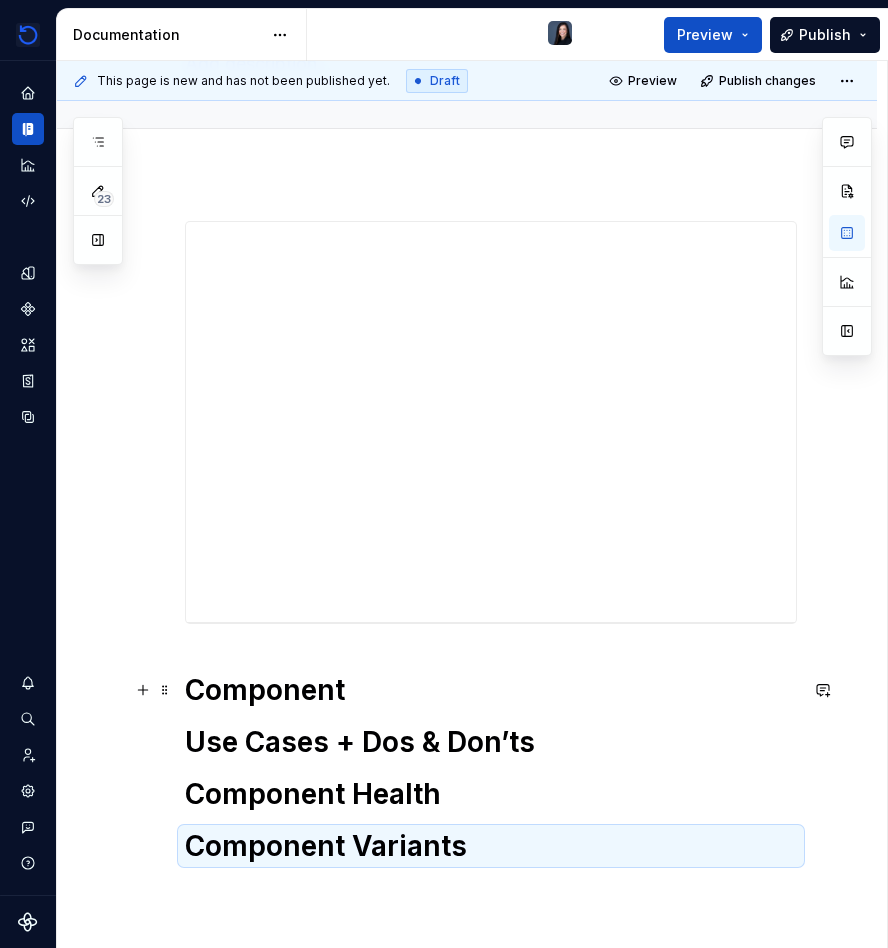 click on "Component" at bounding box center (491, 690) 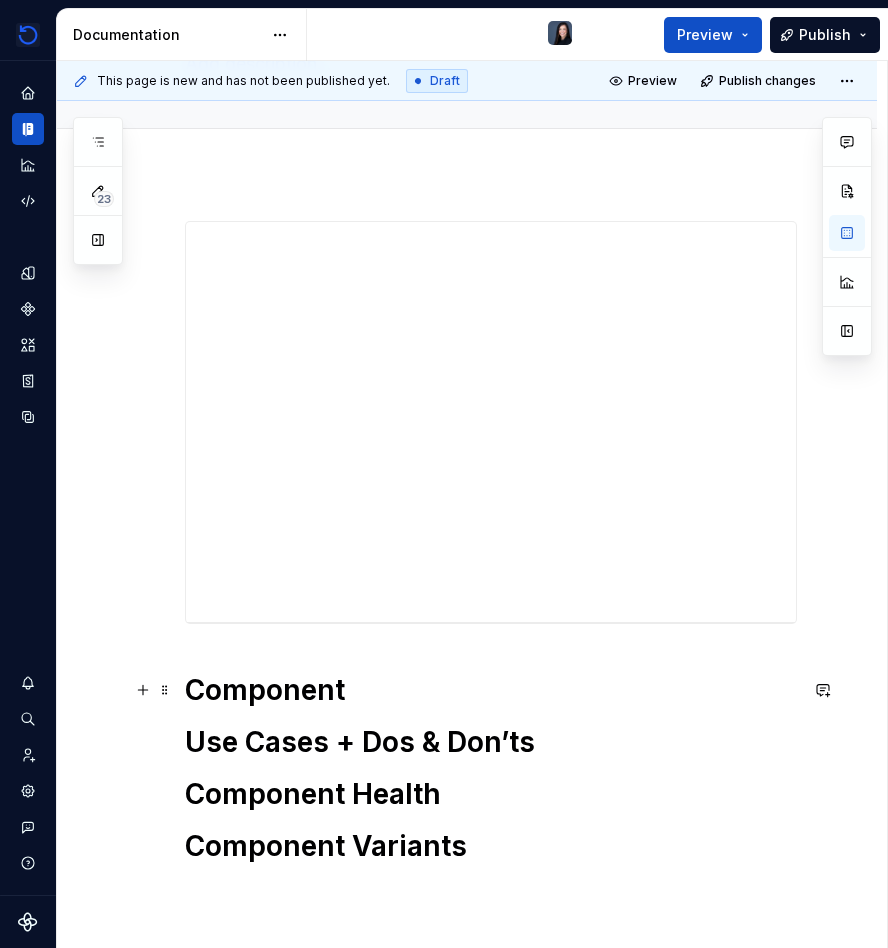 click on "Component" at bounding box center (491, 690) 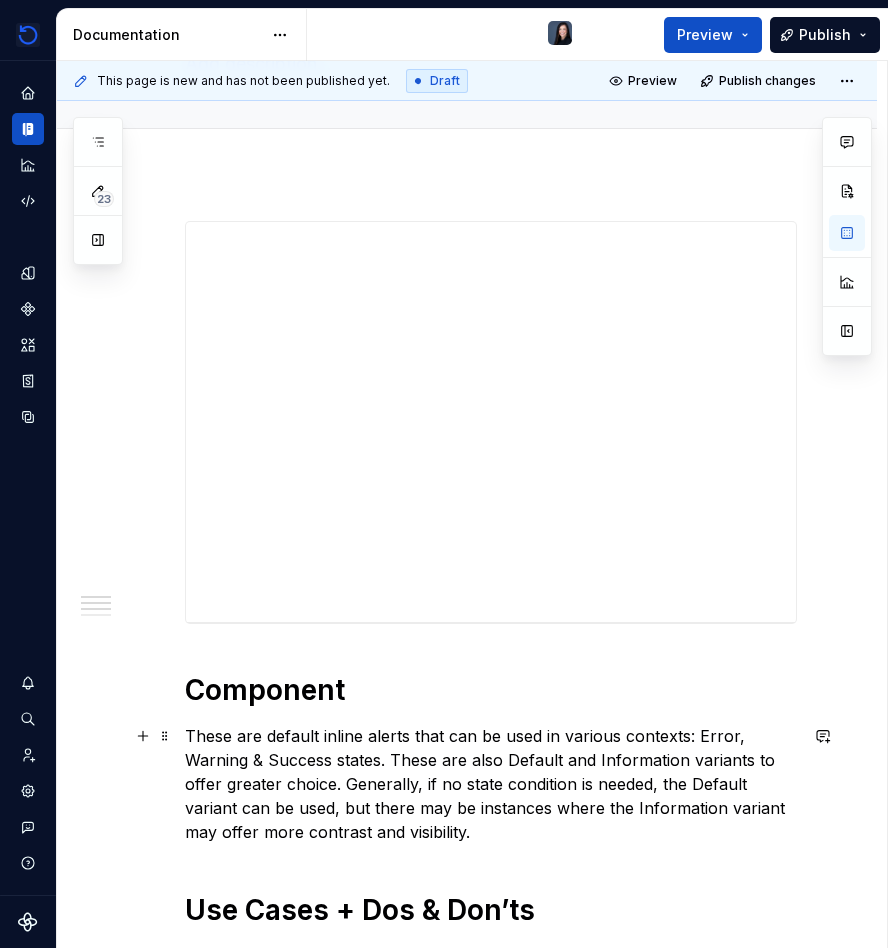 scroll, scrollTop: 230, scrollLeft: 0, axis: vertical 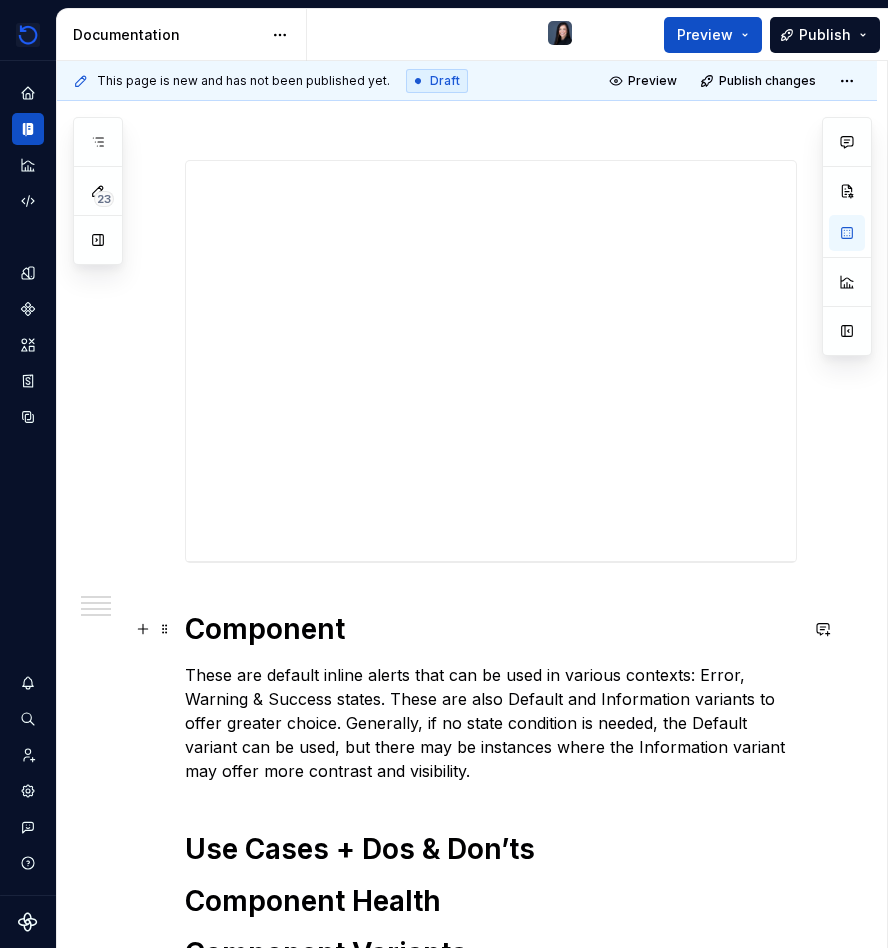 click on "Component" at bounding box center [491, 629] 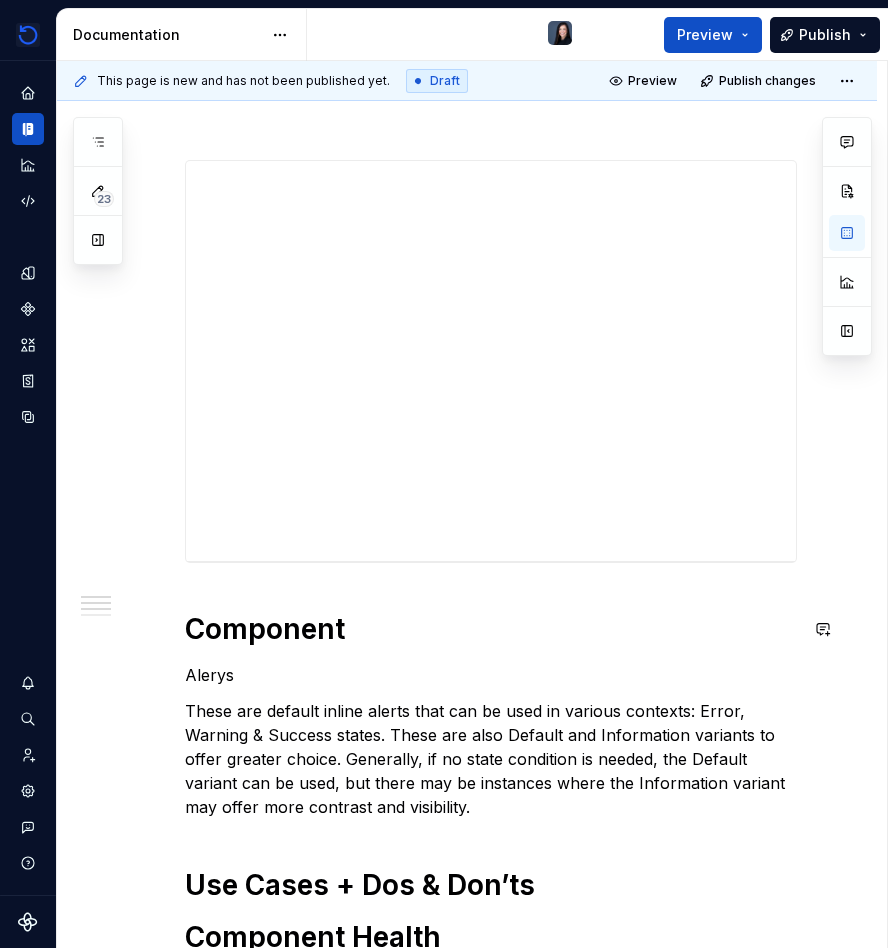 click on "Component" at bounding box center (491, 629) 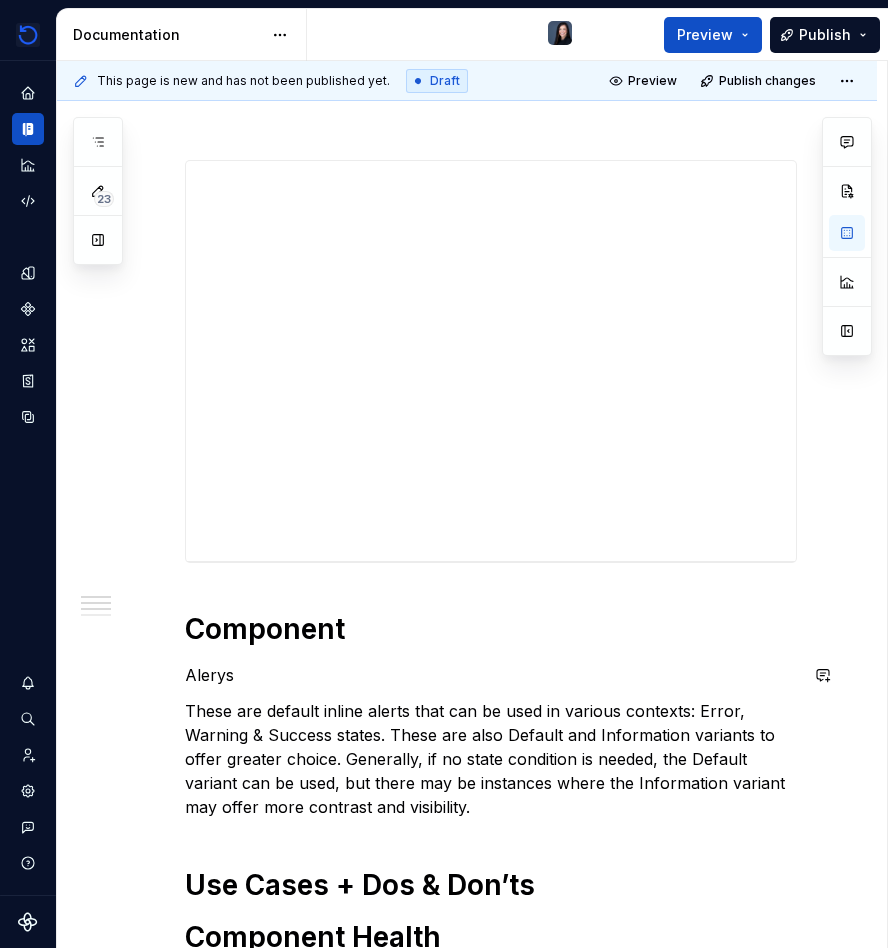 click on "Alerys" at bounding box center [491, 675] 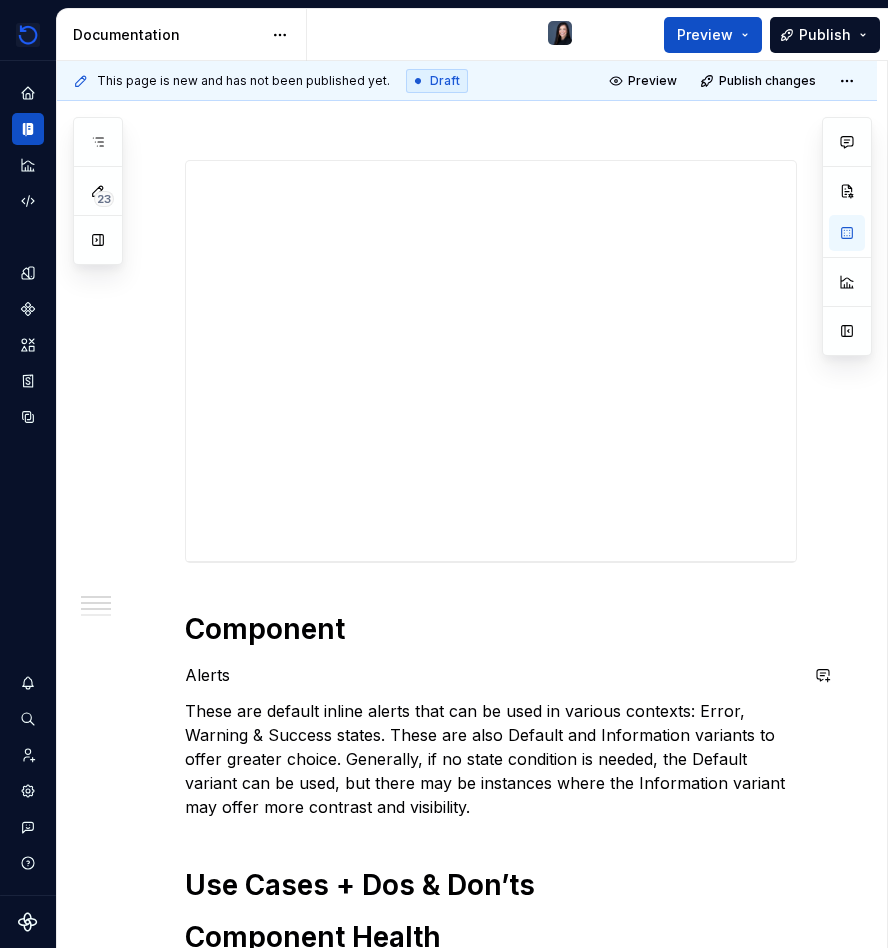 click on "Alerts" at bounding box center (491, 675) 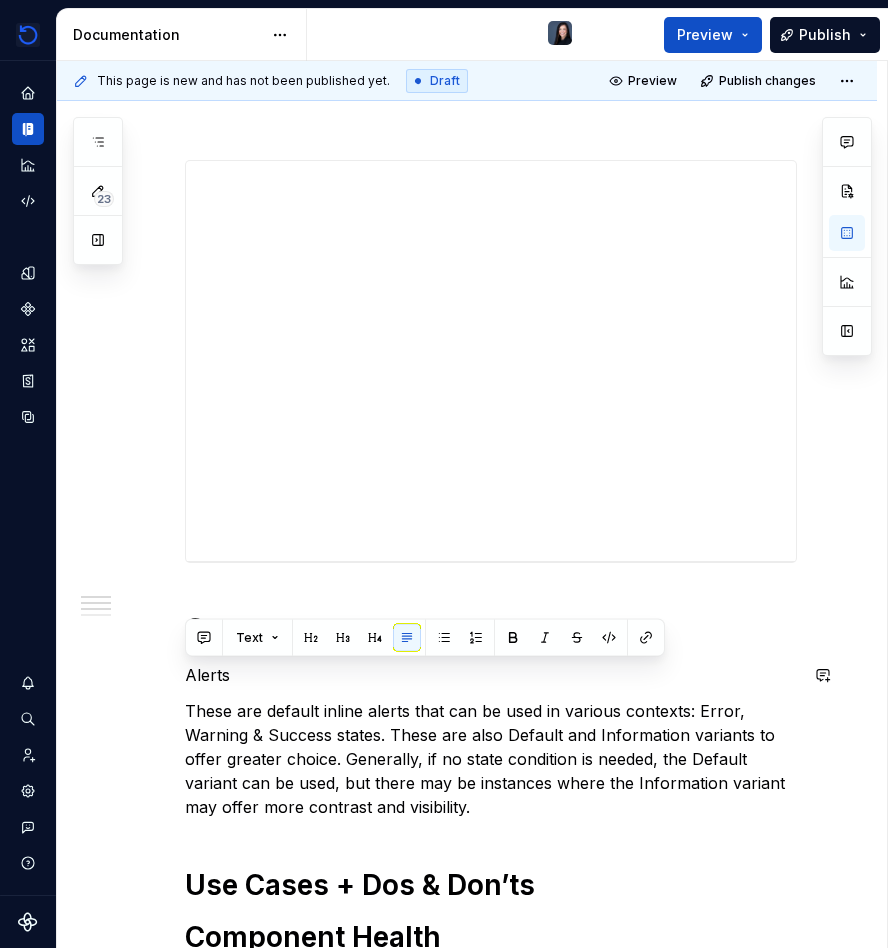 click on "Alerts" at bounding box center [491, 675] 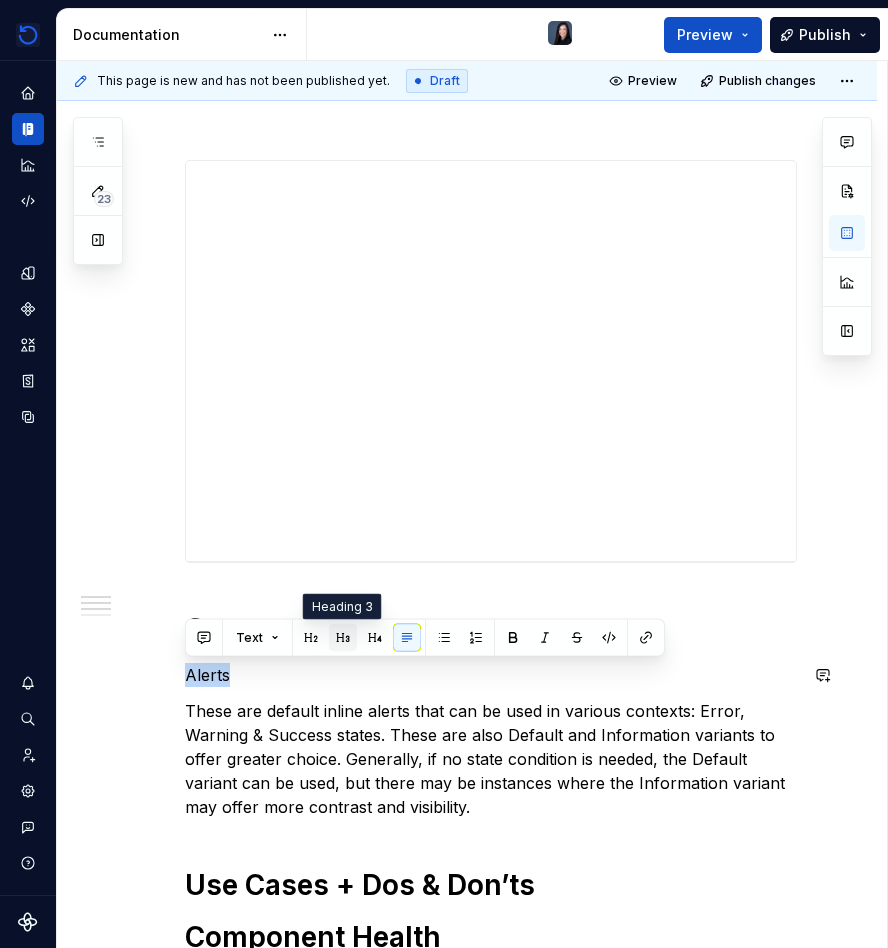click at bounding box center [343, 638] 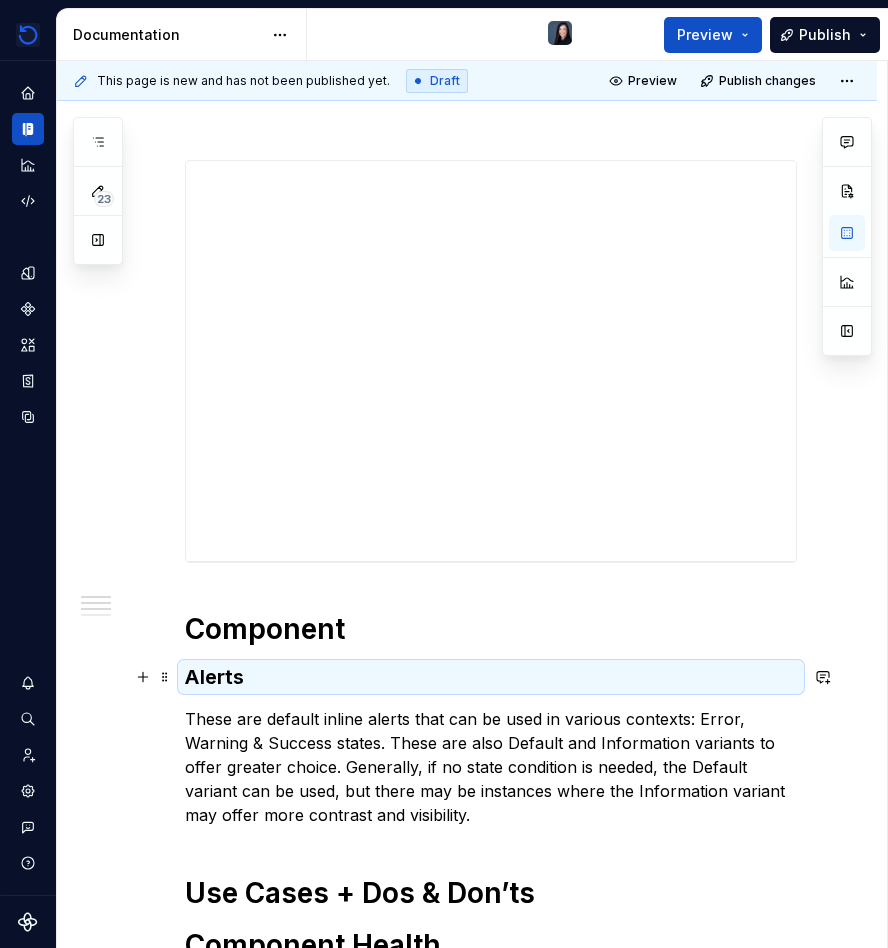 click on "Alerts" at bounding box center [491, 677] 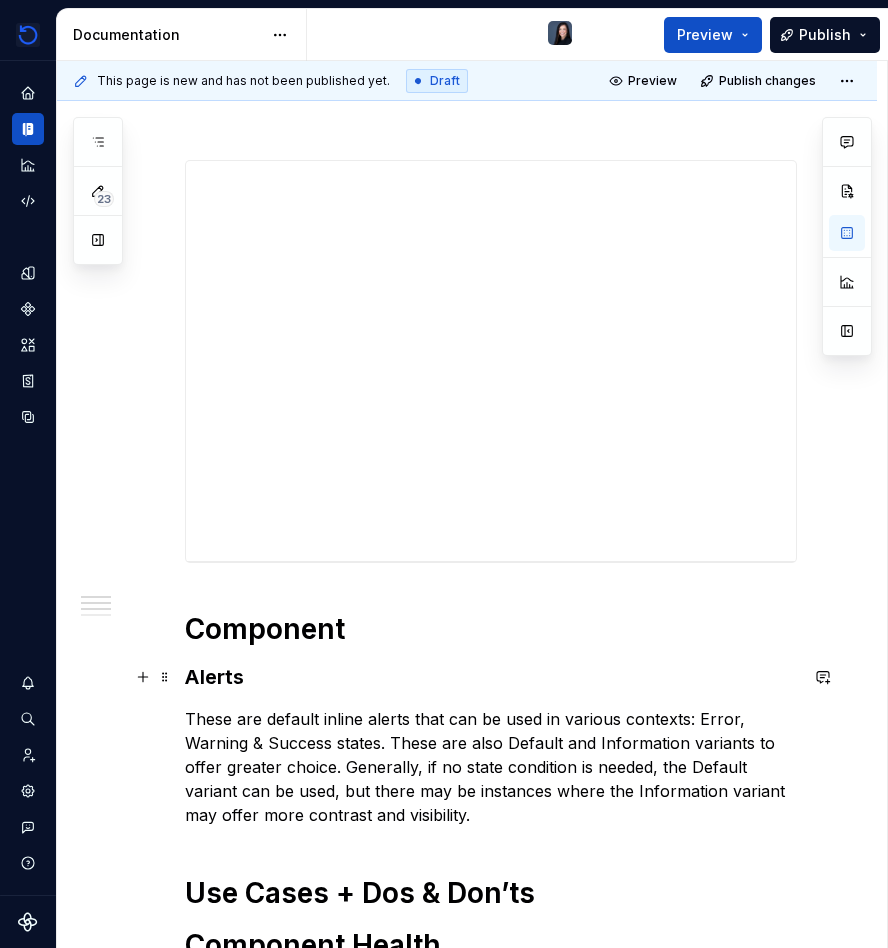 click on "Alerts" at bounding box center [491, 677] 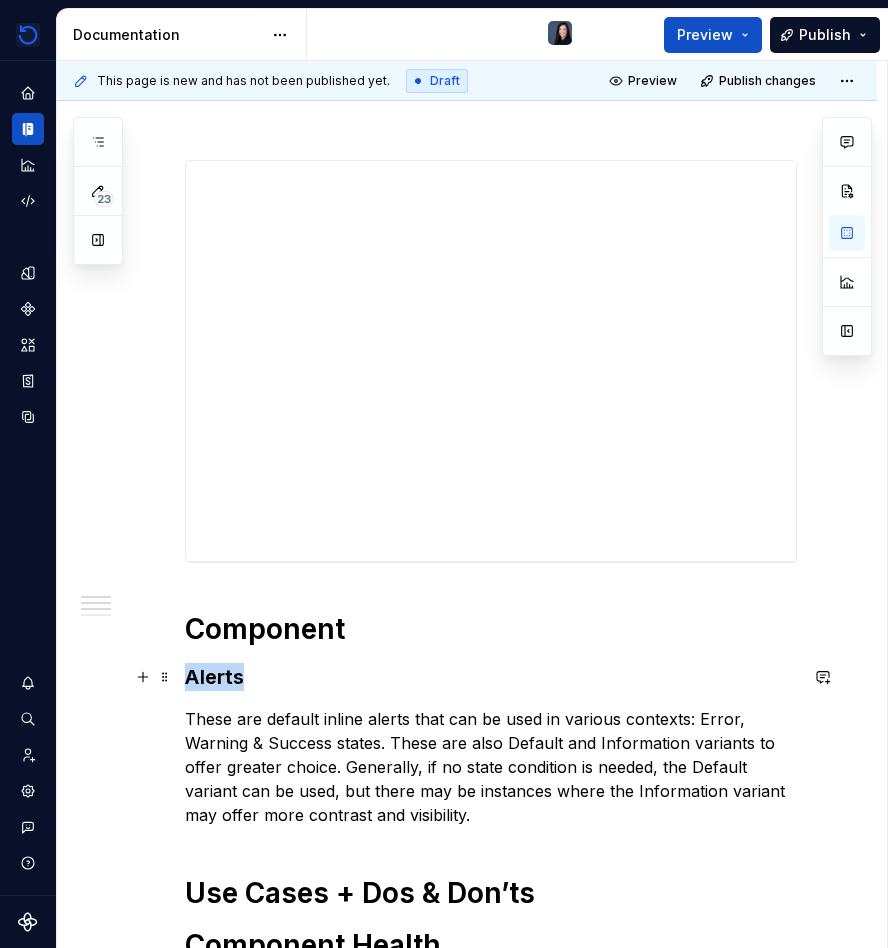 click on "Alerts" at bounding box center (491, 677) 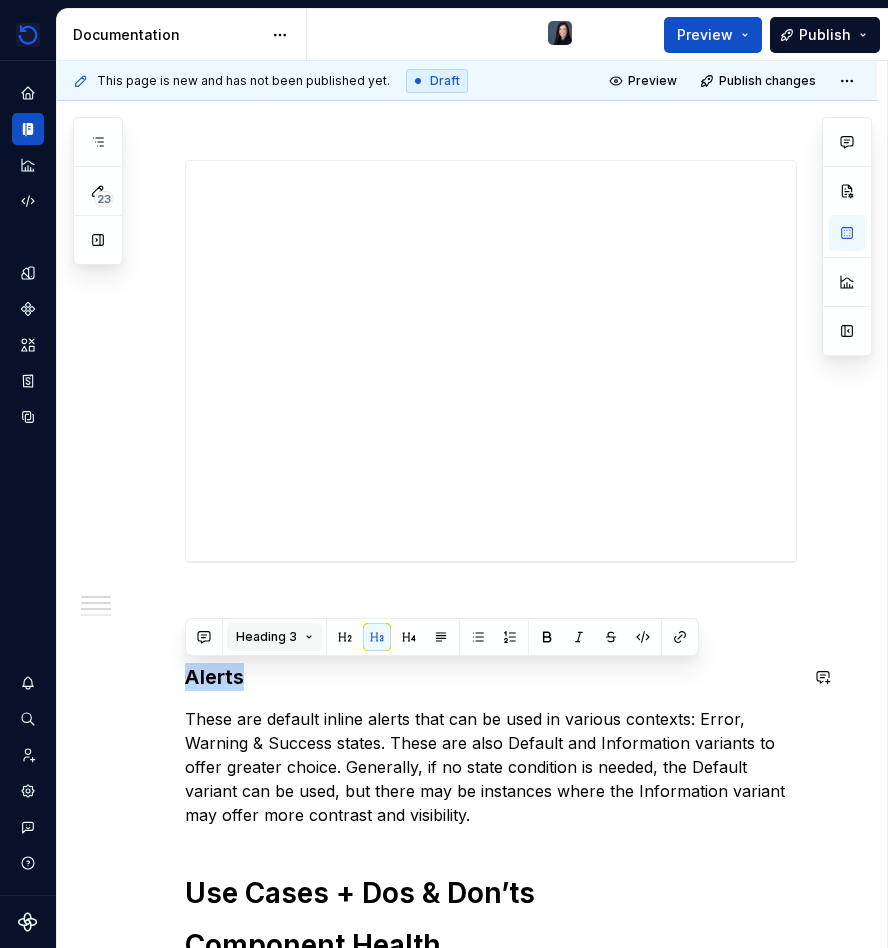 click on "Heading 3" at bounding box center [274, 637] 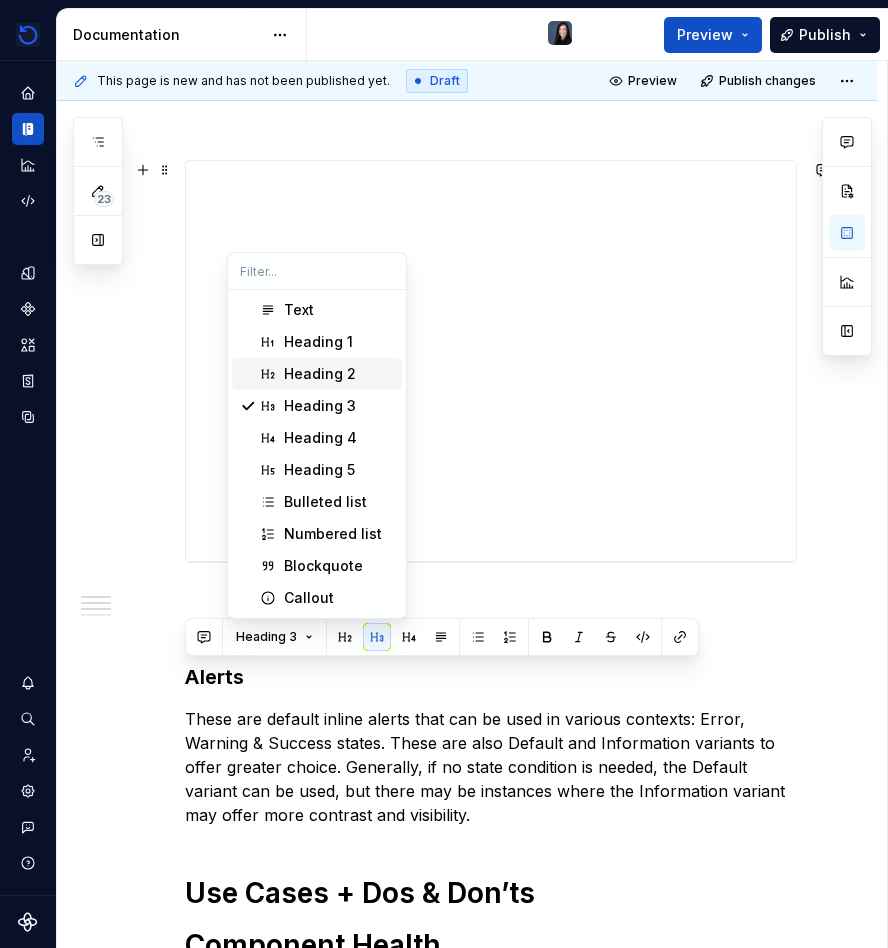 click on "Heading 2" at bounding box center (339, 374) 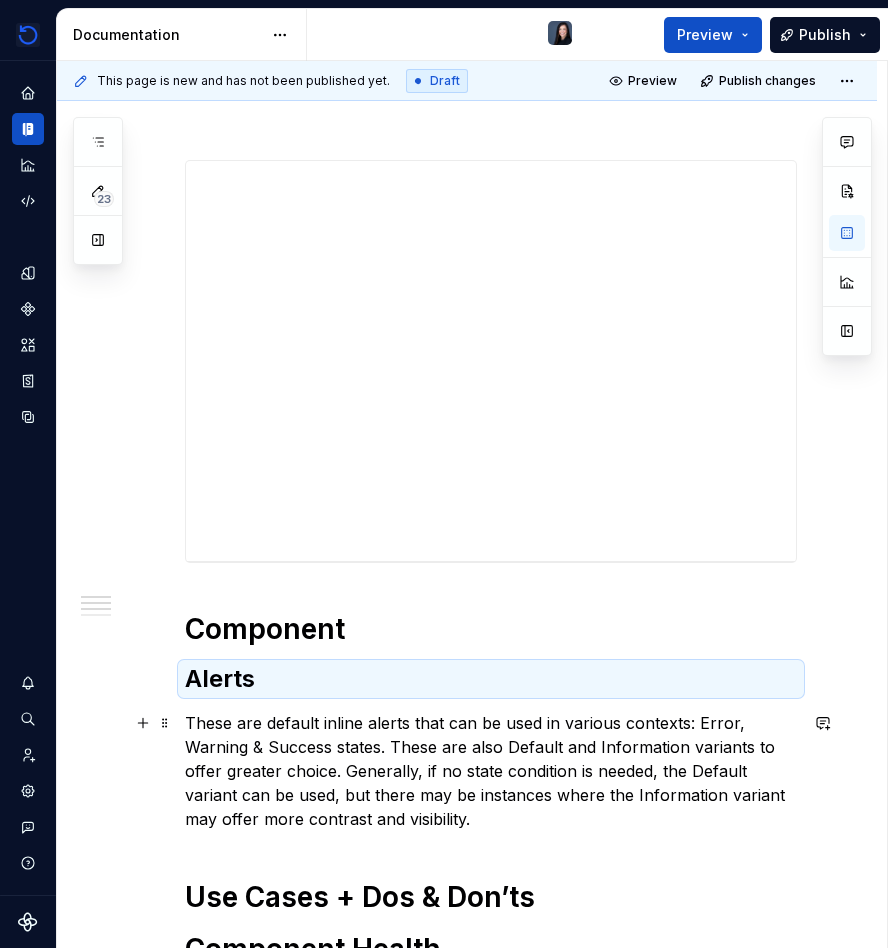 click on "These are default inline alerts that can be used in various contexts: Error, Warning & Success states. These are also Default and Information variants to offer greater choice. Generally, if no state condition is needed, the Default variant can be used, but there may be instances where the Information variant may offer more contrast and visibility." at bounding box center (491, 771) 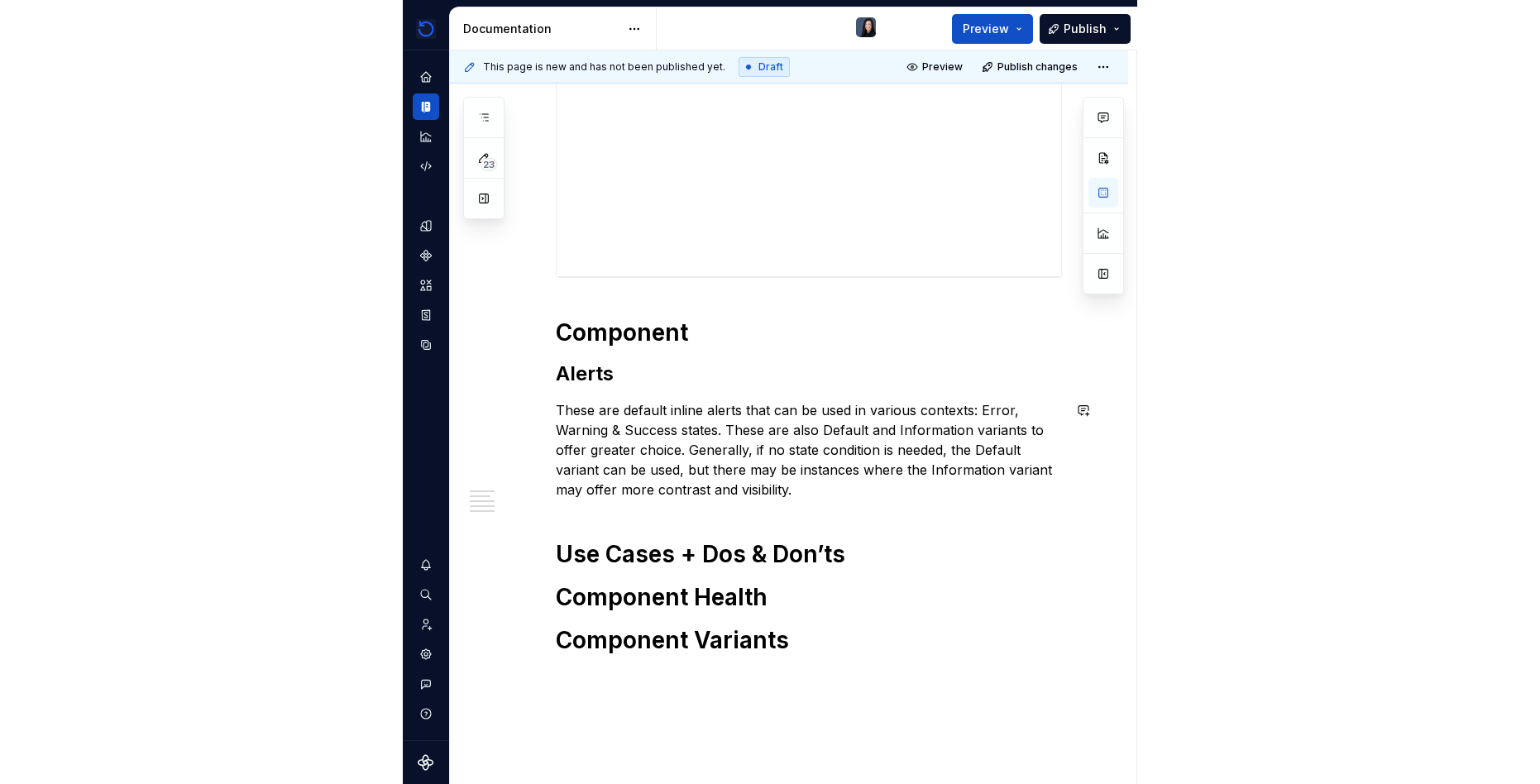 scroll, scrollTop: 380, scrollLeft: 0, axis: vertical 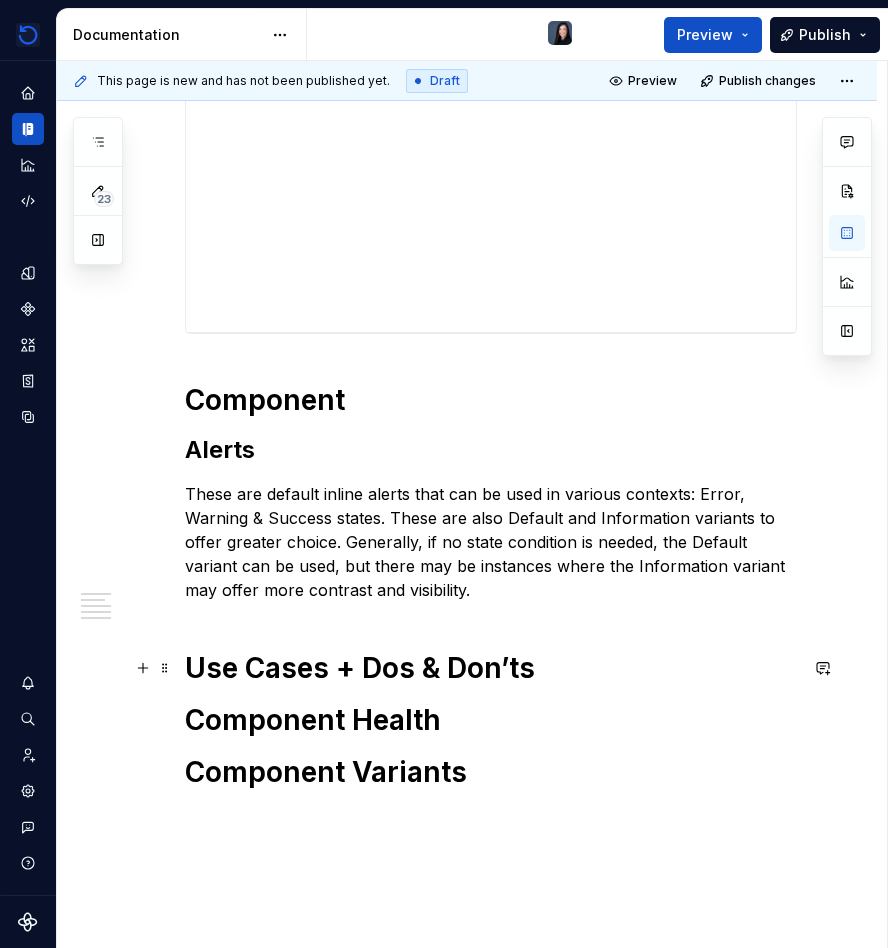 click on "Use Cases + Dos & Don’ts" at bounding box center (491, 668) 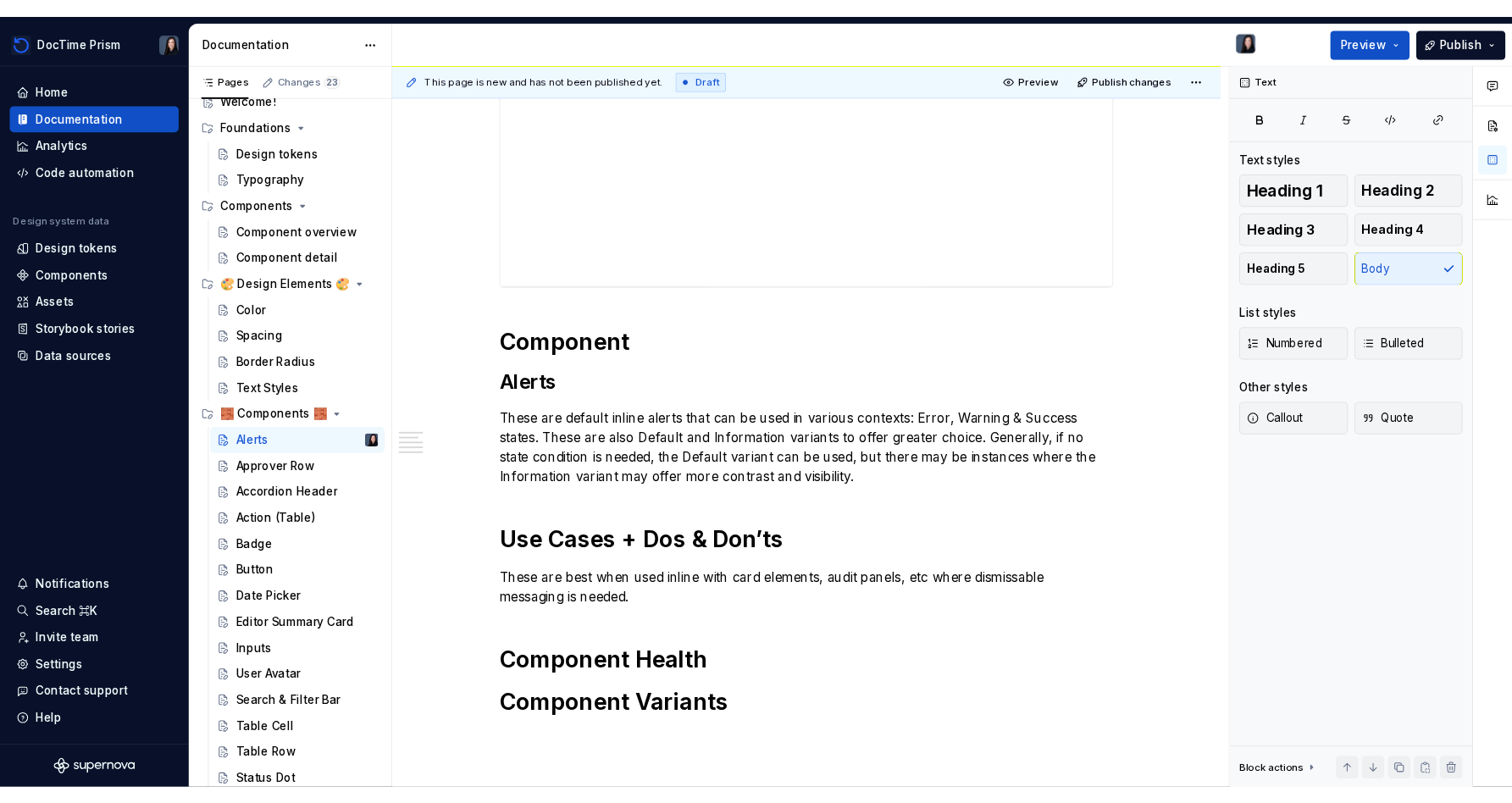 scroll, scrollTop: 0, scrollLeft: 0, axis: both 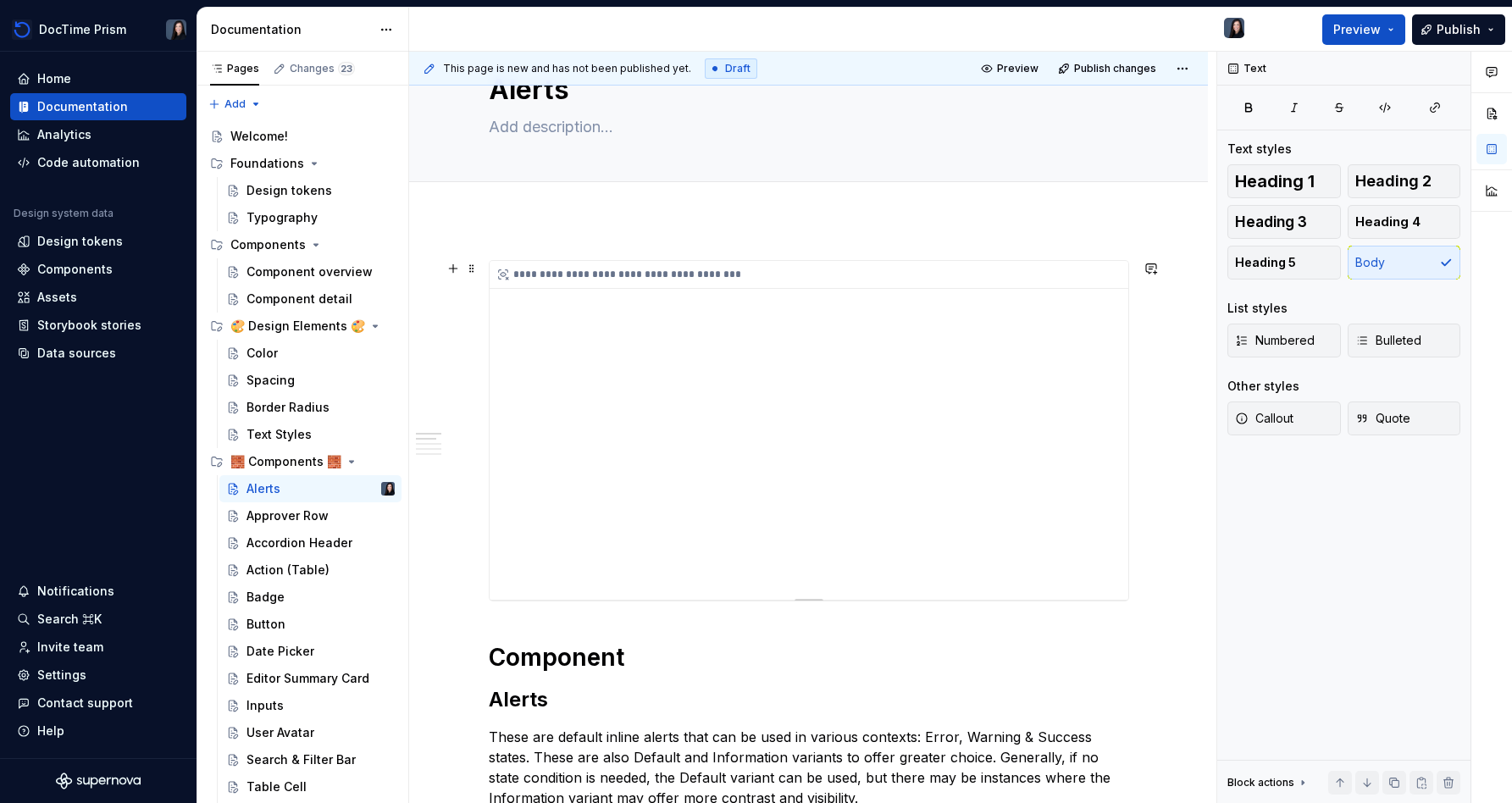 click on "**********" at bounding box center (809, 430) 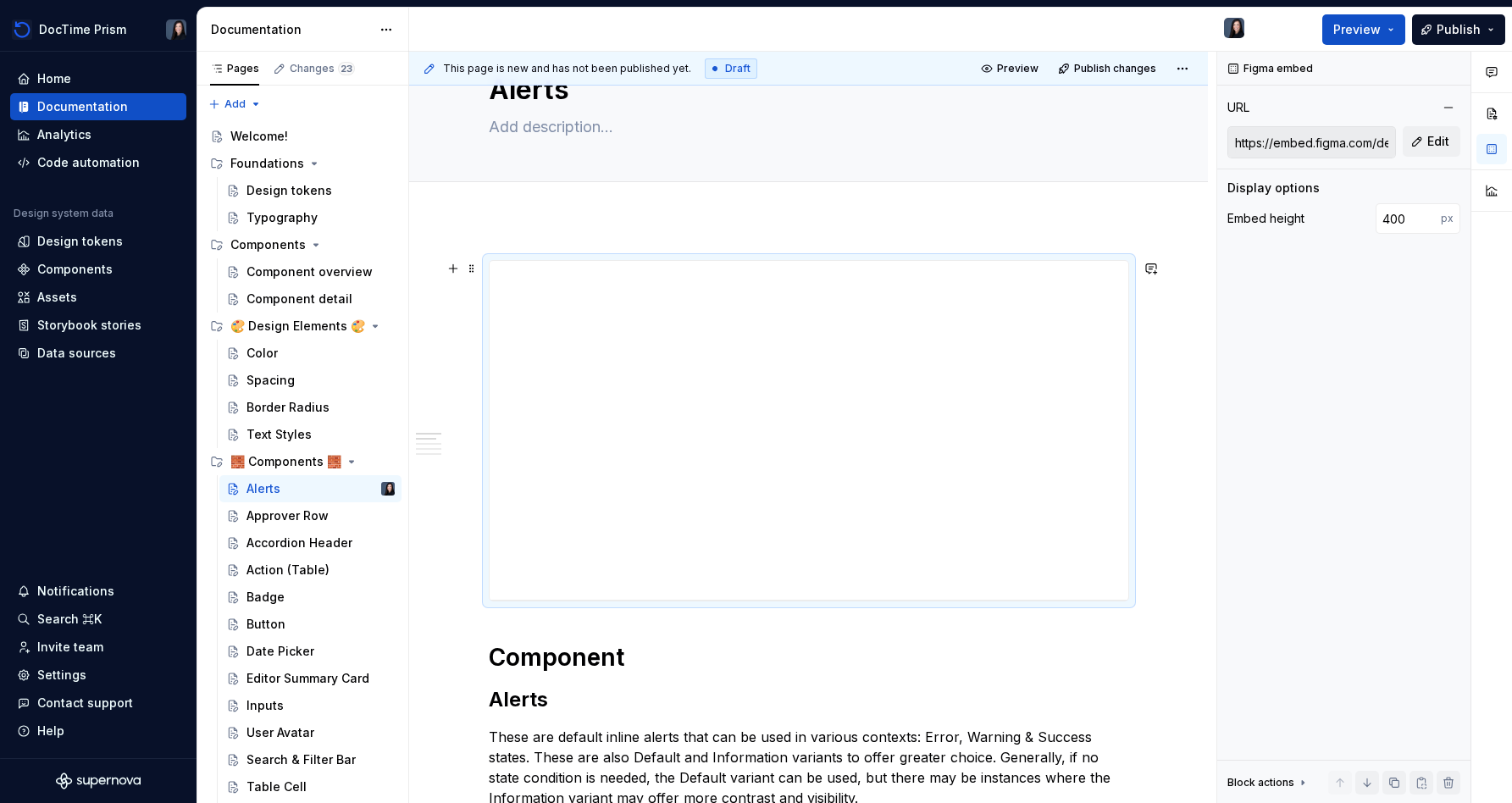 click on "**********" at bounding box center (808, 764) 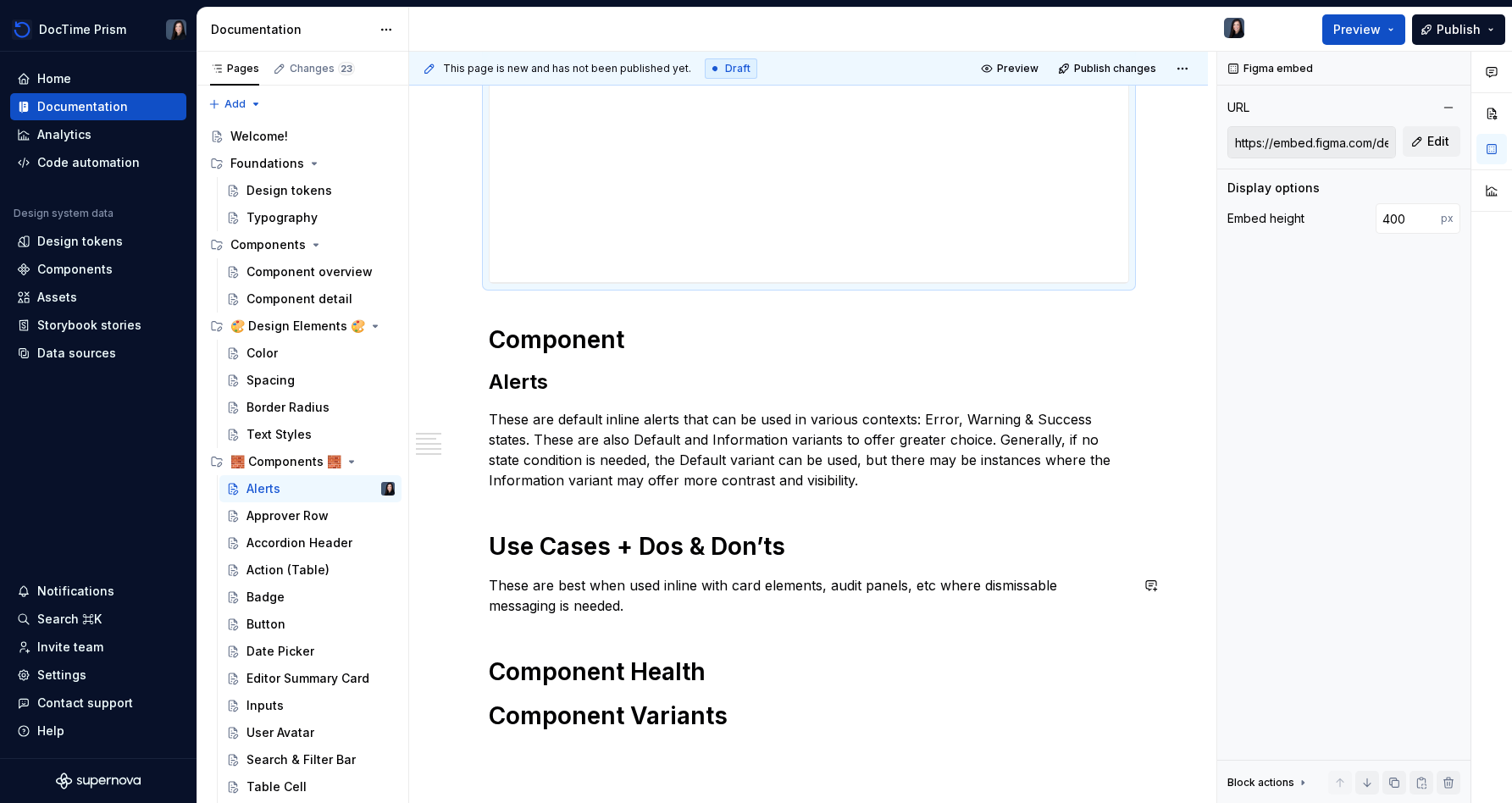 scroll, scrollTop: 408, scrollLeft: 0, axis: vertical 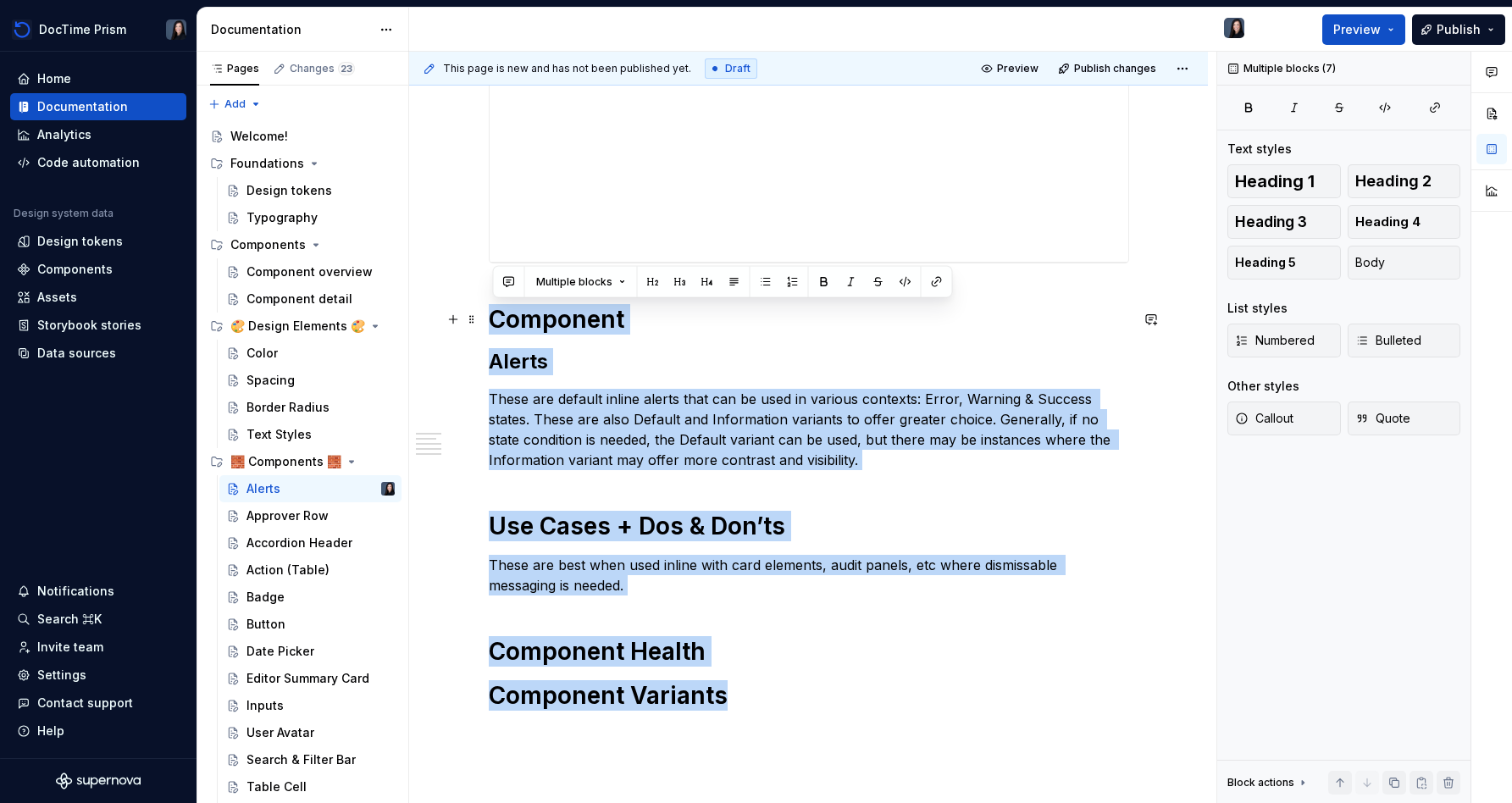 drag, startPoint x: 731, startPoint y: 701, endPoint x: 487, endPoint y: 322, distance: 450.7516 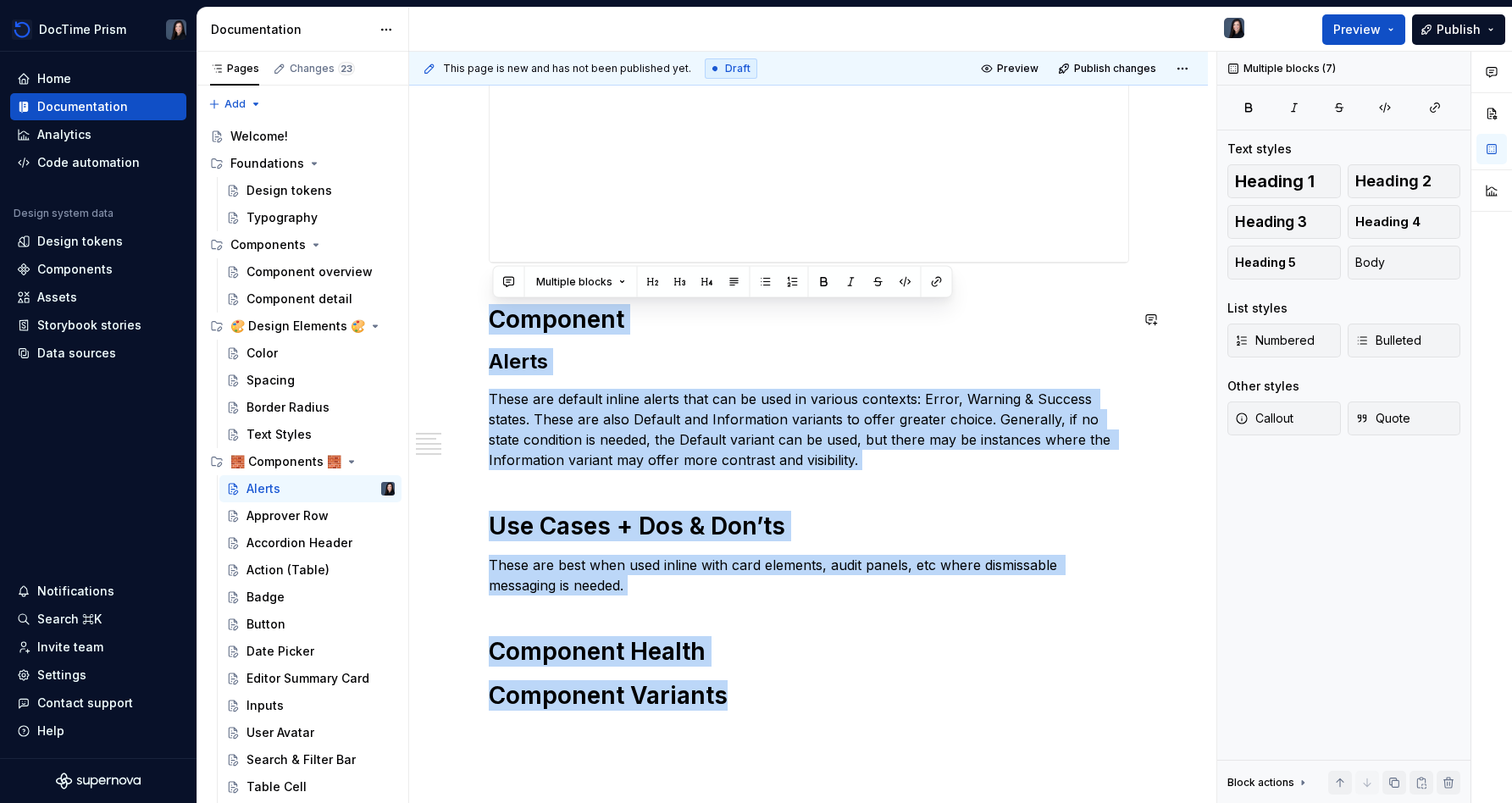 copy on "Component Alerts These are default inline alerts that can be used in various contexts: Error, Warning & Success states. These are also Default and Information variants to offer greater choice. Generally, if no state condition is needed, the Default variant can be used, but there may be instances where the Information variant may offer more contrast and visibility. Use Cases + Dos & Don’ts These are best when used inline with card elements, audit panels, etc where dismissable messaging is needed. Component Health Component Variants" 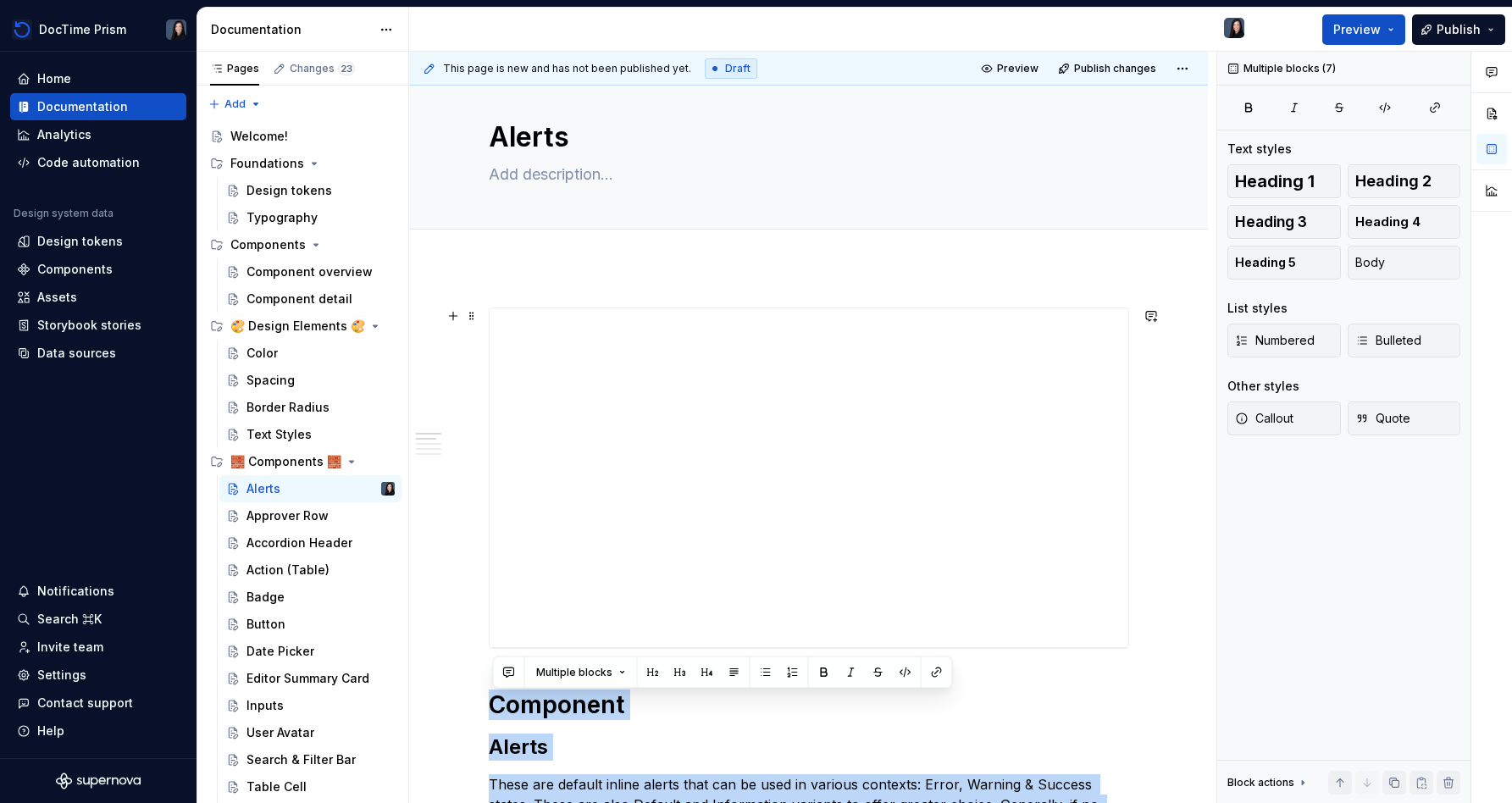 scroll, scrollTop: 0, scrollLeft: 0, axis: both 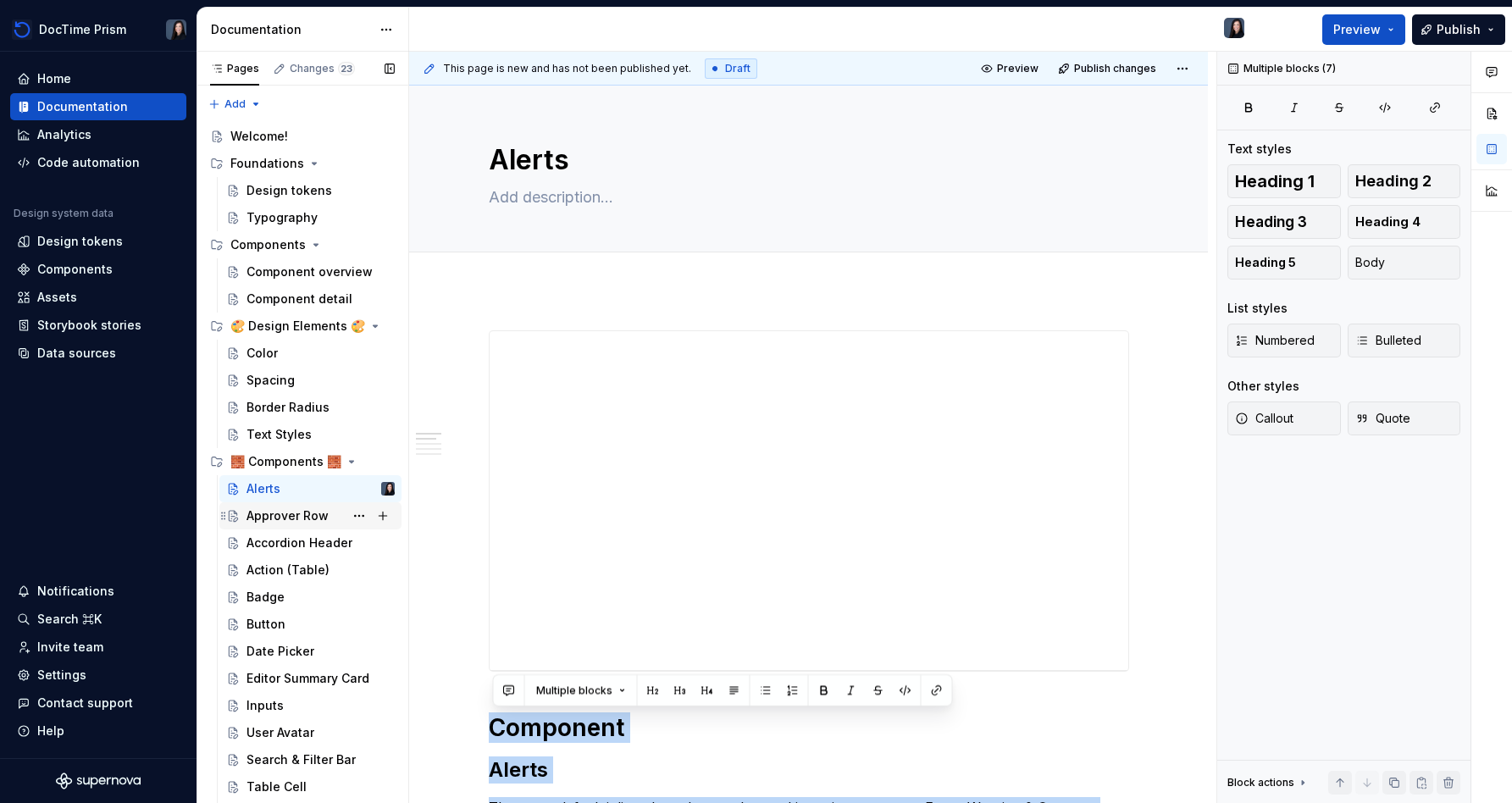 click on "Approver Row" at bounding box center [320, 516] 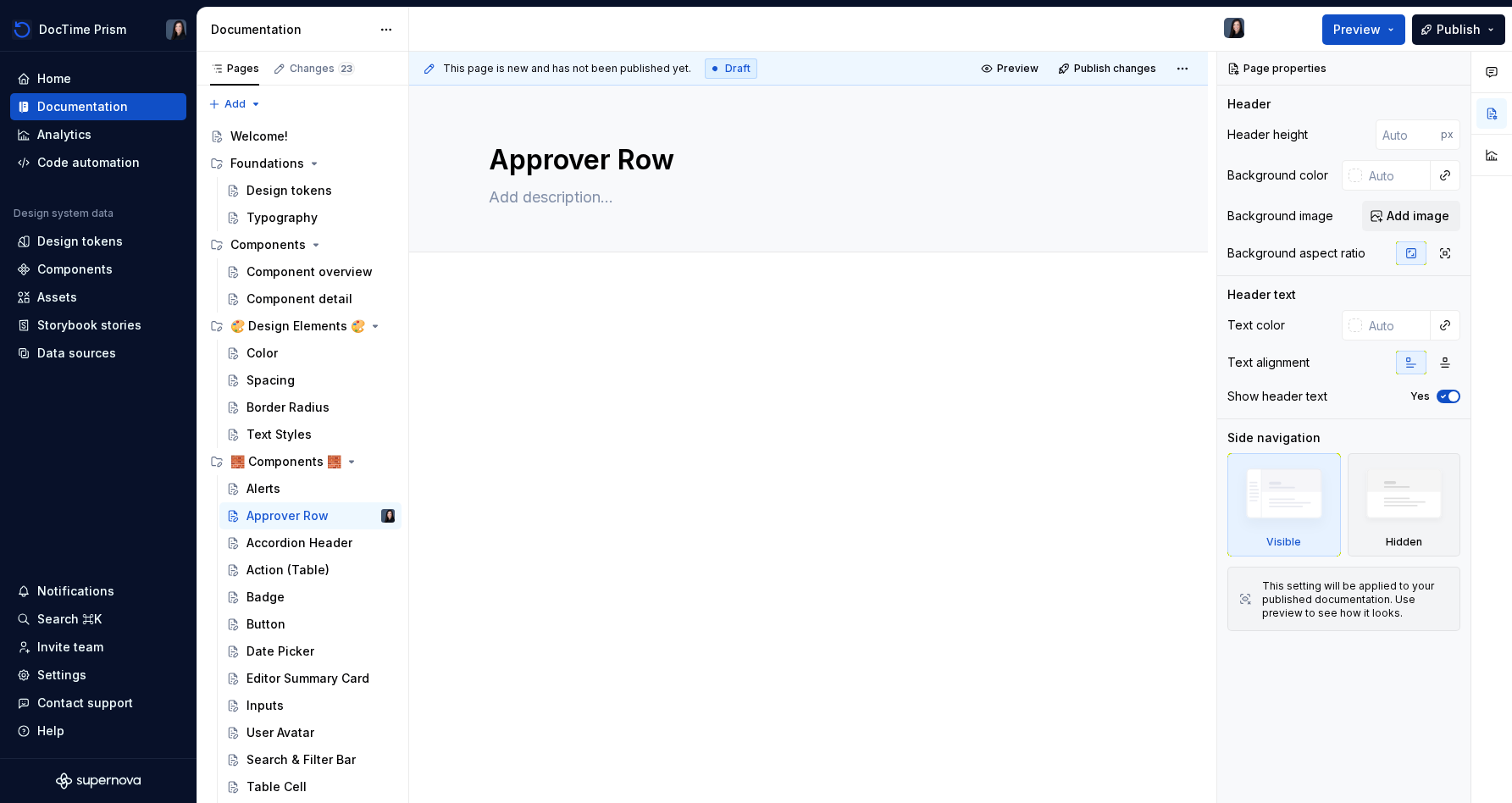 type on "*" 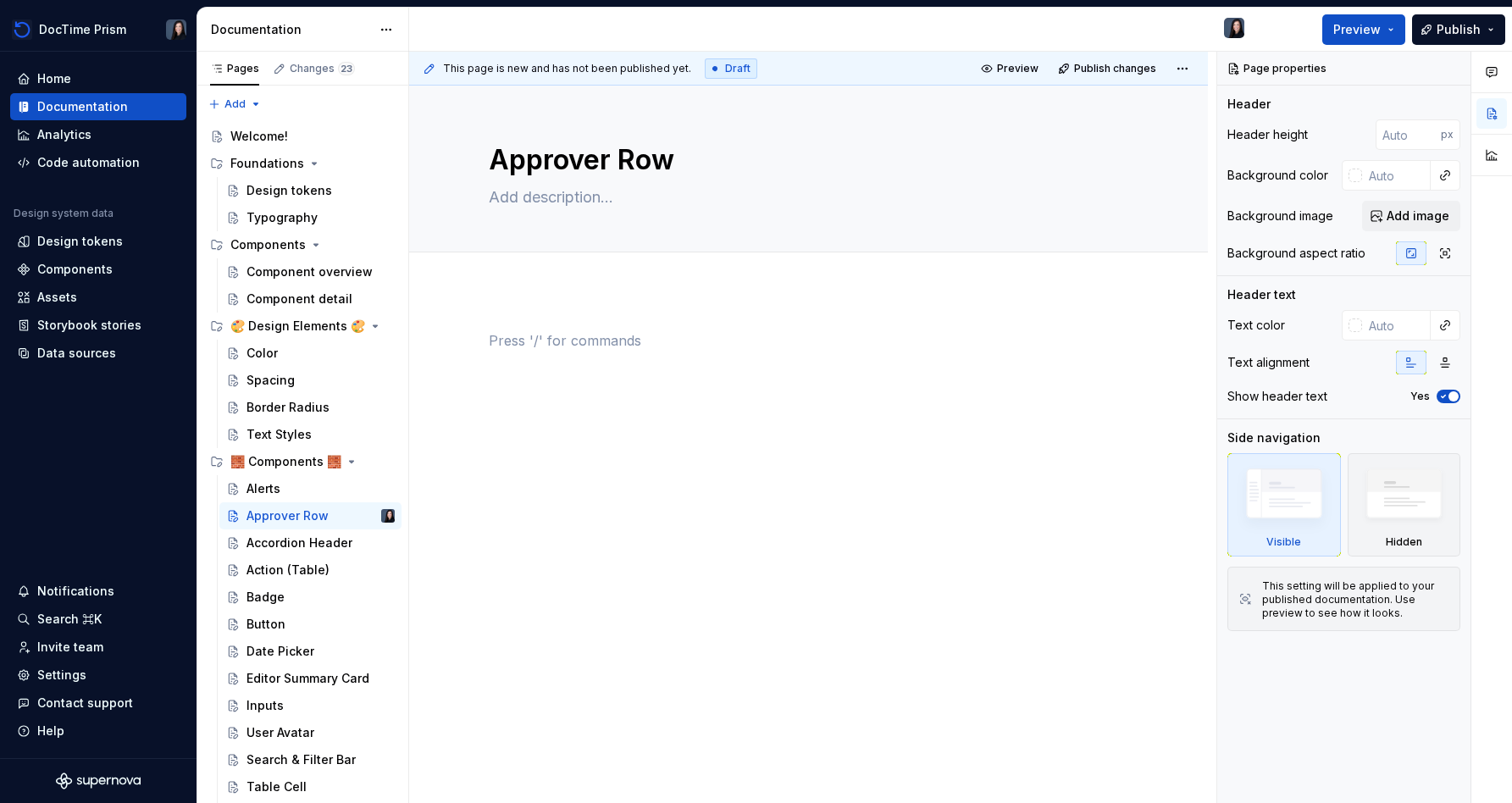 click at bounding box center [809, 363] 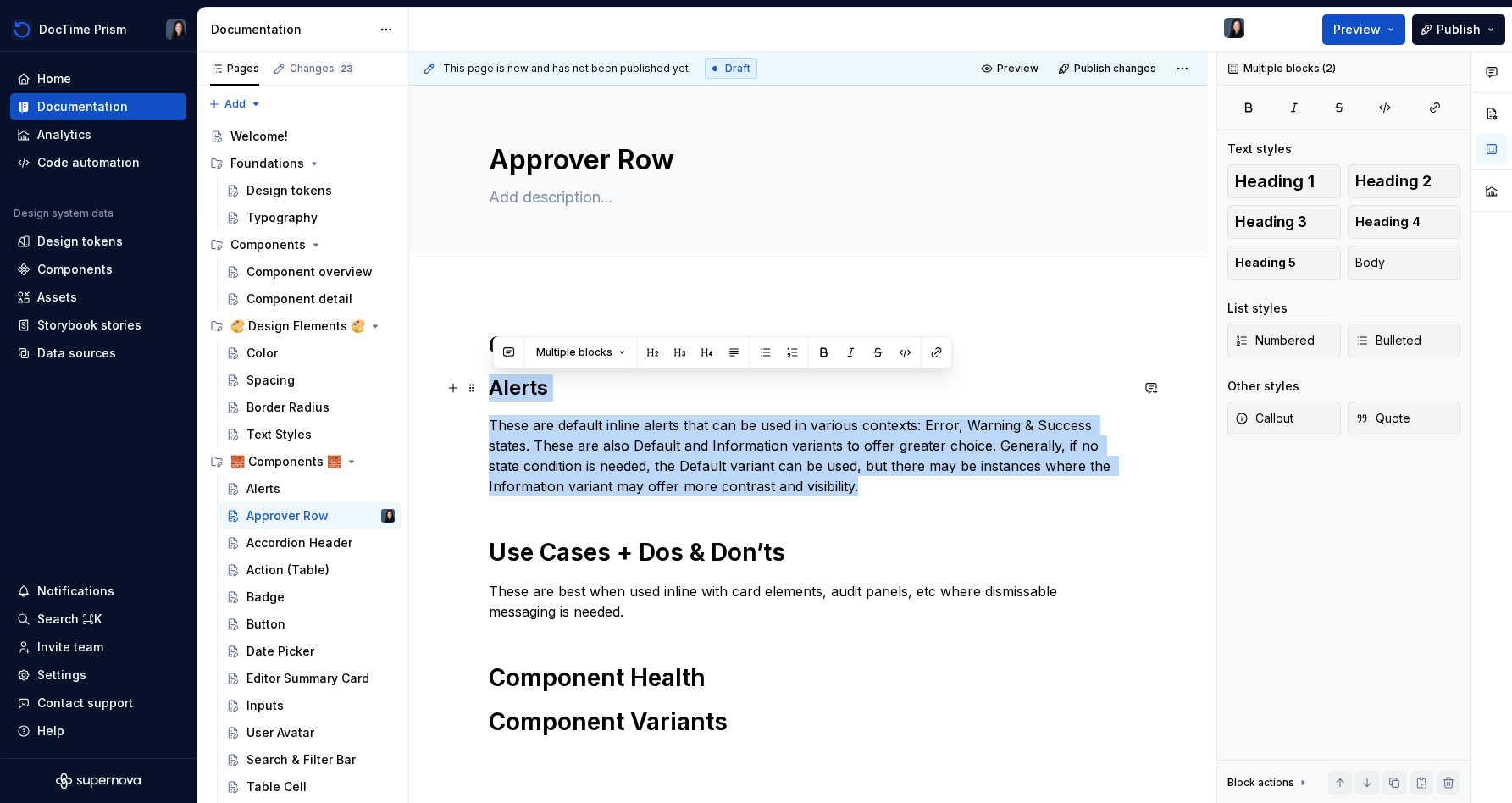 drag, startPoint x: 874, startPoint y: 489, endPoint x: 463, endPoint y: 401, distance: 420.3154 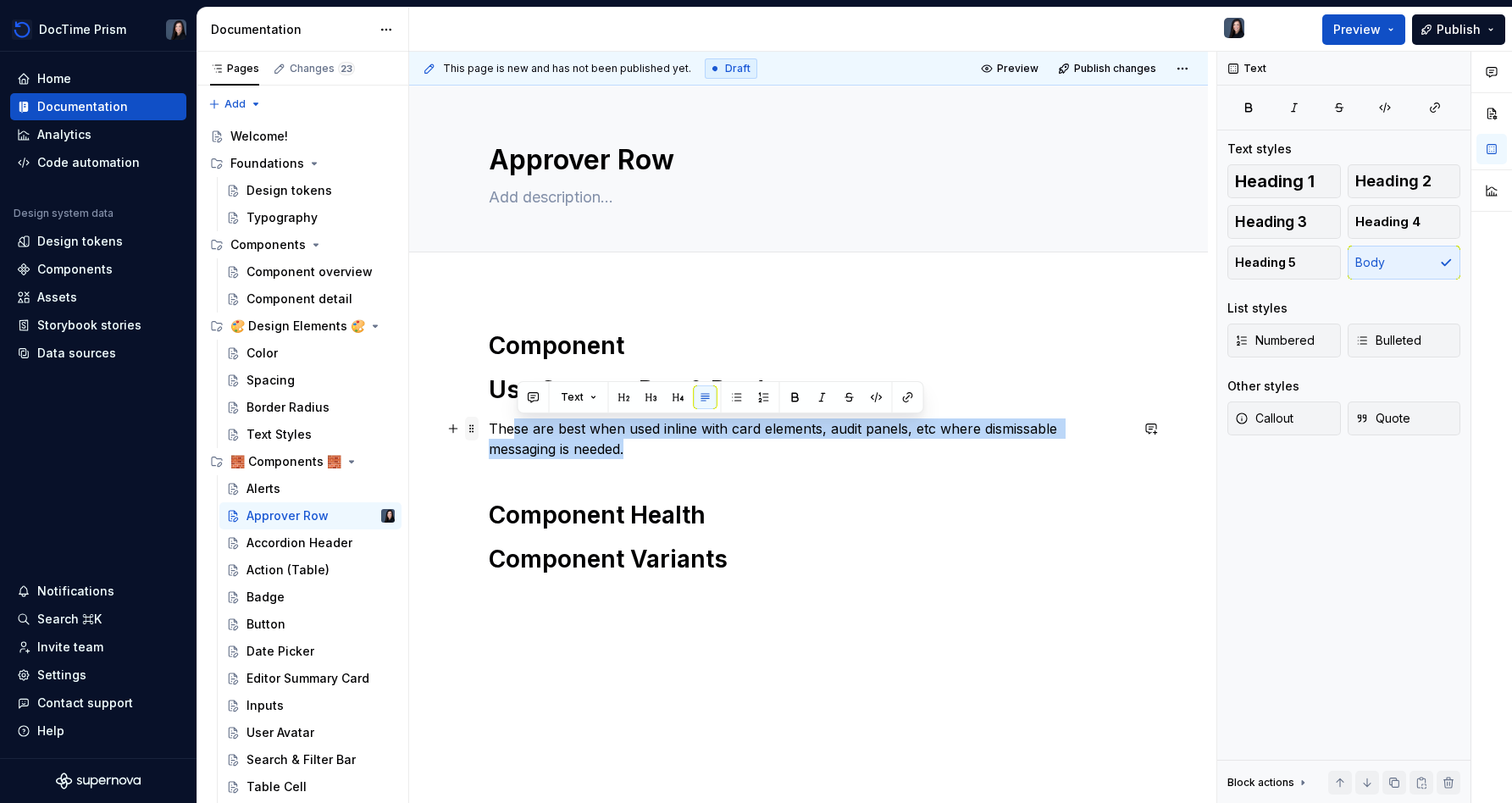 drag, startPoint x: 659, startPoint y: 455, endPoint x: 477, endPoint y: 424, distance: 184.62123 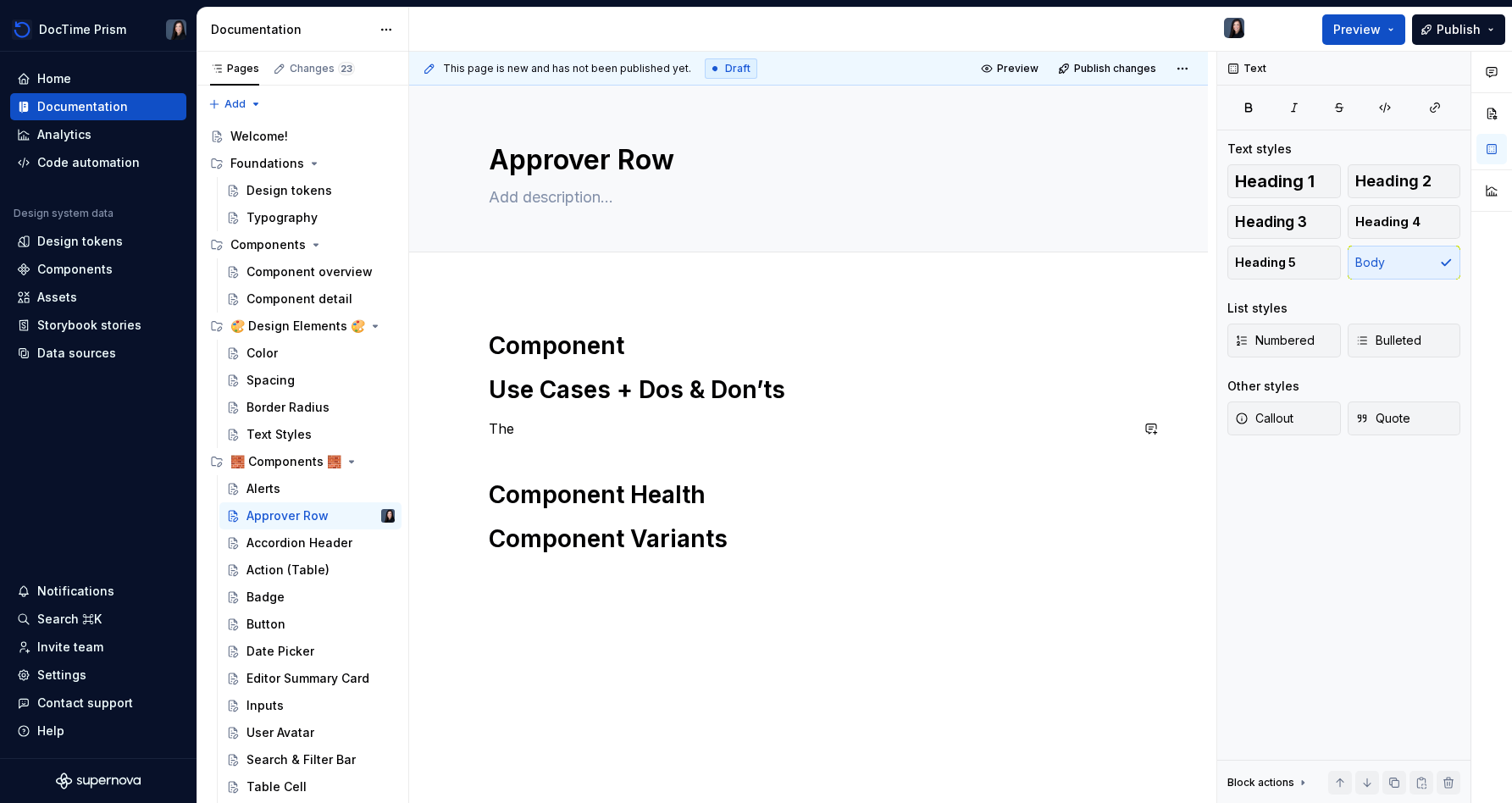type 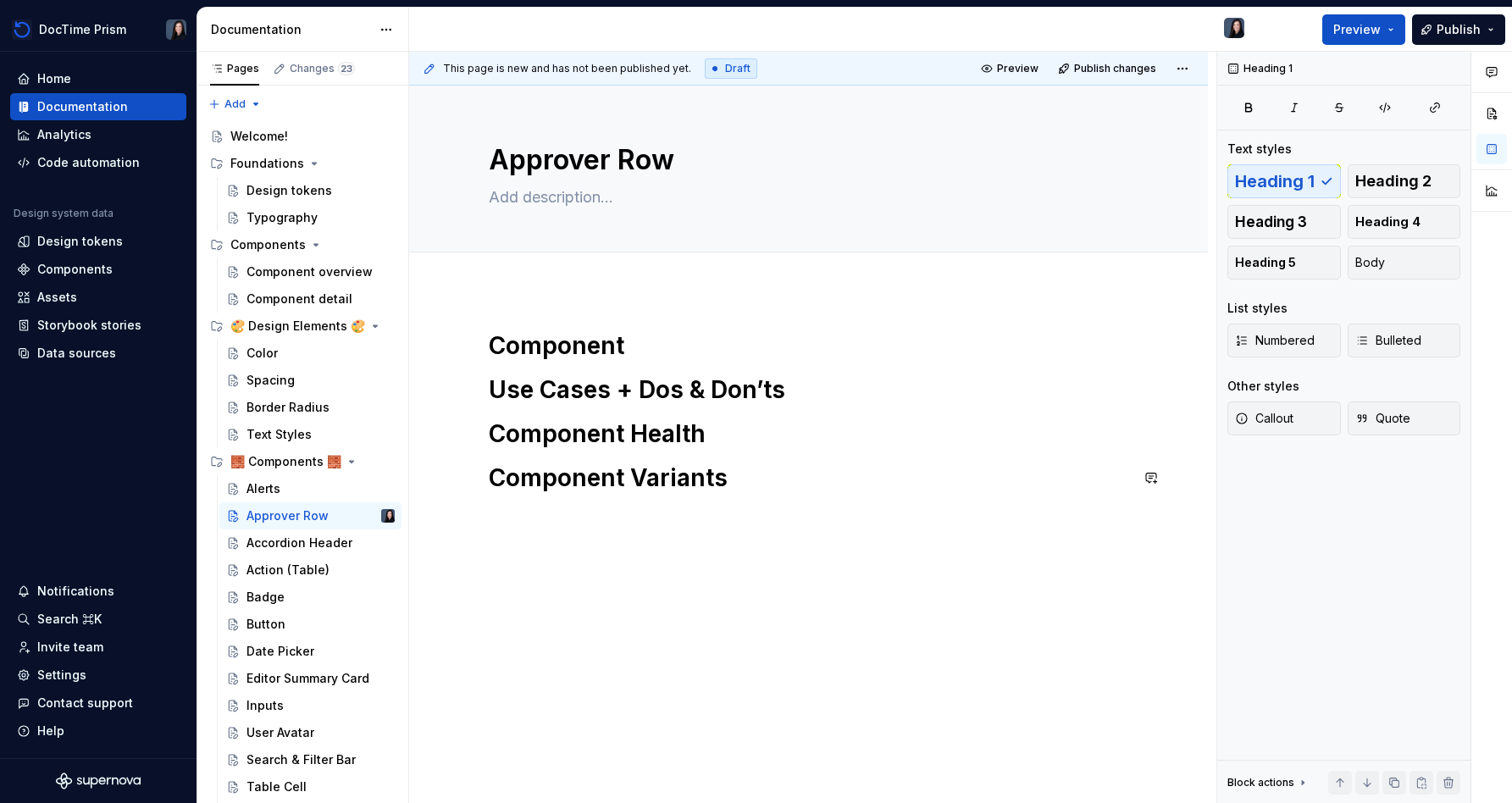 click on "Component Use Cases + Dos & Don’ts Component Health Component Variants" at bounding box center (808, 522) 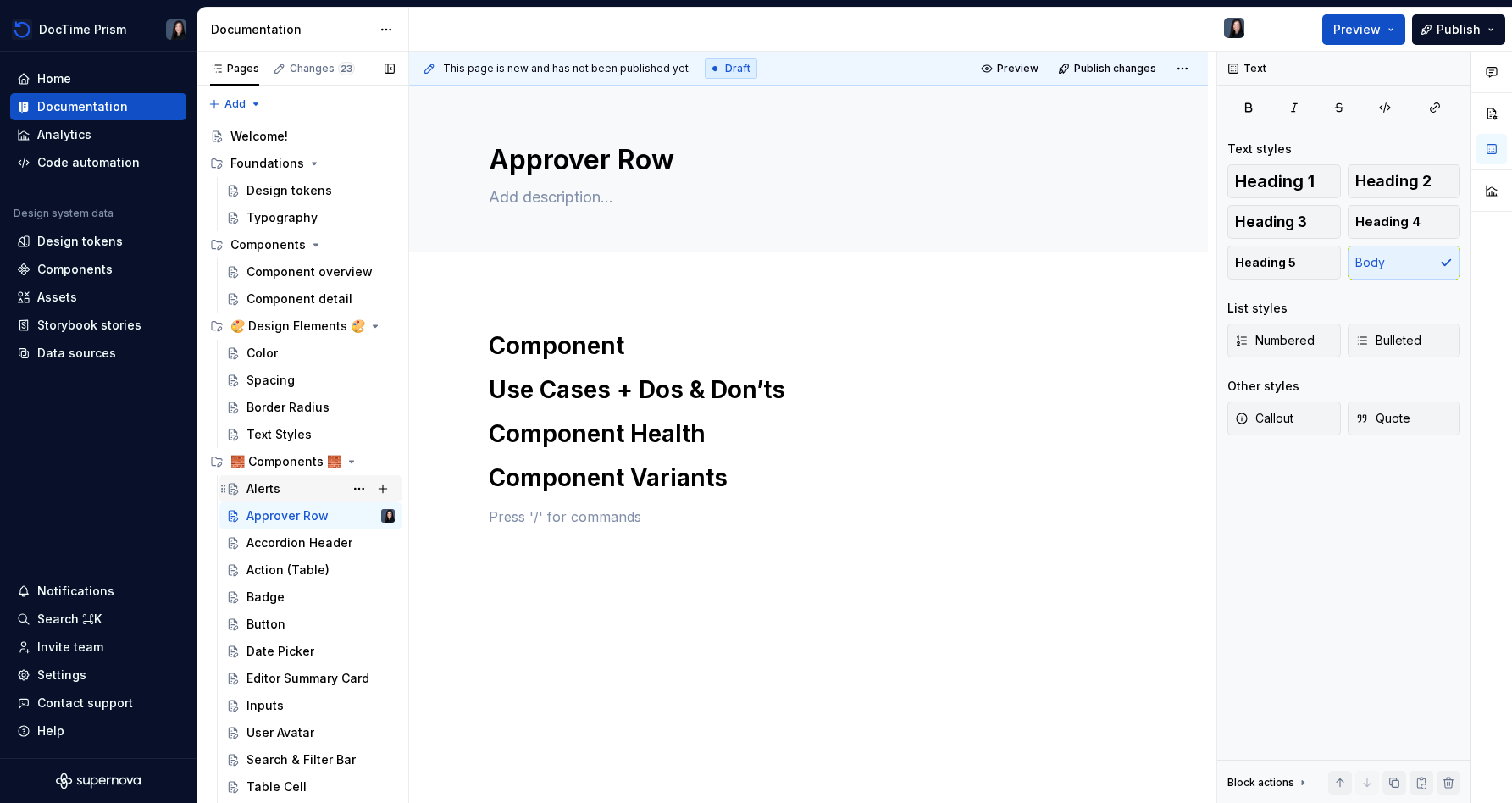 click on "Alerts" at bounding box center (320, 489) 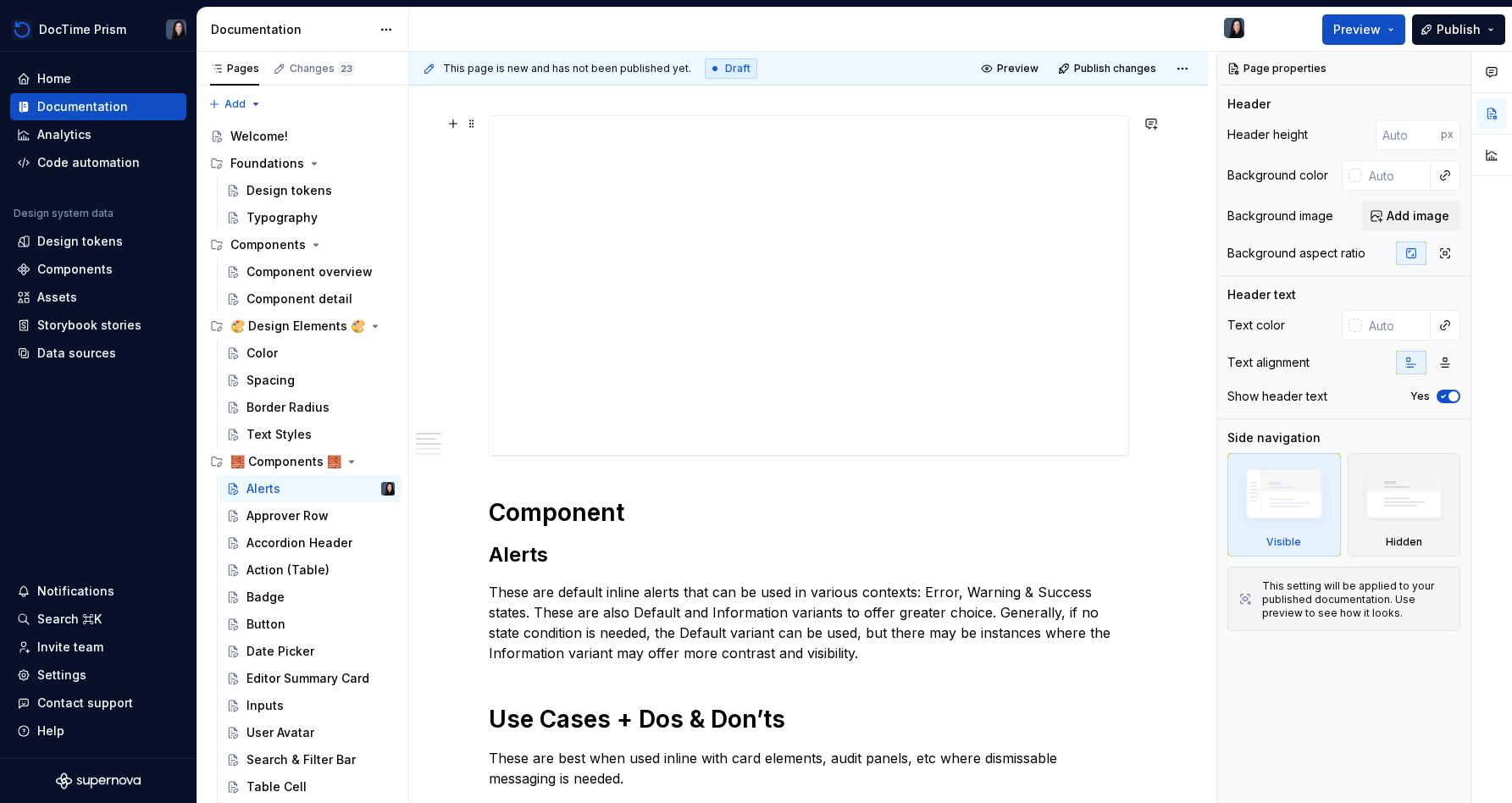 scroll, scrollTop: 219, scrollLeft: 0, axis: vertical 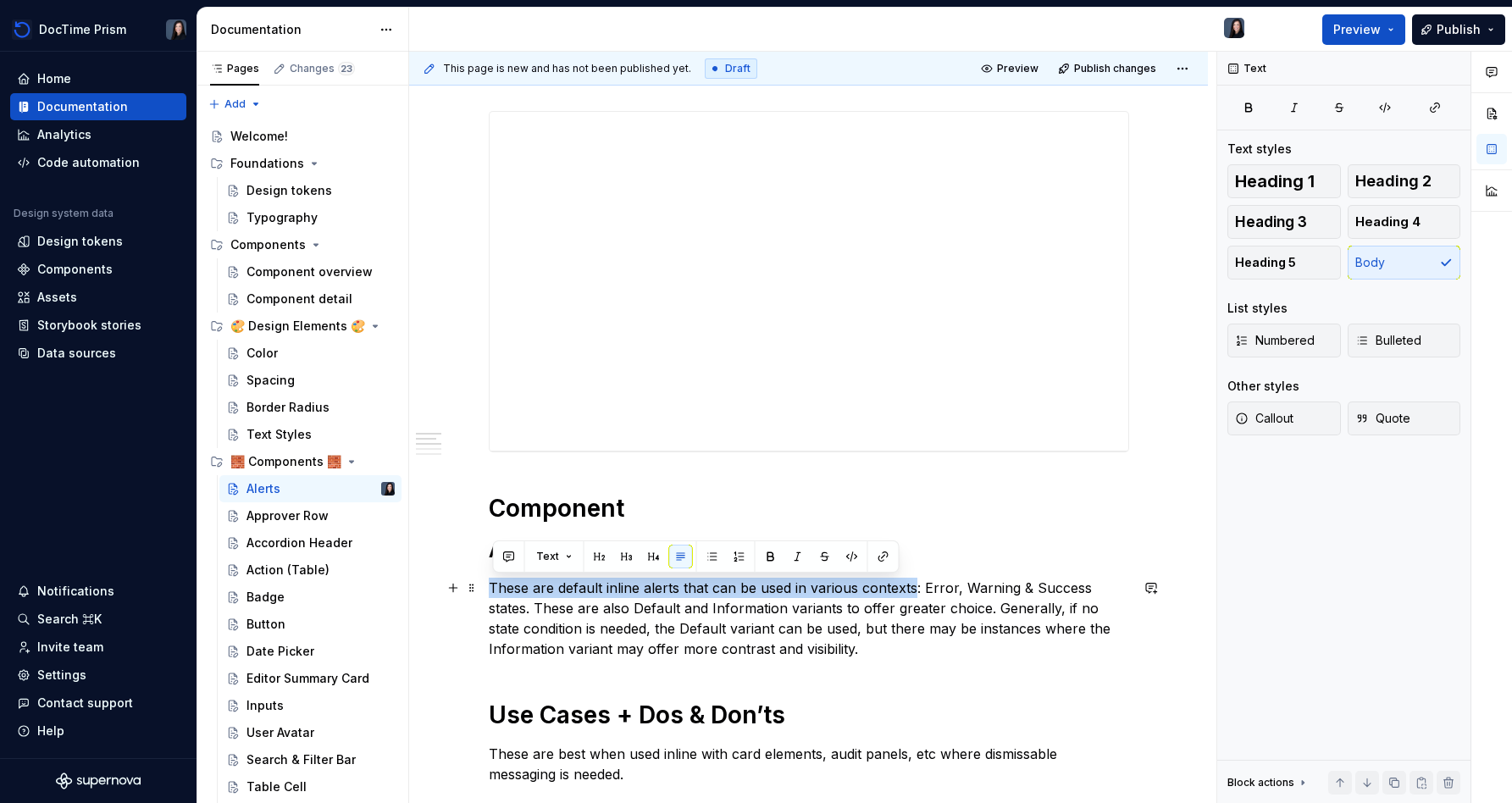 drag, startPoint x: 917, startPoint y: 588, endPoint x: 494, endPoint y: 591, distance: 423.01064 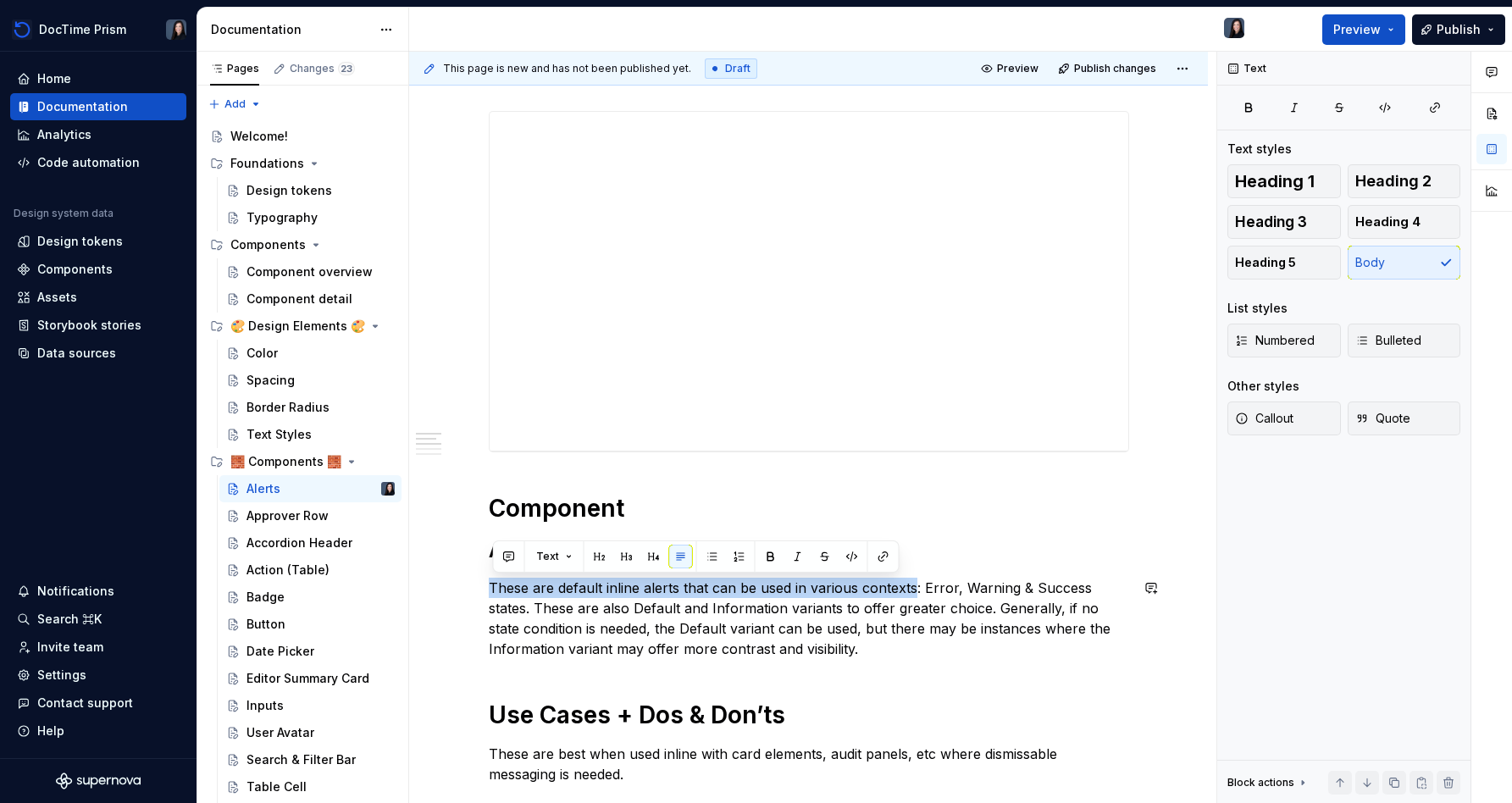 copy on "These are default inline alerts that can be used in various contexts" 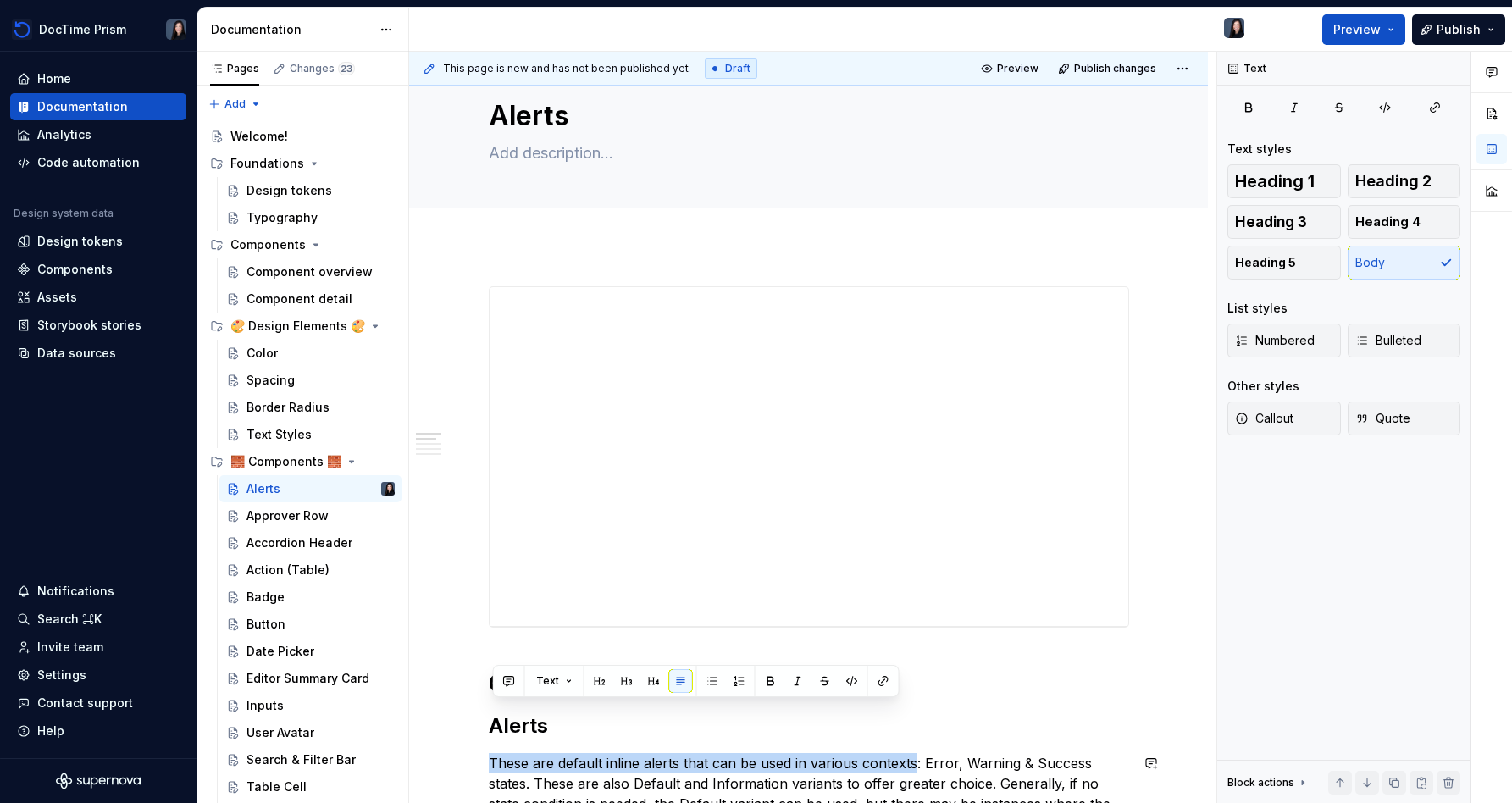 scroll, scrollTop: 0, scrollLeft: 0, axis: both 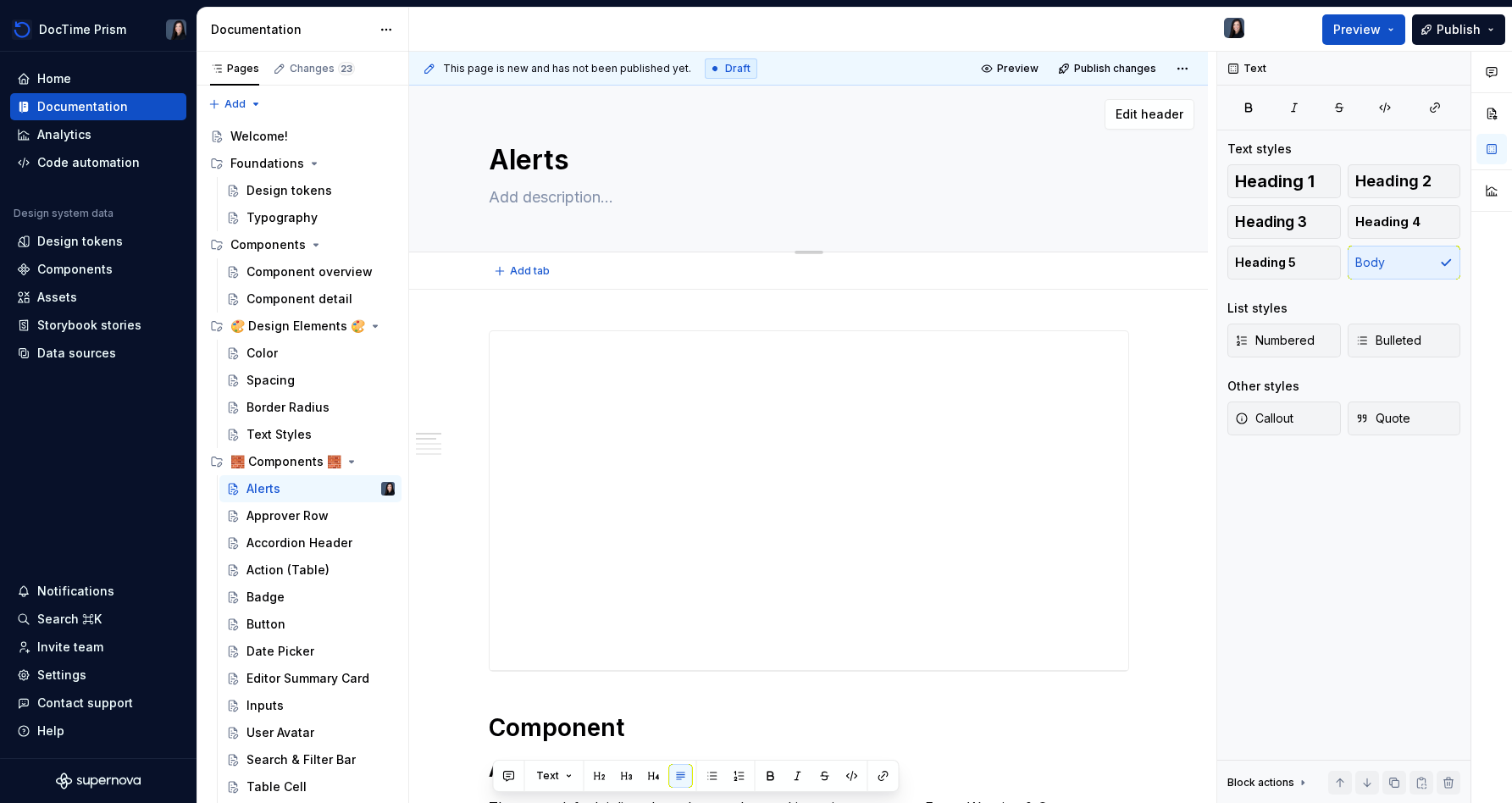 click on "Alerts" at bounding box center [806, 160] 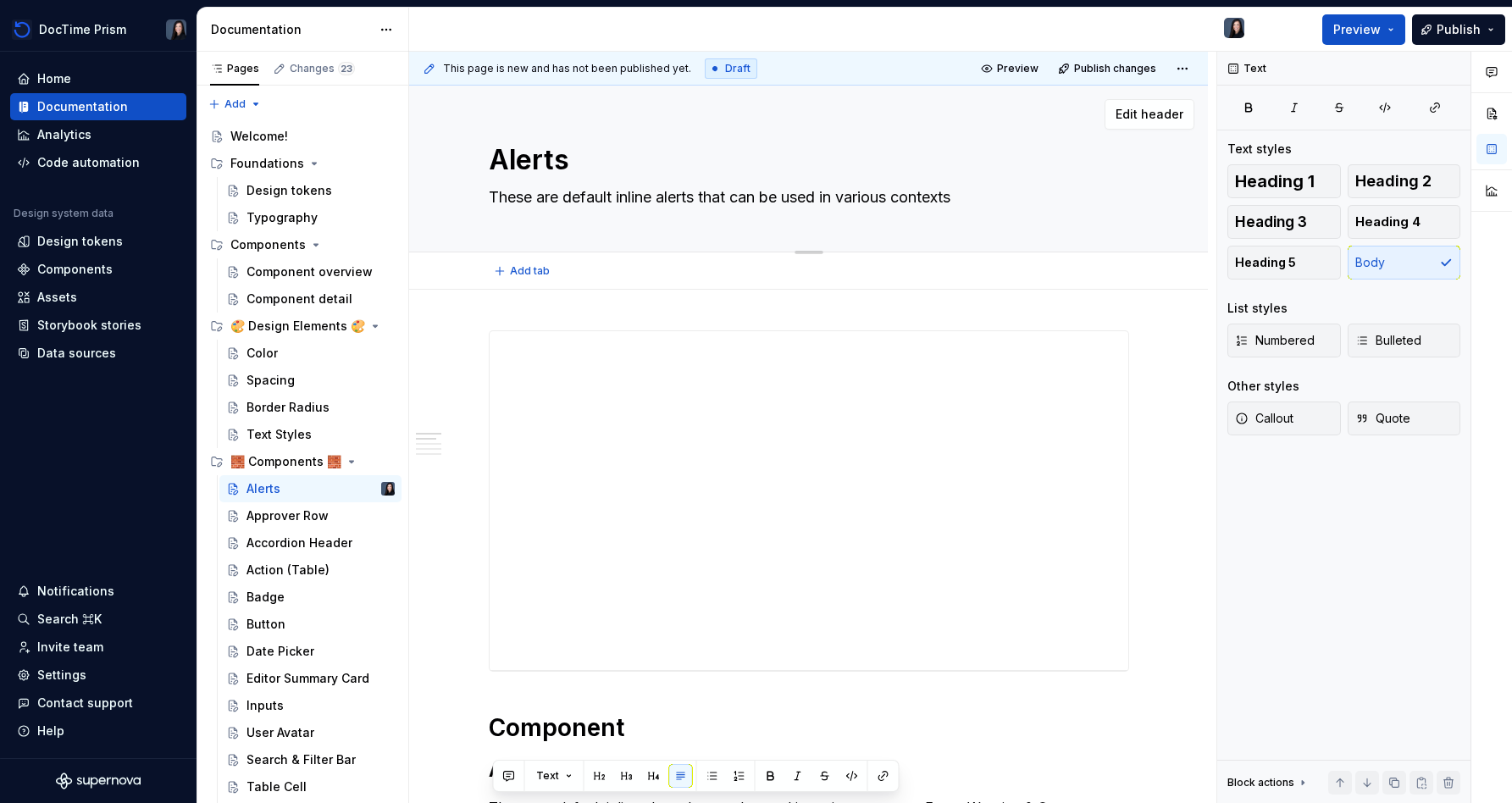 type on "*" 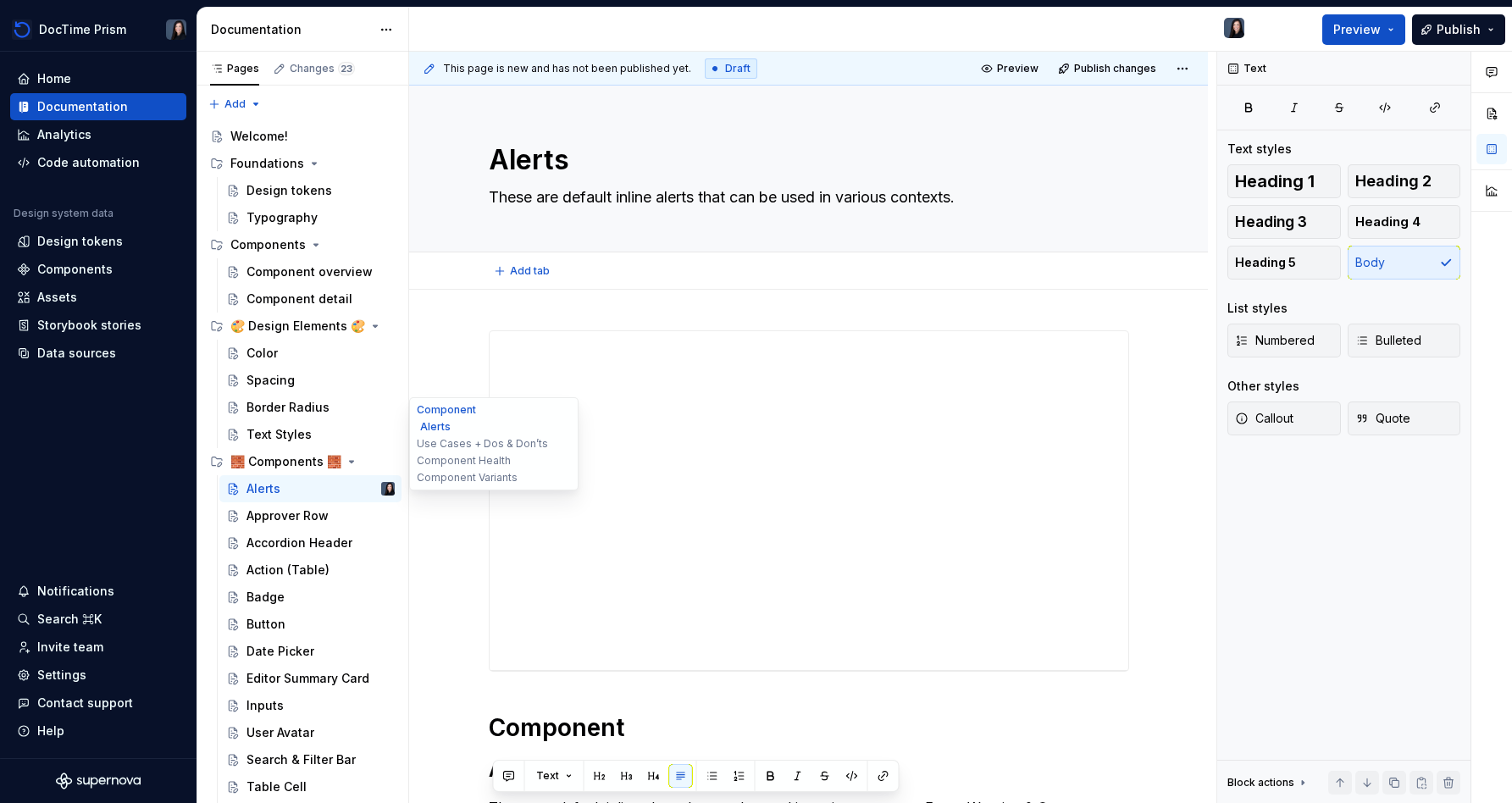 type on "*" 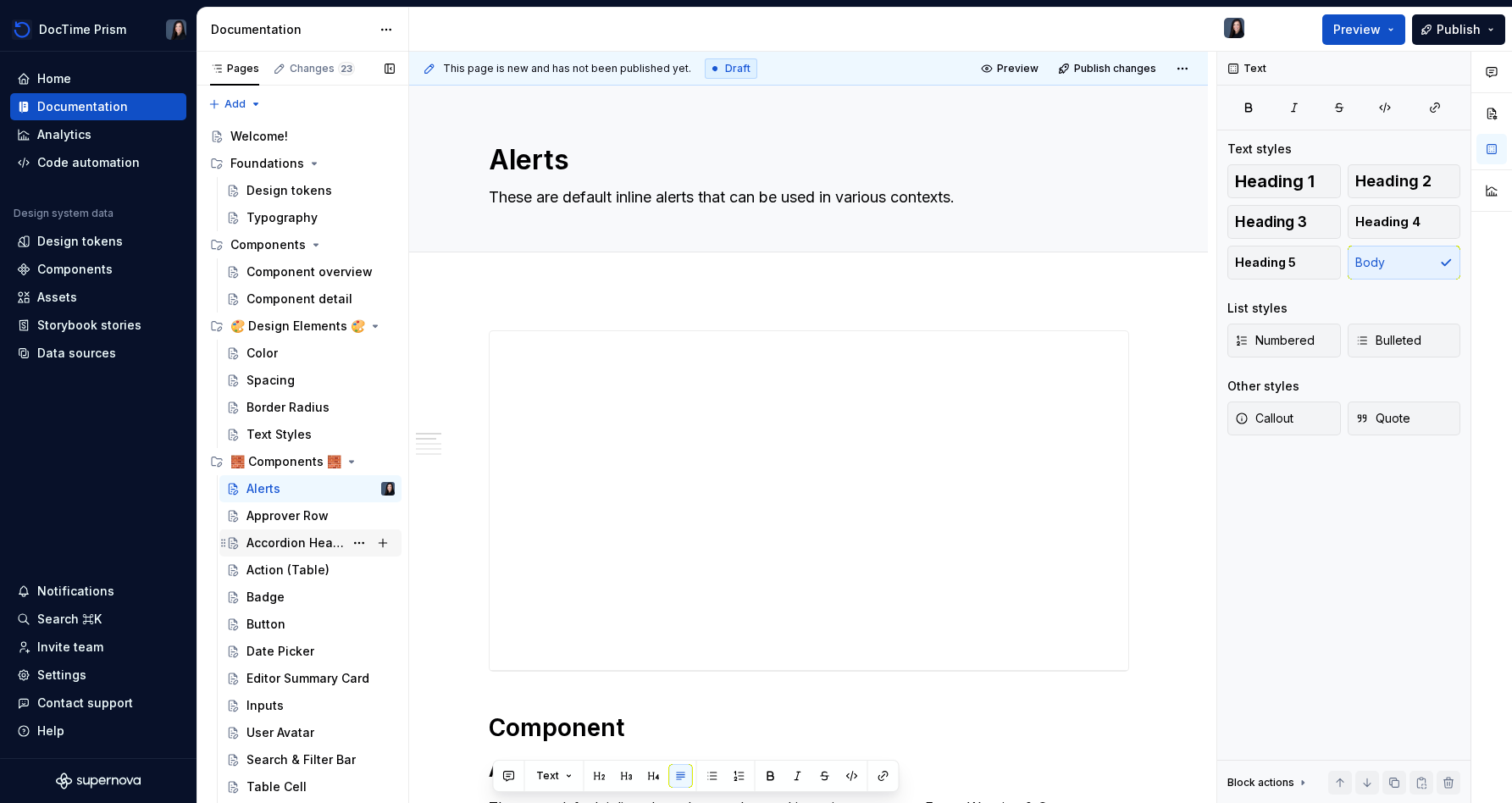 type on "These are default inline alerts that can be used in various contexts." 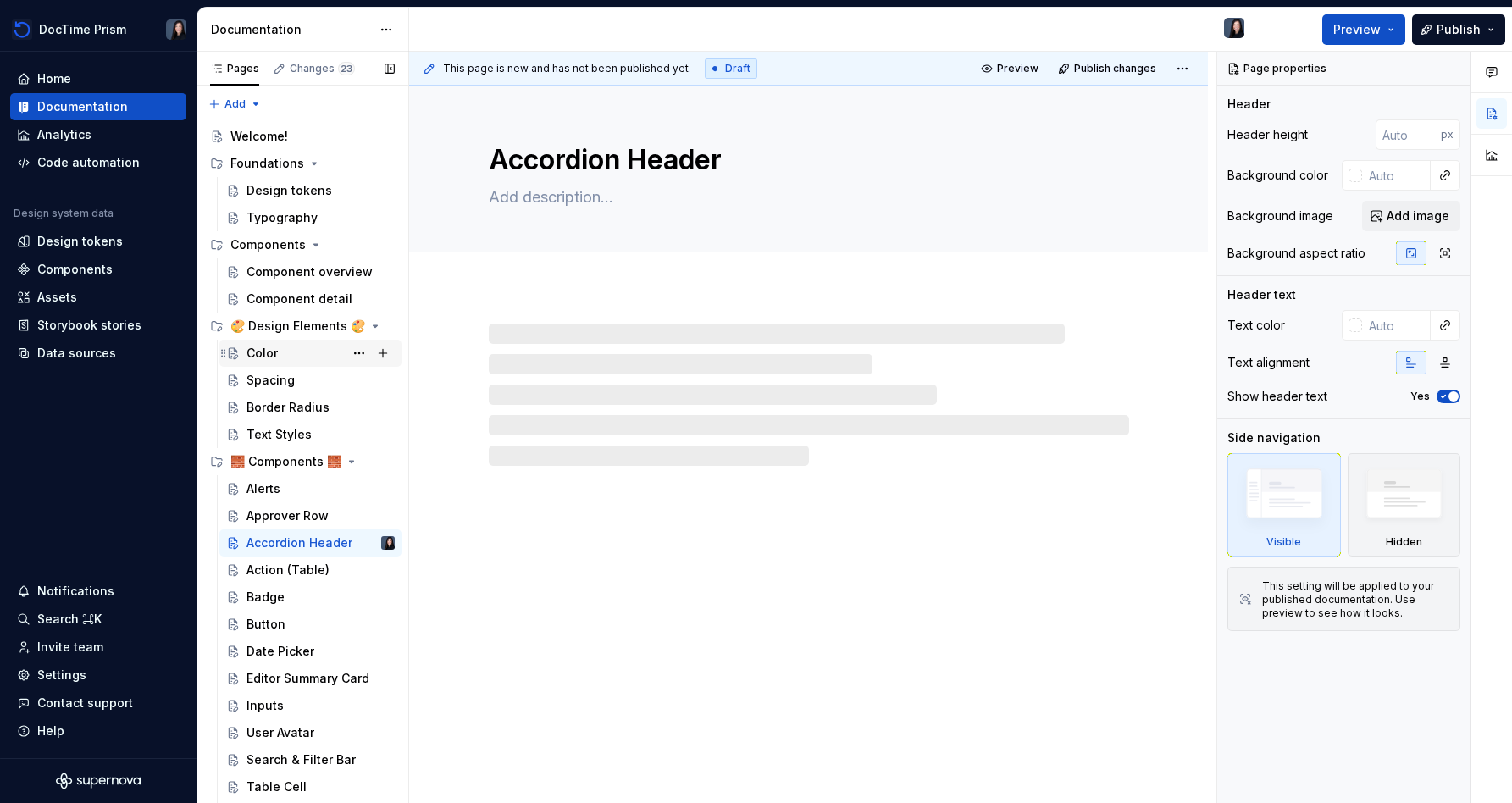 click on "Color" at bounding box center [320, 353] 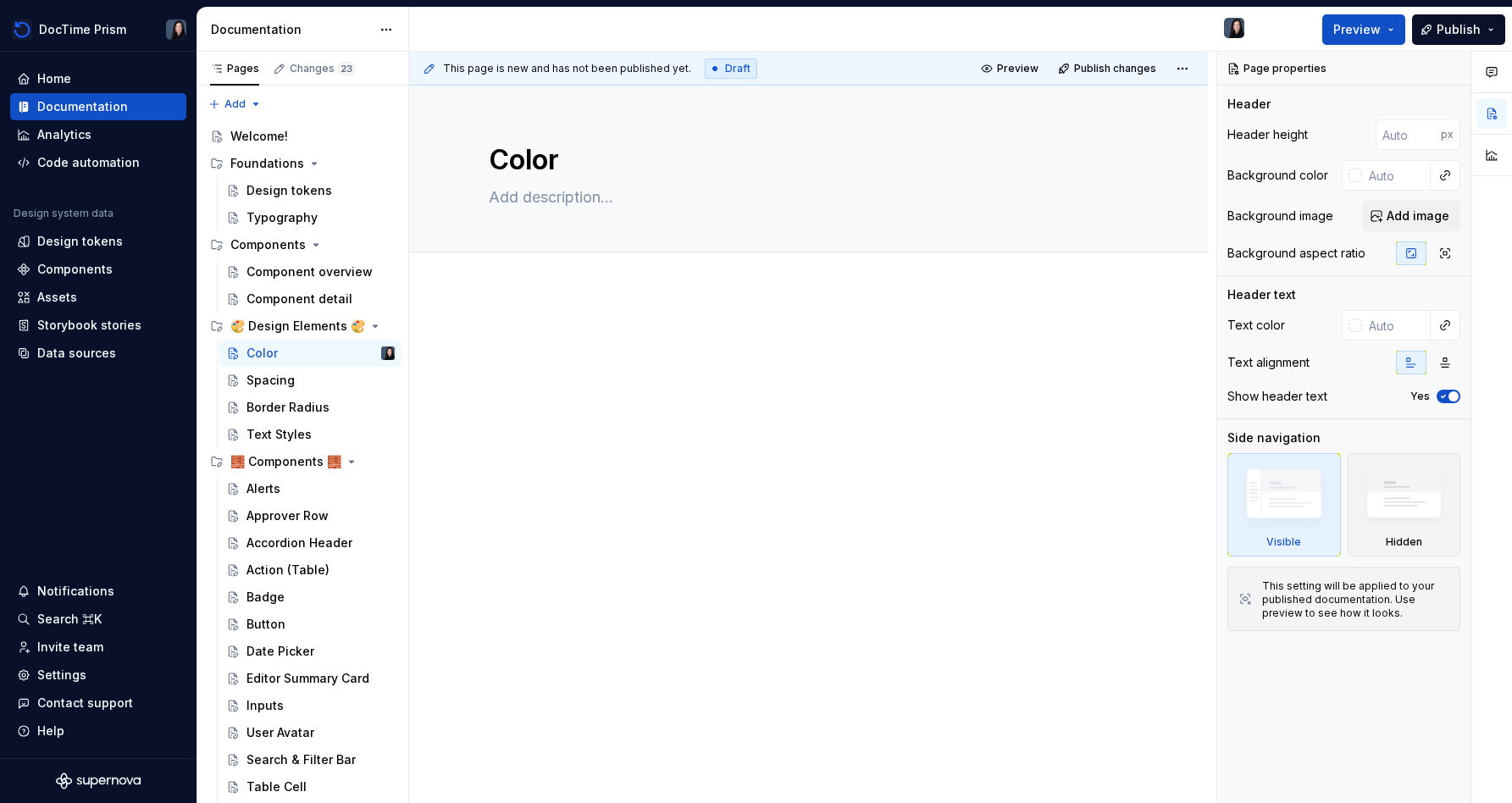 click at bounding box center [809, 341] 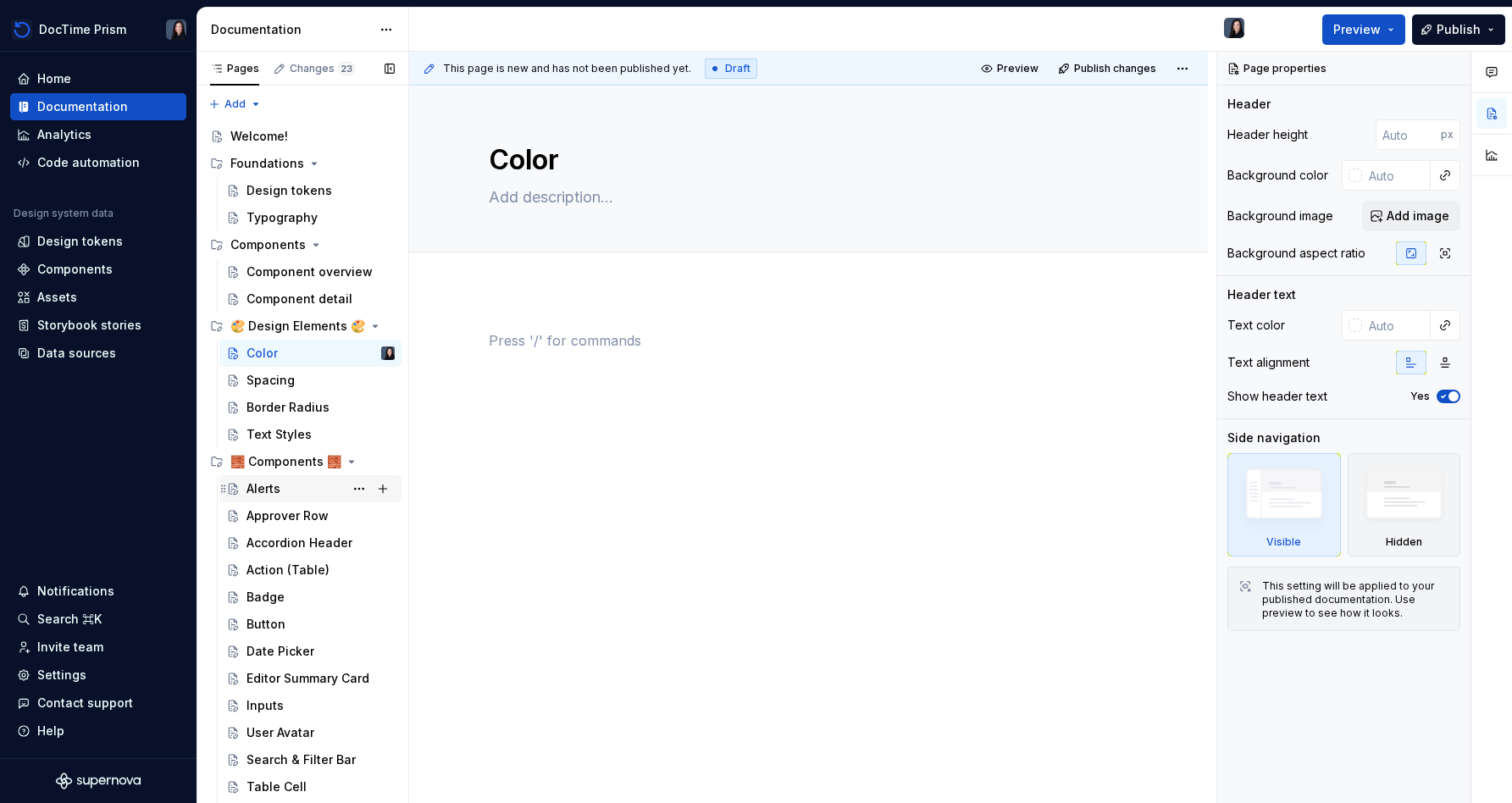 click on "Alerts" at bounding box center (320, 489) 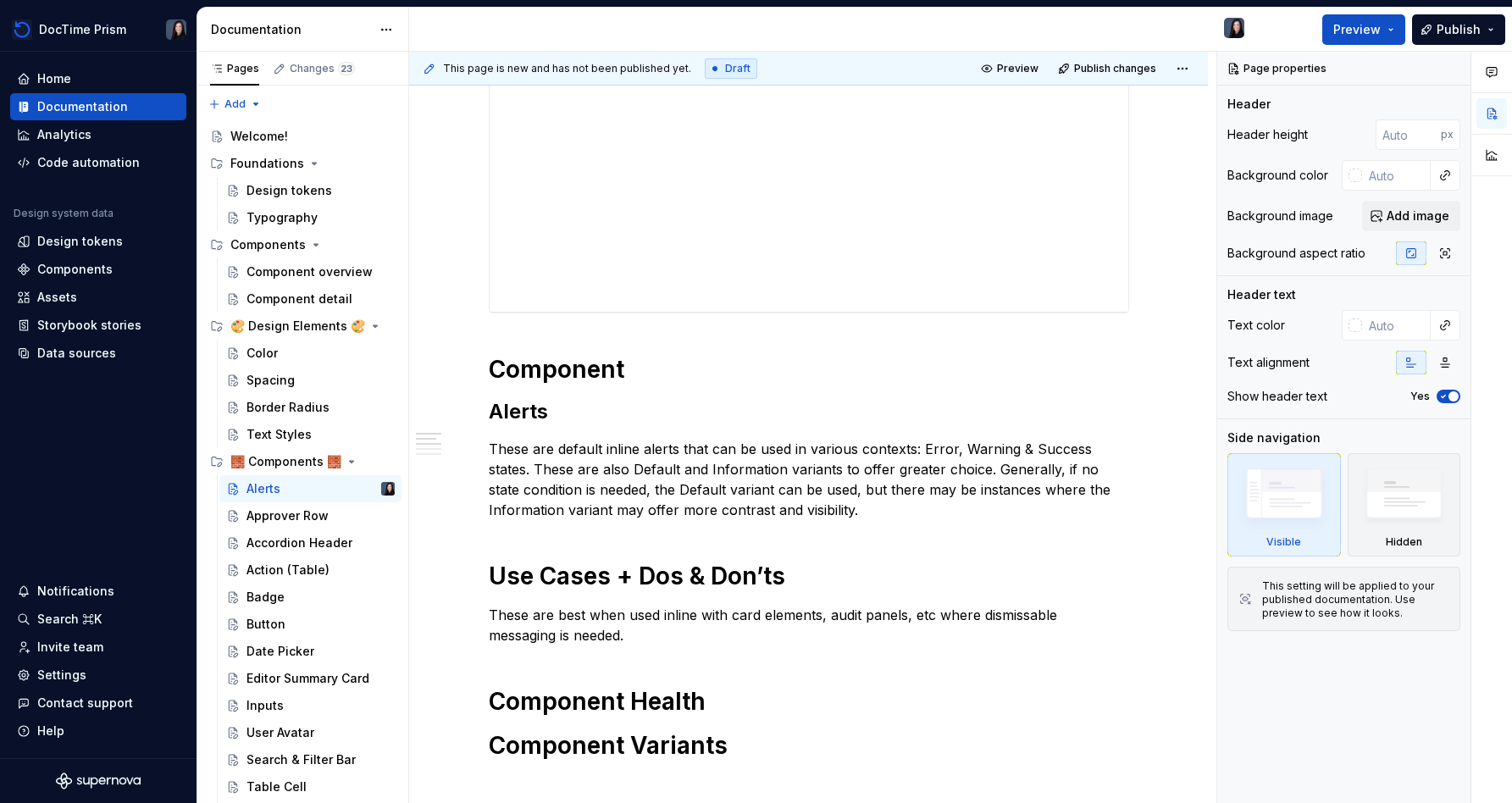scroll, scrollTop: 538, scrollLeft: 0, axis: vertical 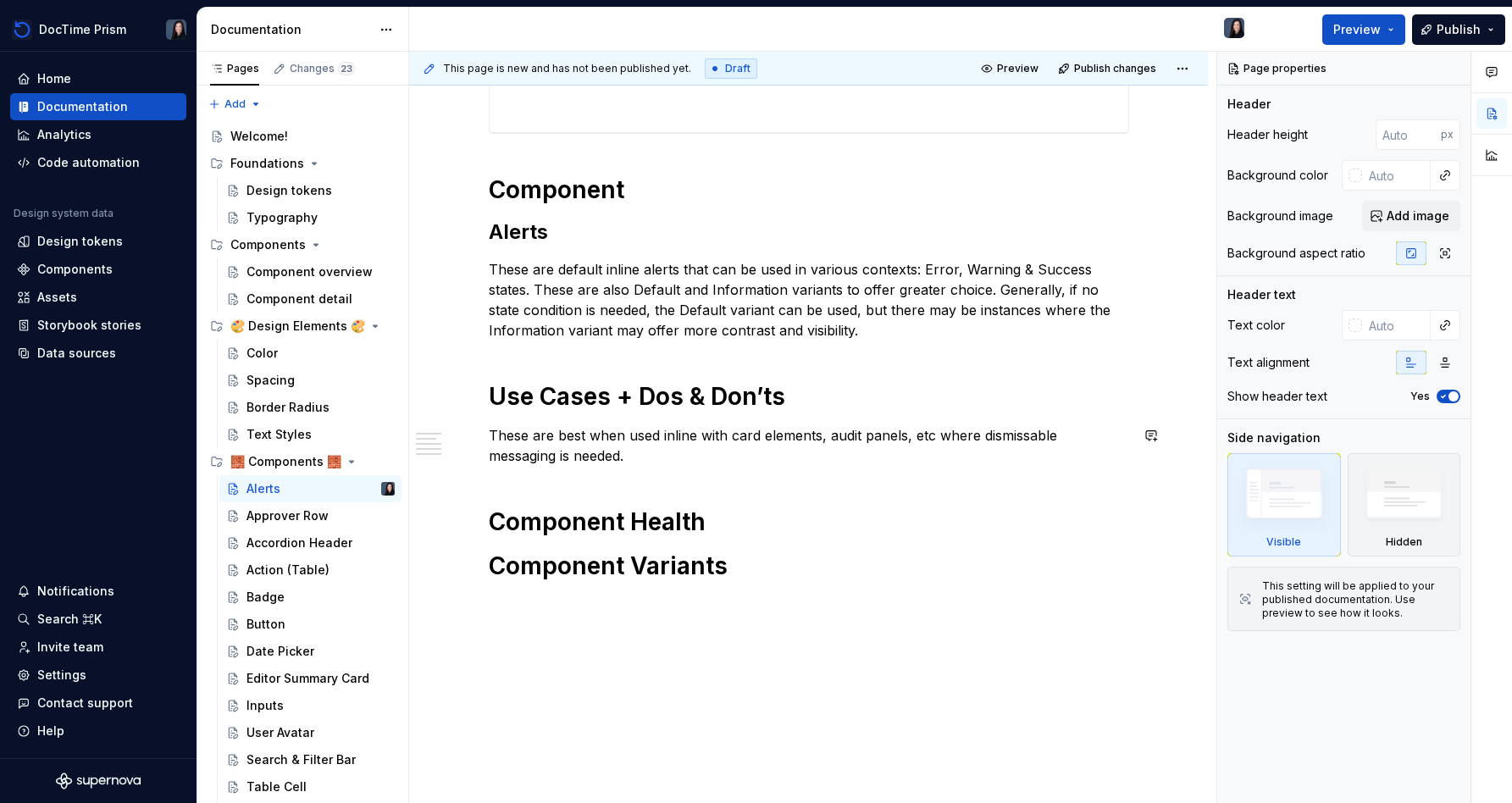click on "**********" at bounding box center [809, 186] 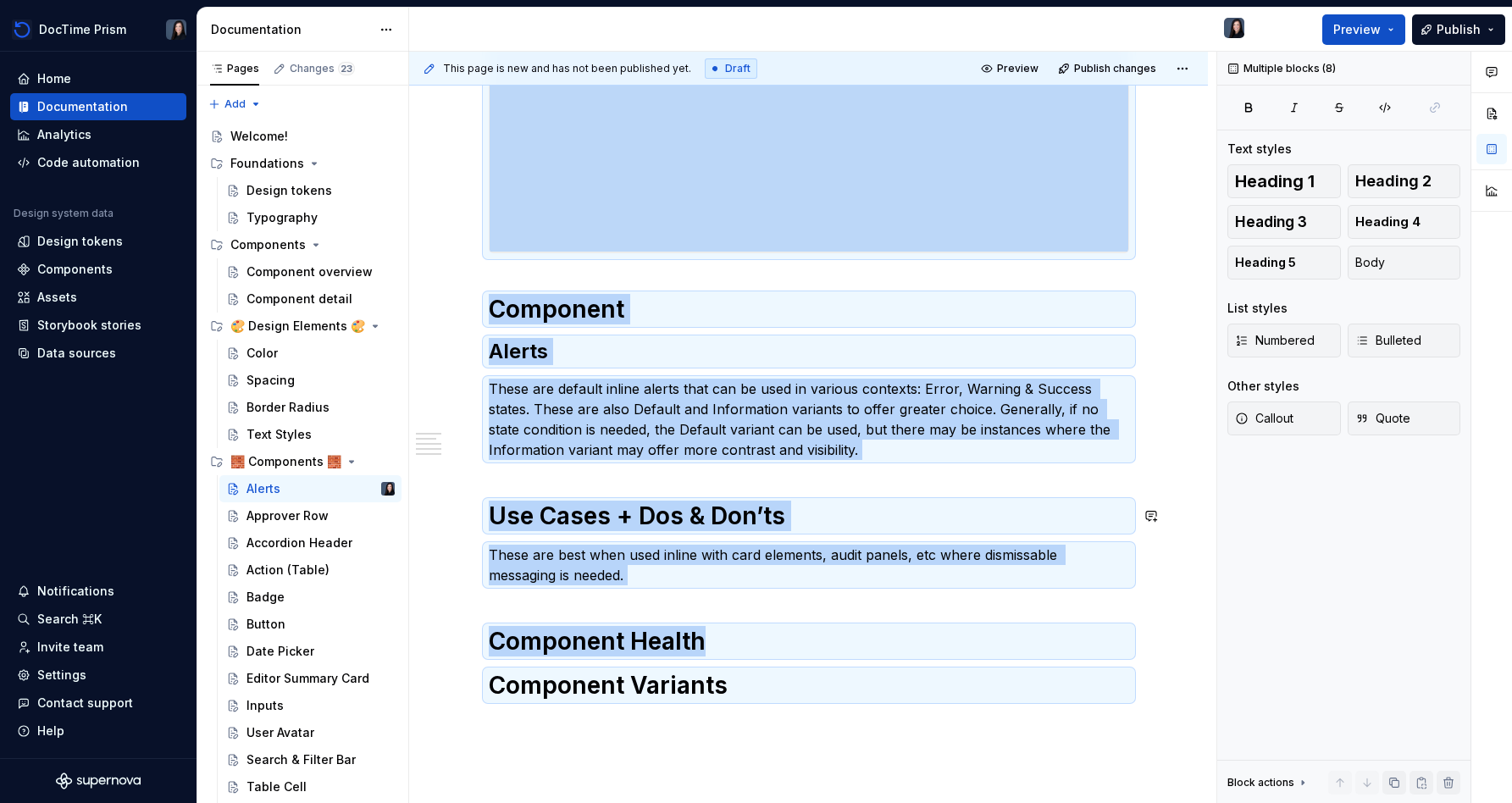 scroll, scrollTop: 418, scrollLeft: 0, axis: vertical 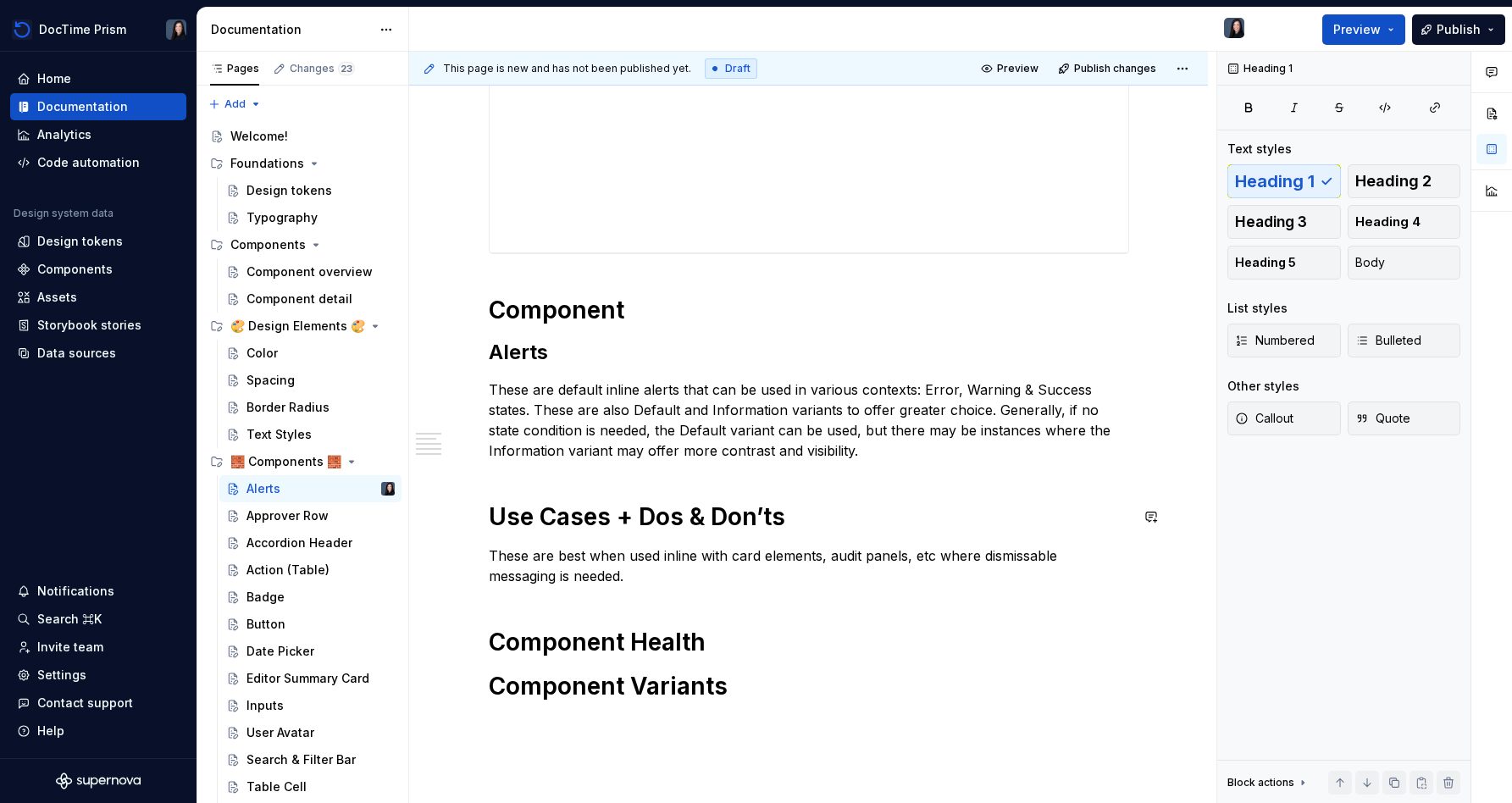 click on "**********" at bounding box center (809, 307) 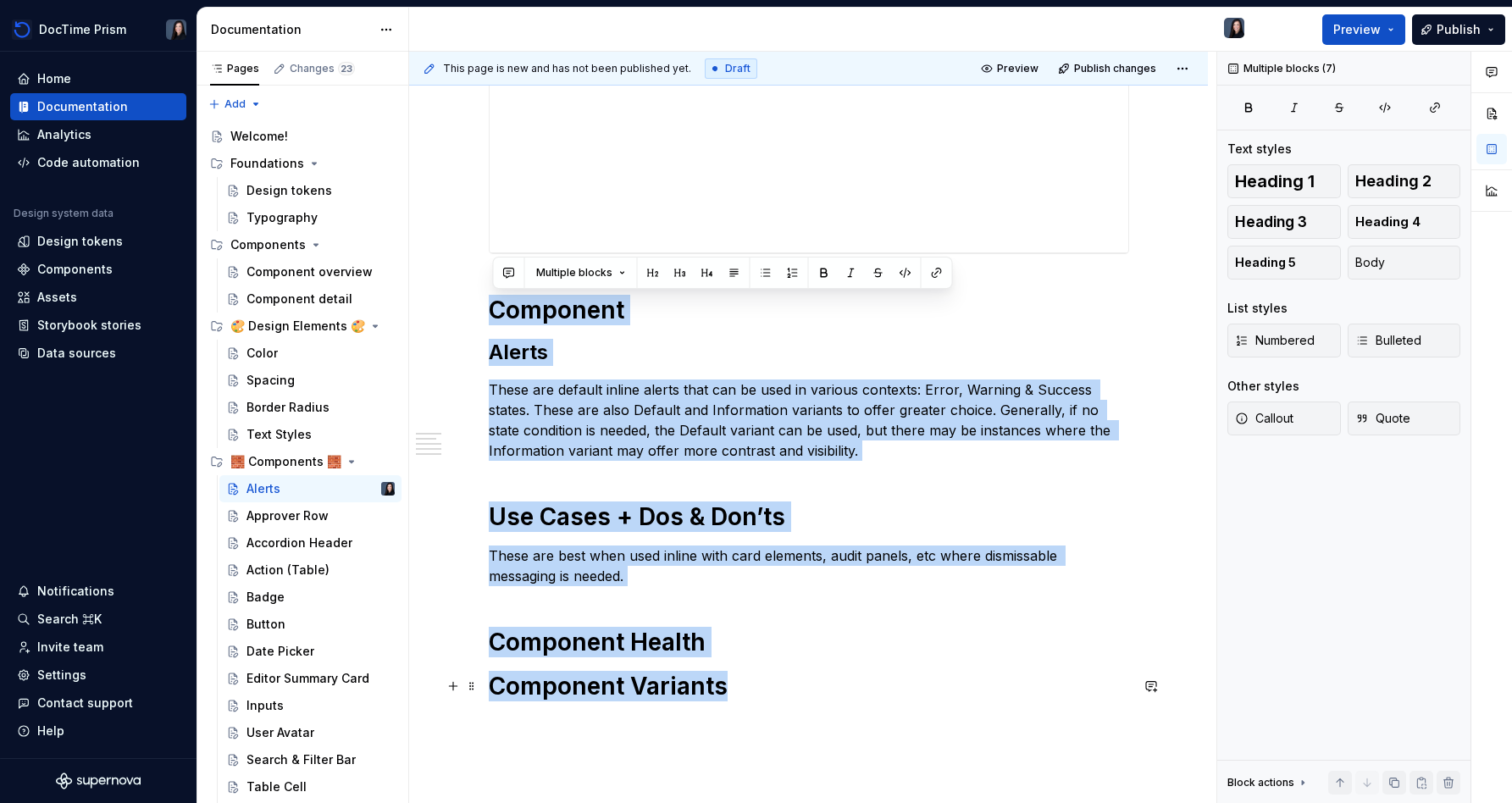 drag, startPoint x: 497, startPoint y: 302, endPoint x: 724, endPoint y: 697, distance: 455.5809 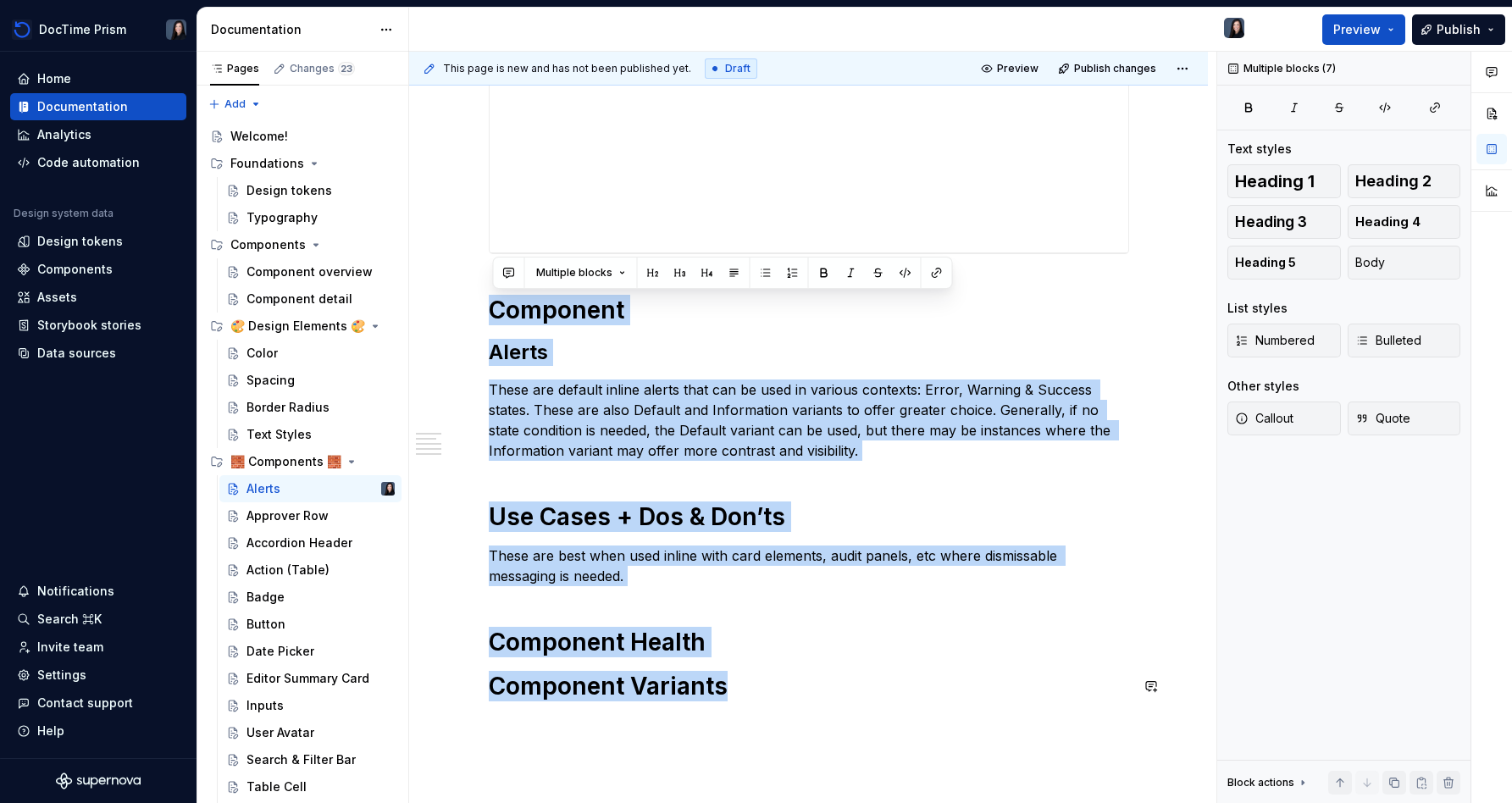 copy on "Component Alerts These are default inline alerts that can be used in various contexts: Error, Warning & Success states. These are also Default and Information variants to offer greater choice. Generally, if no state condition is needed, the Default variant can be used, but there may be instances where the Information variant may offer more contrast and visibility. Use Cases + Dos & Don’ts These are best when used inline with card elements, audit panels, etc where dismissable messaging is needed. Component Health Component Variants" 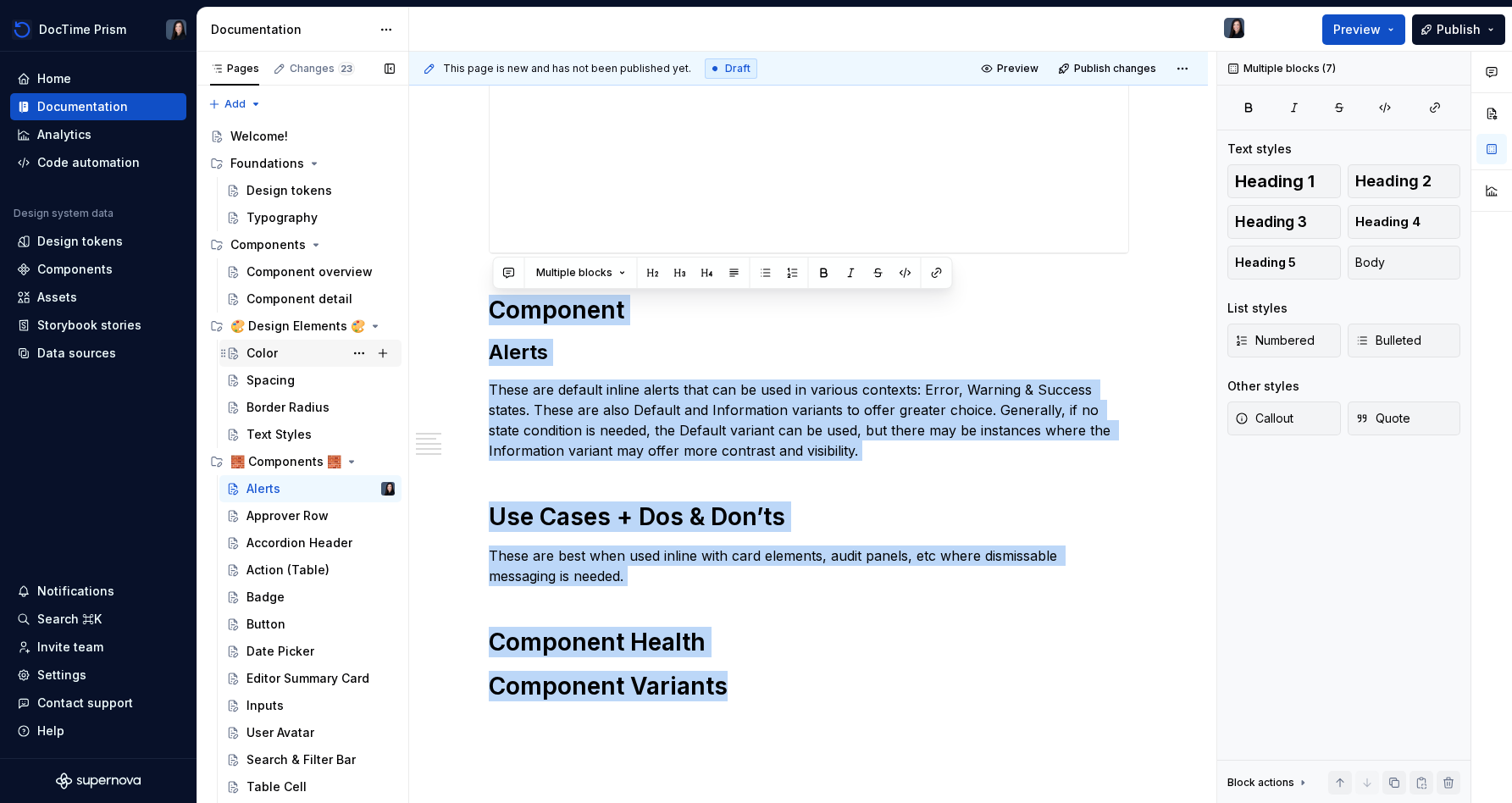click on "Color" at bounding box center (262, 353) 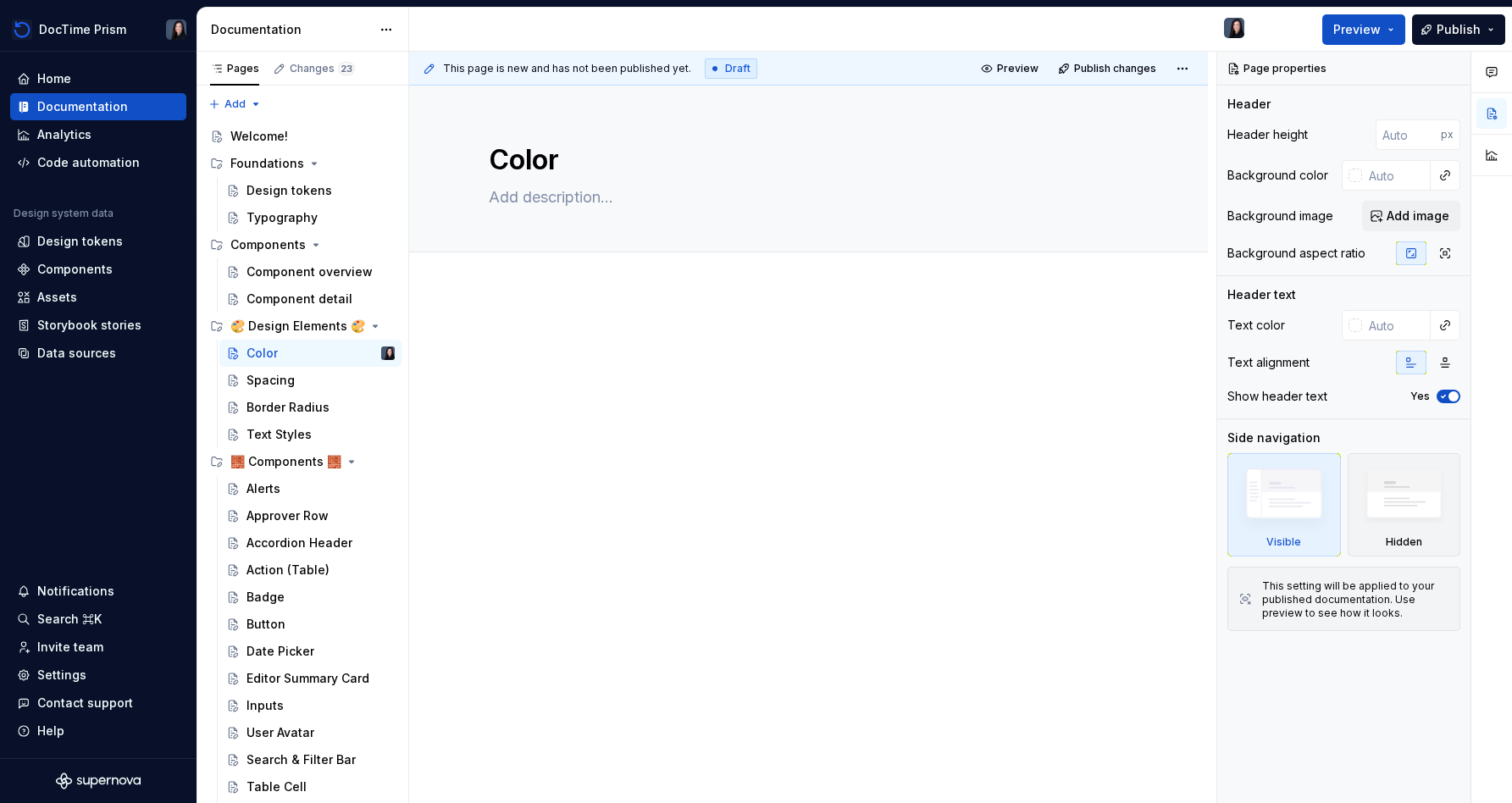 type on "*" 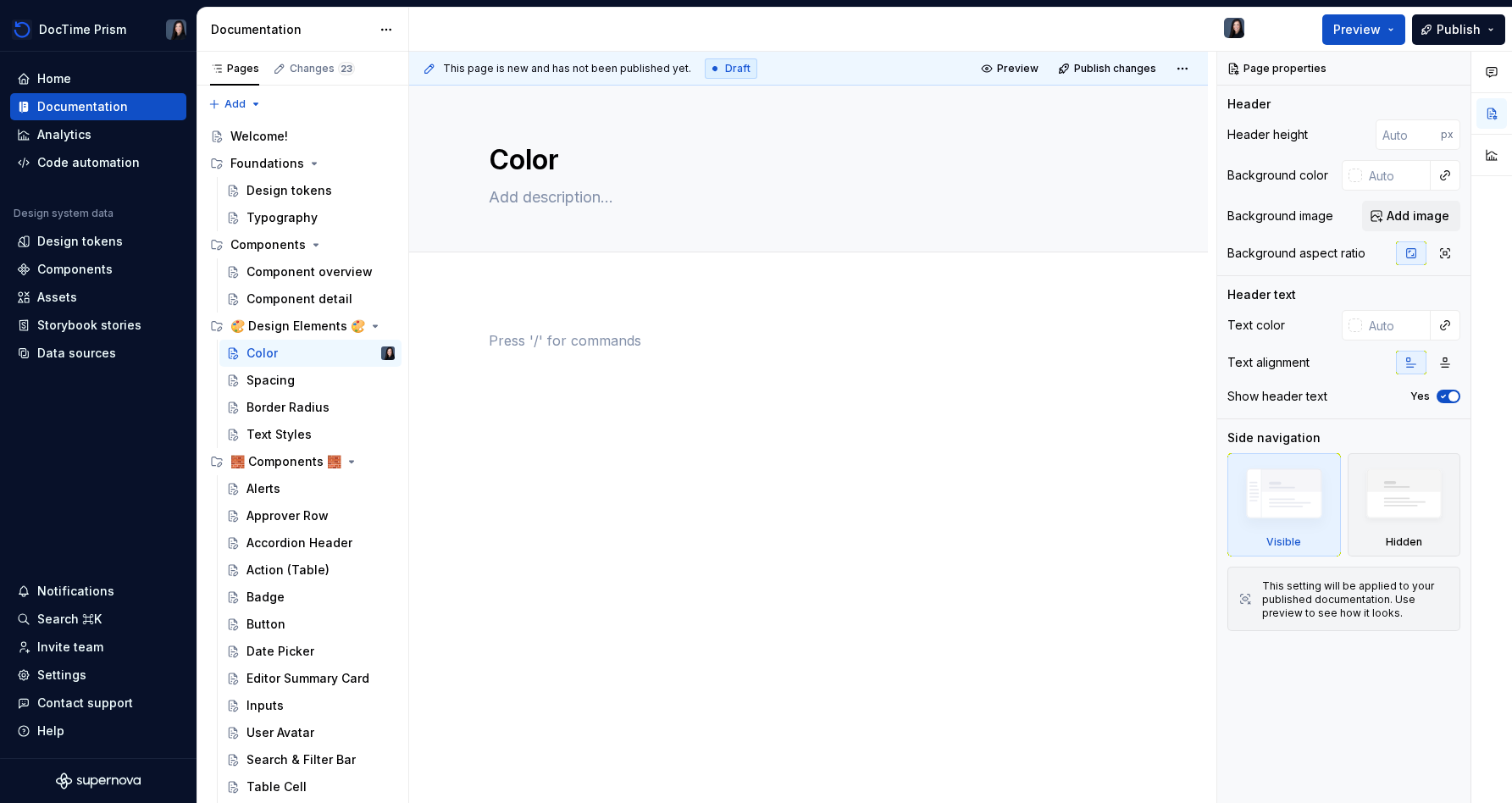 paste 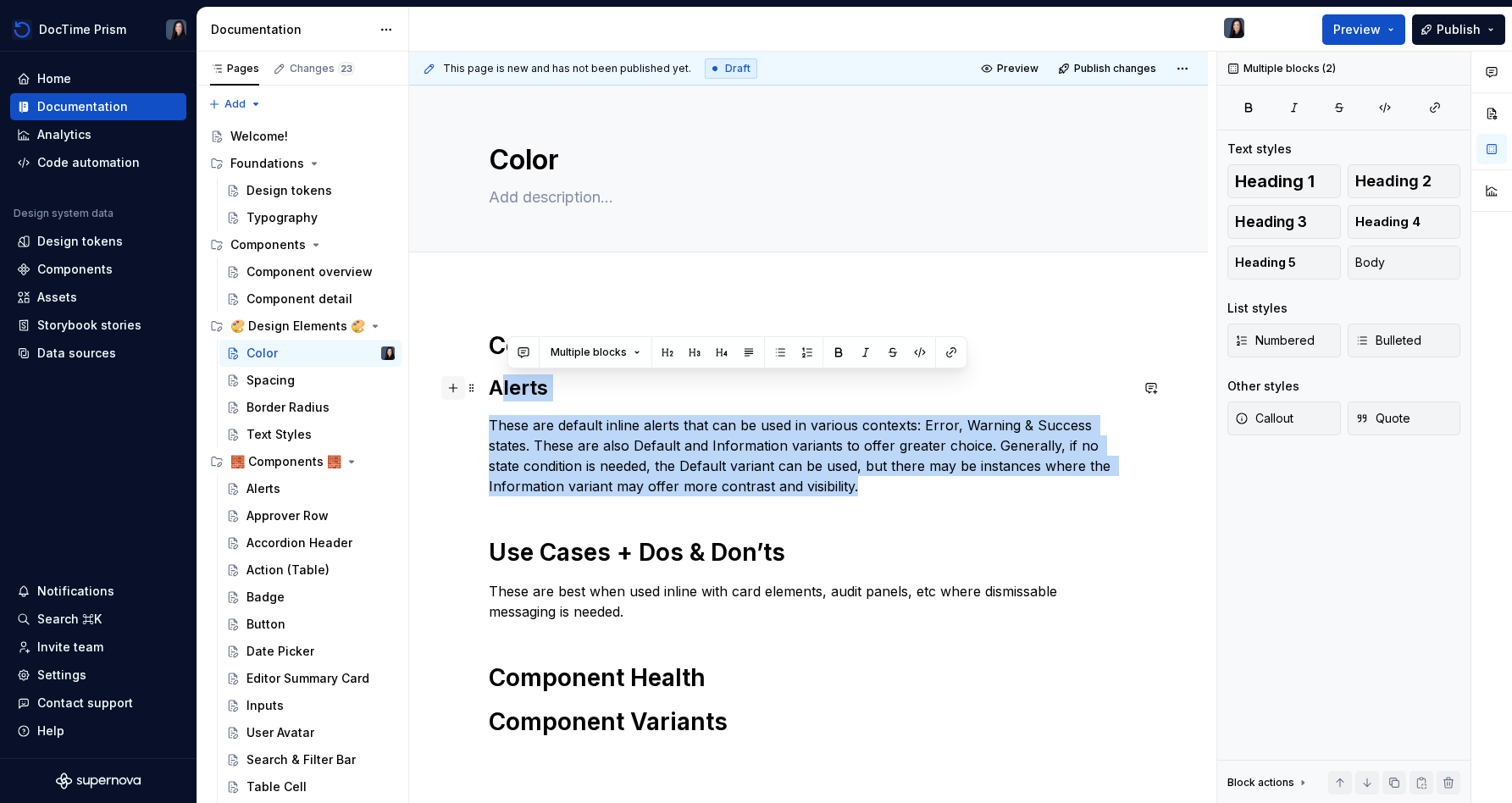 drag, startPoint x: 875, startPoint y: 483, endPoint x: 464, endPoint y: 391, distance: 421.17099 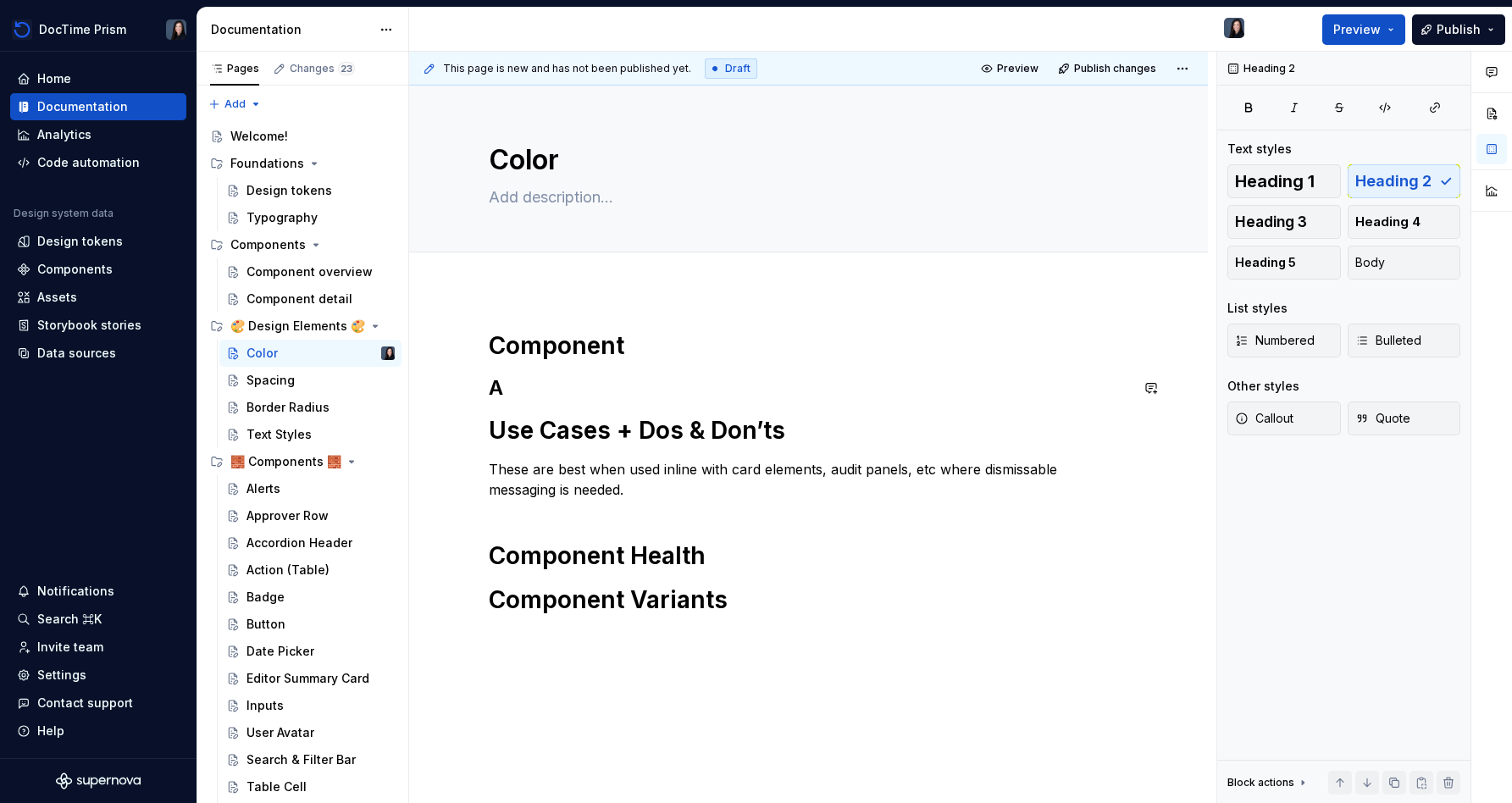 type 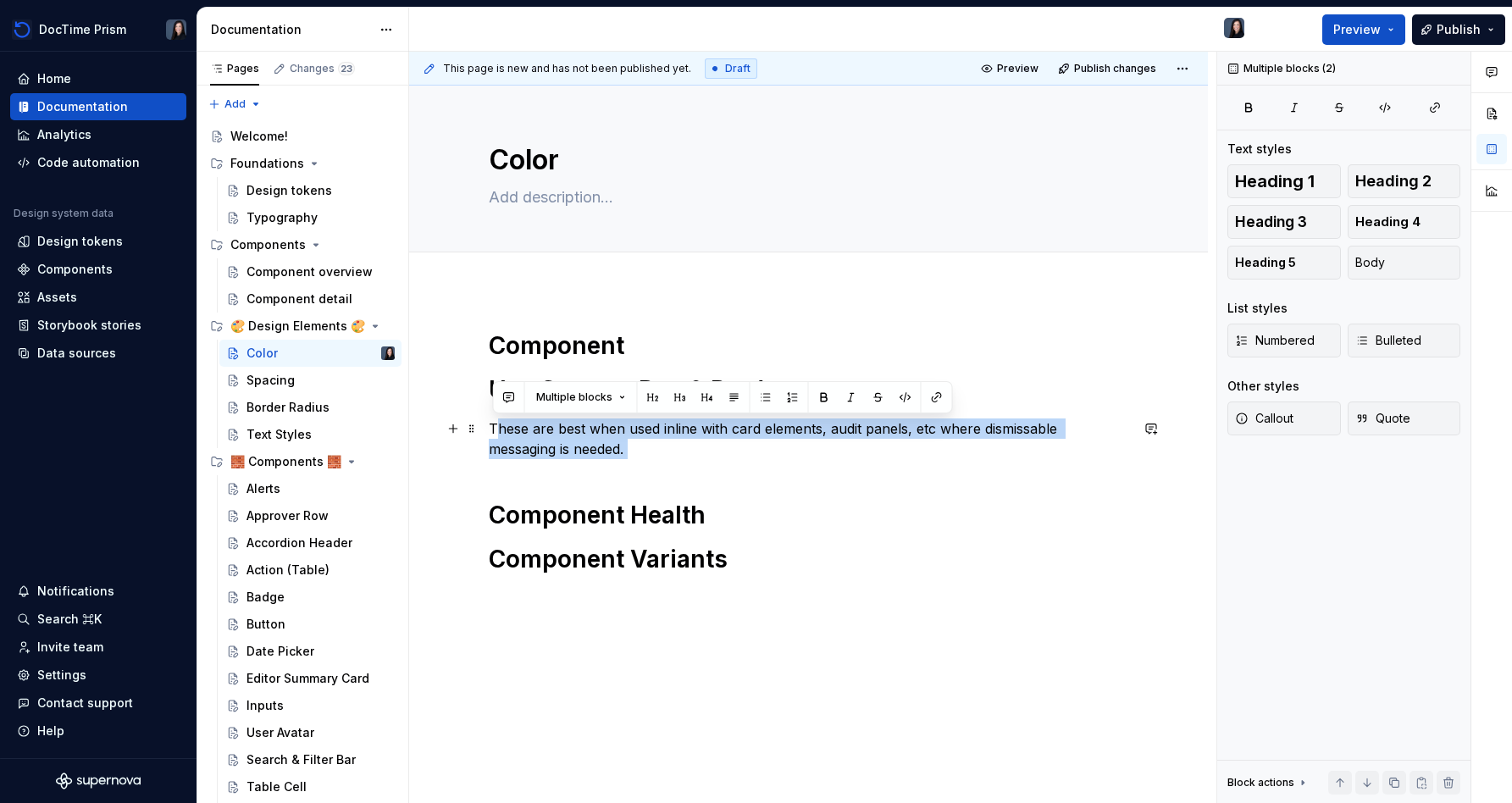 drag, startPoint x: 517, startPoint y: 473, endPoint x: 499, endPoint y: 435, distance: 42.047592 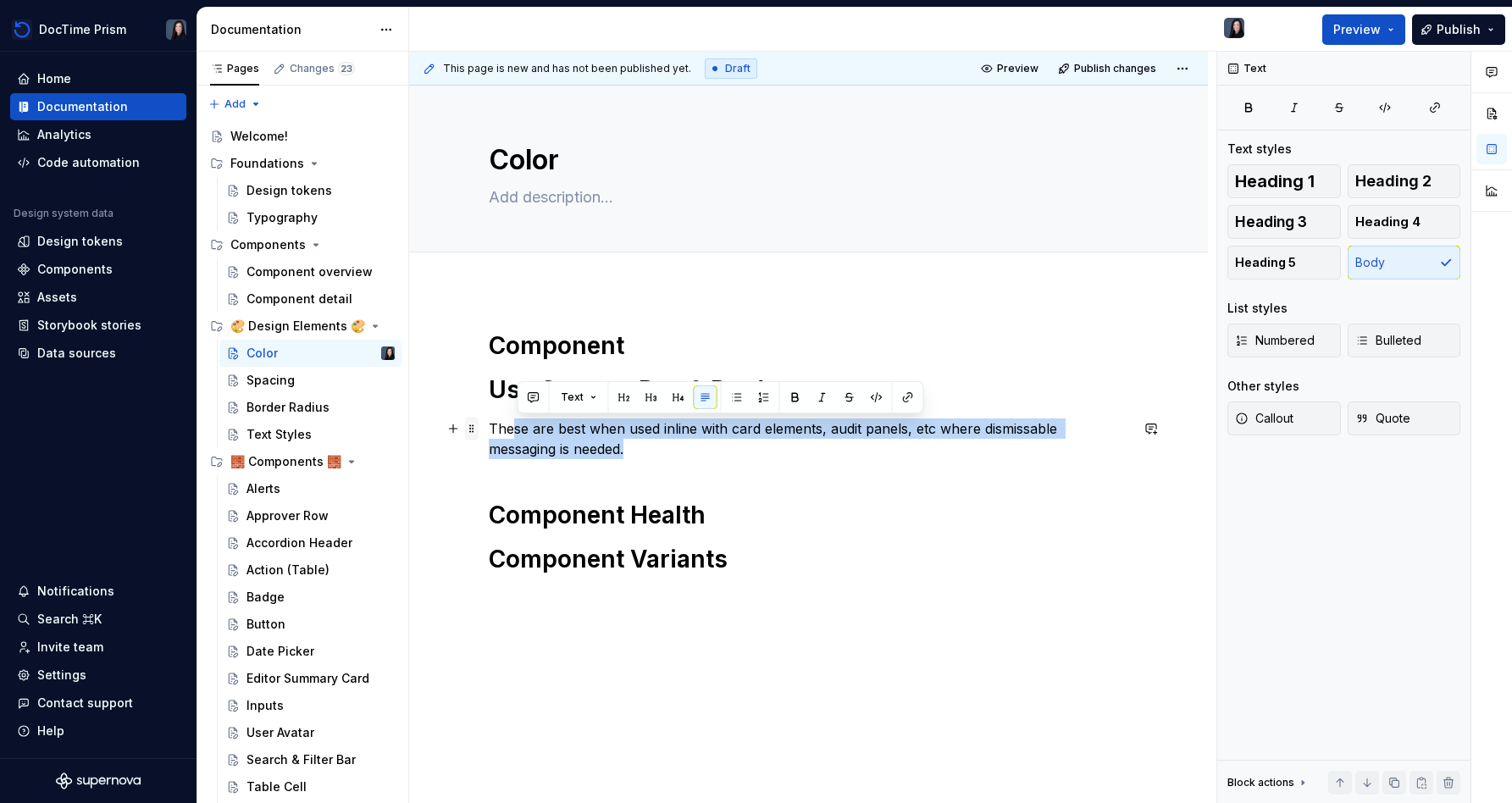 drag, startPoint x: 589, startPoint y: 451, endPoint x: 479, endPoint y: 429, distance: 112.17843 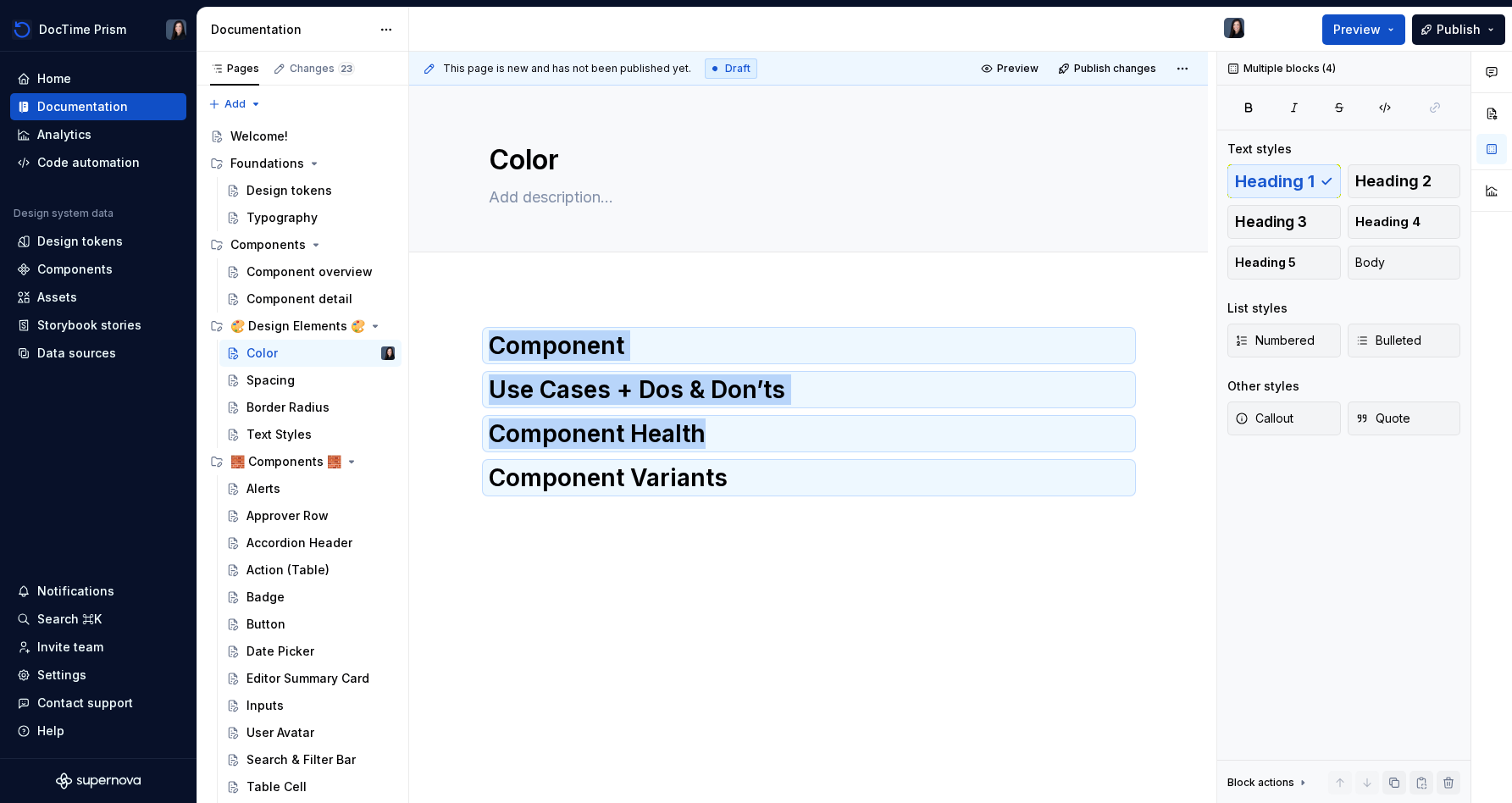 copy on "Component Use Cases + Dos & Don’ts Component Health" 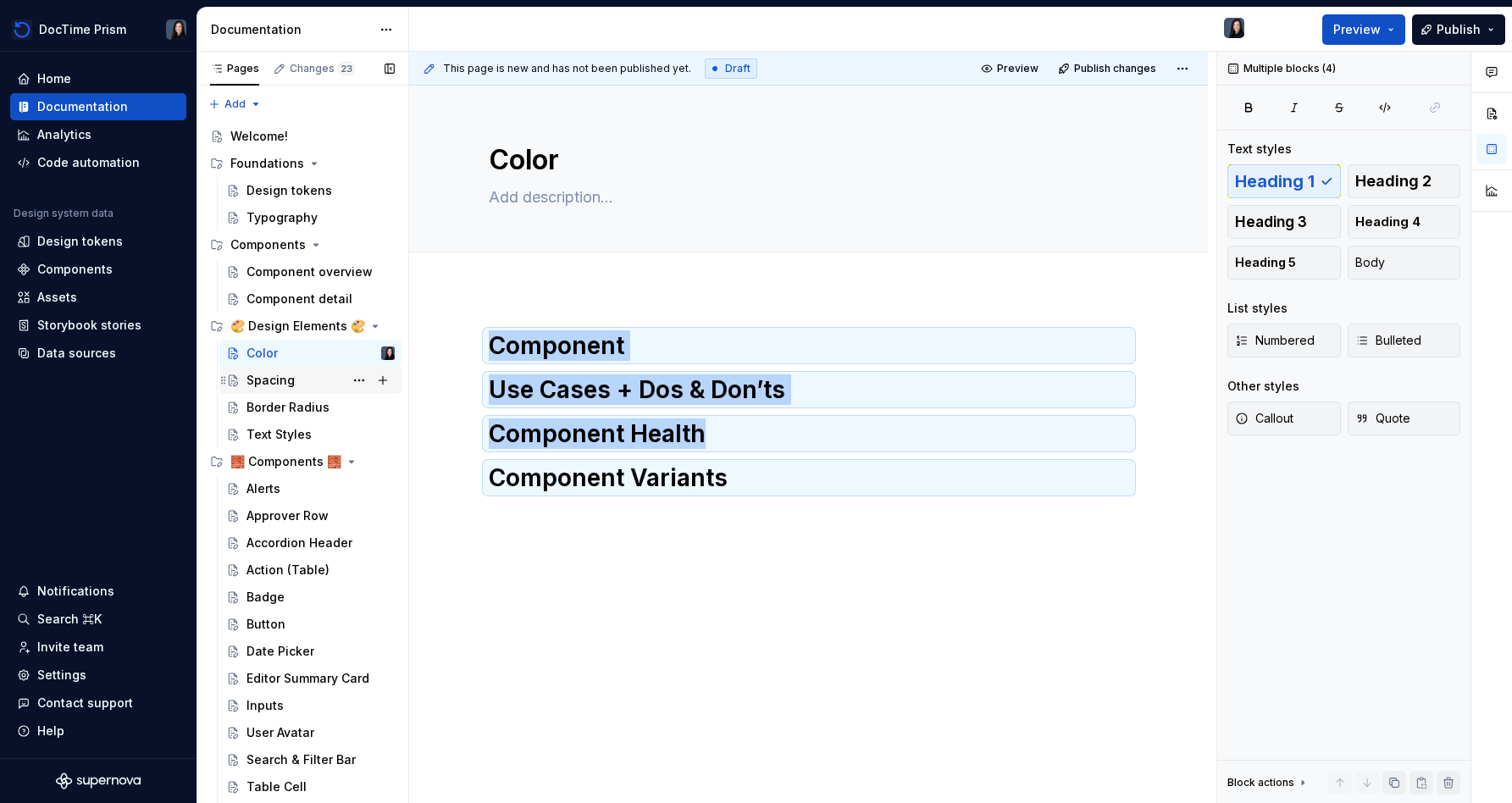 click on "Spacing" at bounding box center (320, 380) 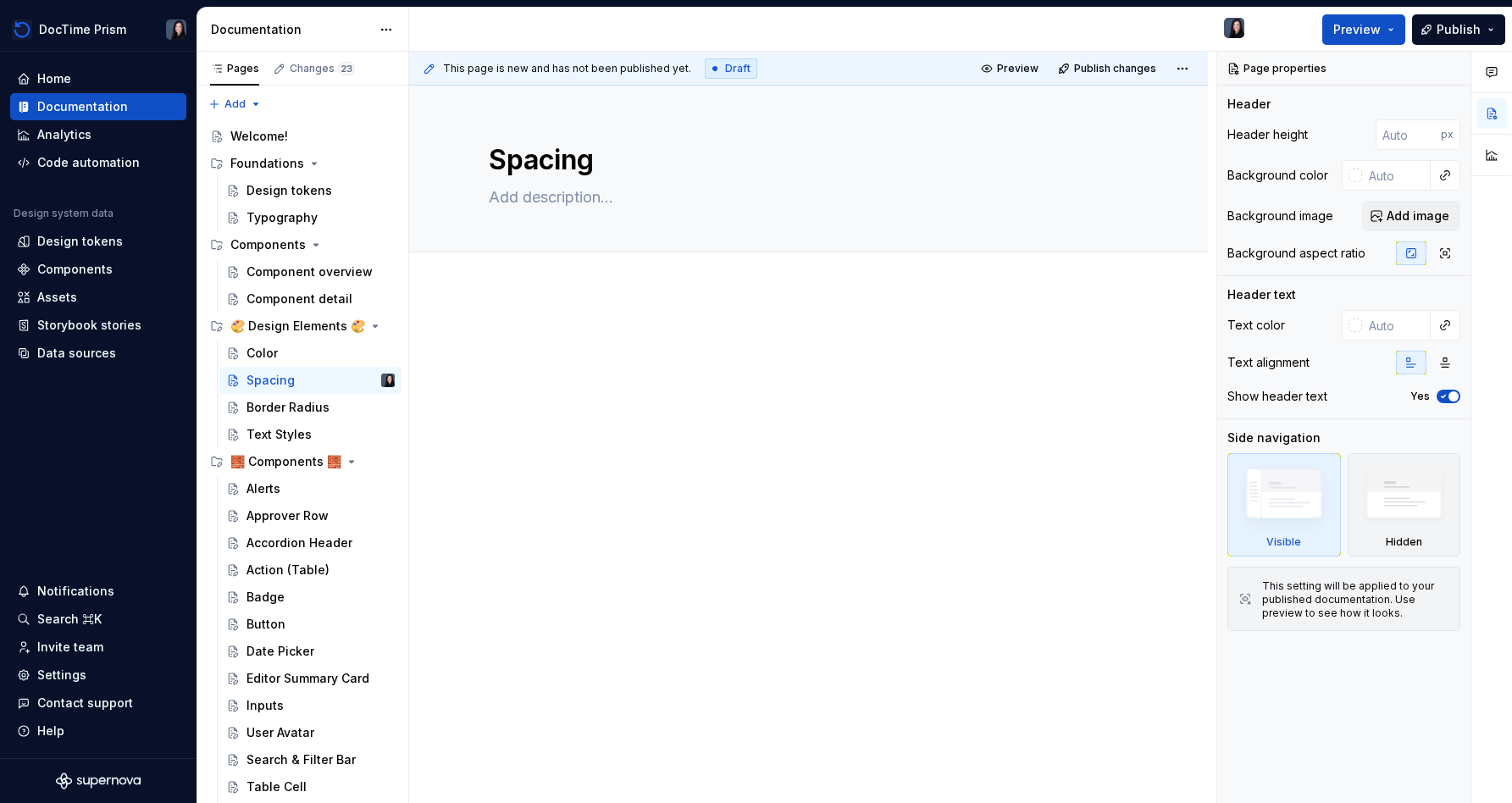 click at bounding box center [809, 363] 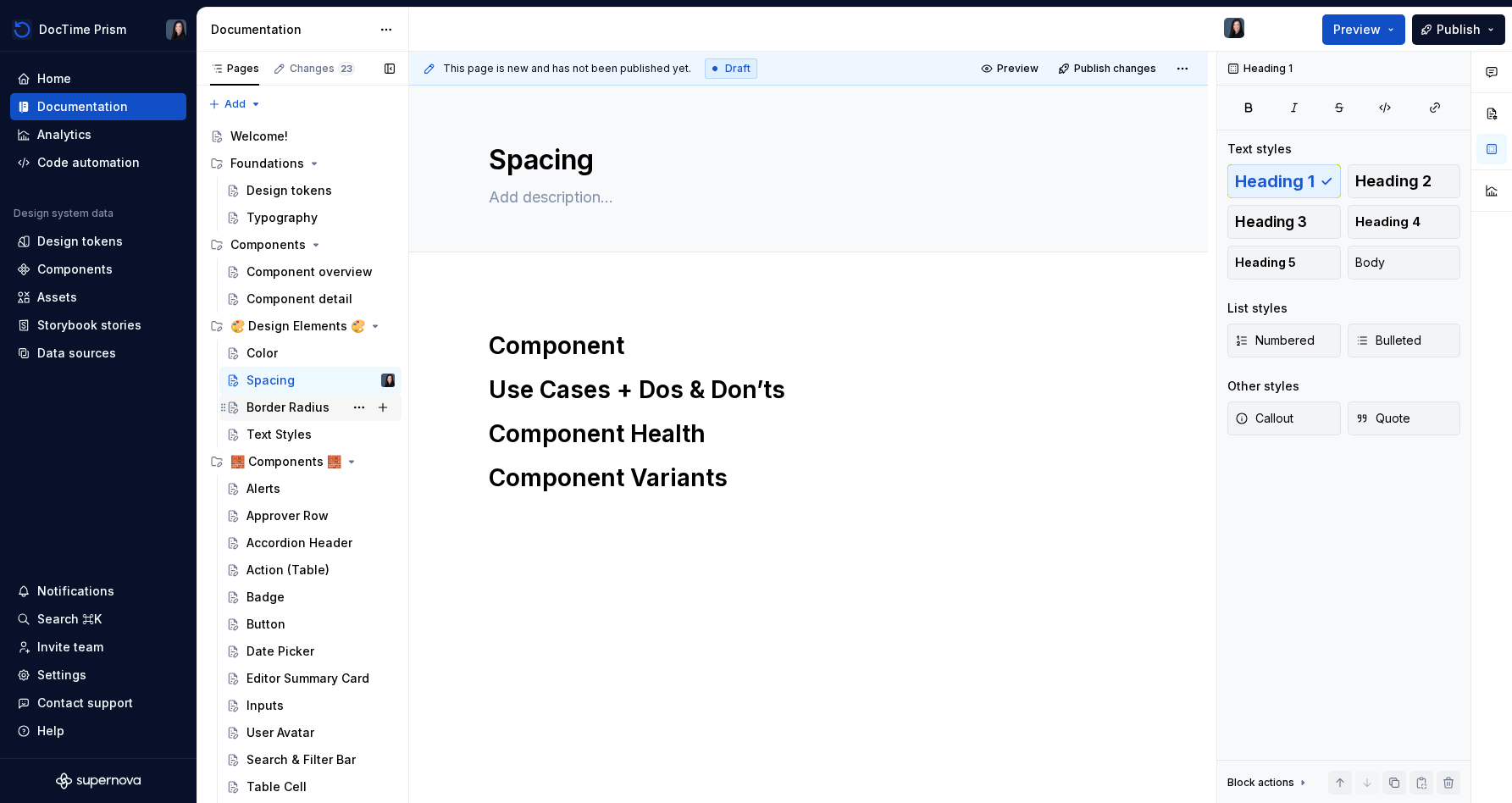 click on "Border Radius" at bounding box center [288, 407] 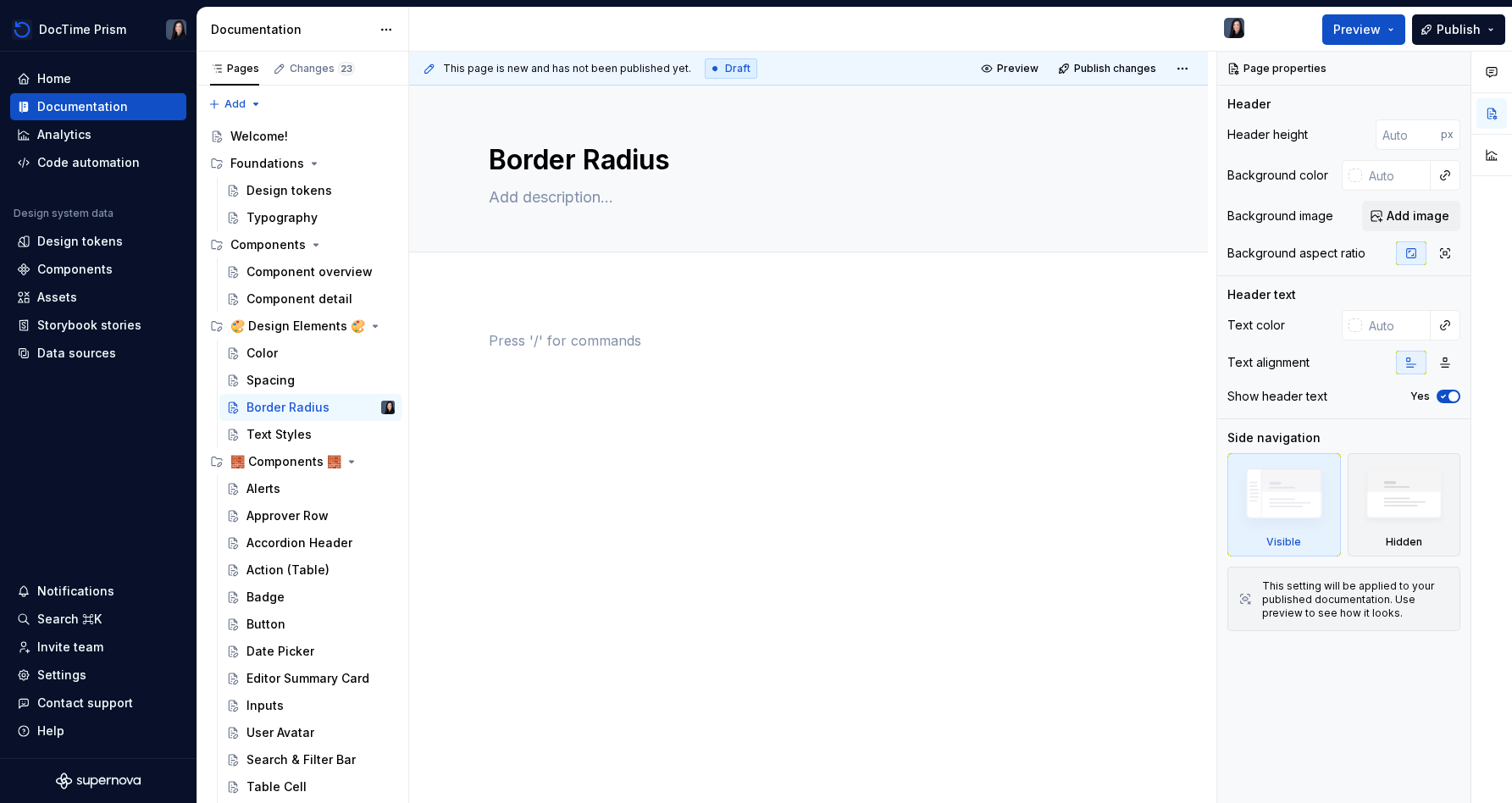 click at bounding box center (809, 363) 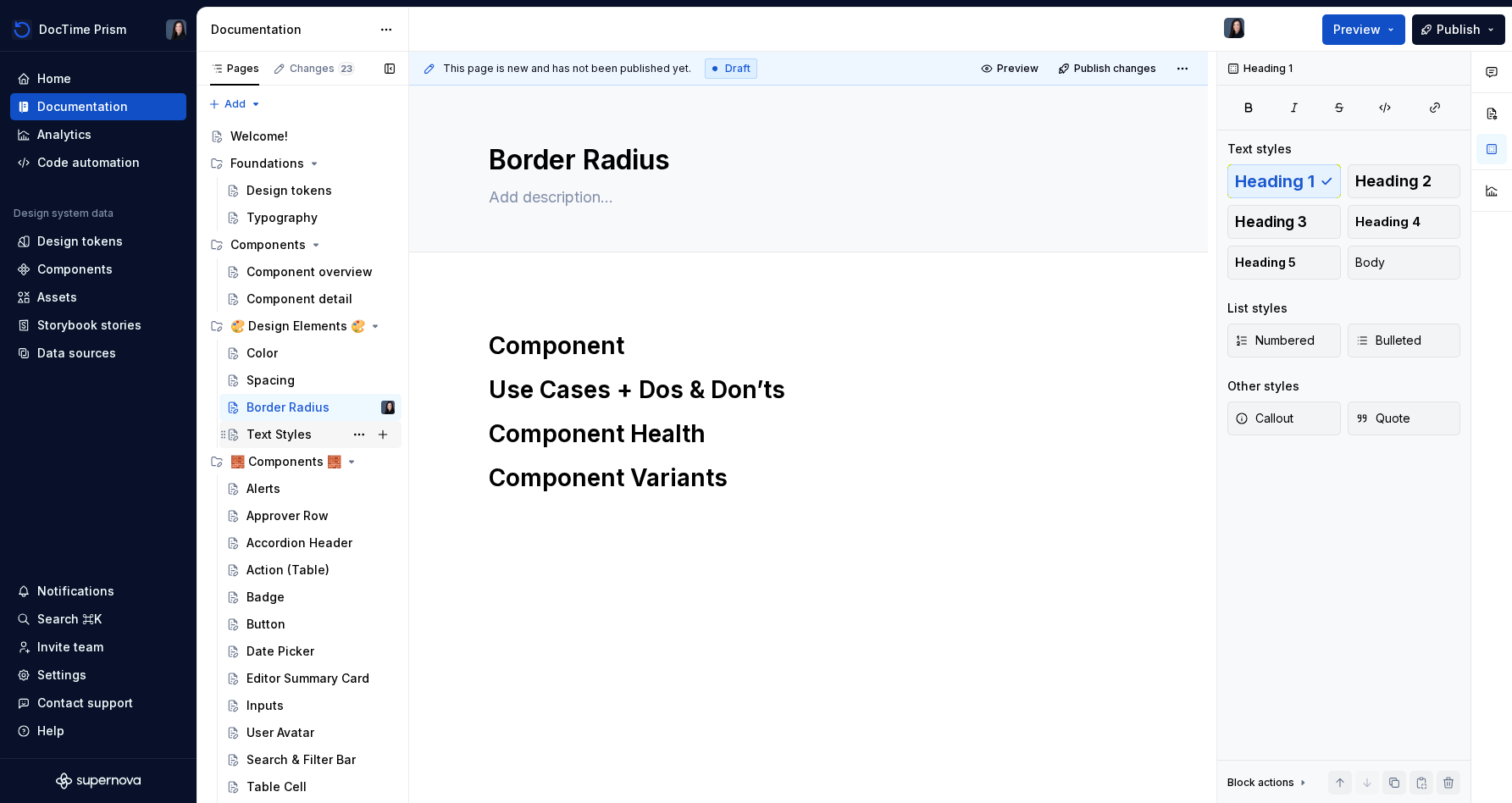 click on "Text Styles" at bounding box center (320, 435) 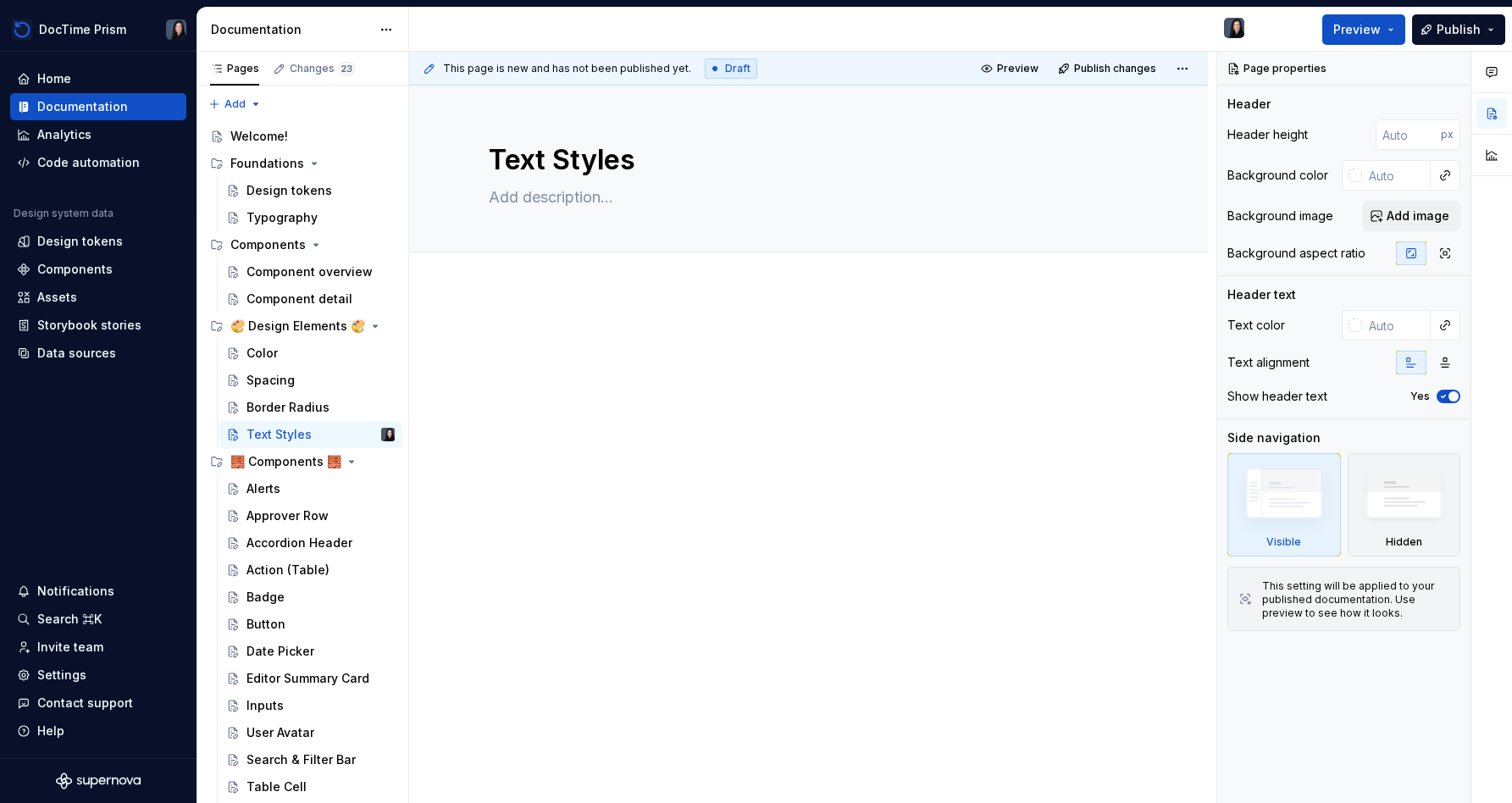 click at bounding box center [809, 341] 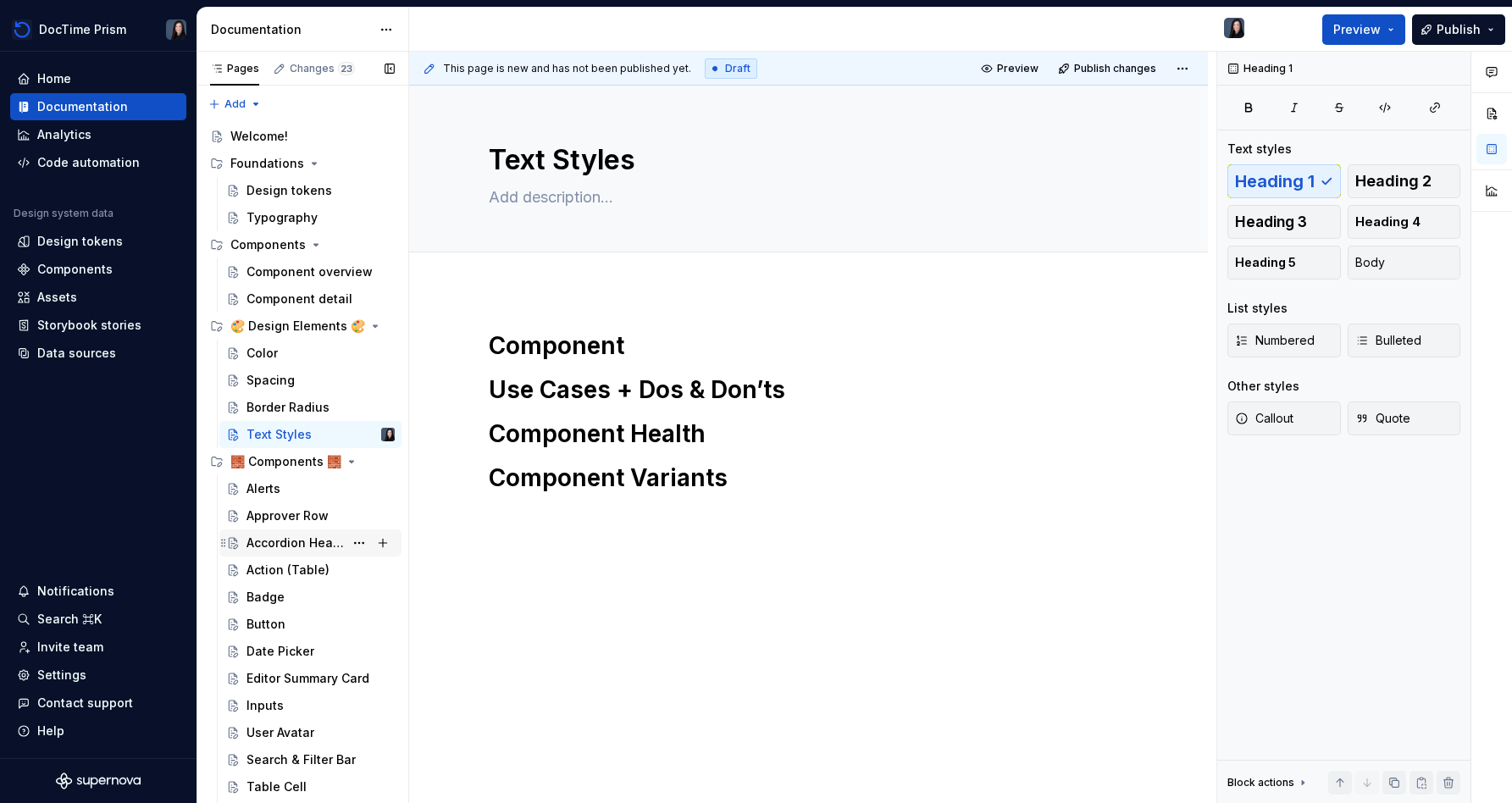click on "Accordion Header" at bounding box center [320, 543] 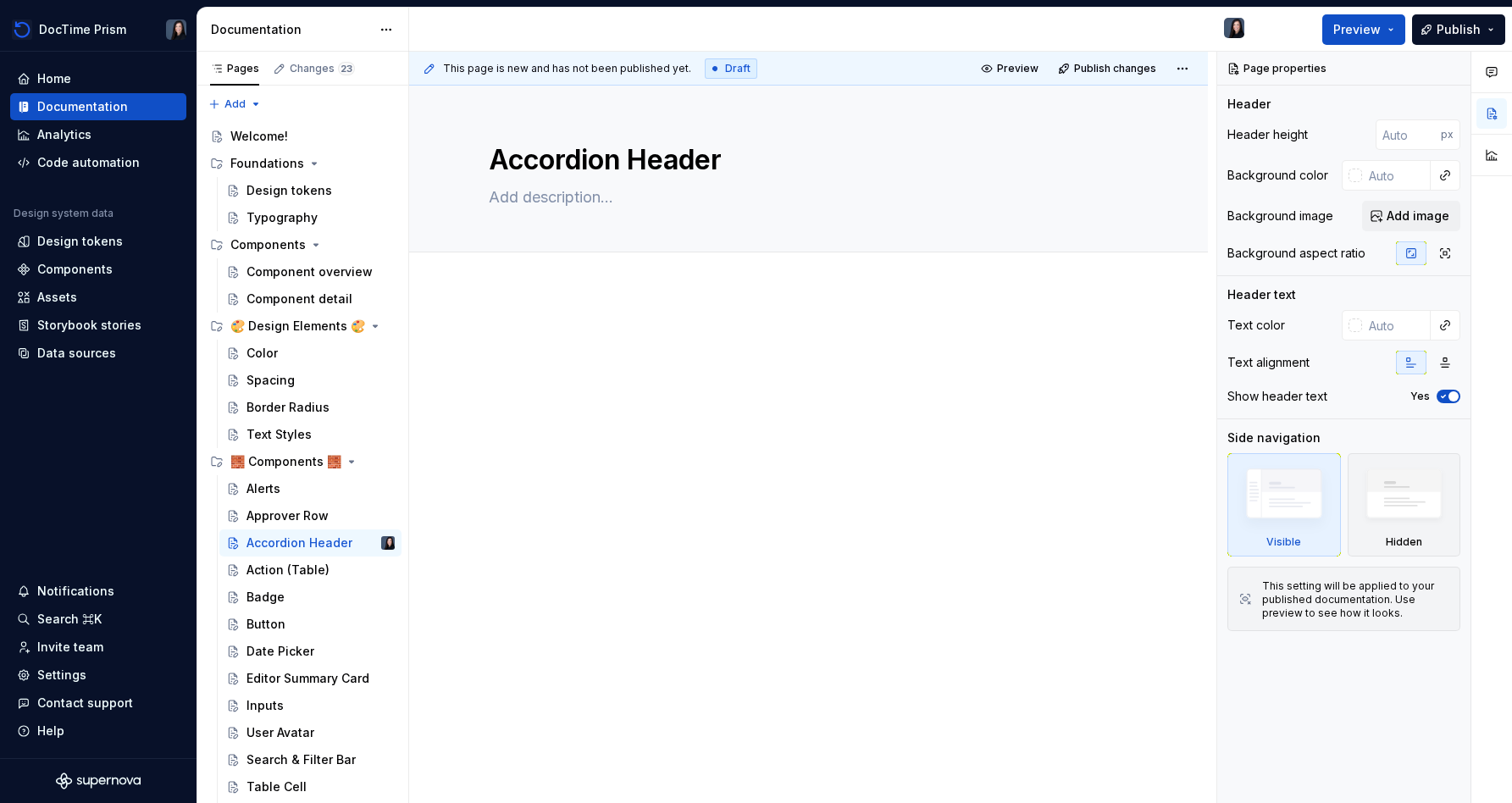 click at bounding box center [809, 373] 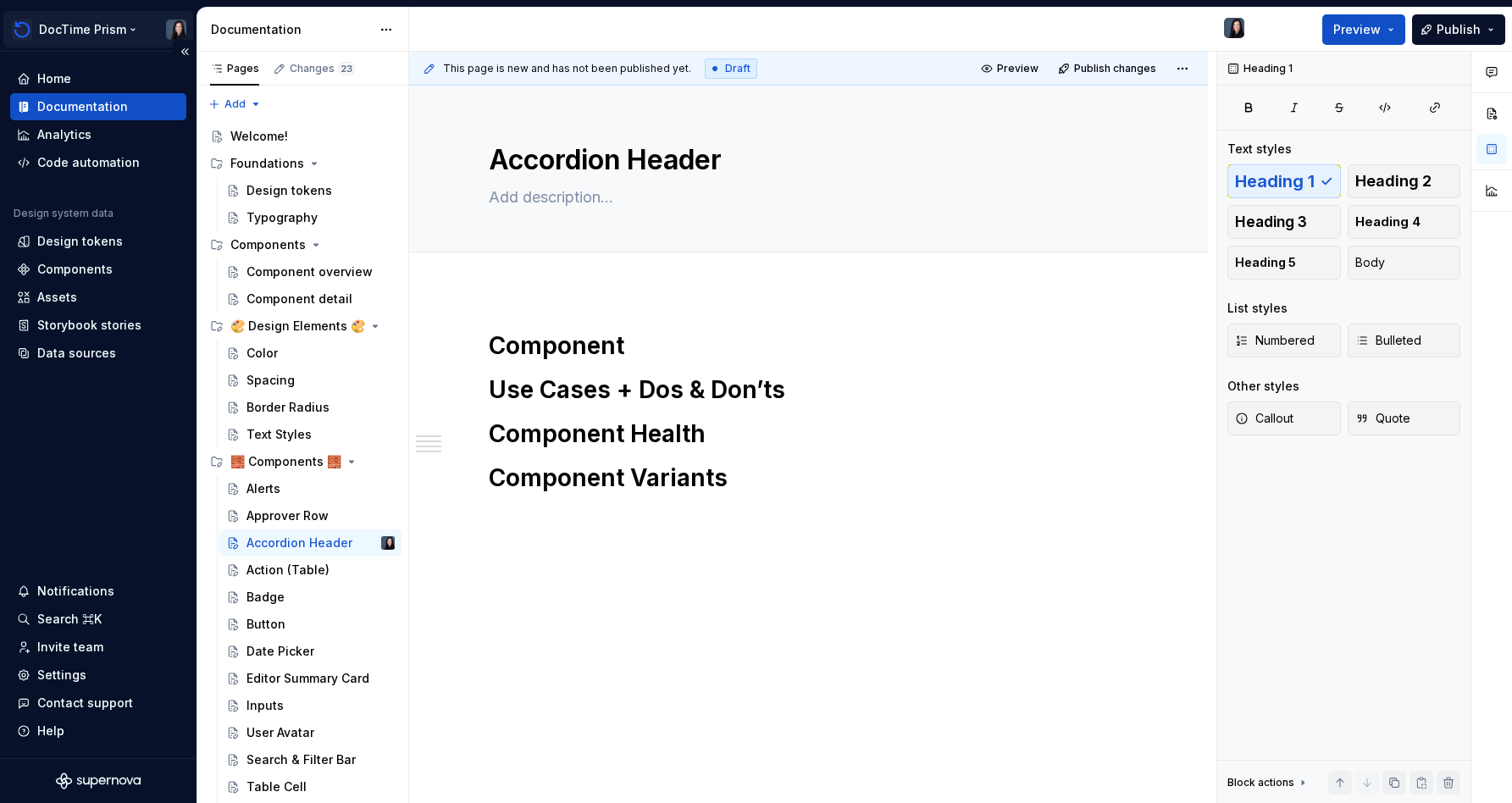 click on "DocTime Prism Home Documentation Analytics Code automation Design system data Design tokens Components Assets Storybook stories Data sources Notifications Search ⌘K Invite team Settings Contact support Help Documentation Preview Publish Pages Changes 23 Add
Accessibility guide for tree Page tree.
Navigate the tree with the arrow keys. Common tree hotkeys apply. Further keybindings are available:
enter to execute primary action on focused item
f2 to start renaming the focused item
escape to abort renaming an item
control+d to start dragging selected items
Welcome! Foundations Design tokens Typography Components Component overview Component detail 🎨 Design Elements 🎨 Color Spacing Border Radius Text Styles 🧱 Components 🧱 Alerts Approver Row Accordion Header Action (Table) Badge Button Date Picker Editor Summary Card Inputs User Avatar Search & Filter Bar Table Cell Table Row Status Dot Welcome! Foundations  /  Design tokens" at bounding box center (756, 402) 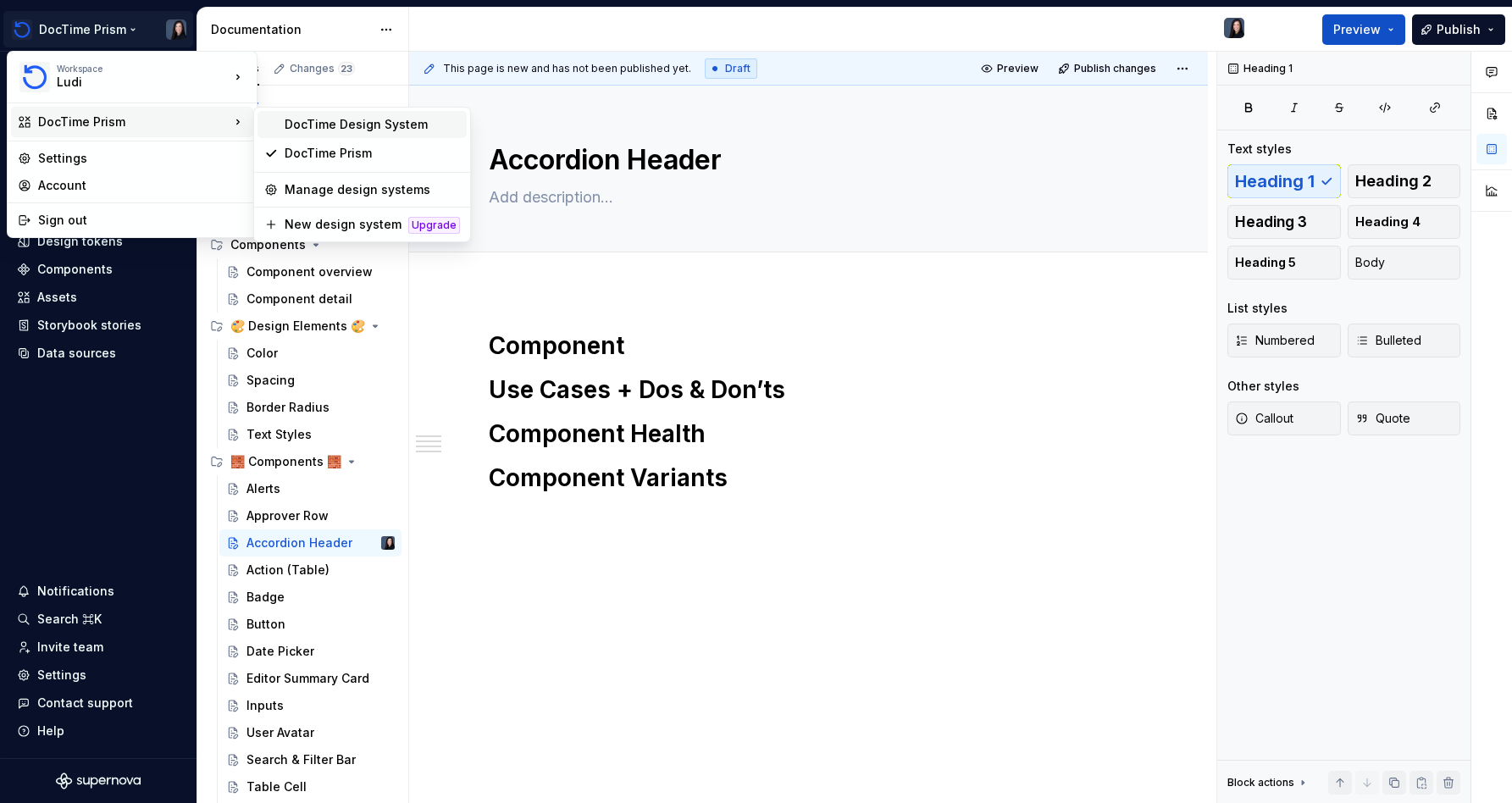 click on "DocTime Design System" at bounding box center (362, 125) 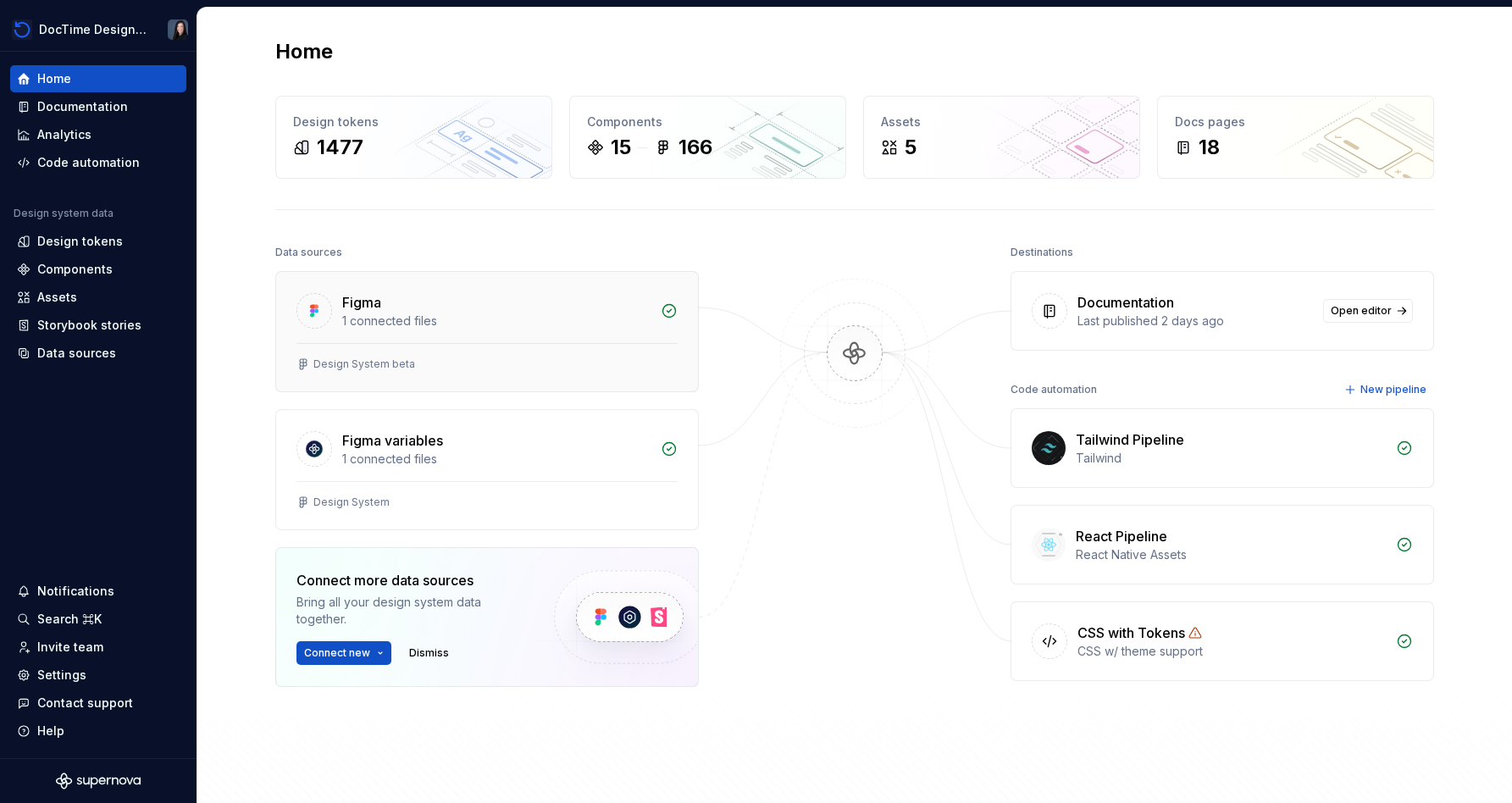 click on "Figma 1 connected files" at bounding box center [487, 307] 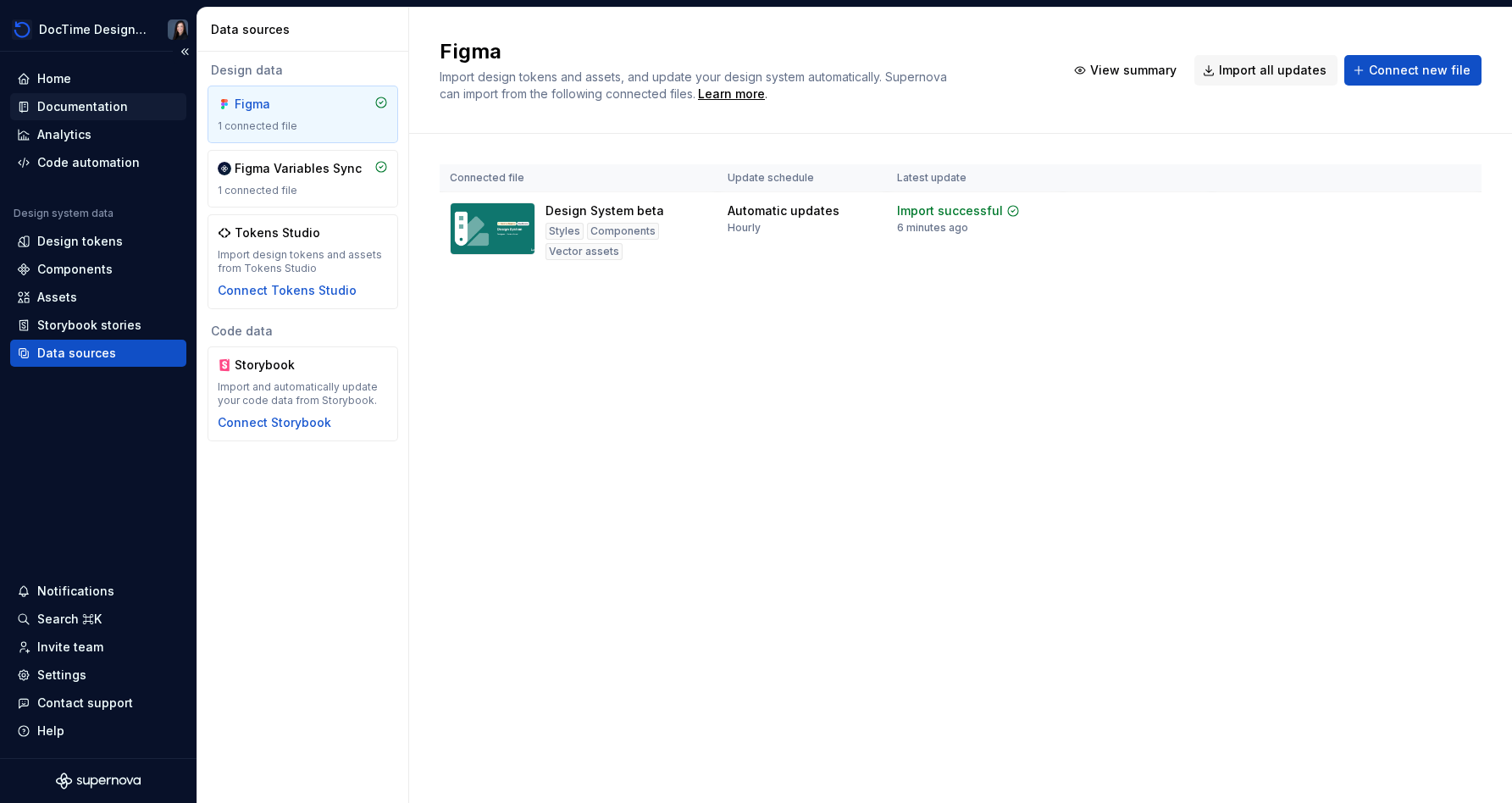 click on "Documentation" at bounding box center (82, 107) 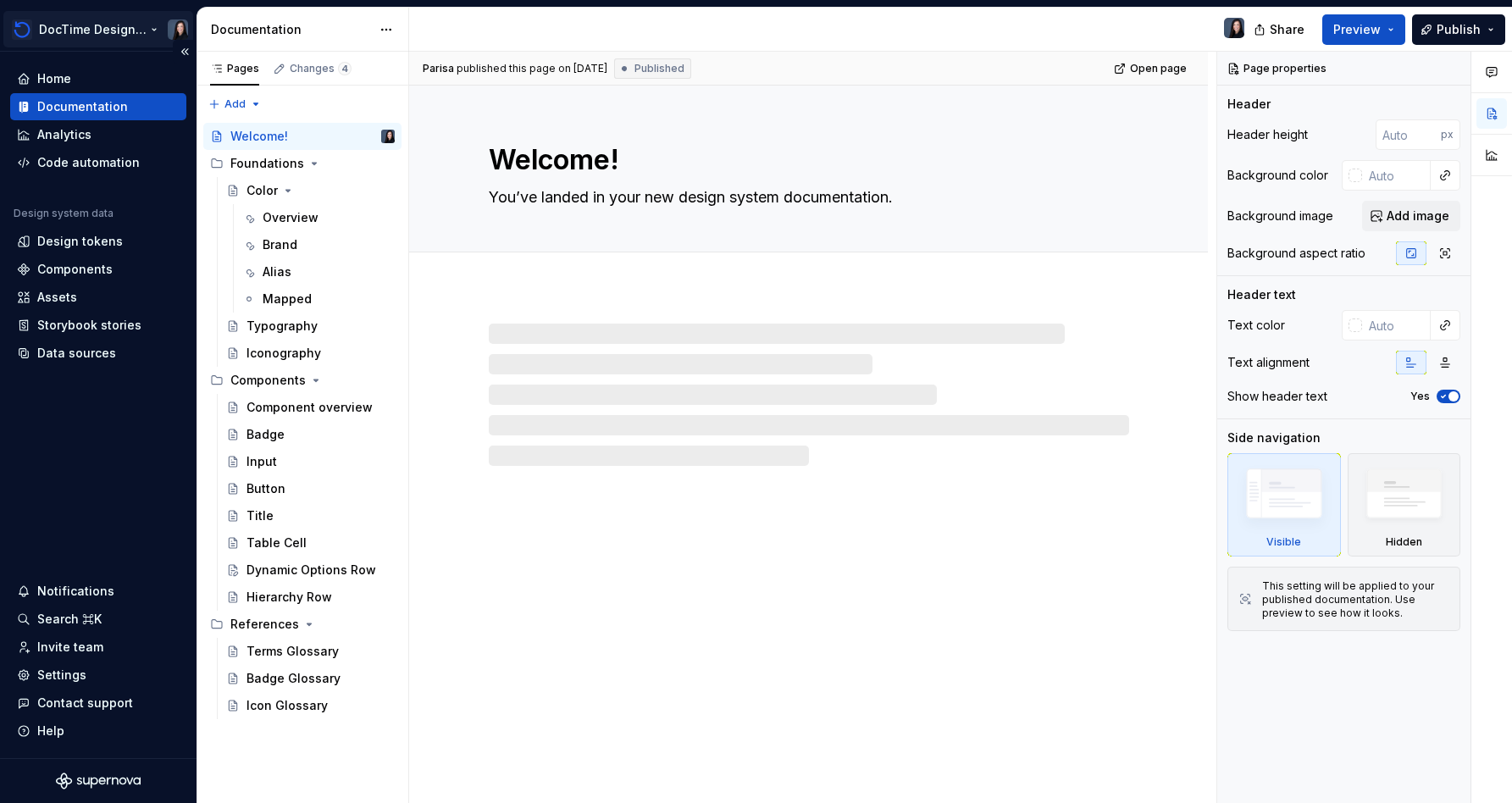 click on "DocTime Design System Home Documentation Analytics Code automation Design system data Design tokens Components Assets Storybook stories Data sources Notifications Search ⌘K Invite team Settings Contact support Help Documentation Share Preview Publish Pages Changes 4 Add
Accessibility guide for tree Page tree.
Navigate the tree with the arrow keys. Common tree hotkeys apply. Further keybindings are available:
enter to execute primary action on focused item
f2 to start renaming the focused item
escape to abort renaming an item
control+d to start dragging selected items
Welcome! Foundations Color Overview Brand Alias Mapped Typography Iconography Components Component overview Badge Input Button Title Table Cell Dynamic Options Row Hierarchy Row References Terms Glossary Badge Glossary Icon Glossary Foundations / Color  /  Overview Foundations / Color  /  Brand Foundations / Color  /  Alias Components  /  Dynamic Options Row Parisa" at bounding box center (756, 402) 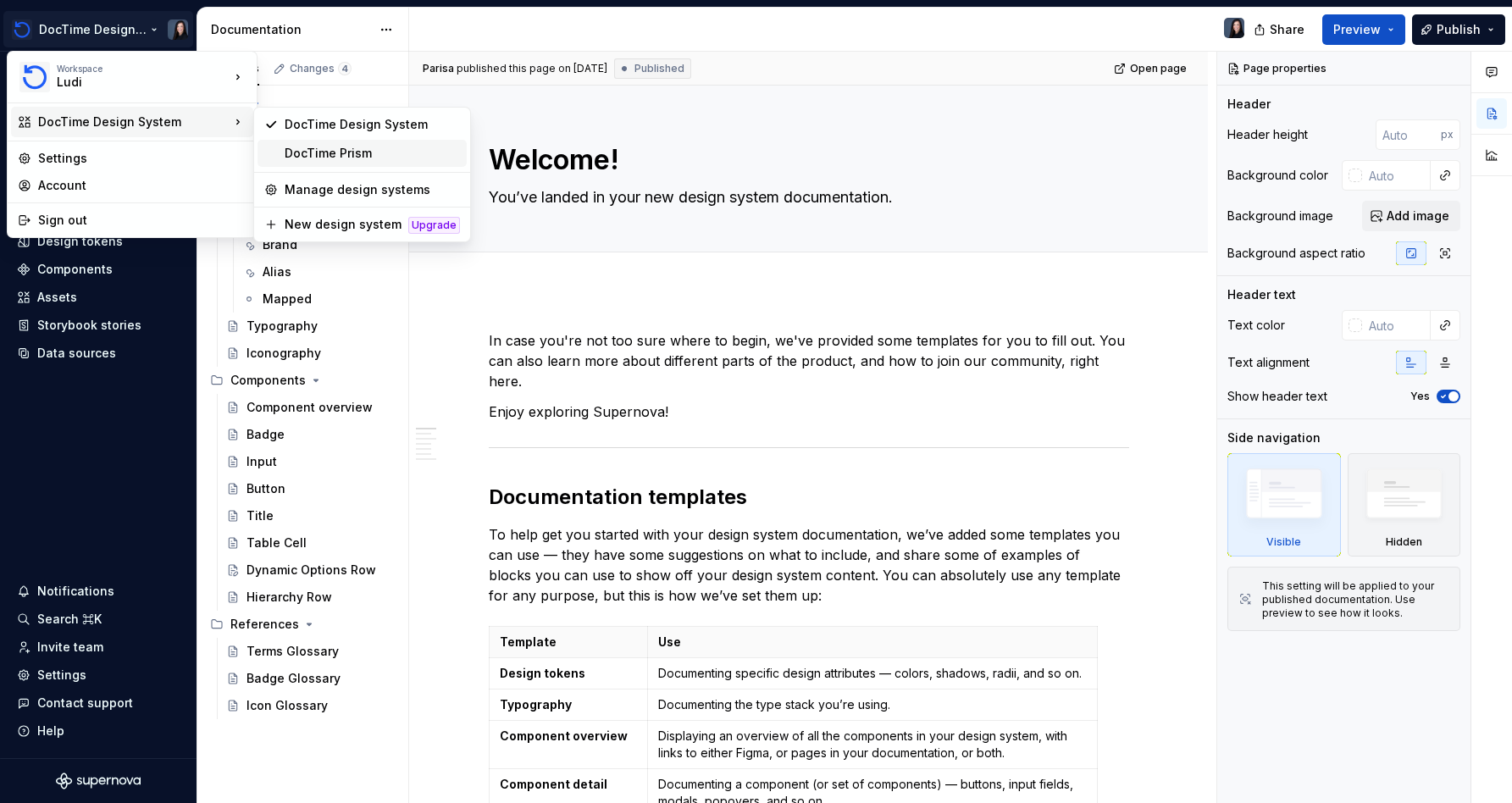 click on "DocTime Prism" at bounding box center [372, 153] 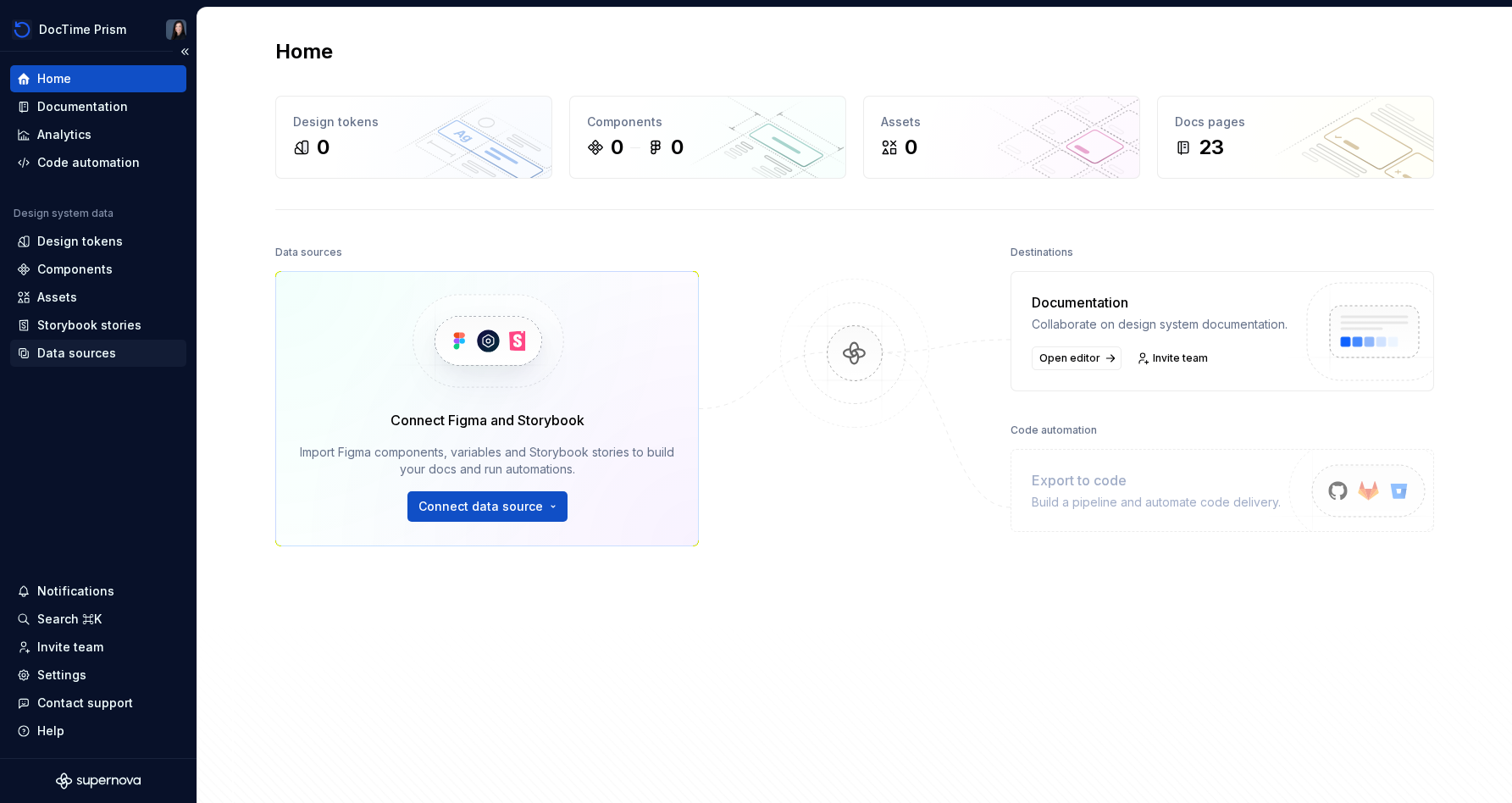 click on "Data sources" at bounding box center [76, 353] 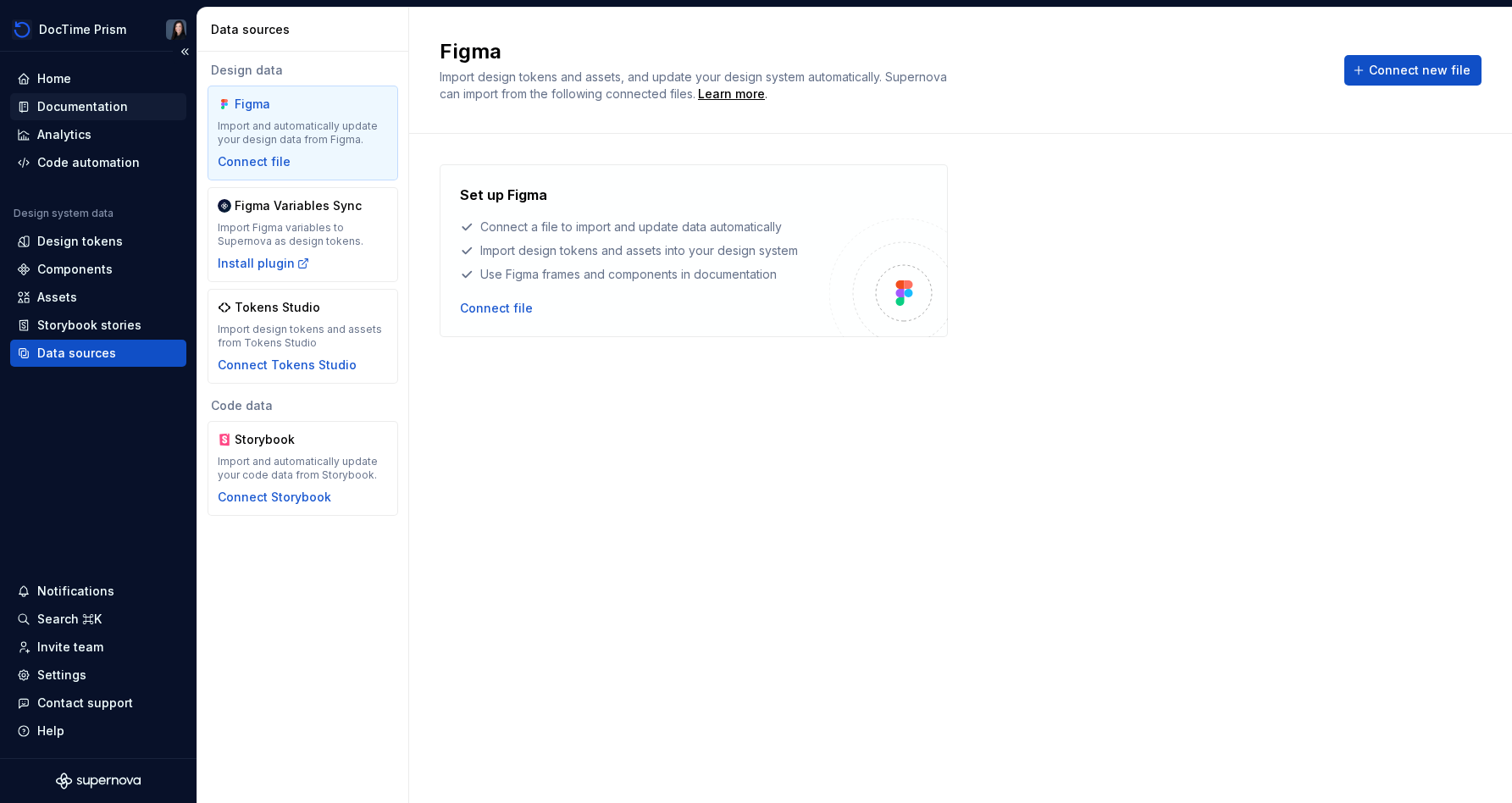 click on "Documentation" at bounding box center [82, 107] 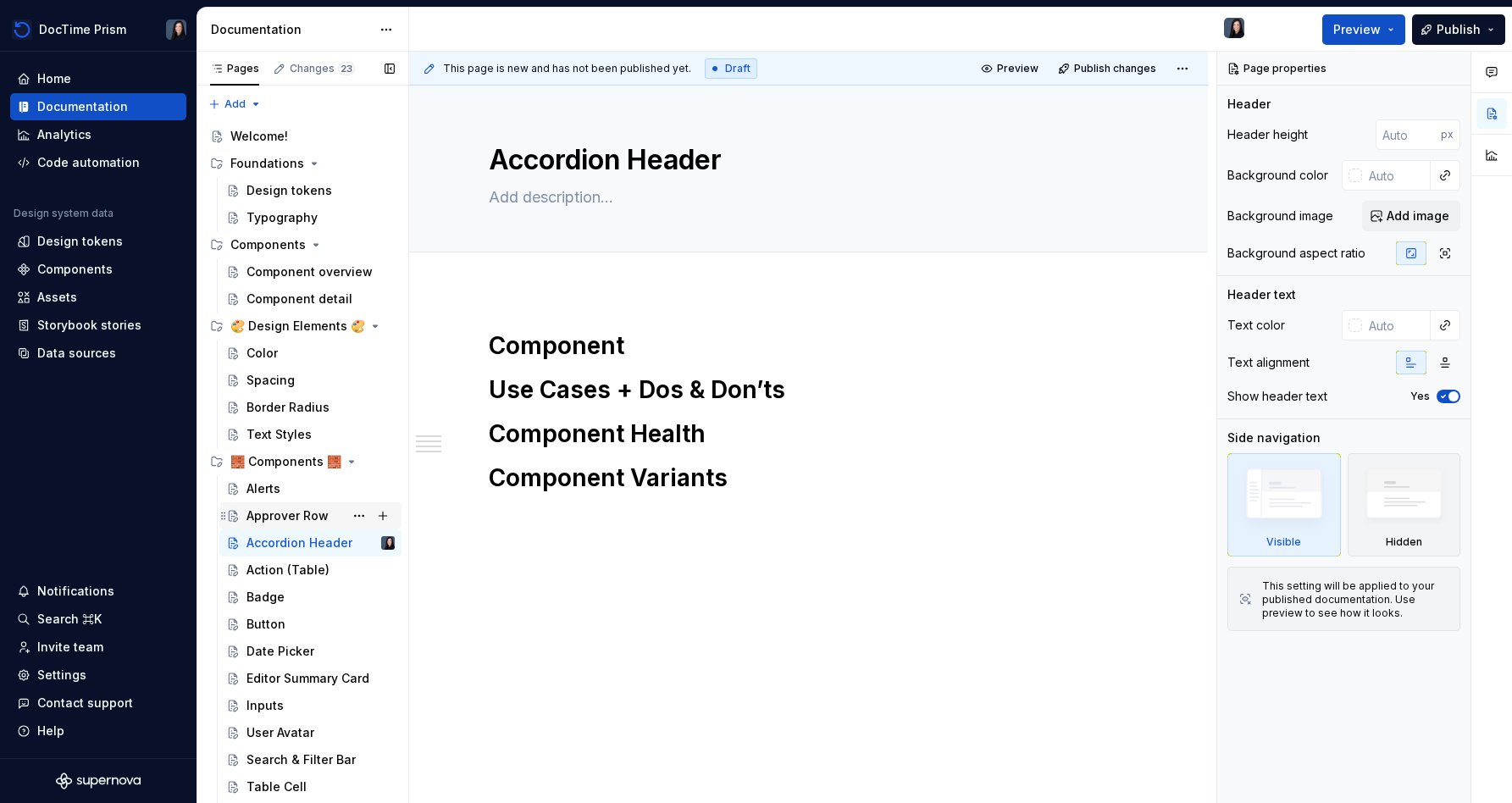 click on "Approver Row" at bounding box center (320, 516) 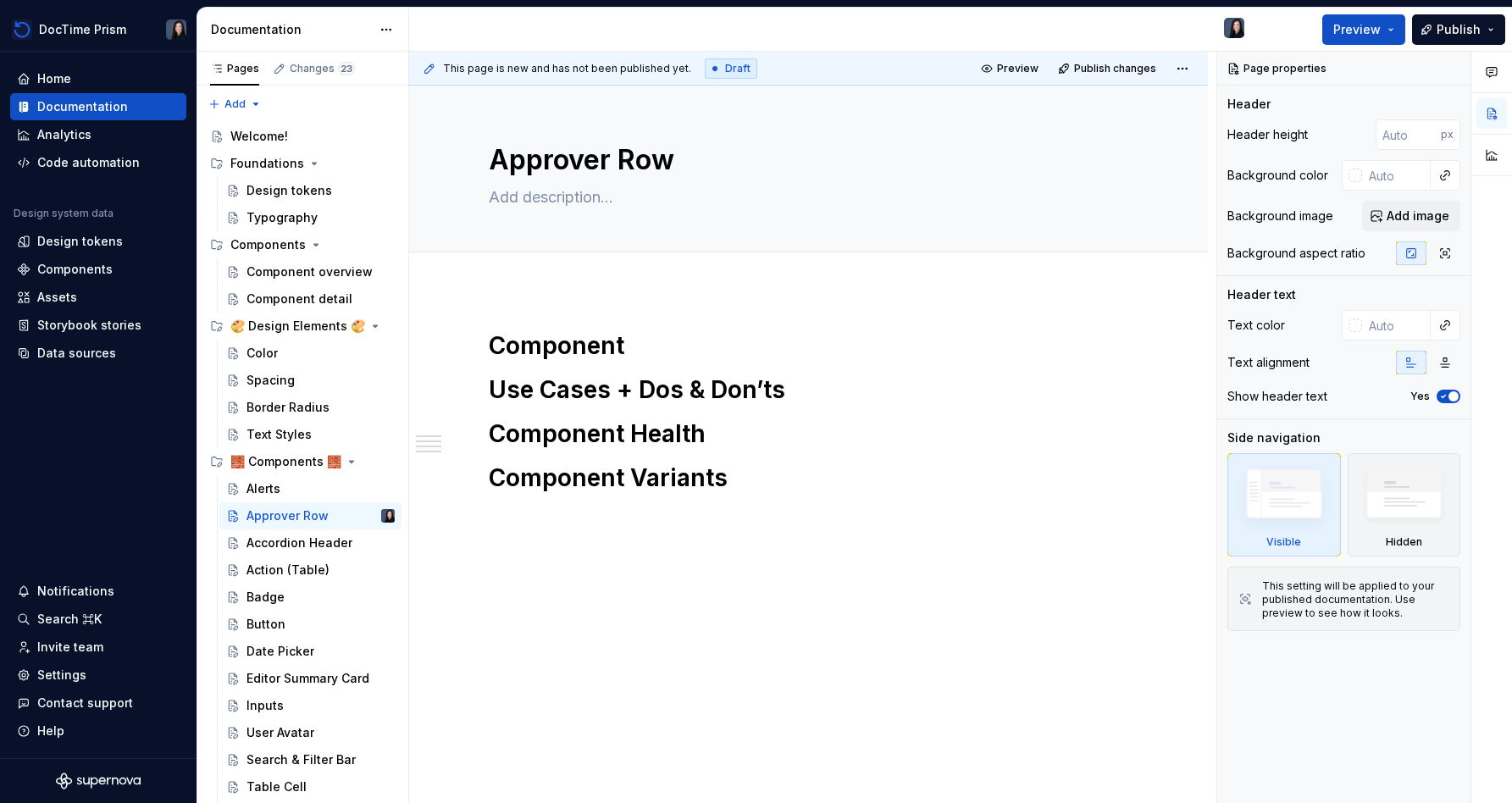 click on "Component Use Cases + Dos & Don’ts Component Health Component Variants" at bounding box center (808, 539) 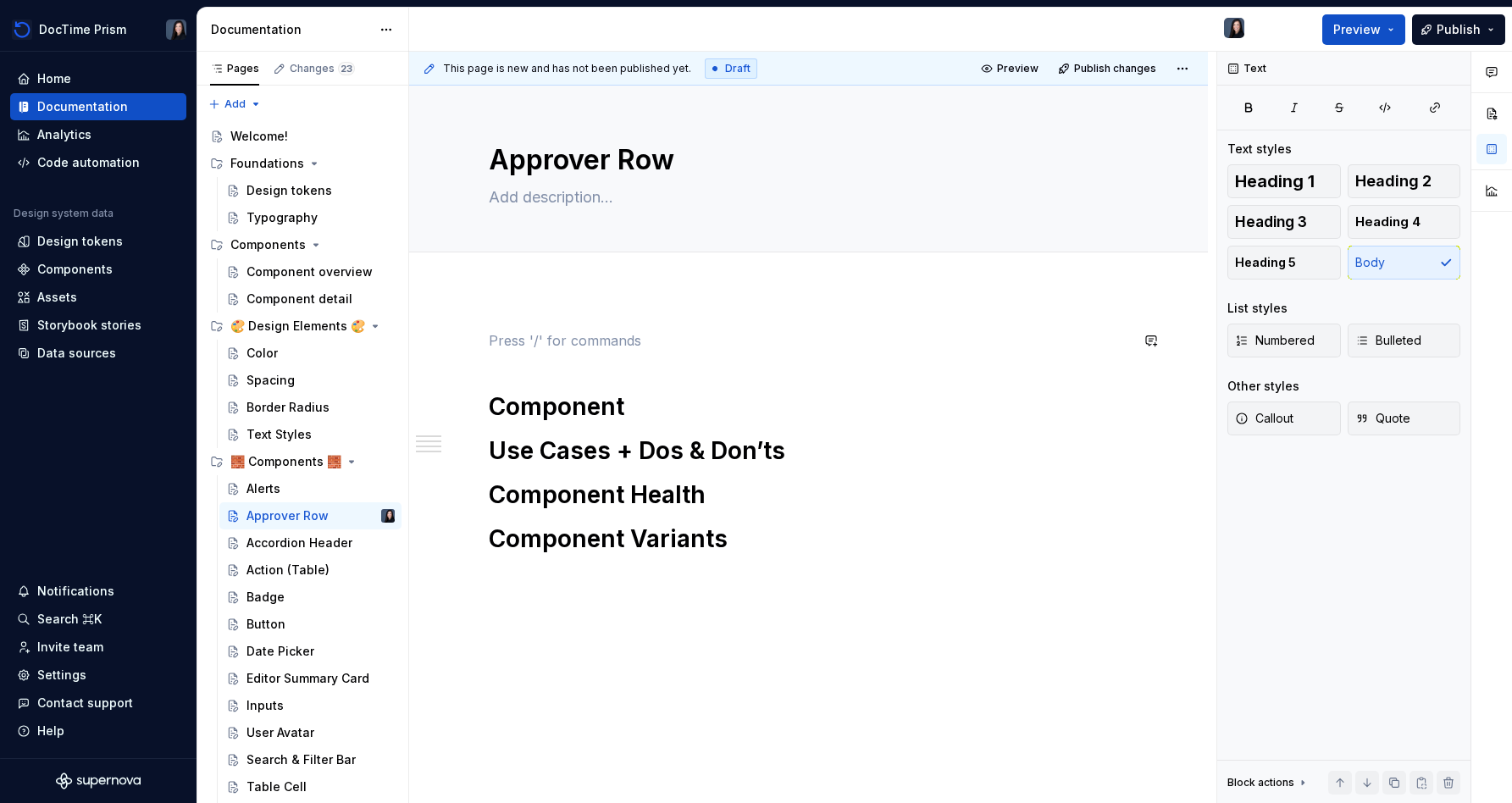 click on "Component" at bounding box center [809, 407] 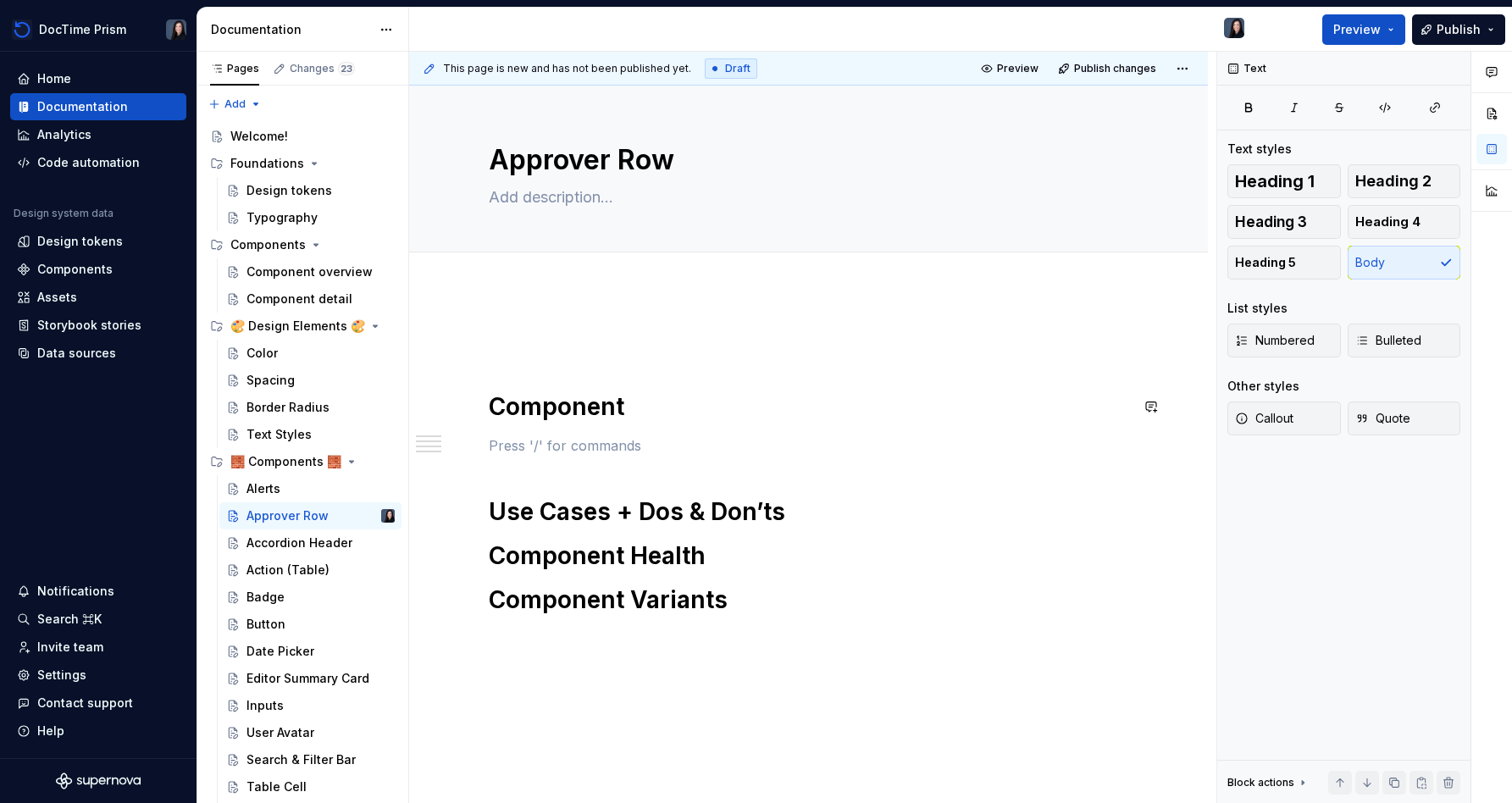type 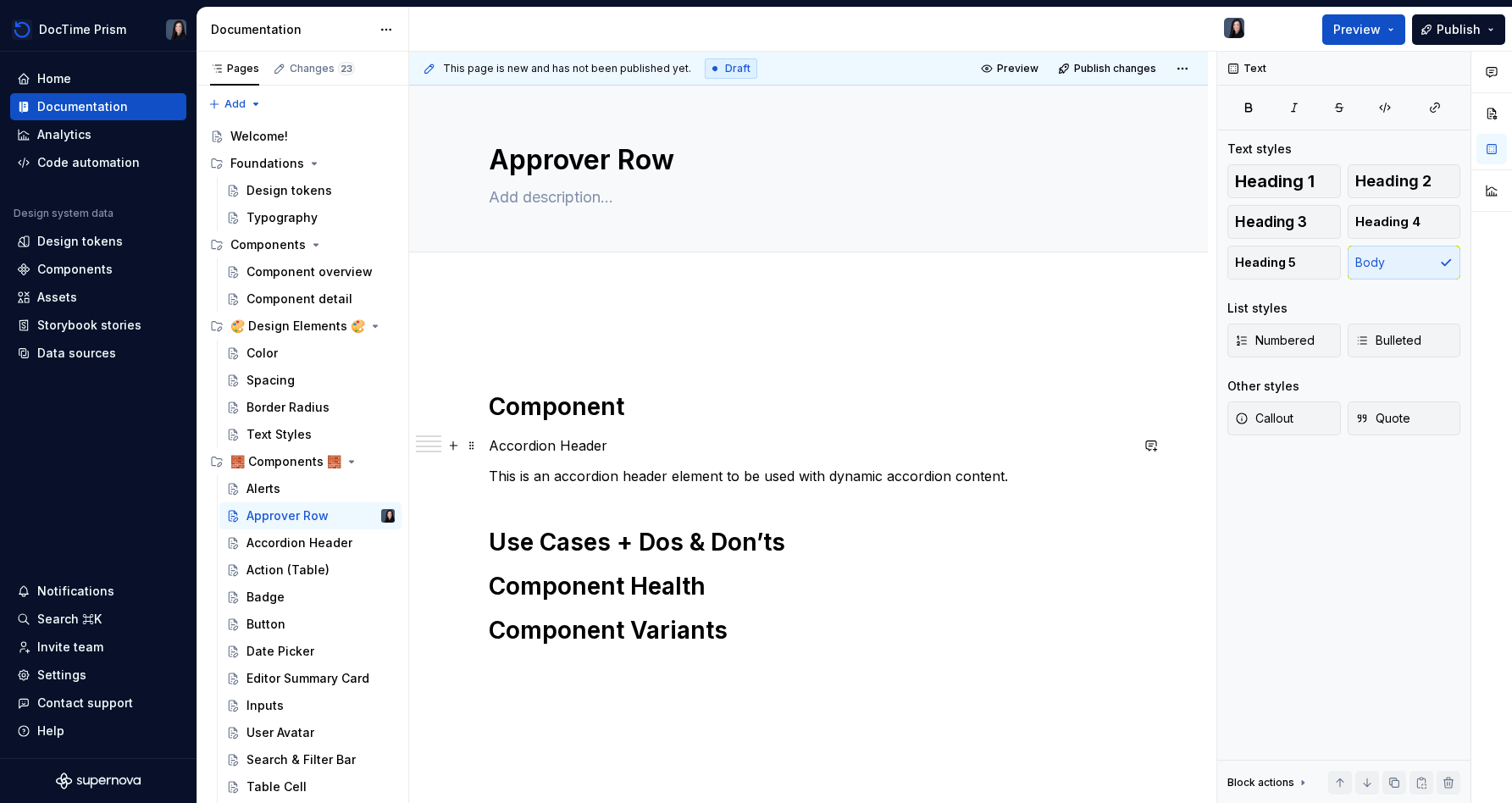 click on "Accordion Header" at bounding box center (809, 446) 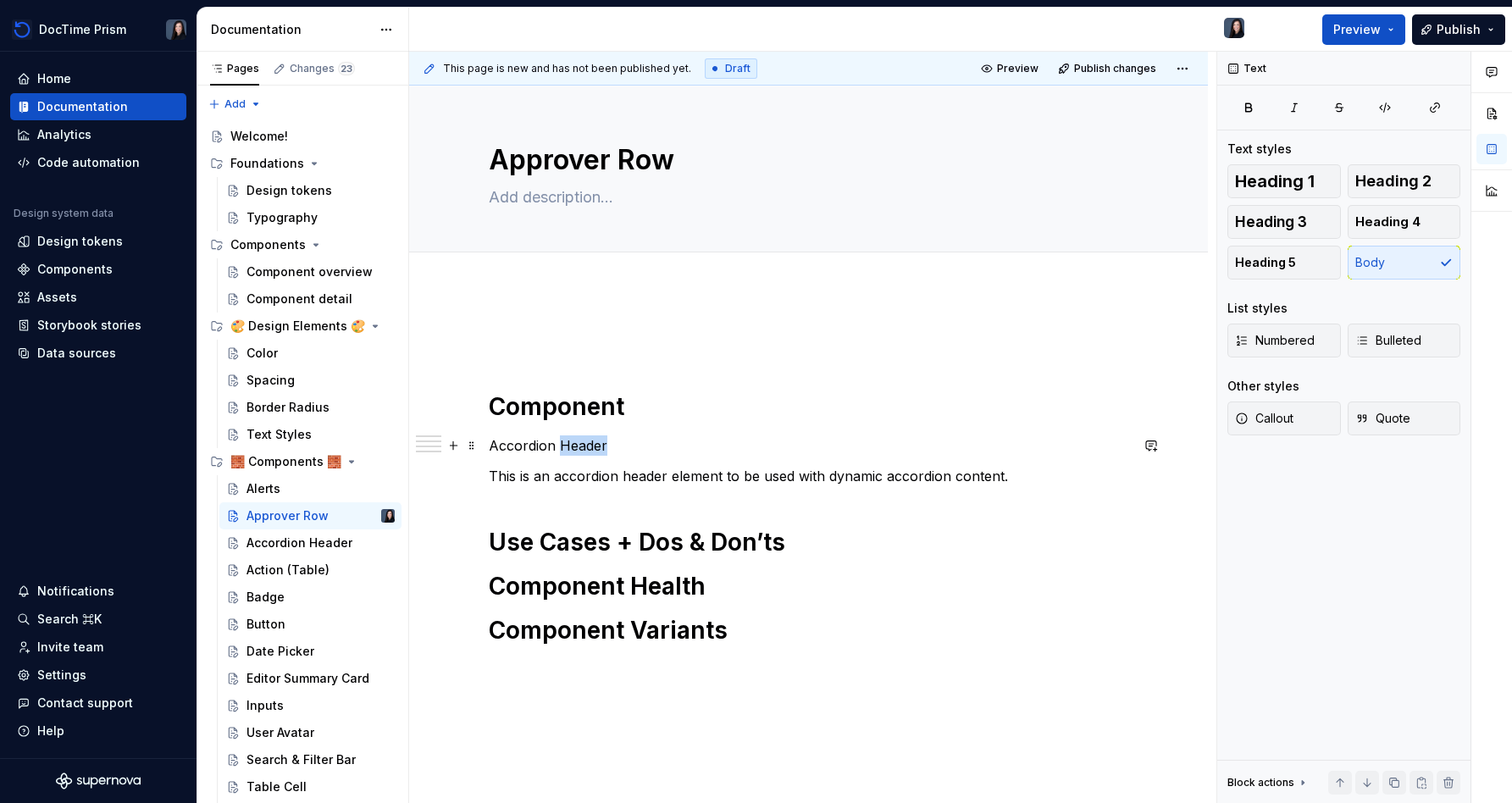 click on "Accordion Header" at bounding box center [809, 446] 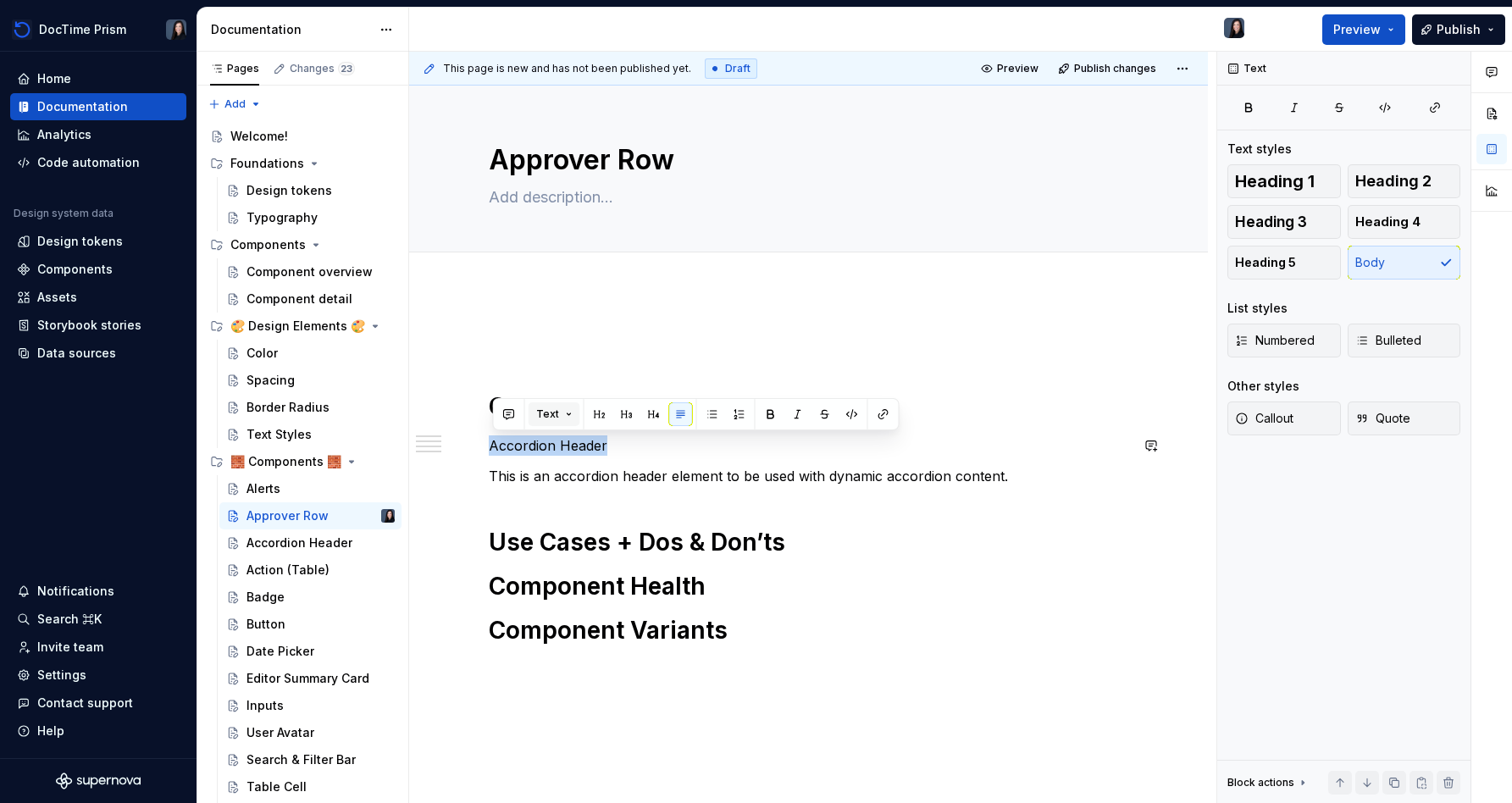 click on "Text" at bounding box center [554, 414] 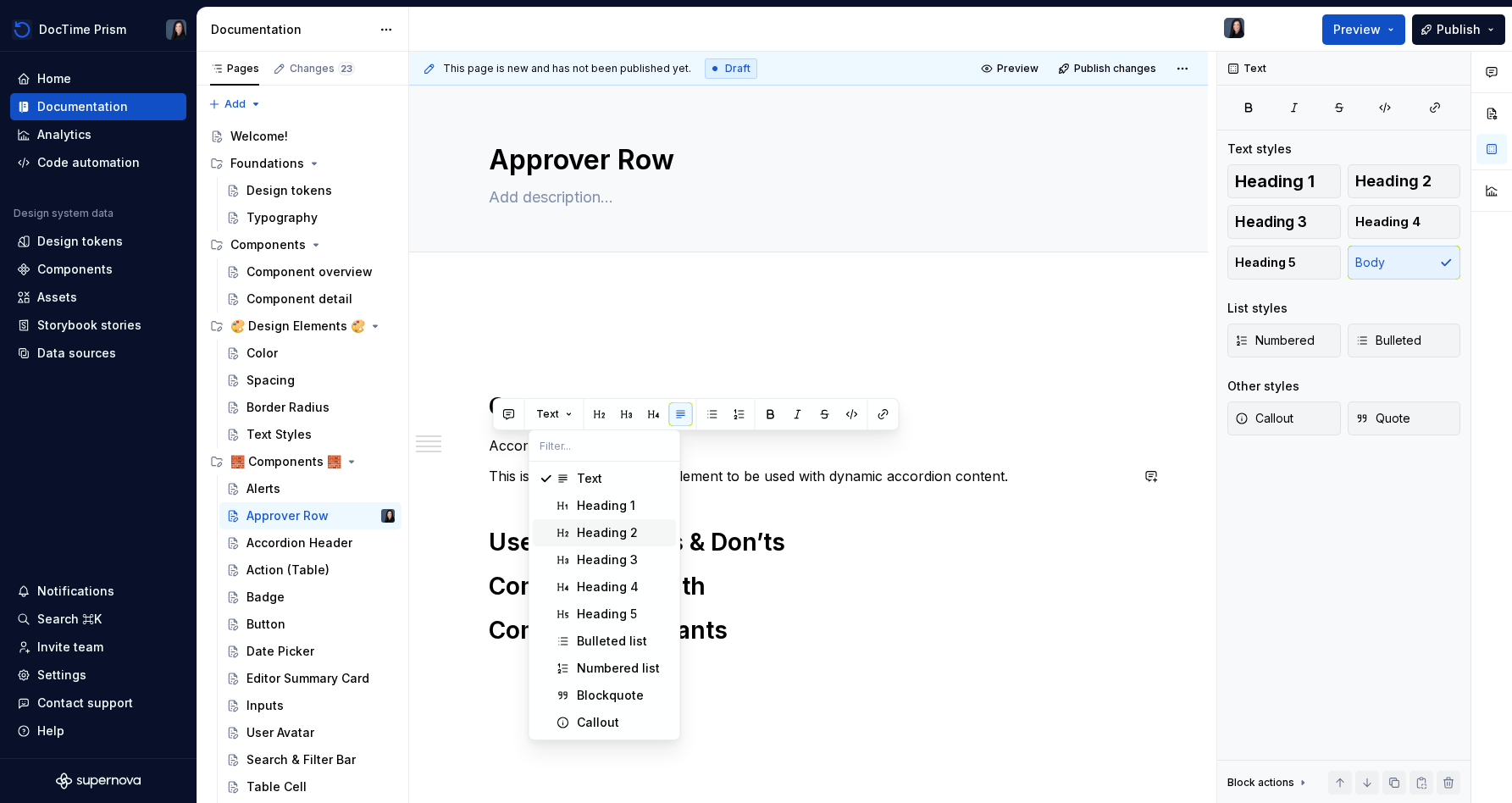 click on "Heading 2" at bounding box center [605, 533] 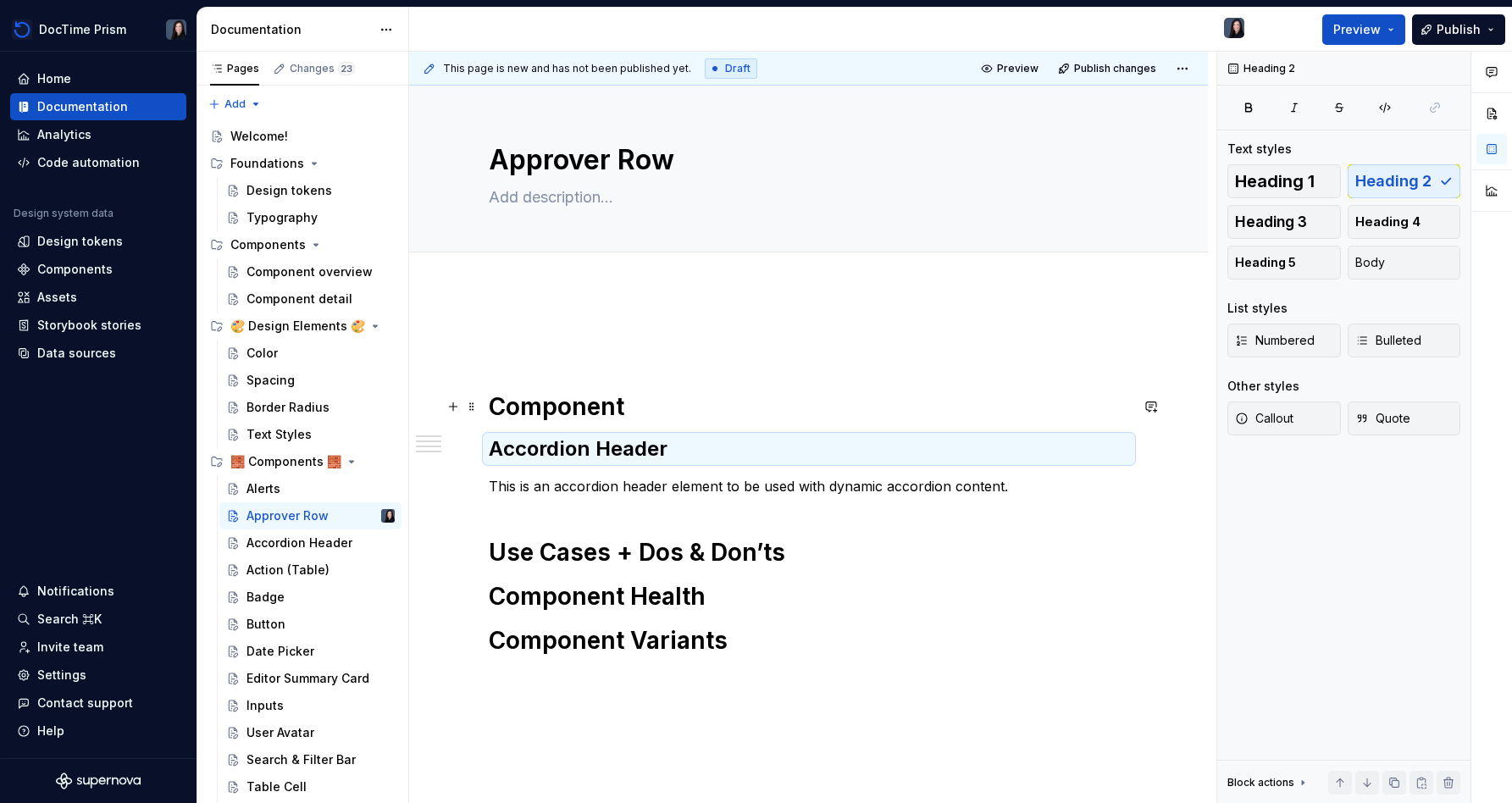 click on "Component" at bounding box center [809, 407] 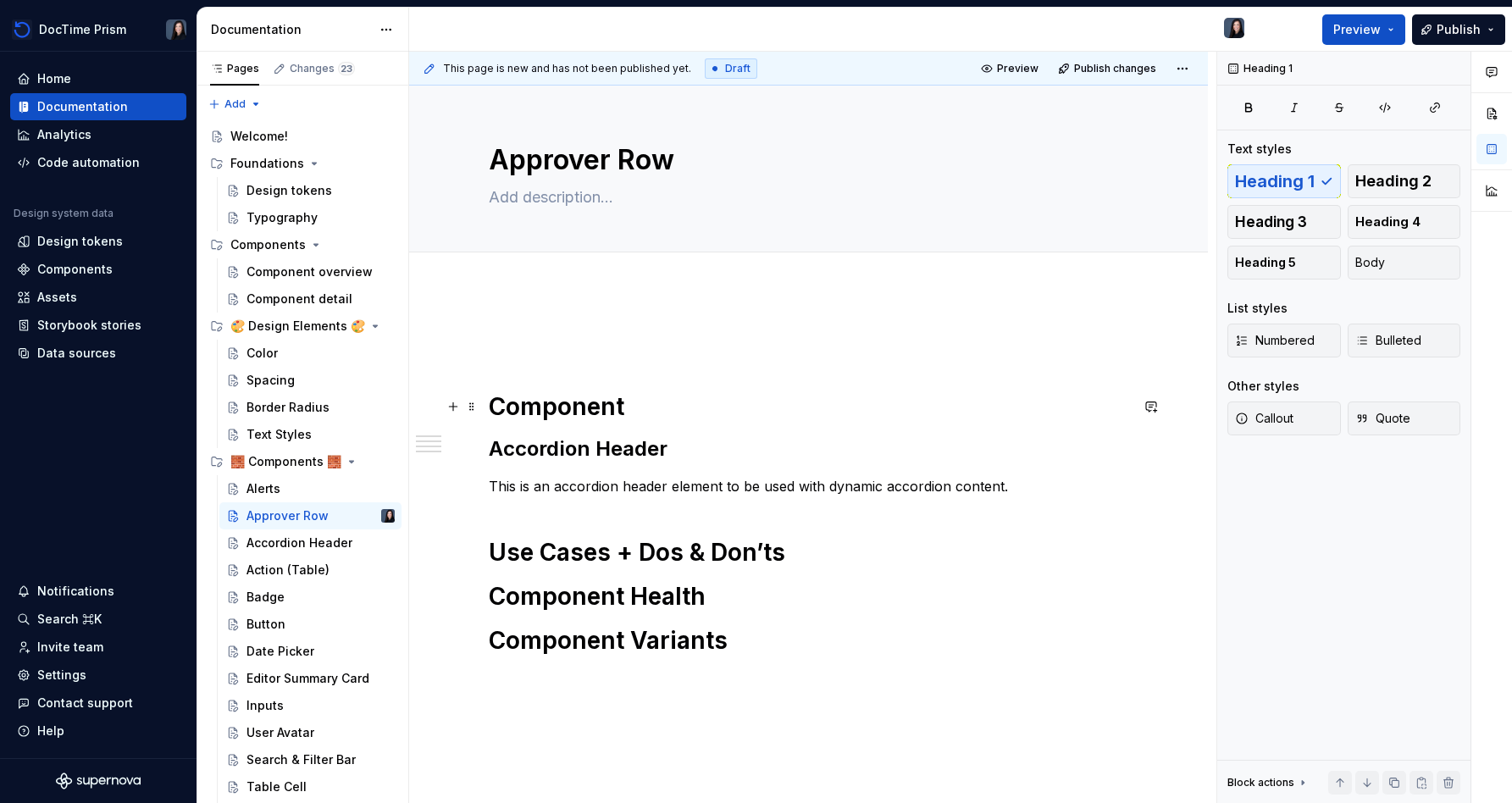 click on "Component" at bounding box center (809, 407) 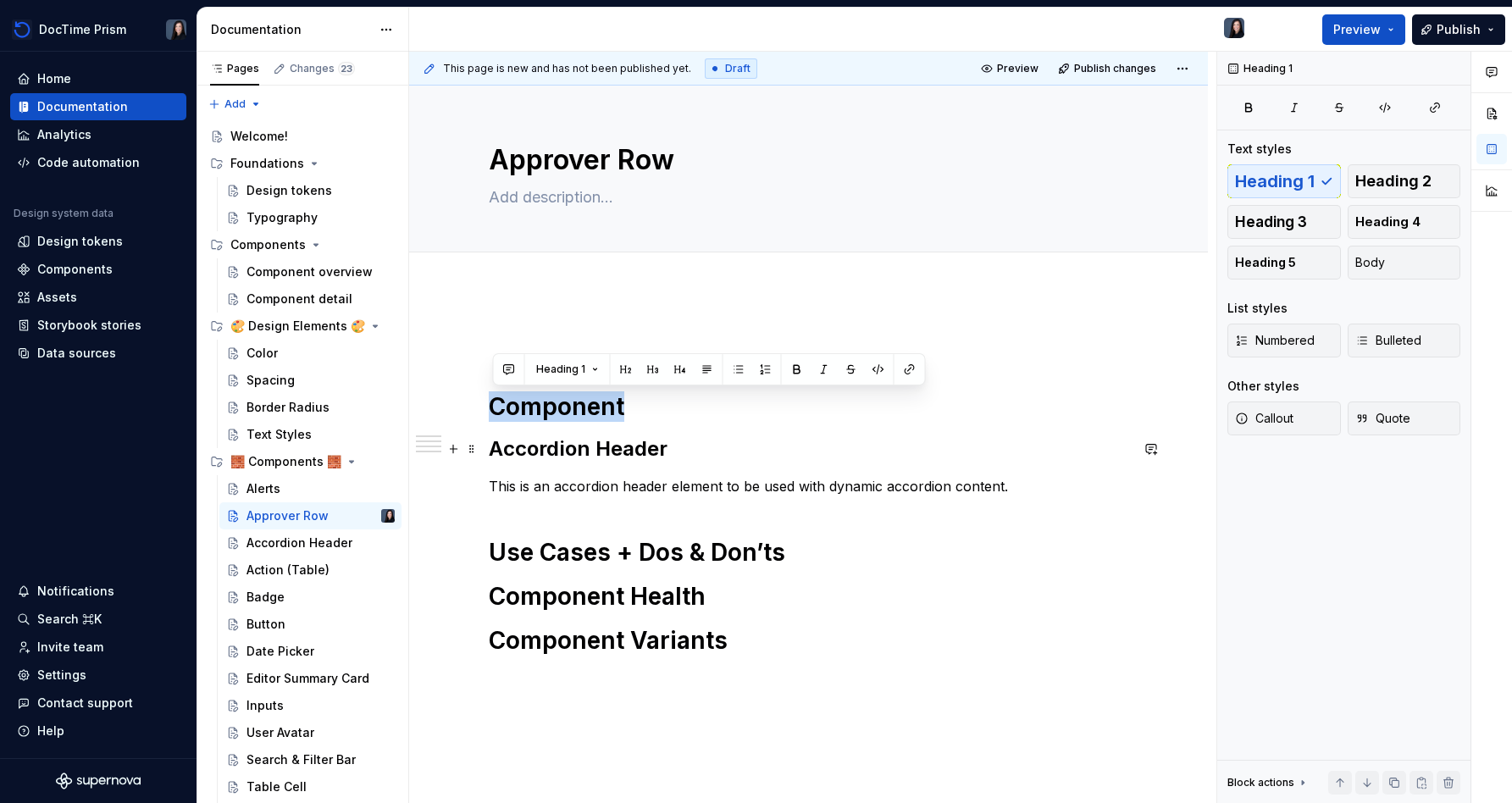 click on "Accordion Header" at bounding box center [809, 449] 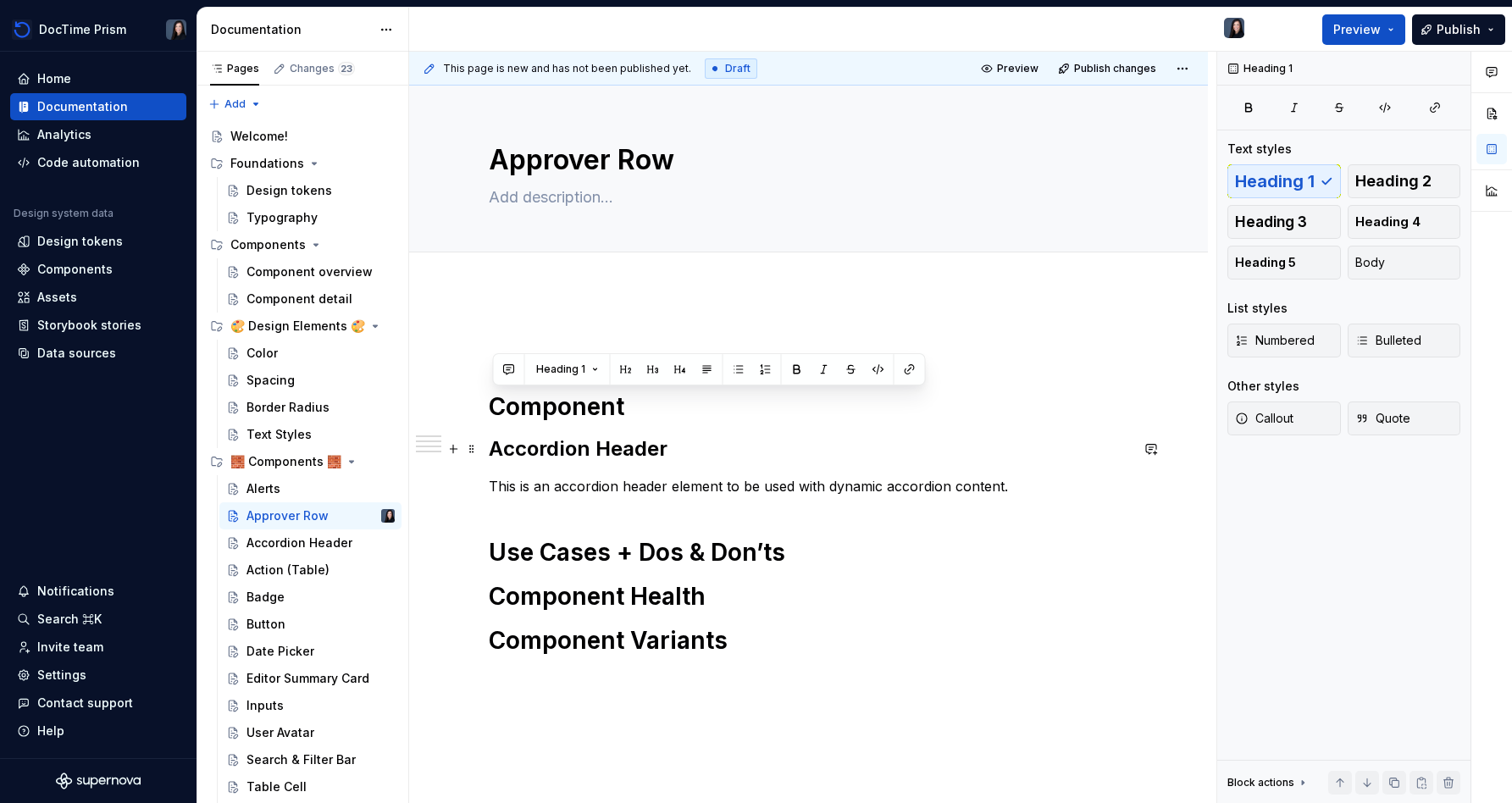 click on "Accordion Header" at bounding box center (809, 449) 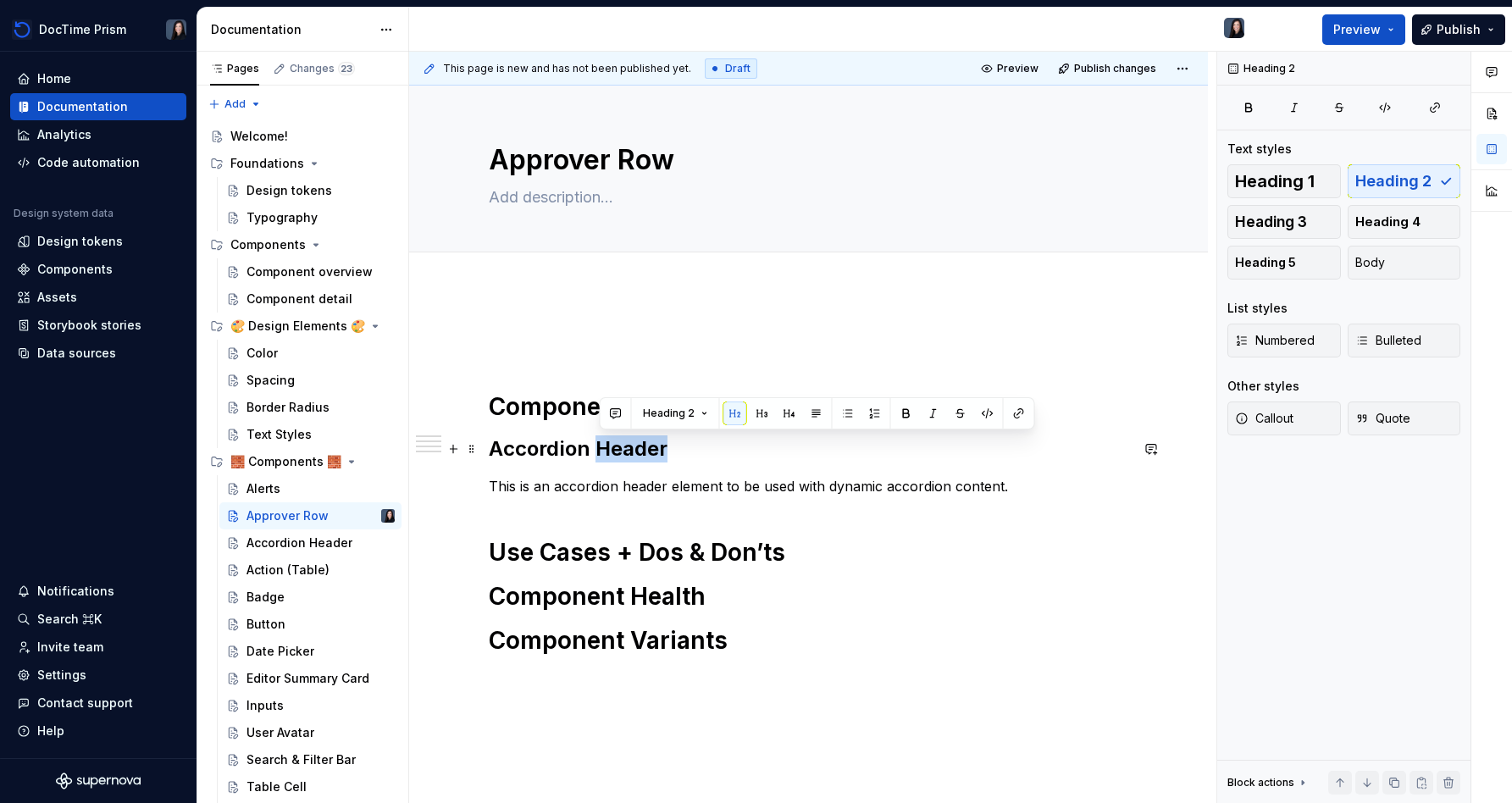 click on "Accordion Header" at bounding box center [809, 449] 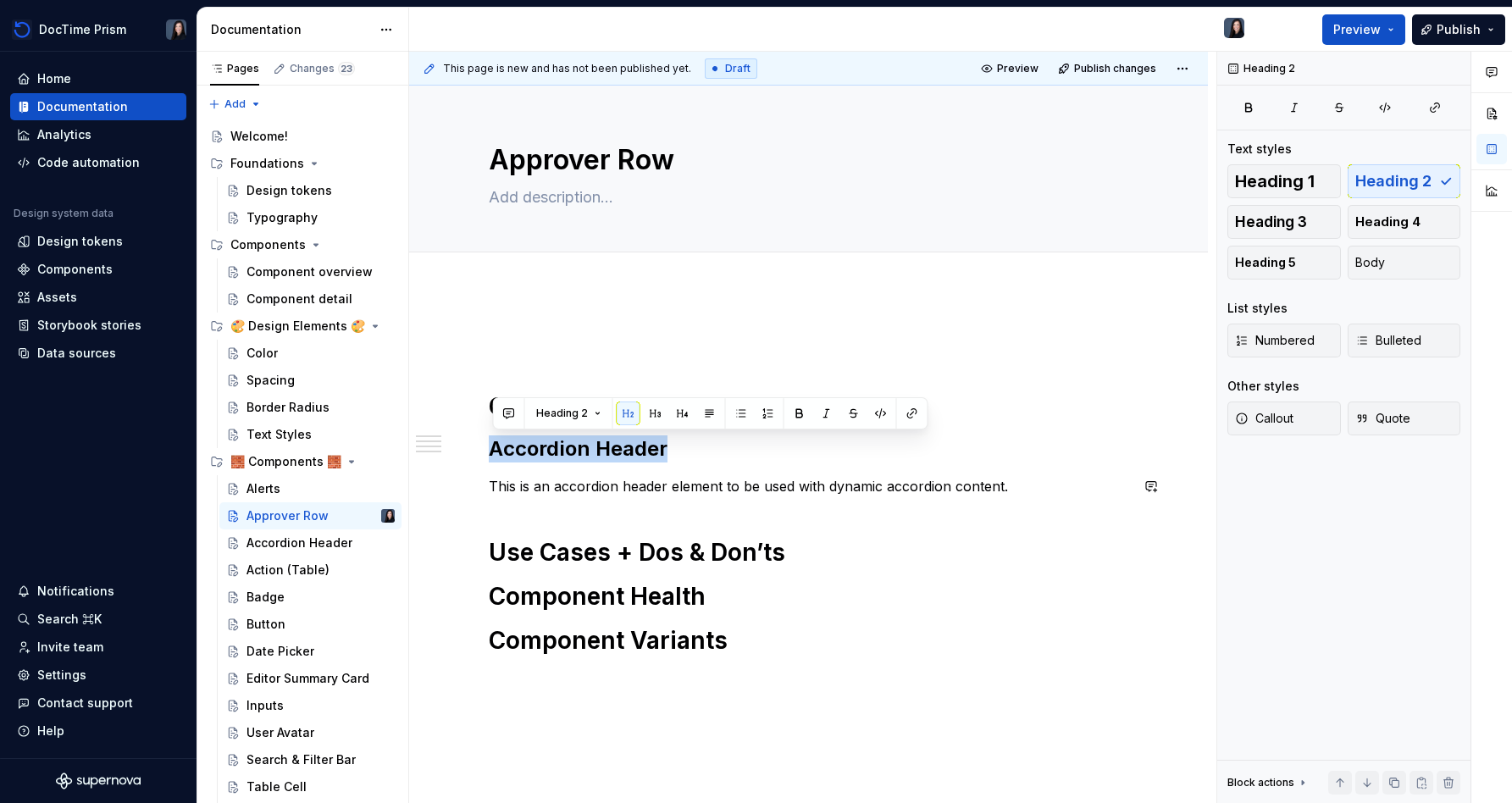 click on "Component Accordion Header This is an accordion header element to be used with dynamic accordion content. Use Cases + Dos & Don’ts Component Health Component Variants" at bounding box center [809, 510] 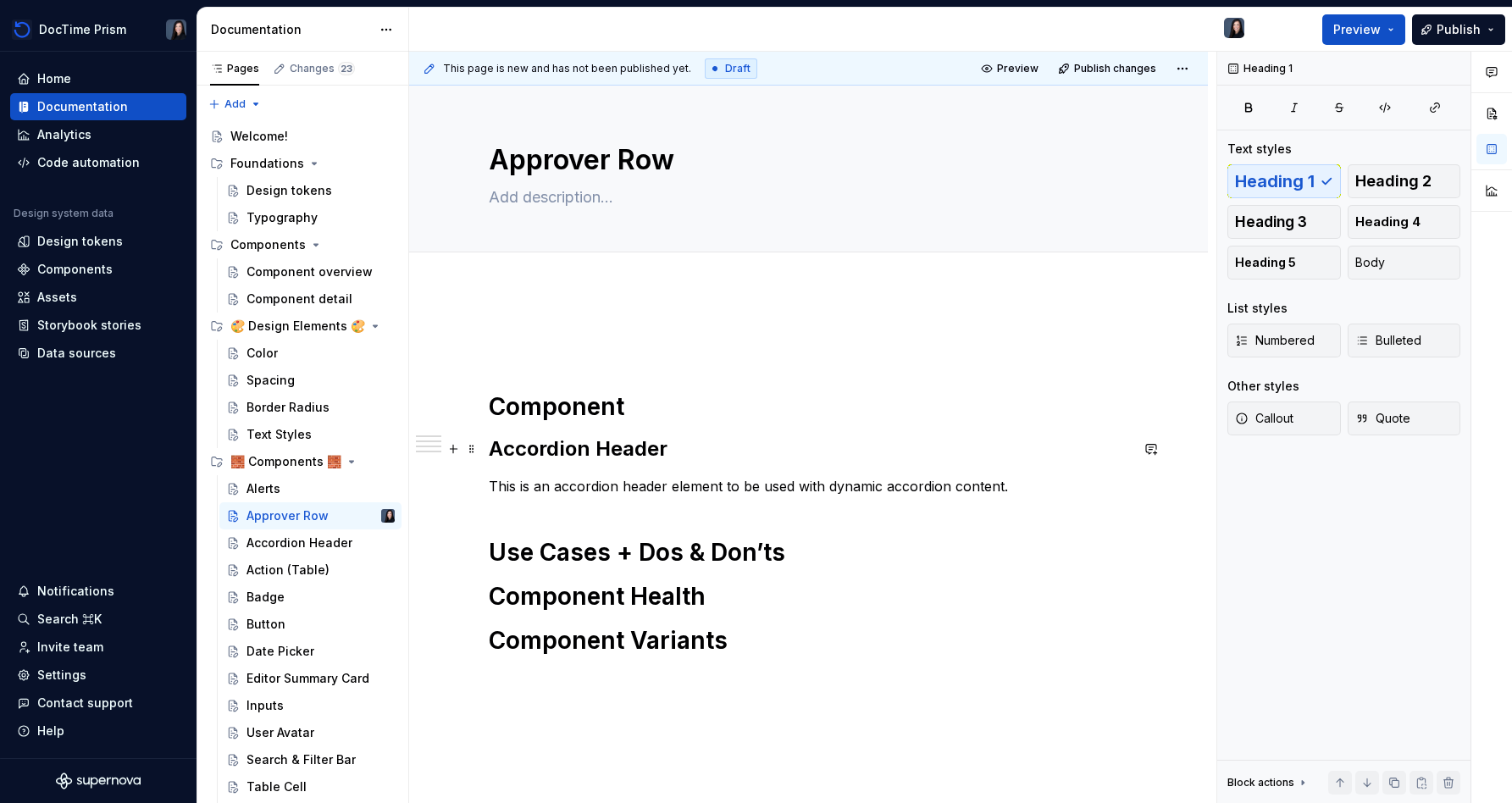 click on "Accordion Header" at bounding box center [809, 449] 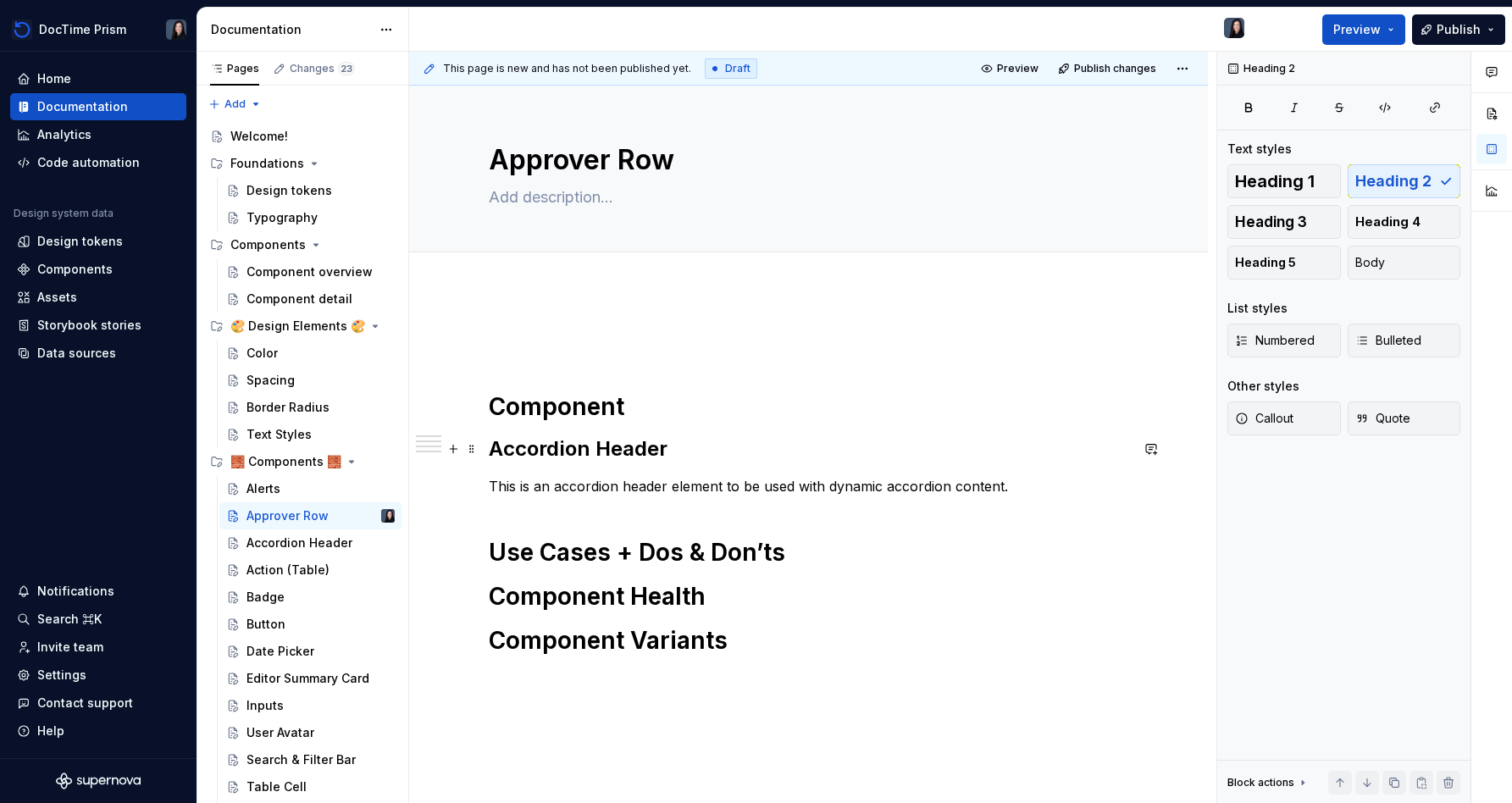 click on "Accordion Header" at bounding box center (809, 449) 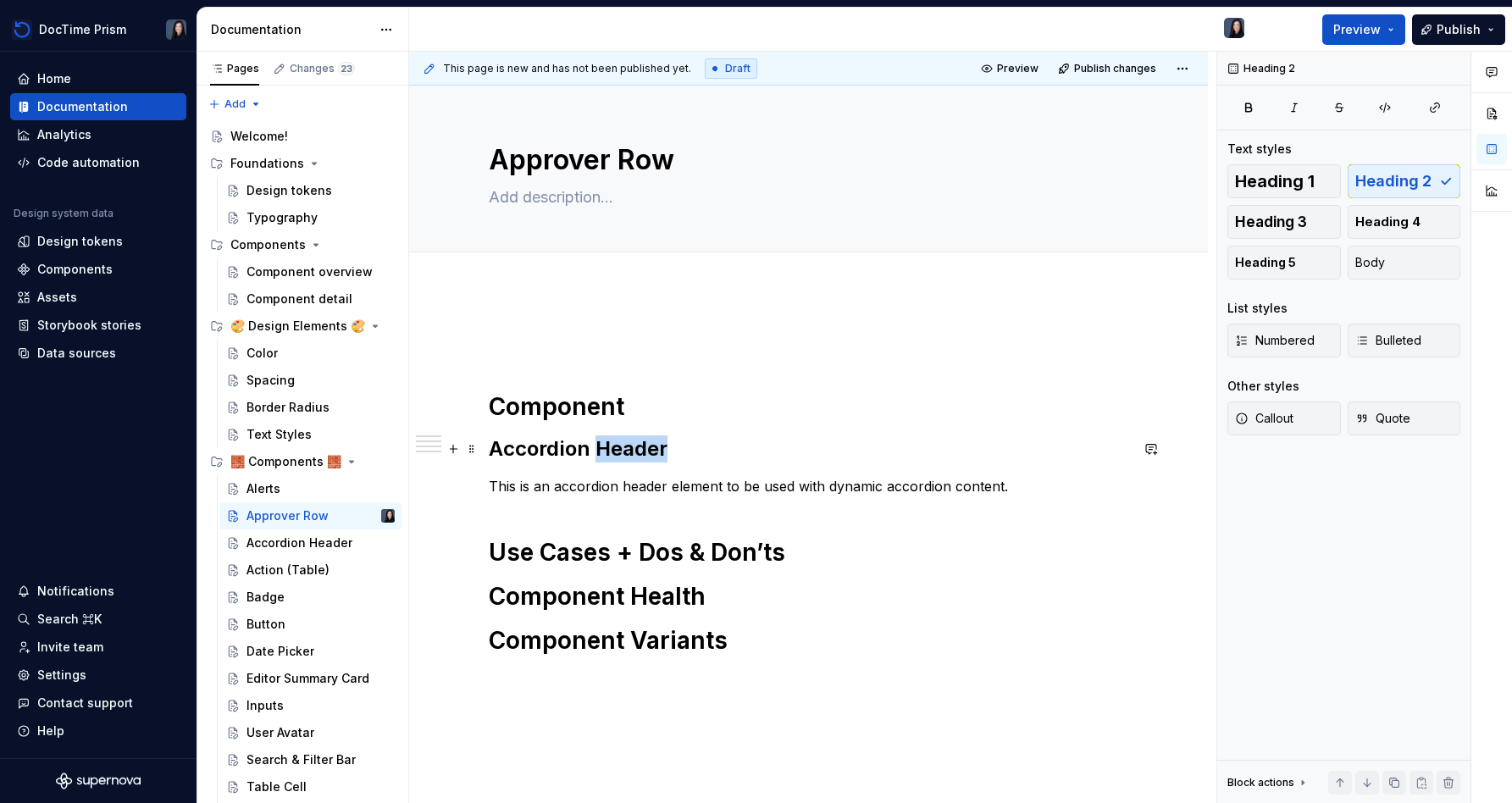 click on "Accordion Header" at bounding box center [809, 449] 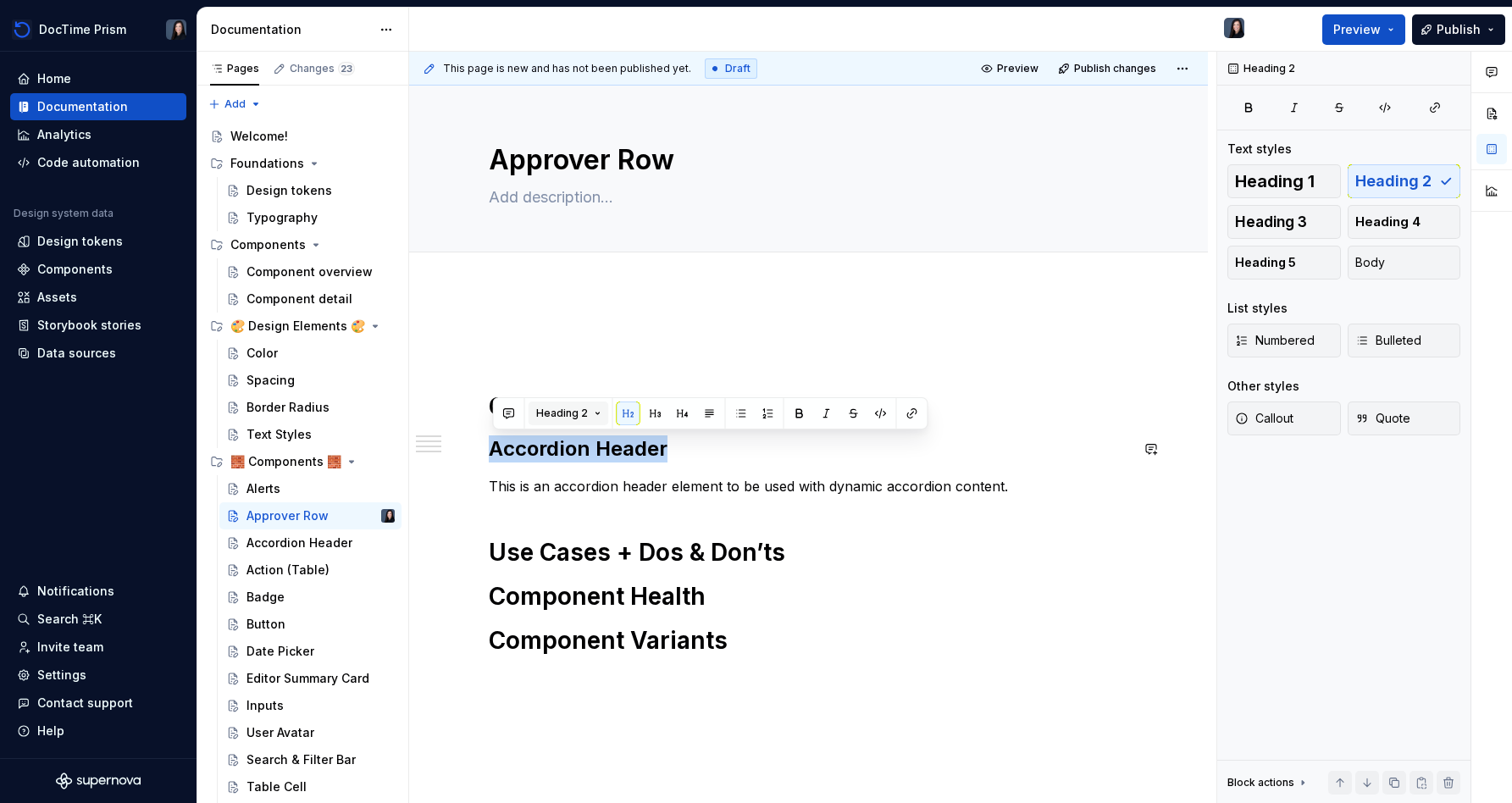 click on "Heading 2" at bounding box center (562, 413) 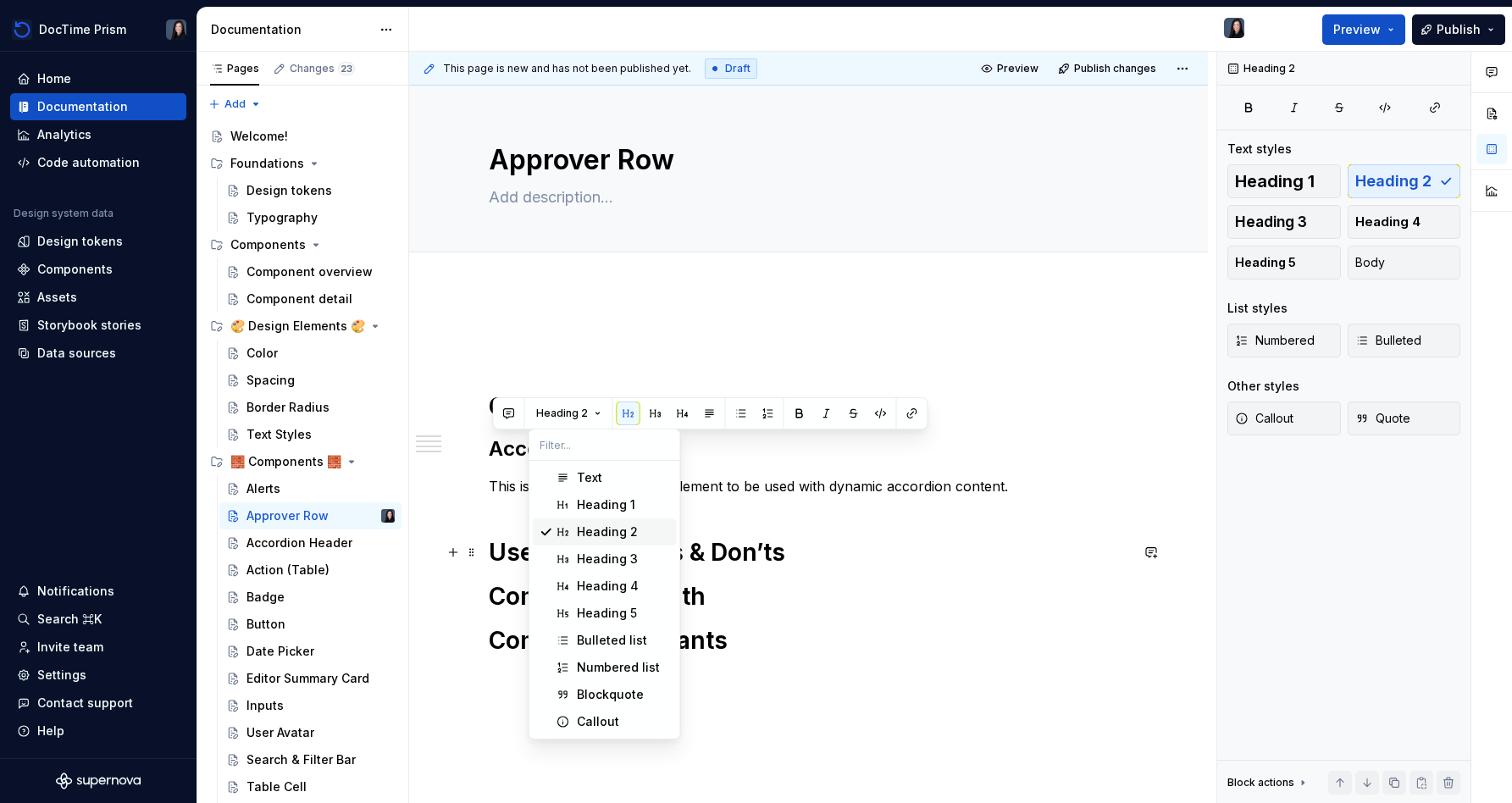 click on "Heading 2" at bounding box center [605, 532] 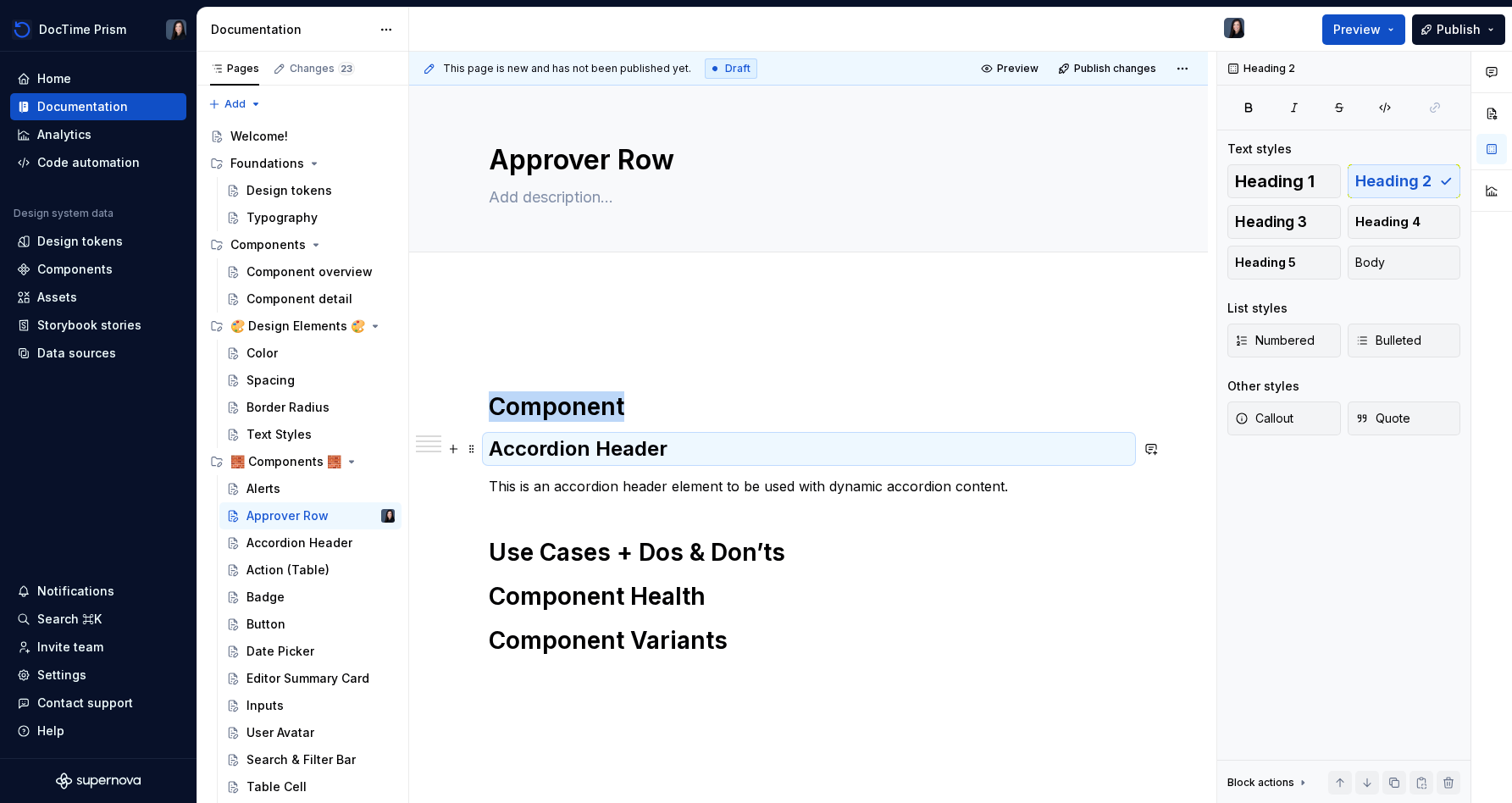 click on "Accordion Header" at bounding box center (809, 449) 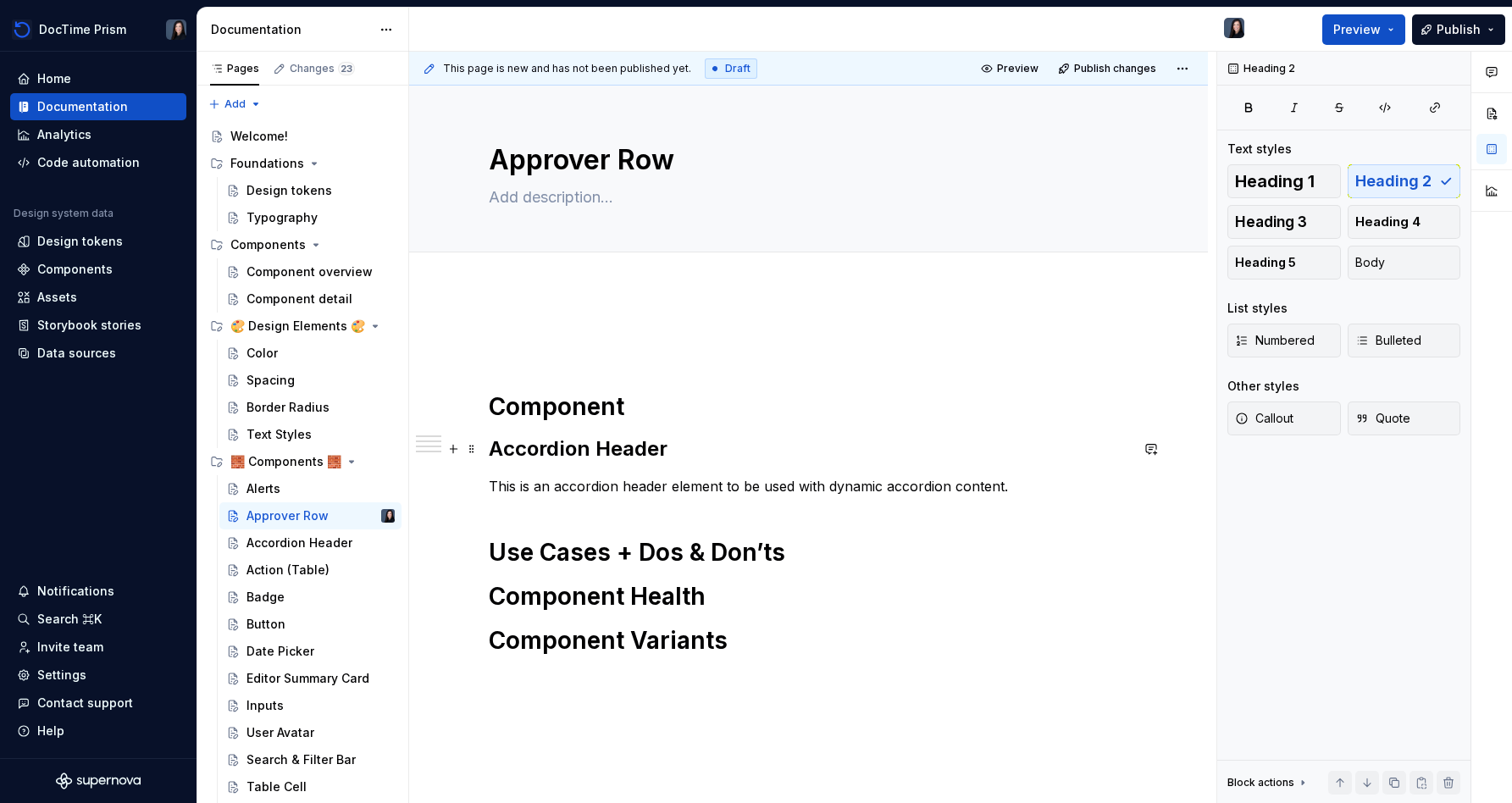 click on "Accordion Header" at bounding box center (809, 449) 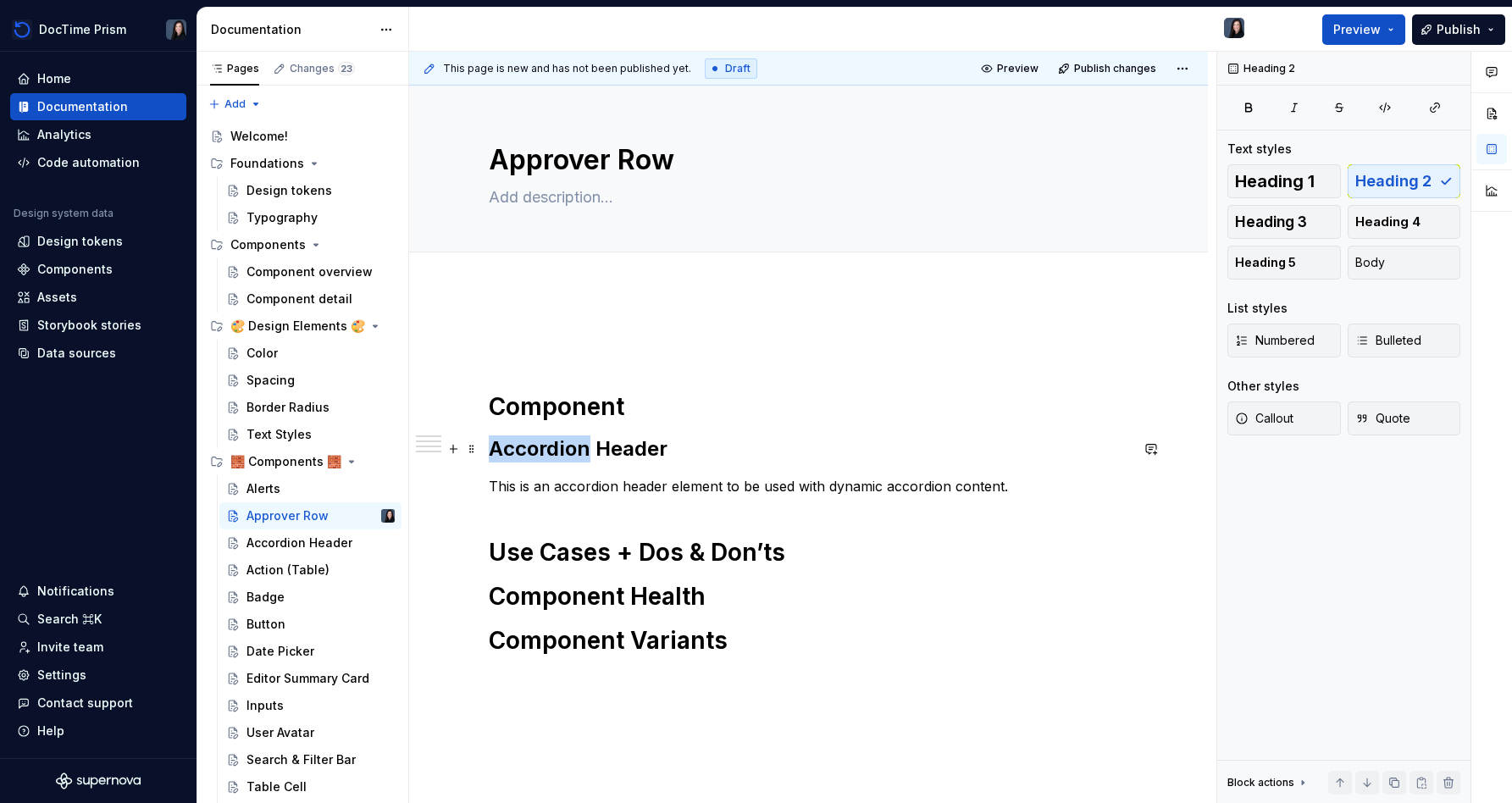 click on "Accordion Header" at bounding box center (809, 449) 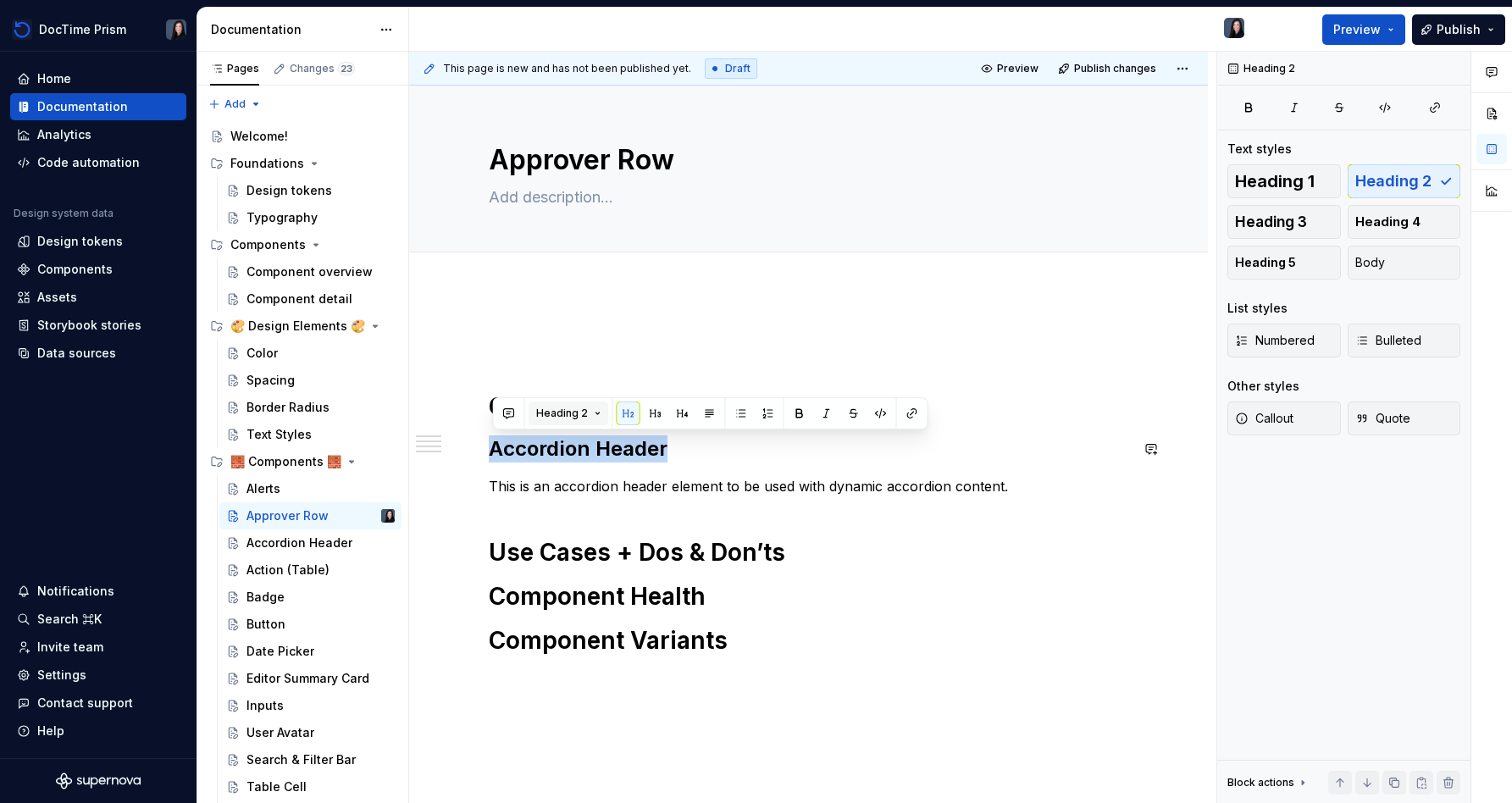 click on "Heading 2" at bounding box center [562, 413] 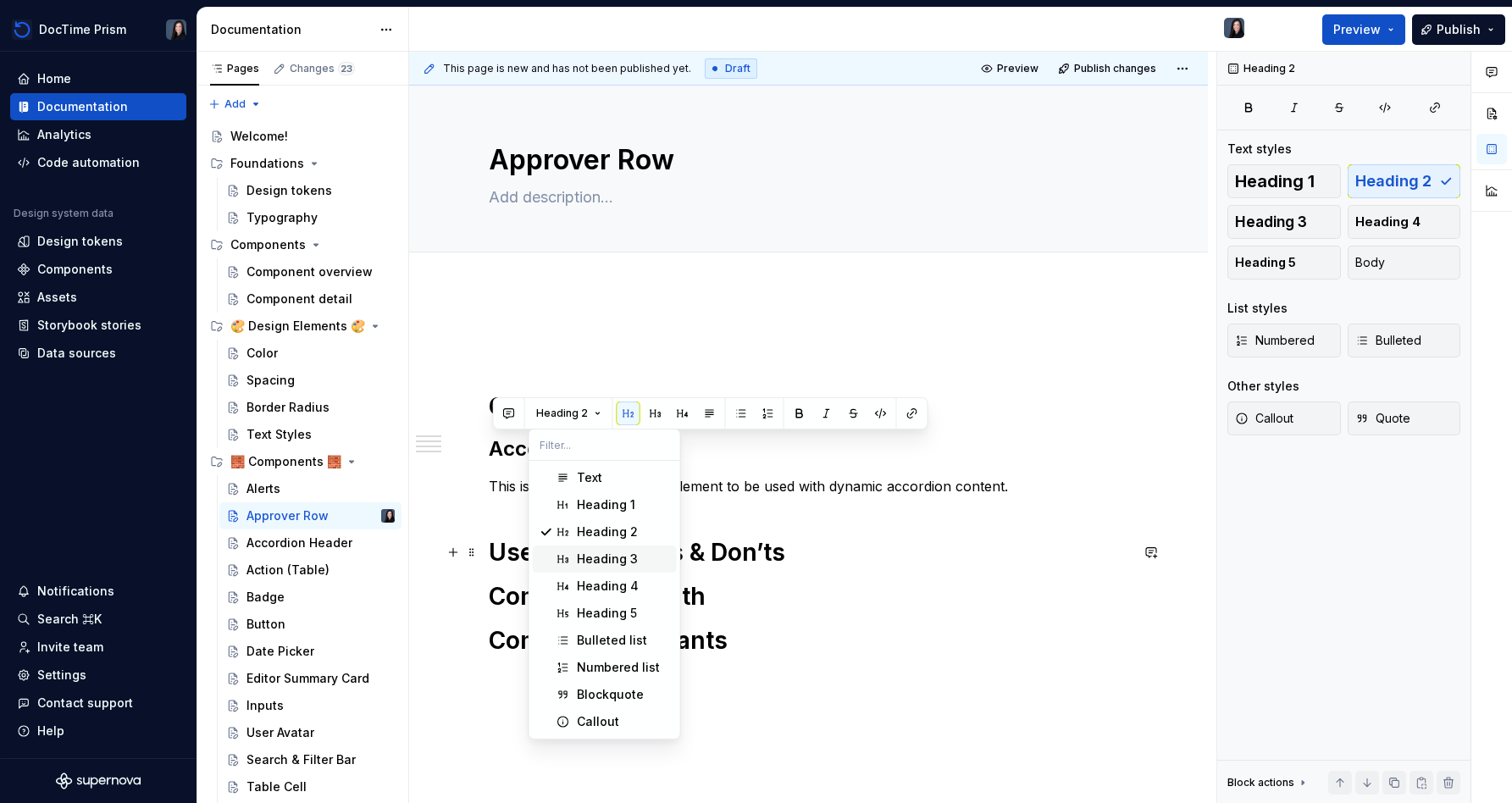 click on "Heading 3" at bounding box center [607, 559] 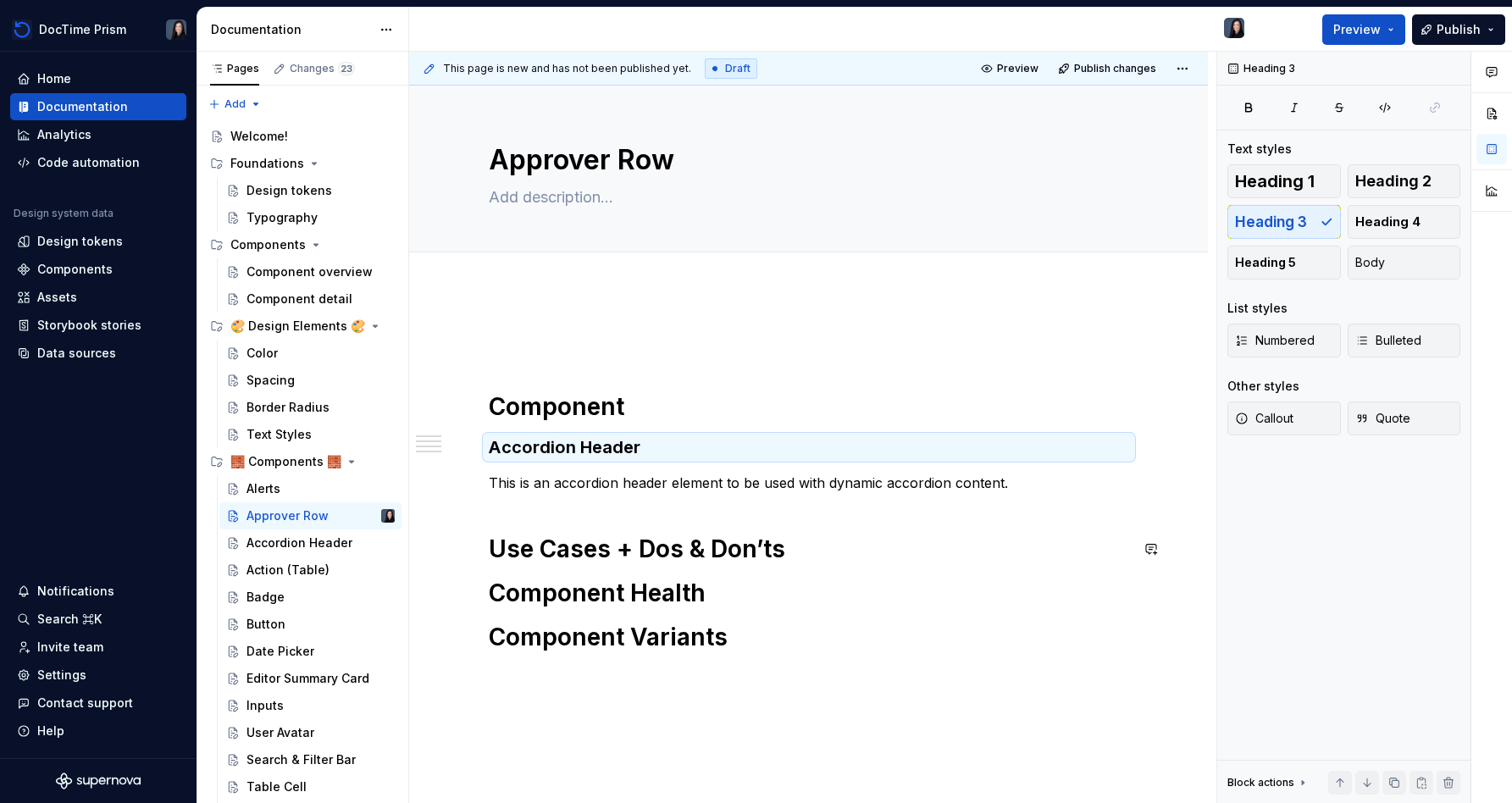 click on "Component Accordion Header This is an accordion header element to be used with dynamic accordion content. Use Cases + Dos & Don’ts Component Health Component Variants" at bounding box center [809, 508] 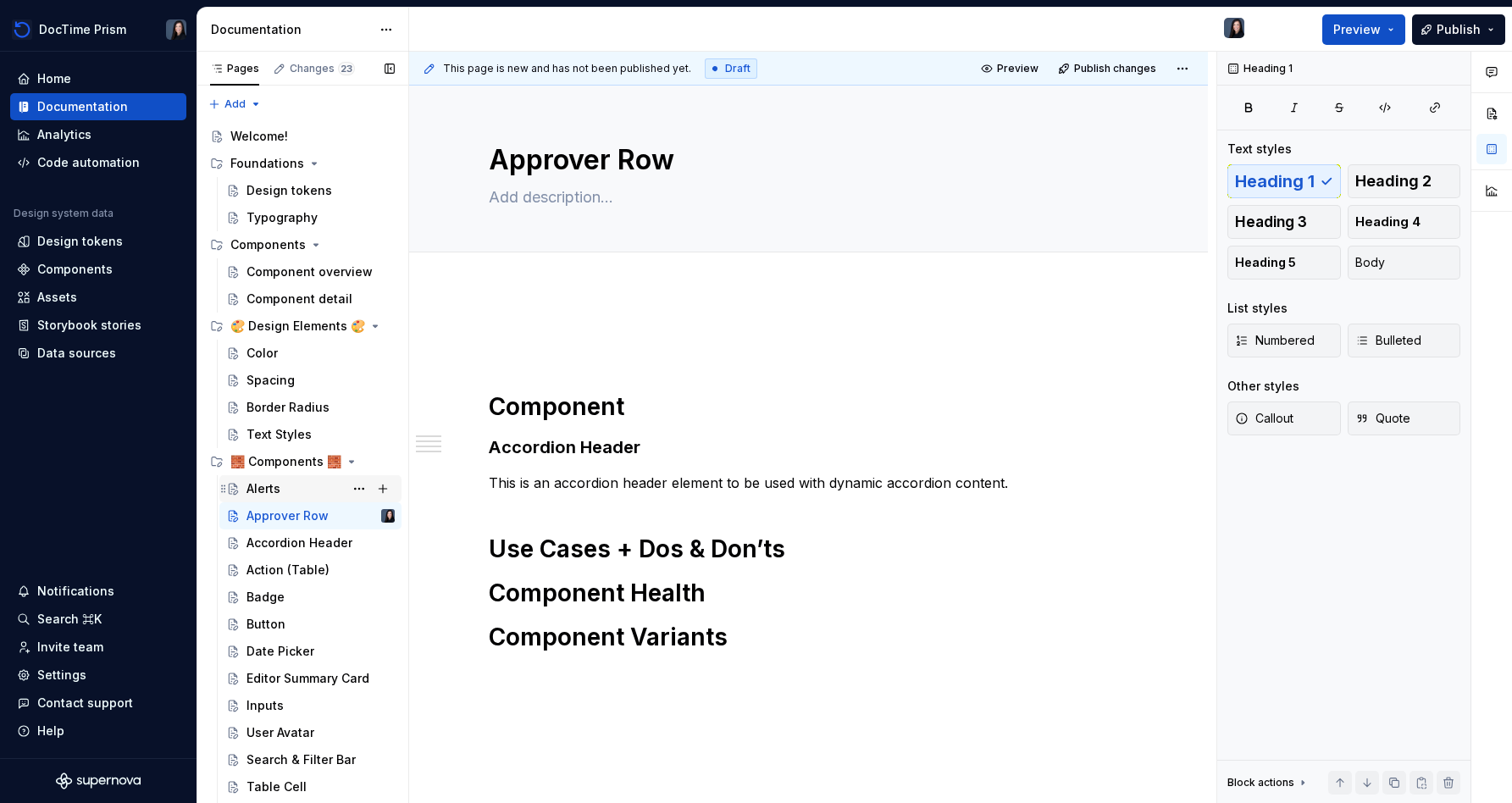 click on "Alerts" at bounding box center (320, 489) 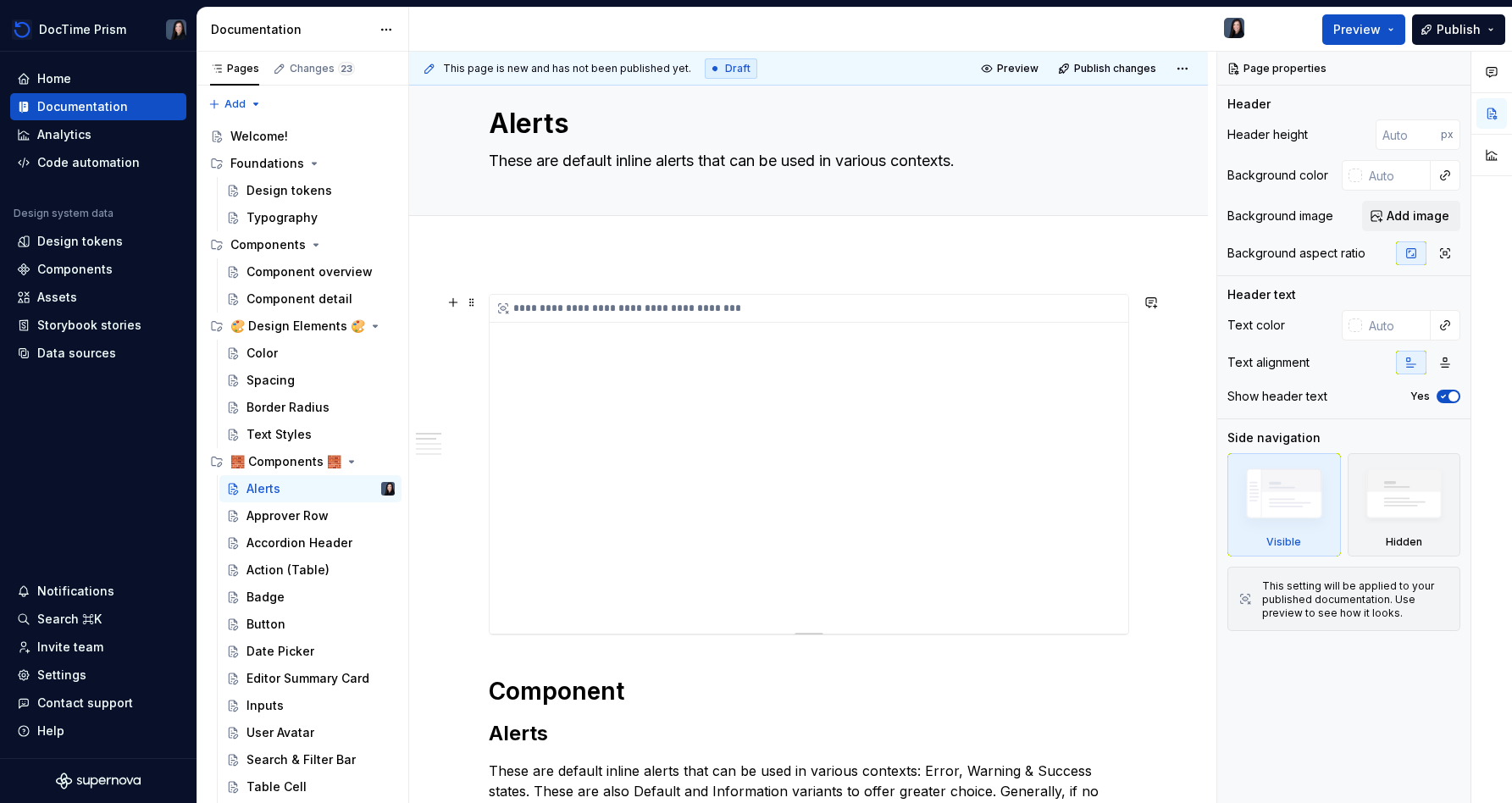 scroll, scrollTop: 198, scrollLeft: 0, axis: vertical 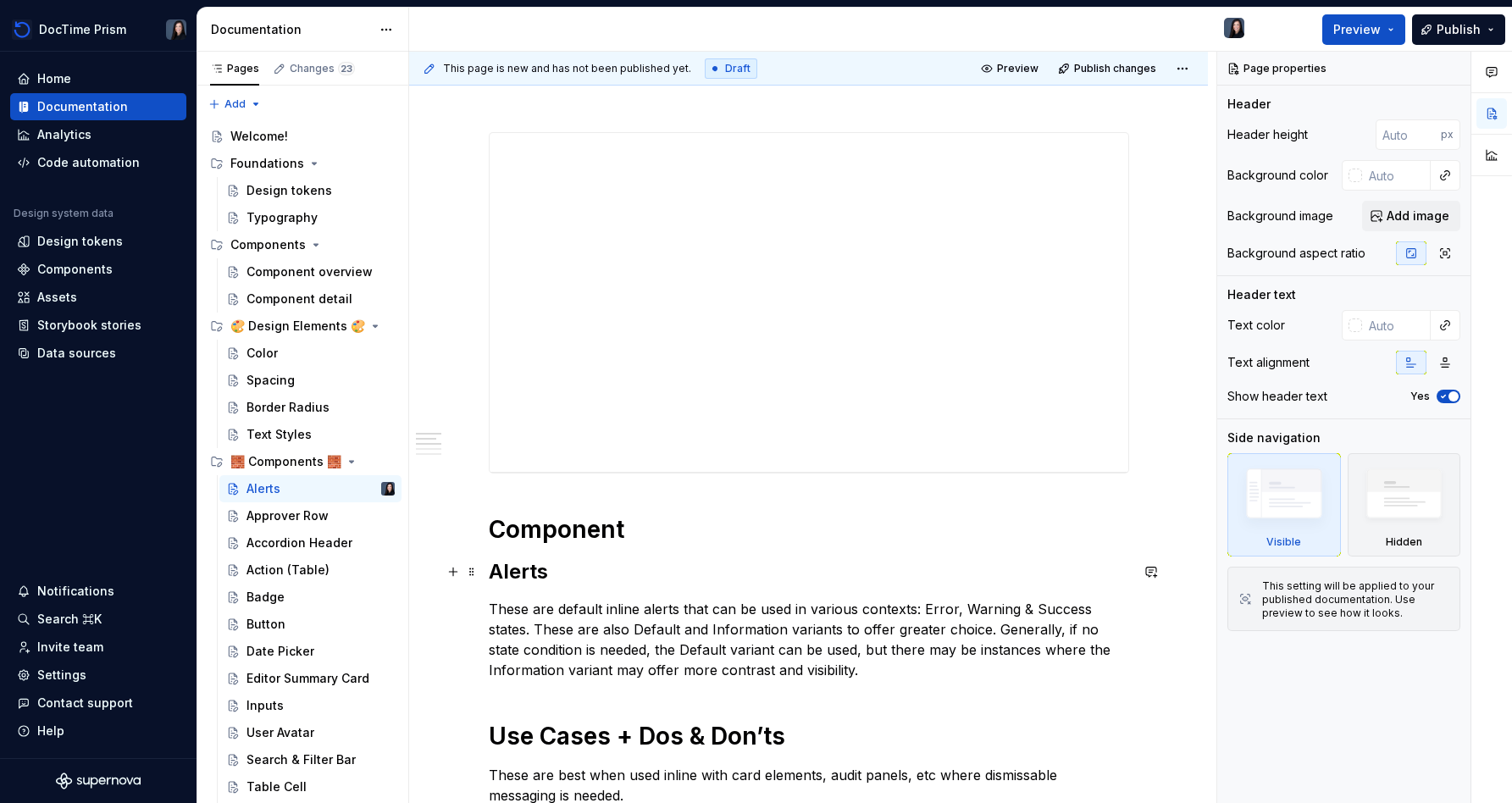 click on "Alerts" at bounding box center (809, 572) 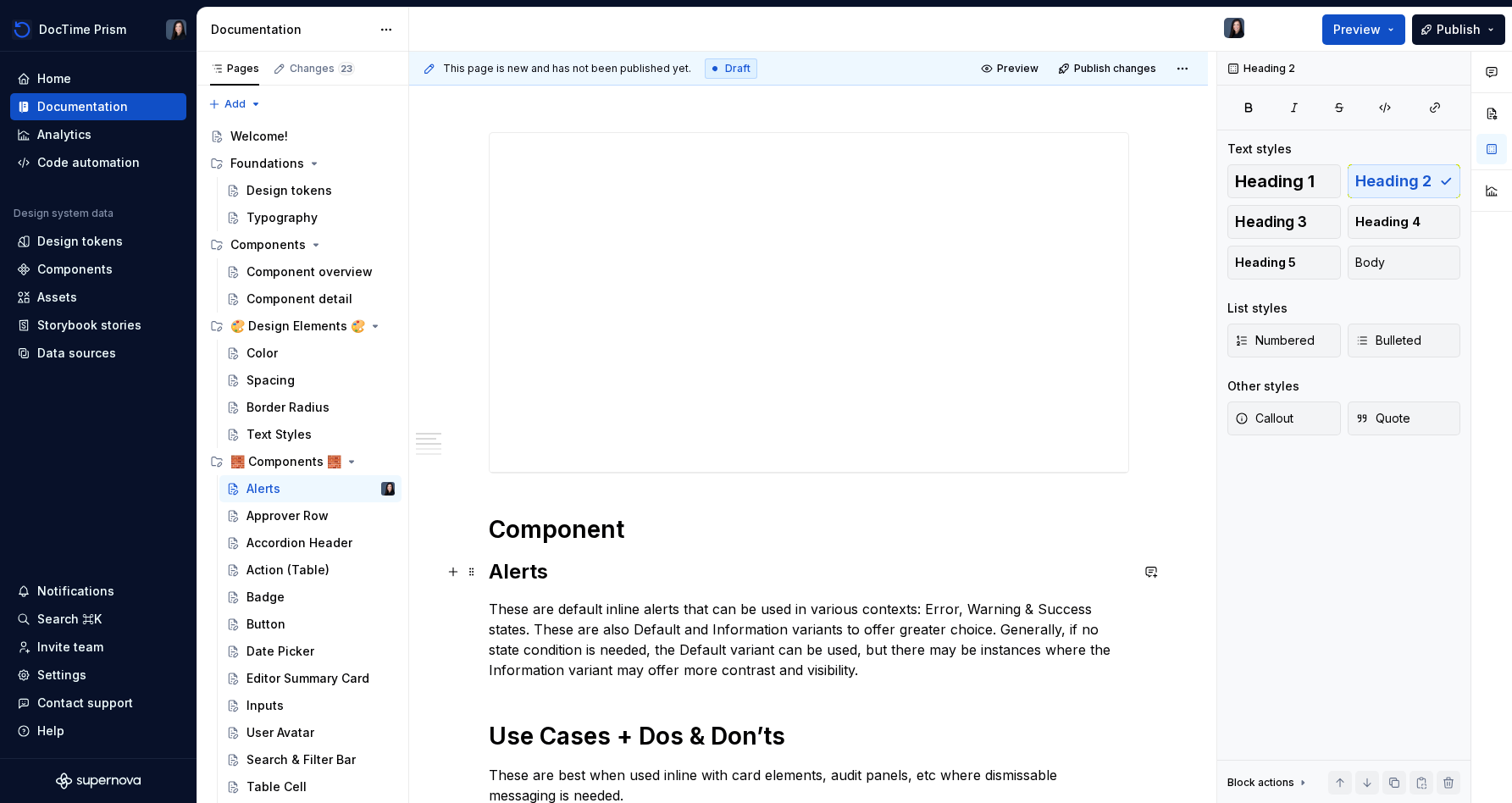 click on "Alerts" at bounding box center (809, 572) 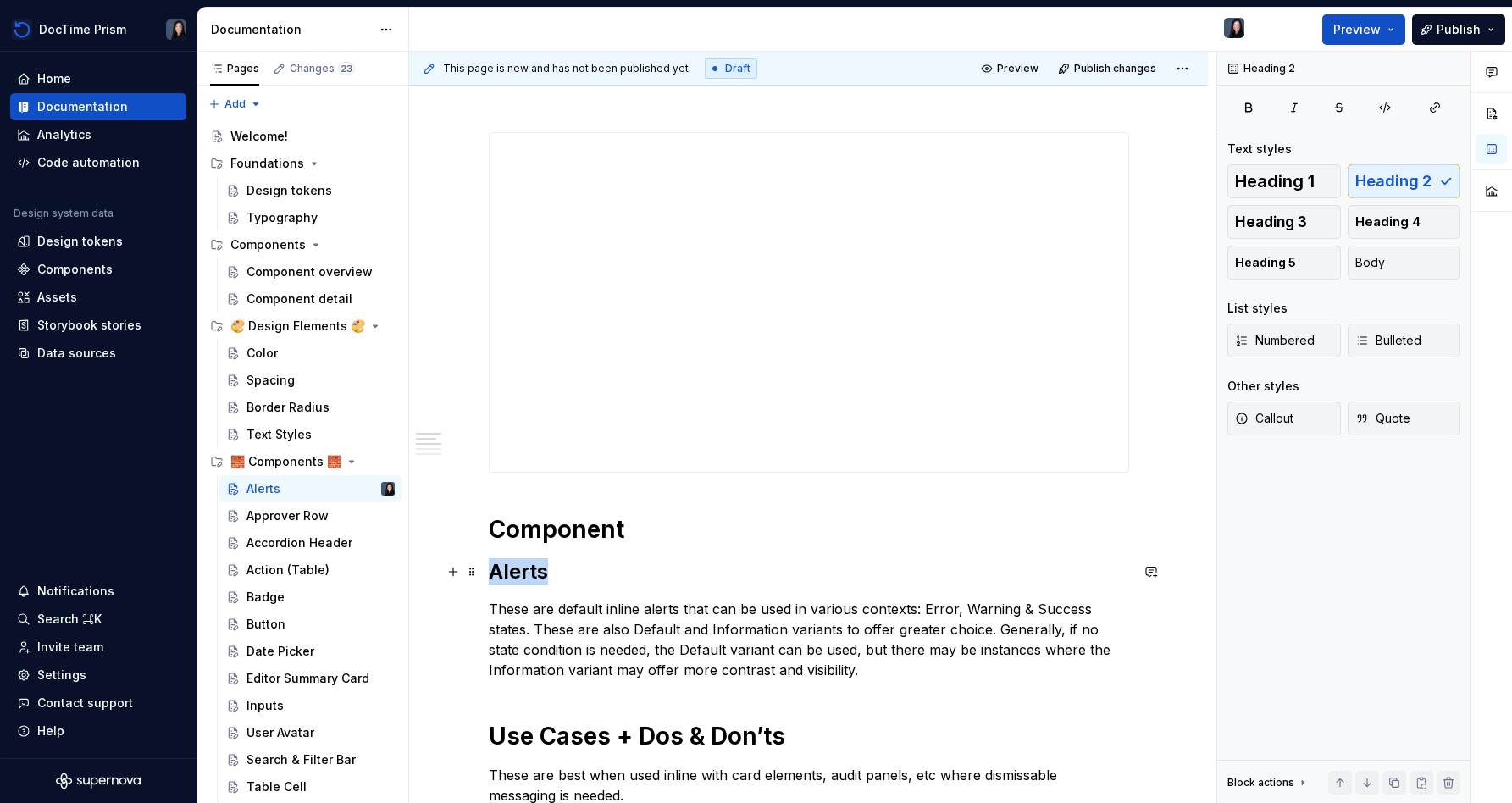 click on "Alerts" at bounding box center [809, 572] 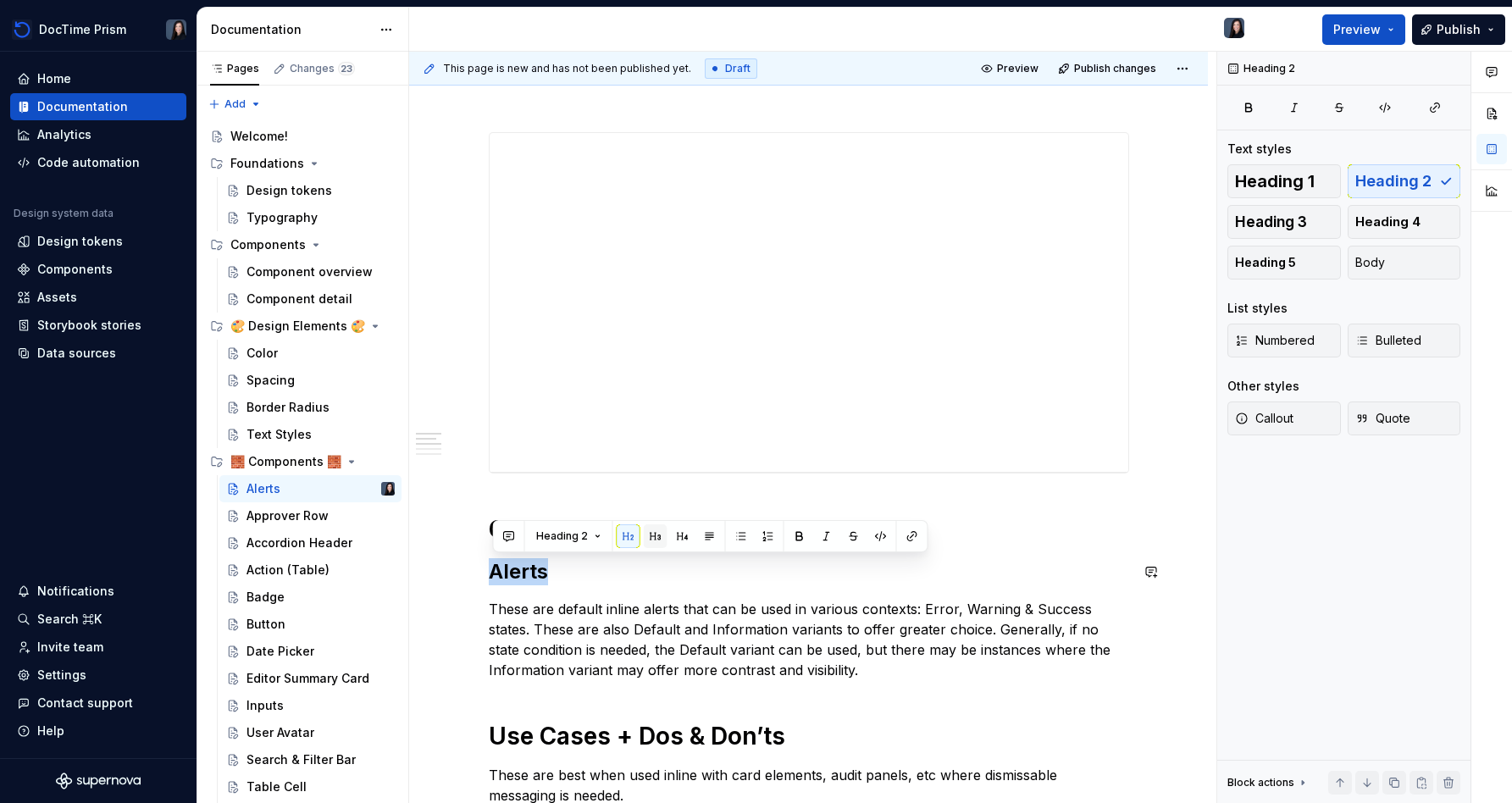 click at bounding box center [656, 536] 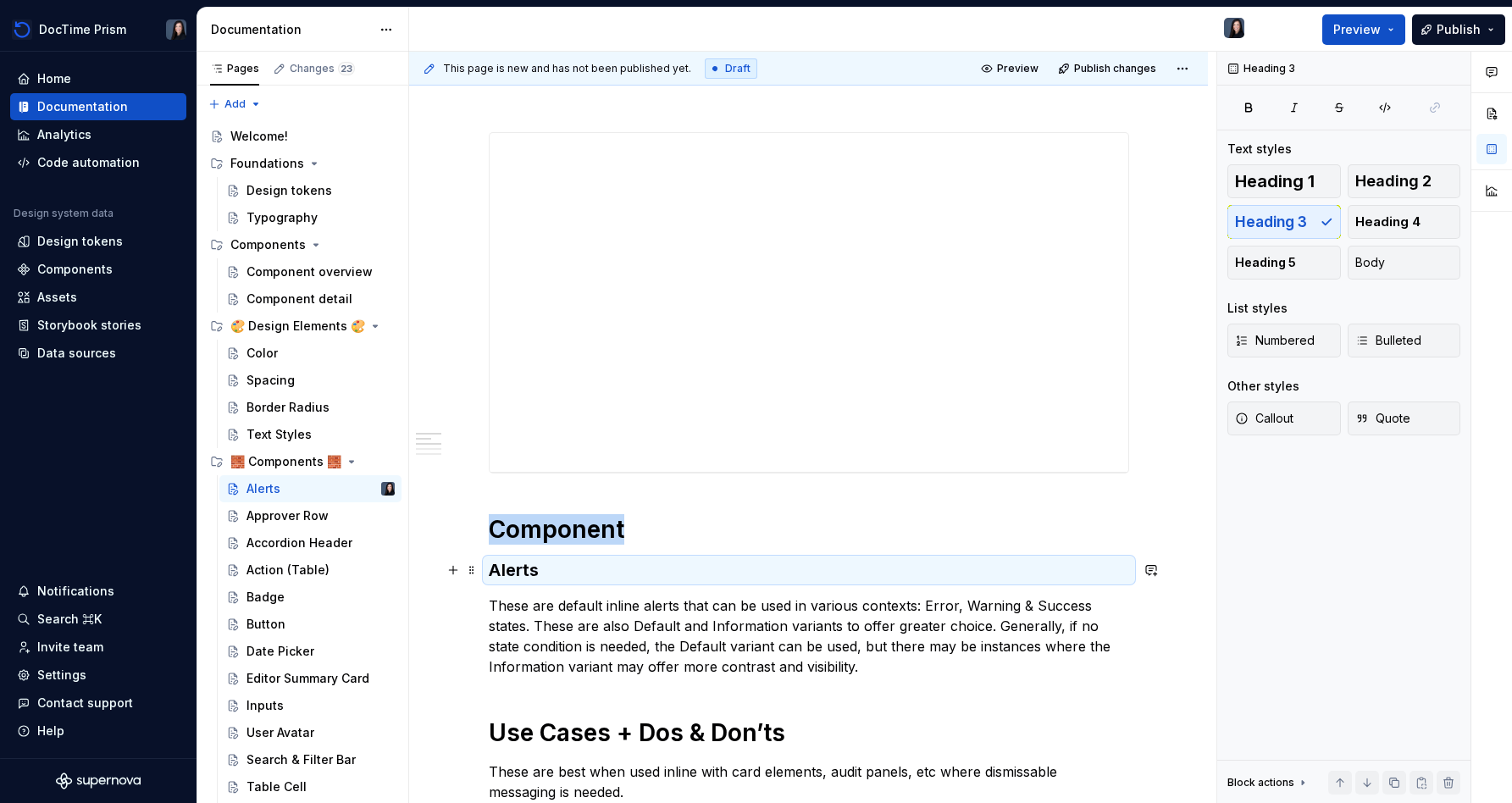 click on "Alerts" at bounding box center (809, 570) 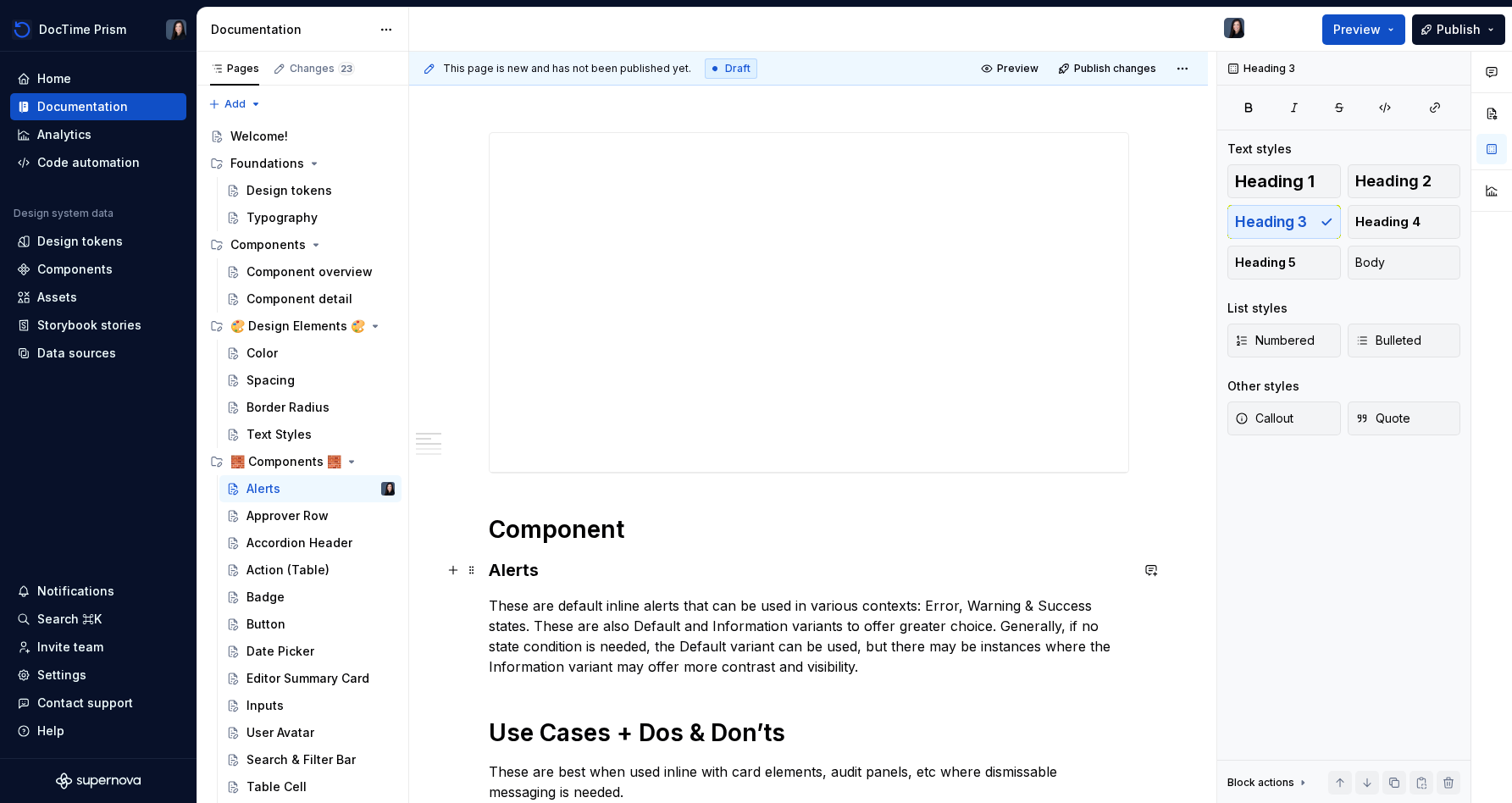 scroll, scrollTop: 257, scrollLeft: 0, axis: vertical 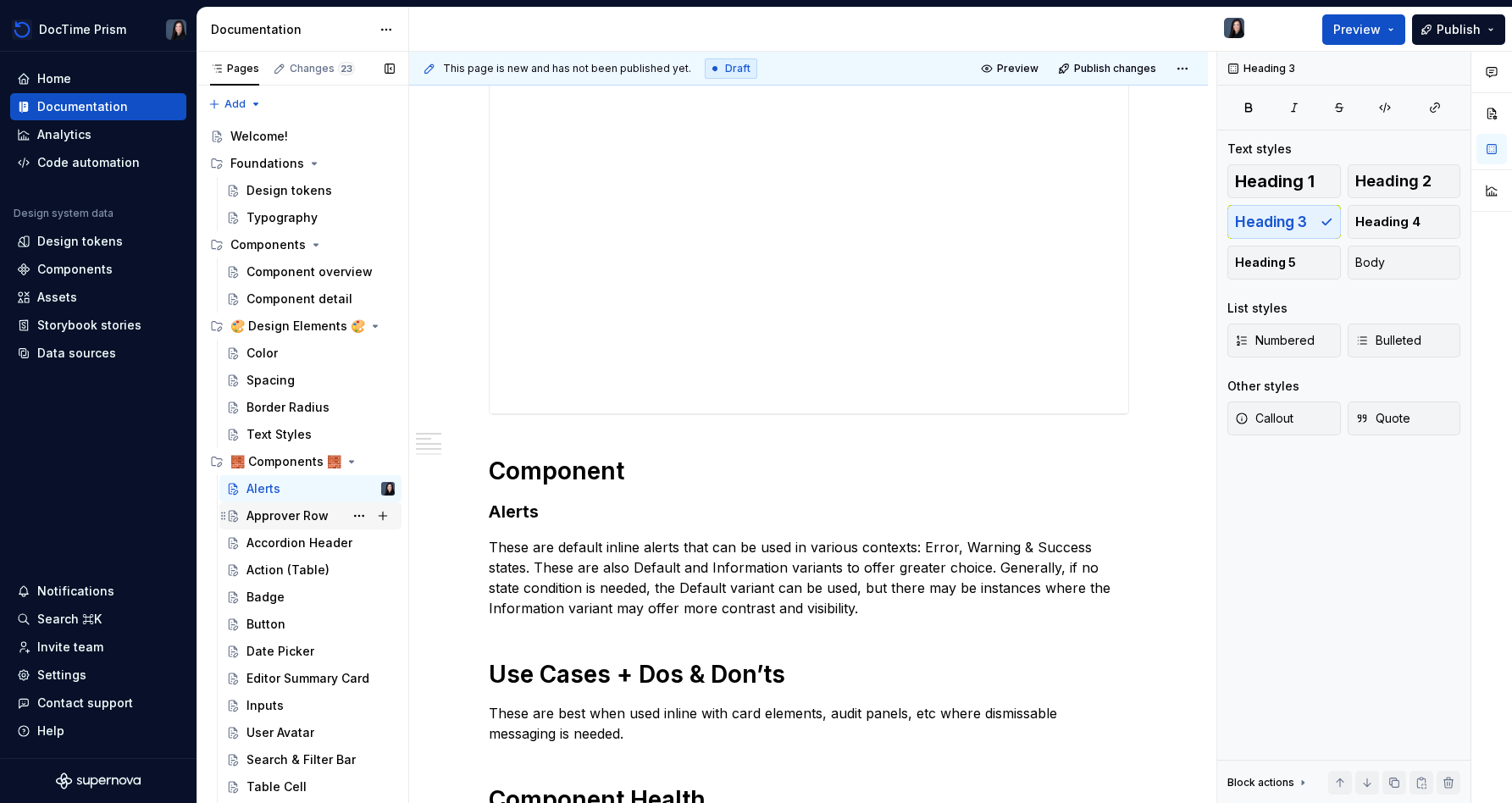 click on "Approver Row" at bounding box center [287, 516] 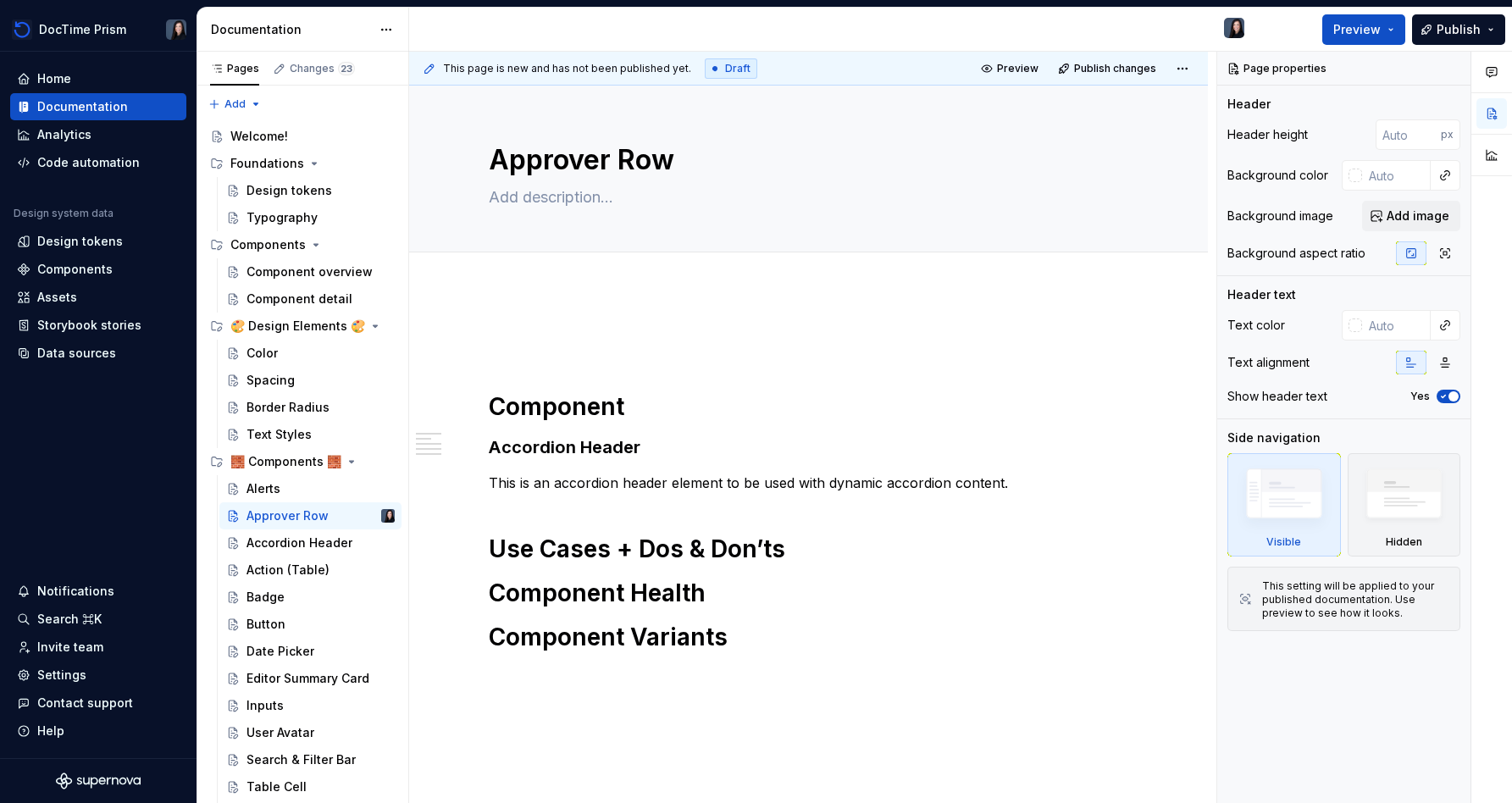 type on "*" 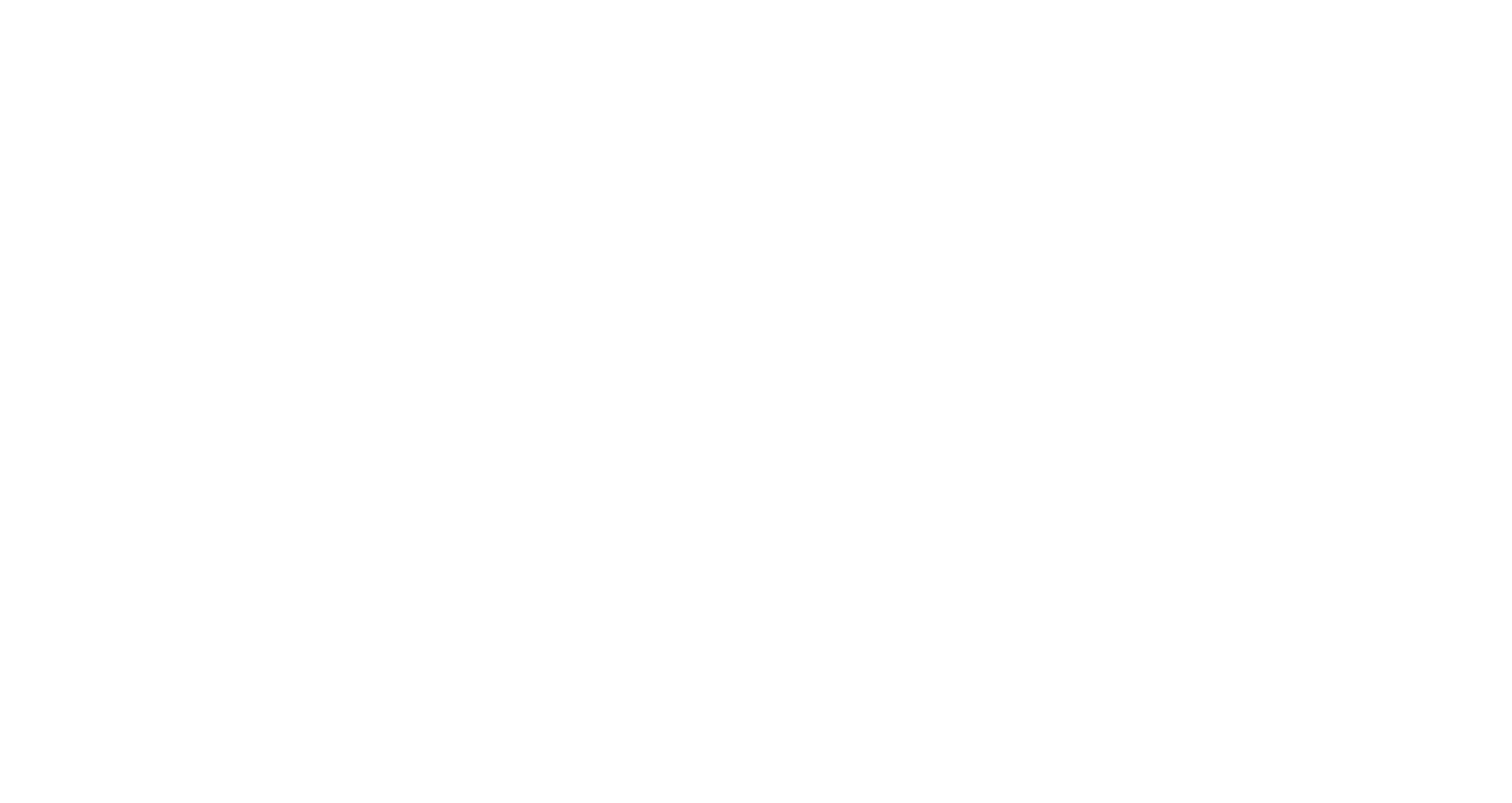 scroll, scrollTop: 0, scrollLeft: 0, axis: both 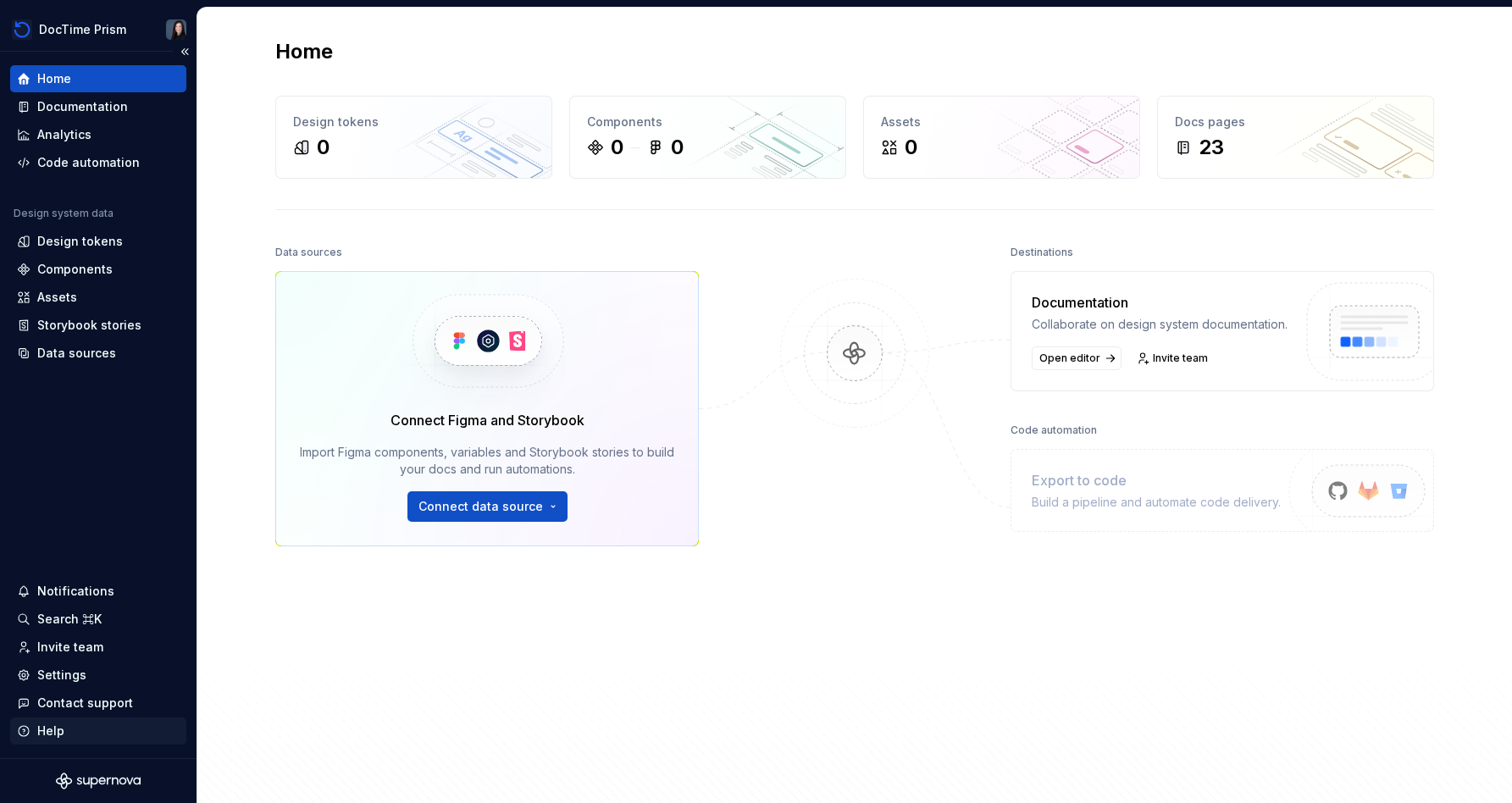 click on "Help" at bounding box center (98, 731) 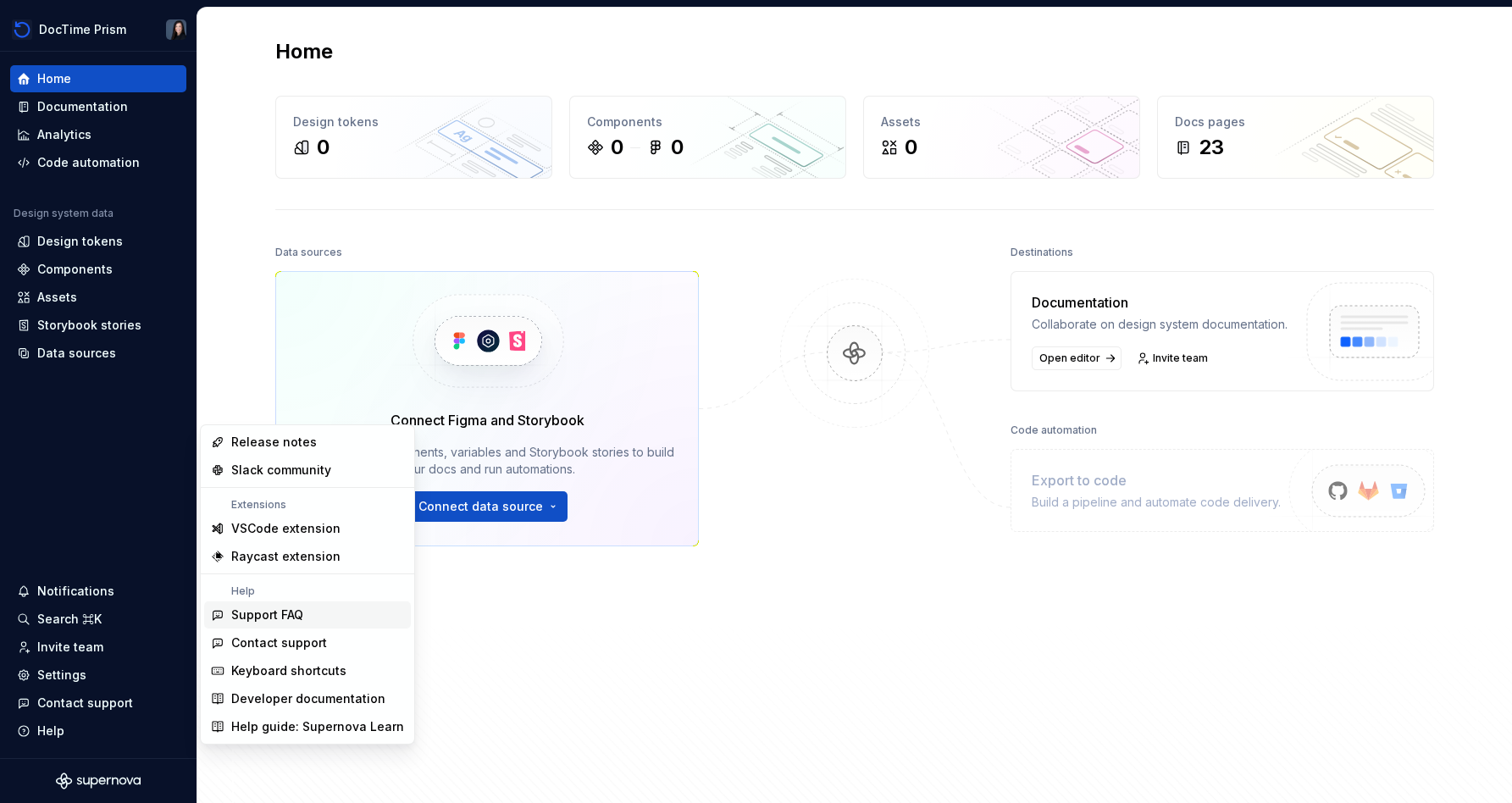 click on "Support FAQ" at bounding box center [267, 615] 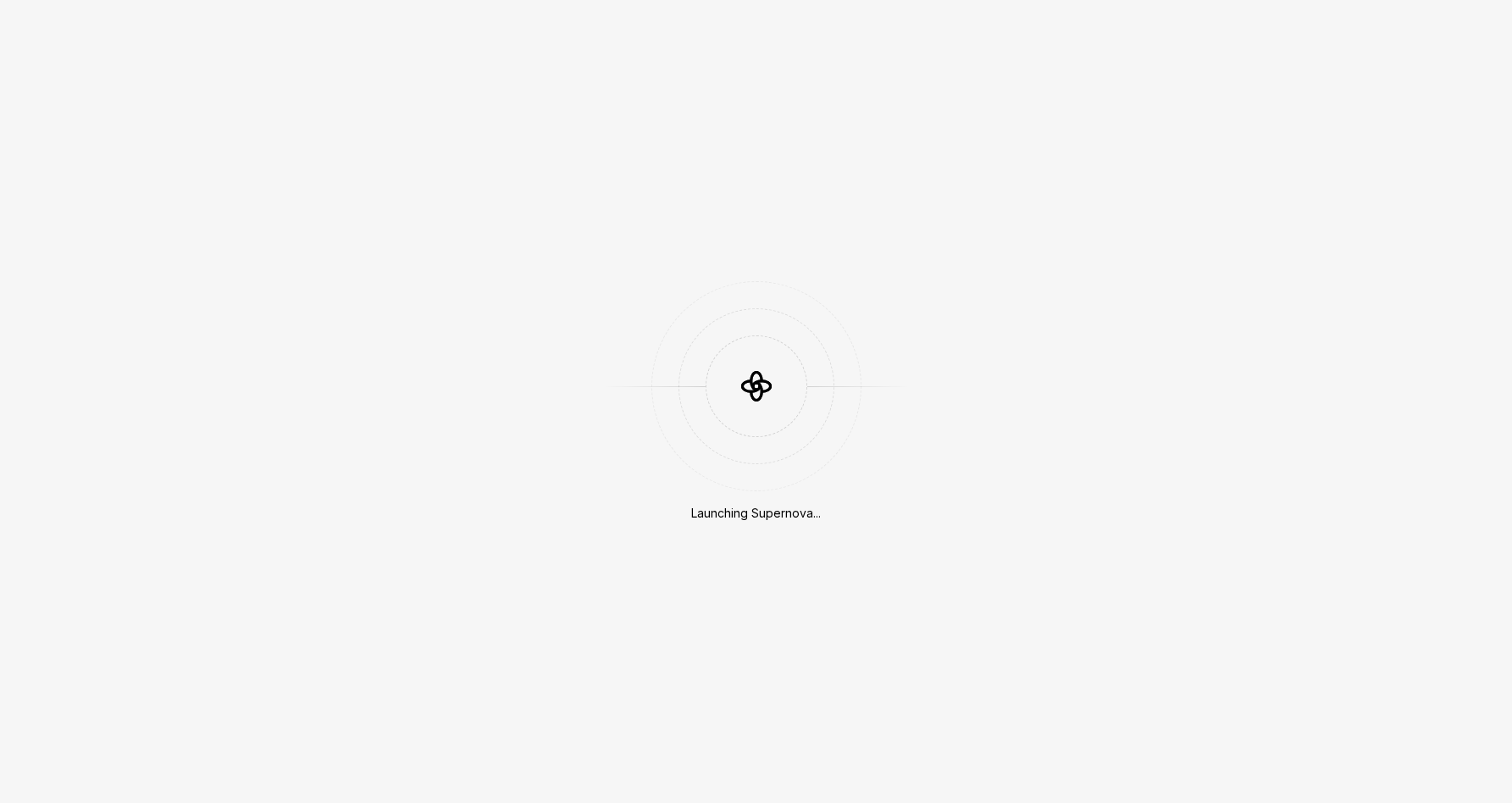 scroll, scrollTop: 0, scrollLeft: 0, axis: both 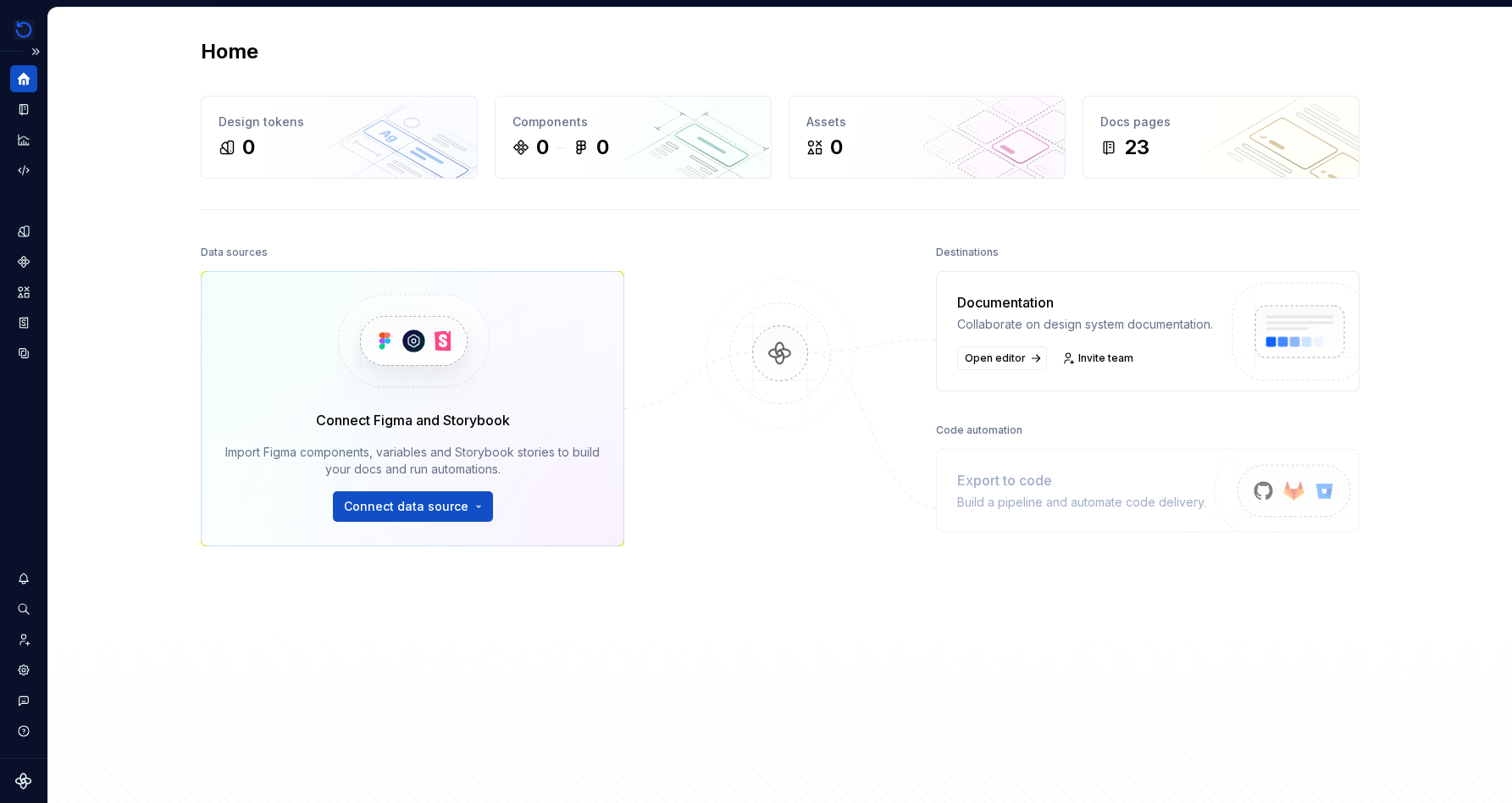 click at bounding box center [24, 79] 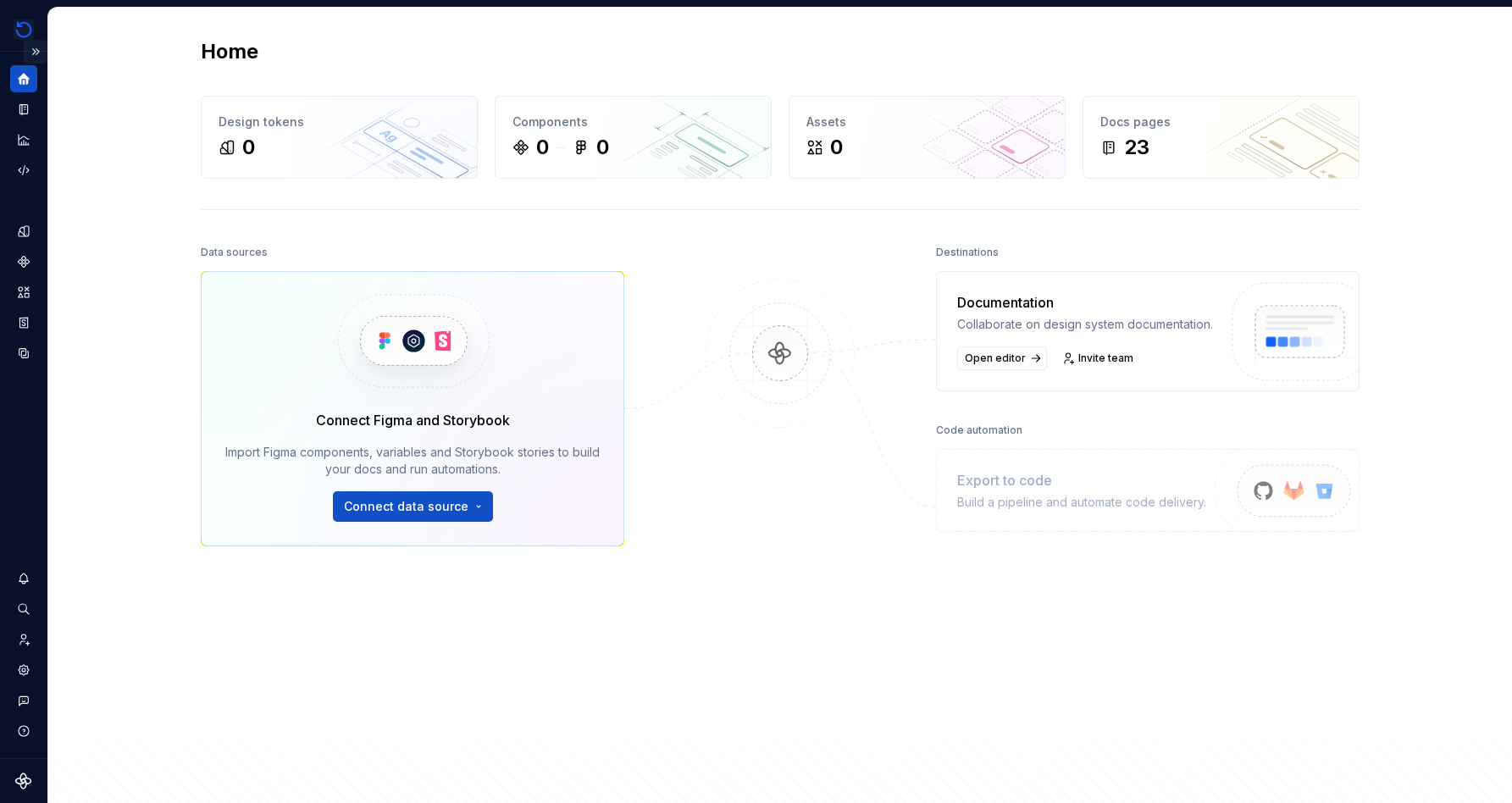click at bounding box center (36, 52) 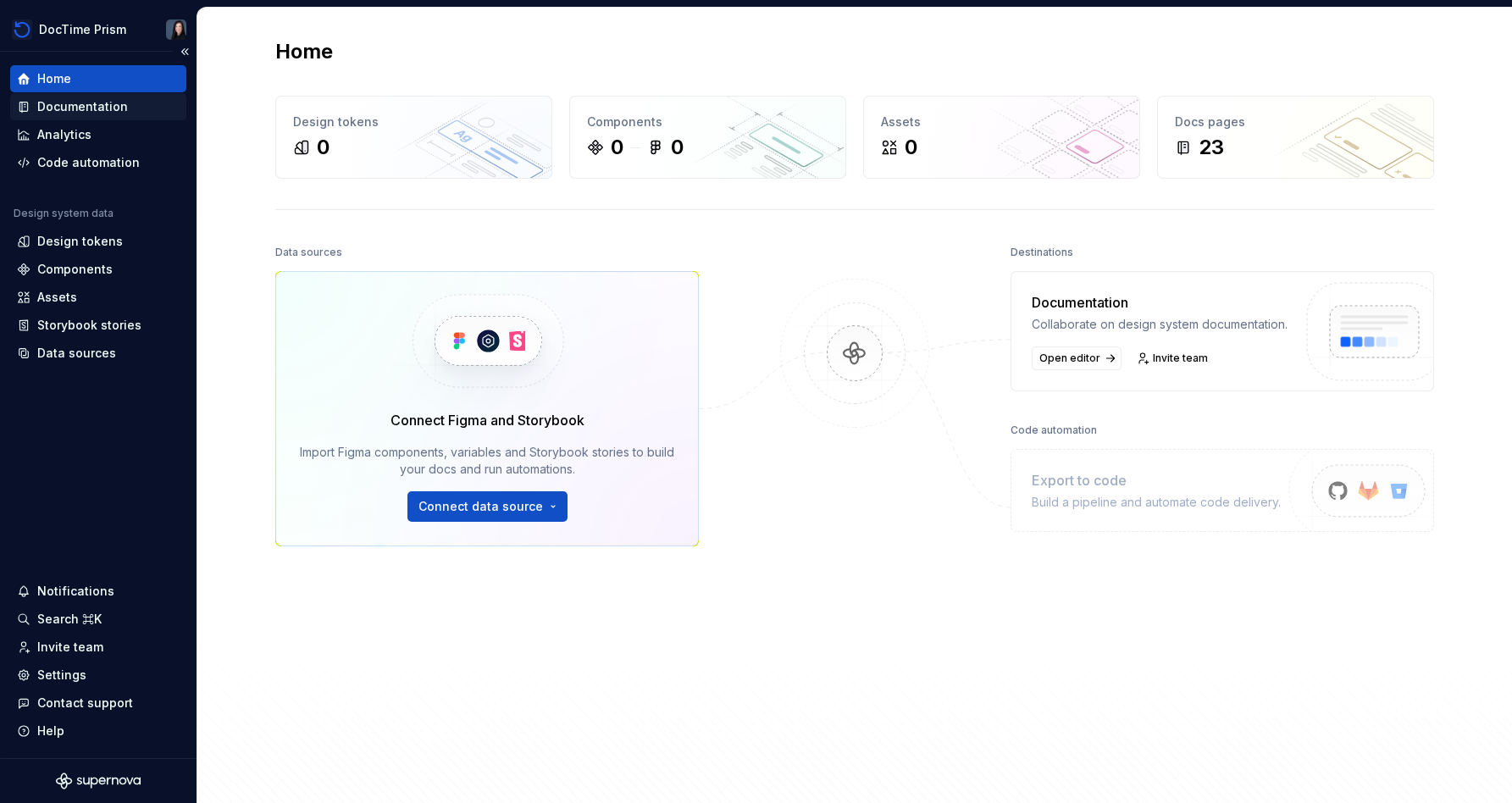 click on "Documentation" at bounding box center (82, 107) 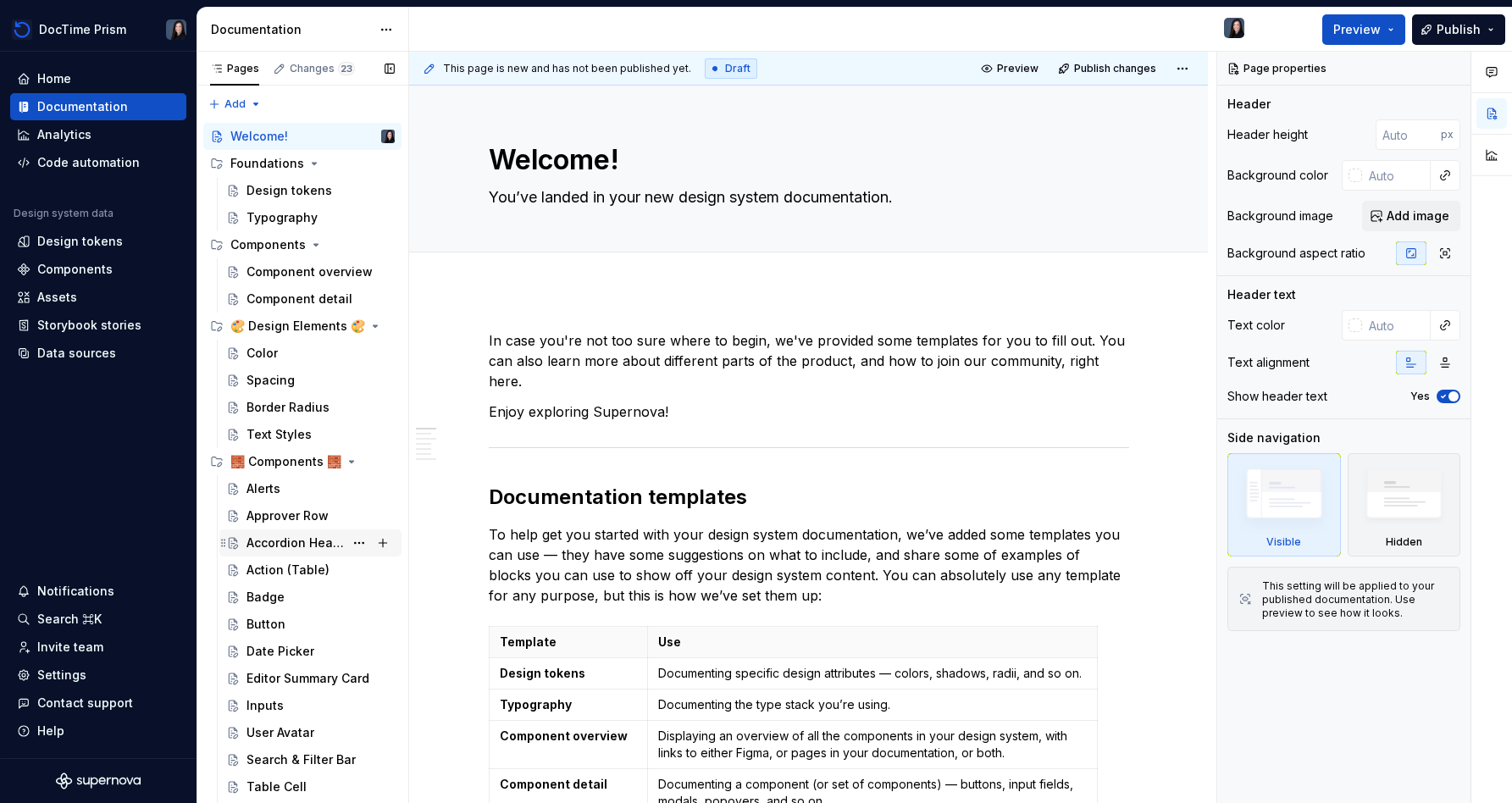 click on "Accordion Header" at bounding box center [320, 543] 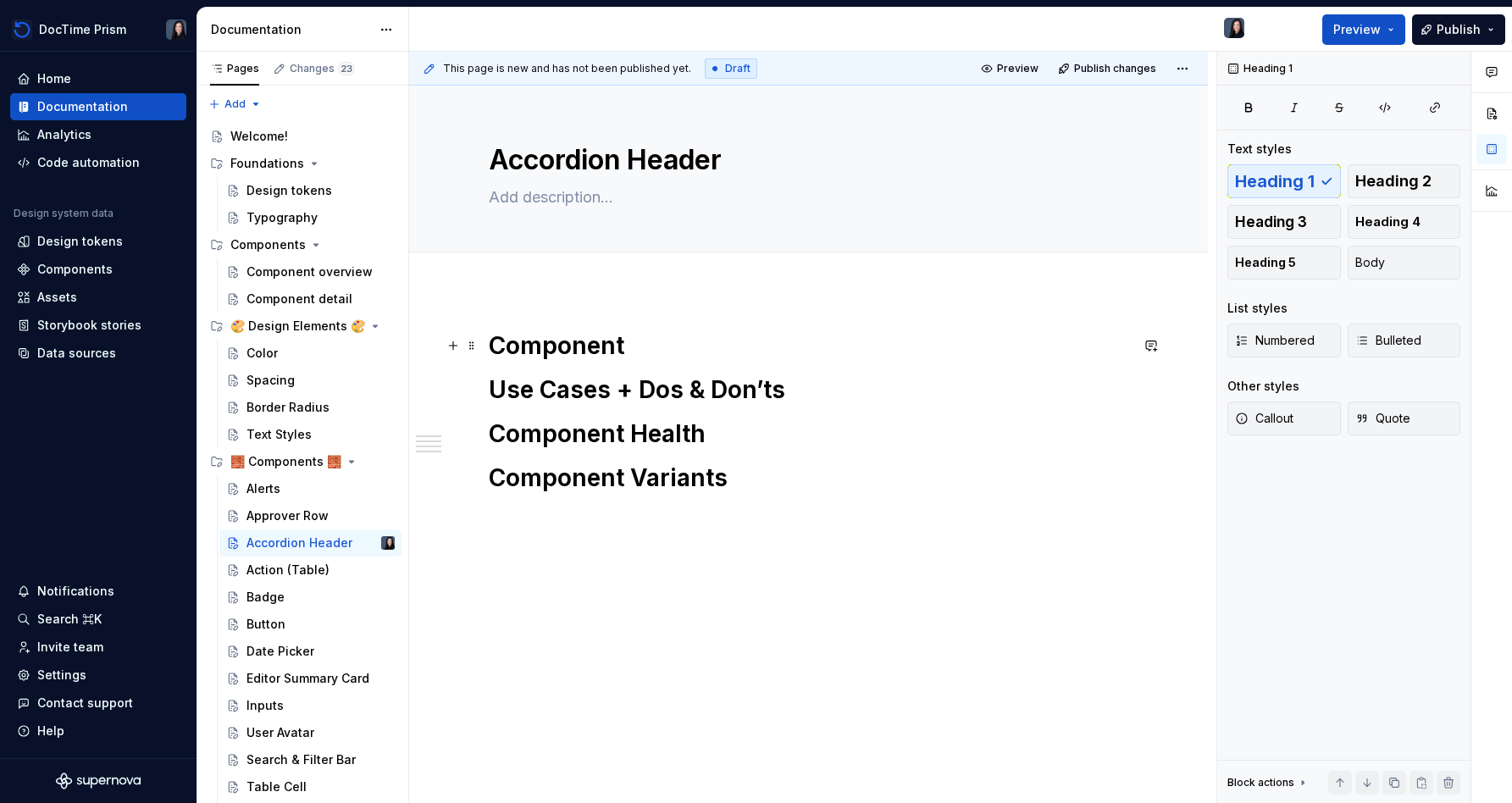 click on "Component" at bounding box center [809, 346] 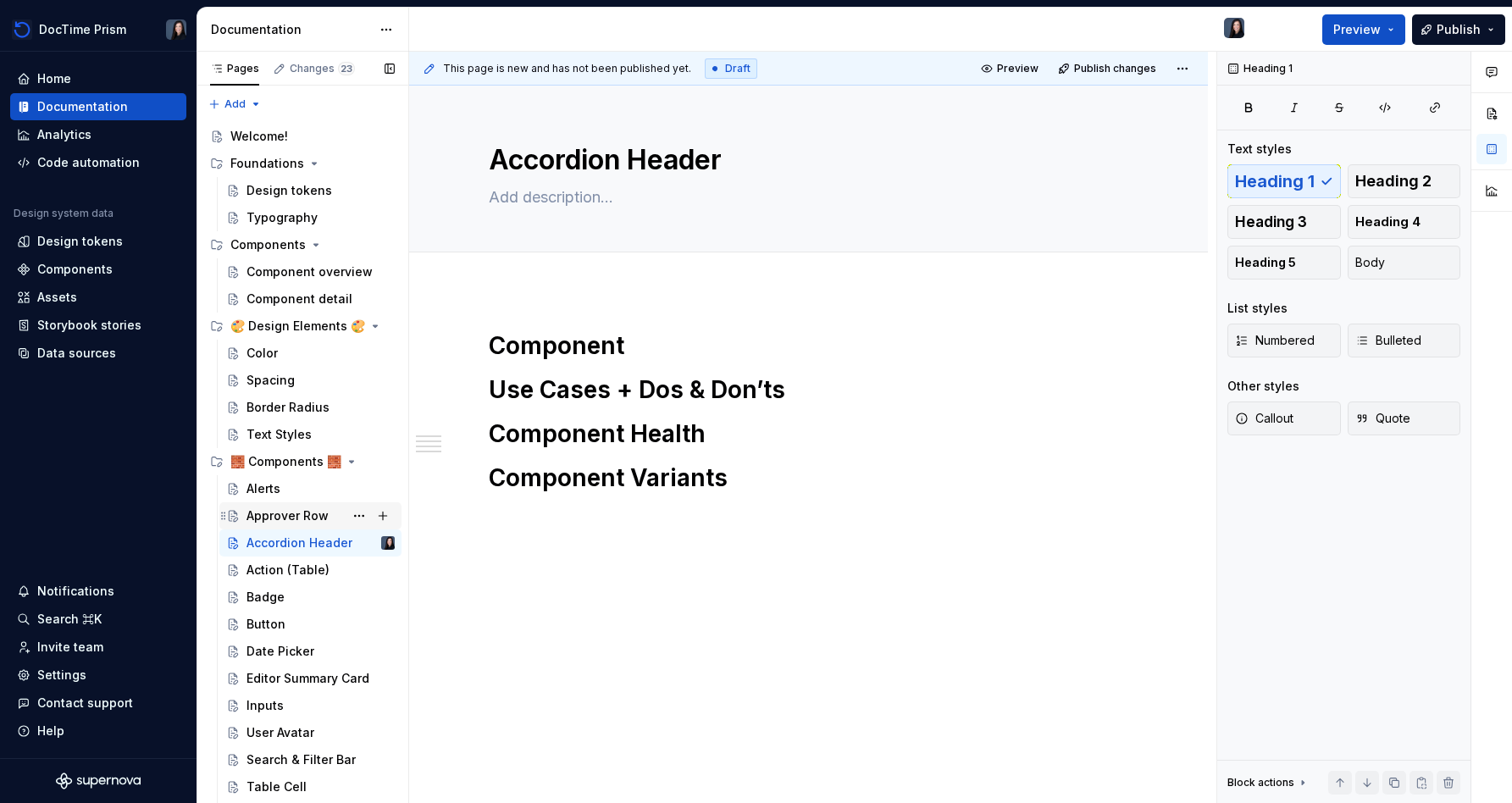 click on "Approver Row" at bounding box center [287, 516] 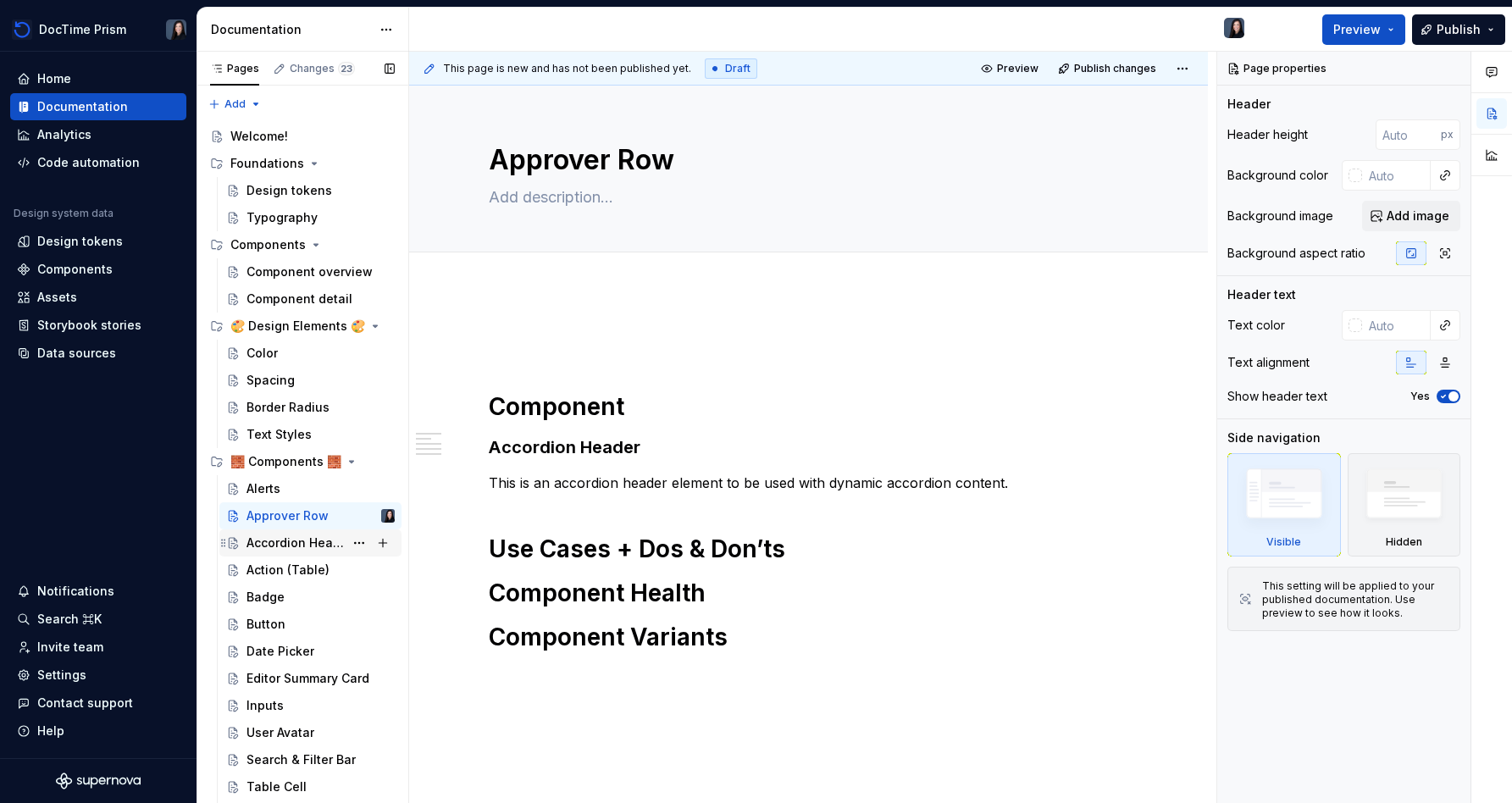 click on "Accordion Header" at bounding box center (295, 543) 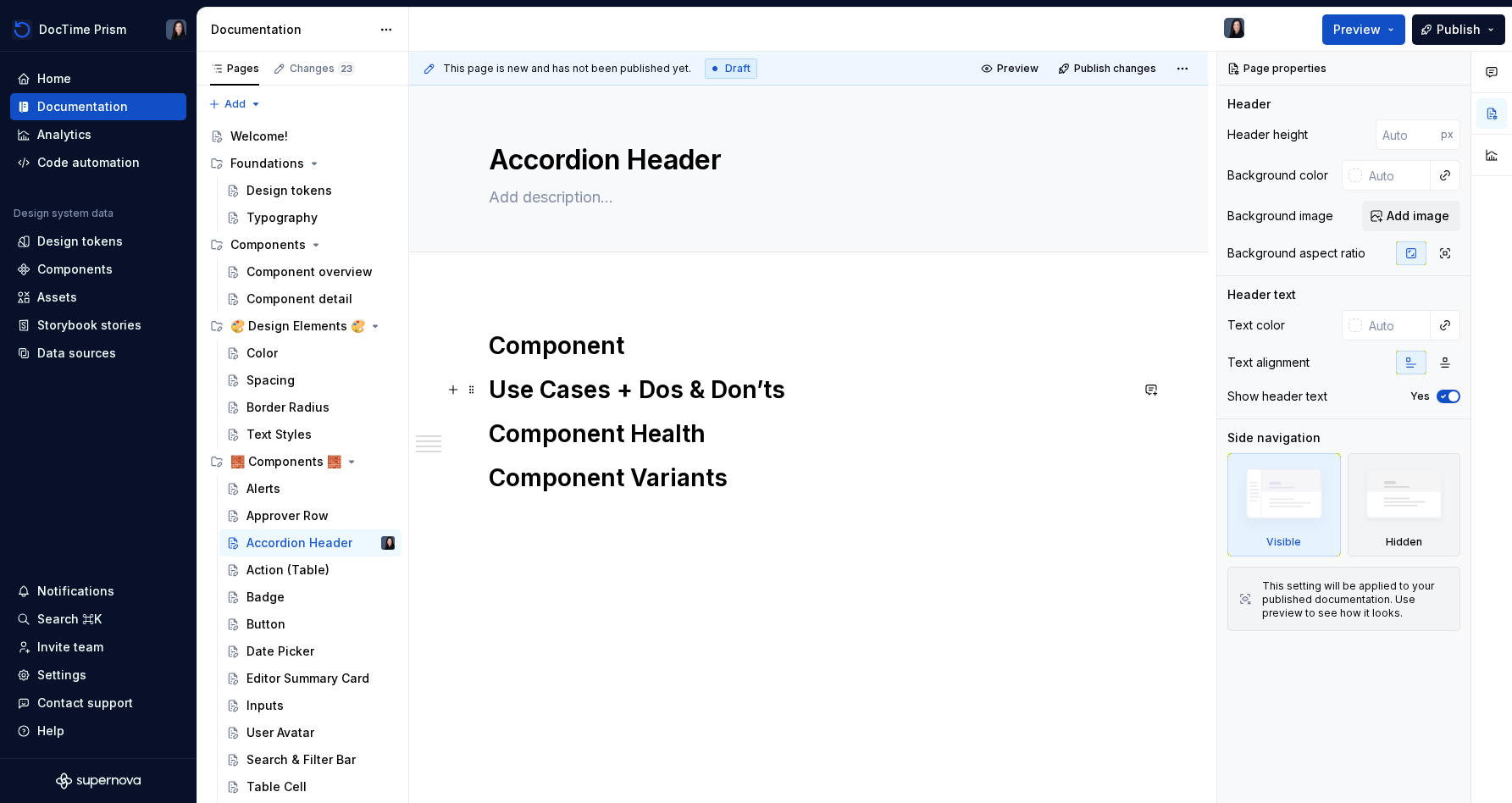 click on "Use Cases + Dos & Don’ts" at bounding box center [809, 390] 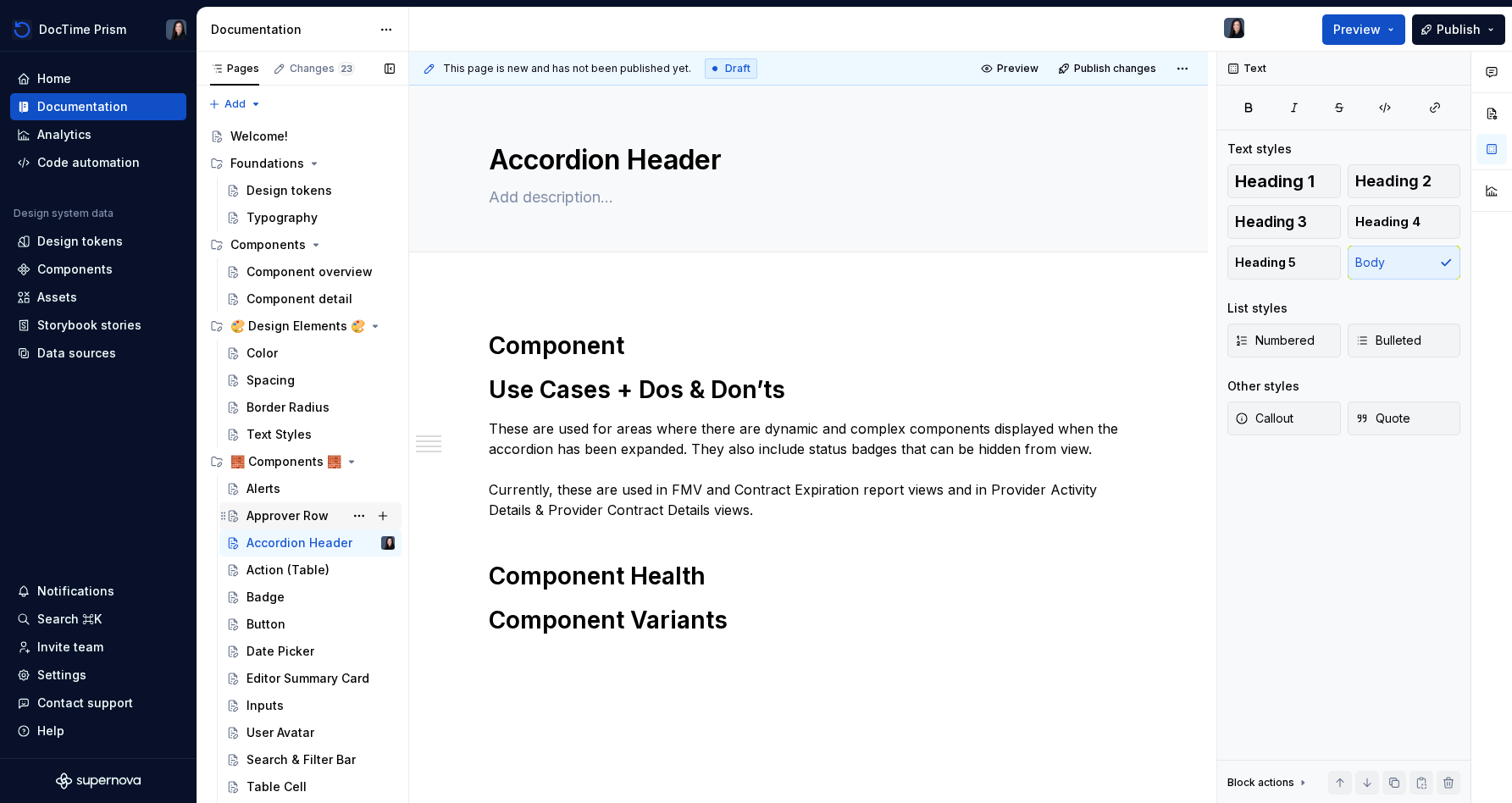 click on "Approver Row" at bounding box center [320, 516] 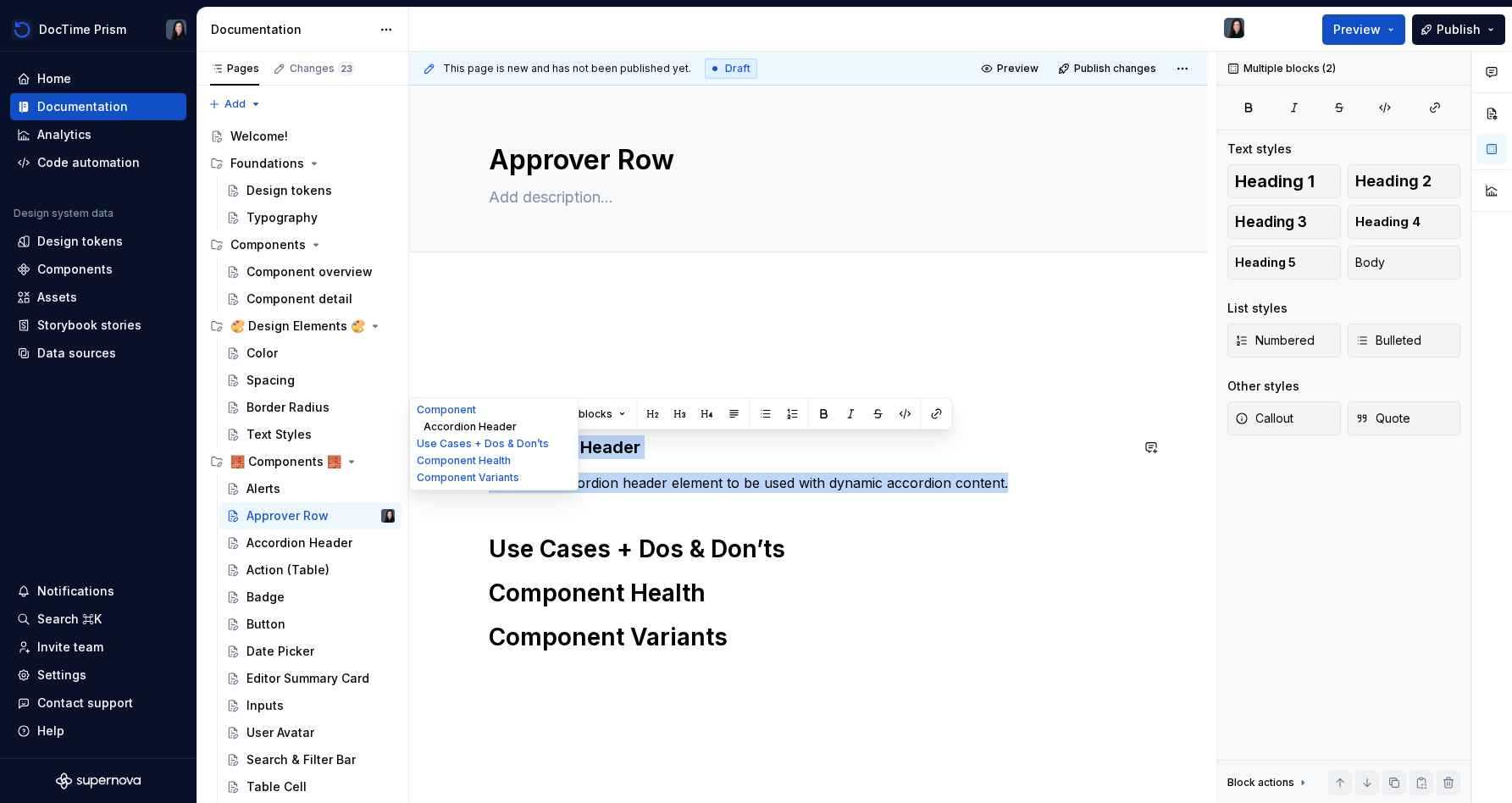 drag, startPoint x: 1019, startPoint y: 485, endPoint x: 463, endPoint y: 429, distance: 558.813 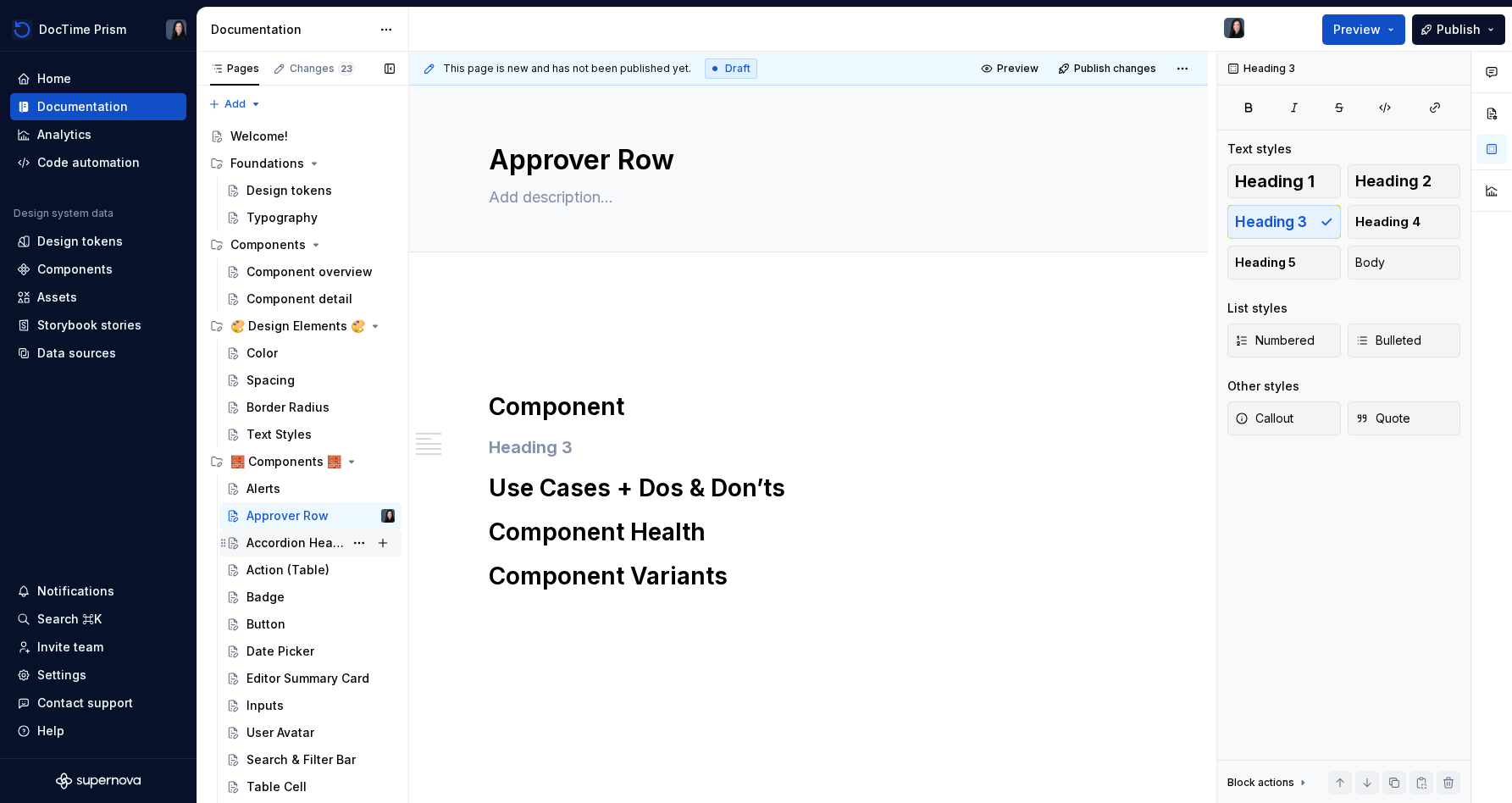 click on "Accordion Header" at bounding box center (295, 543) 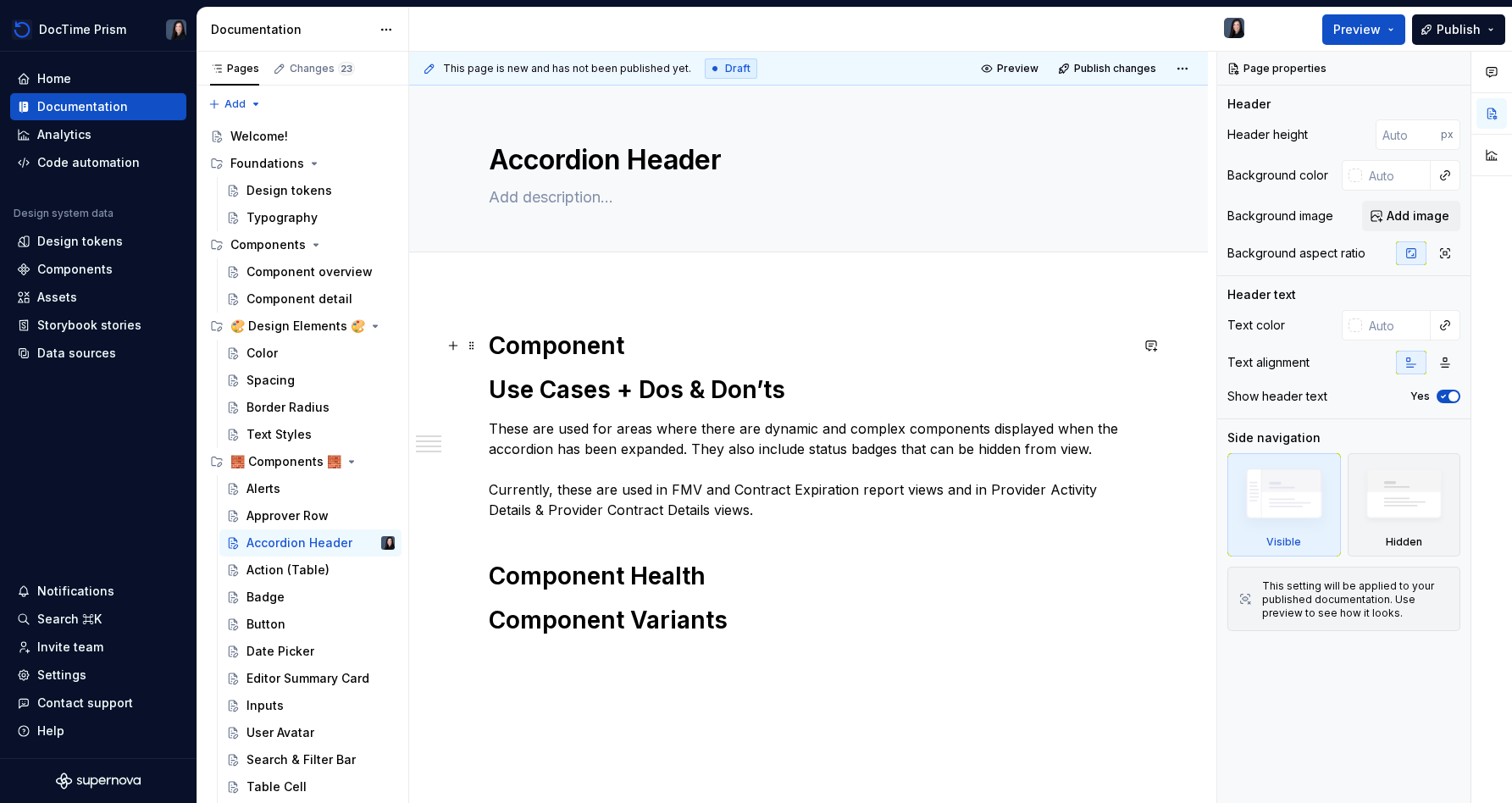 click on "Component" at bounding box center (809, 346) 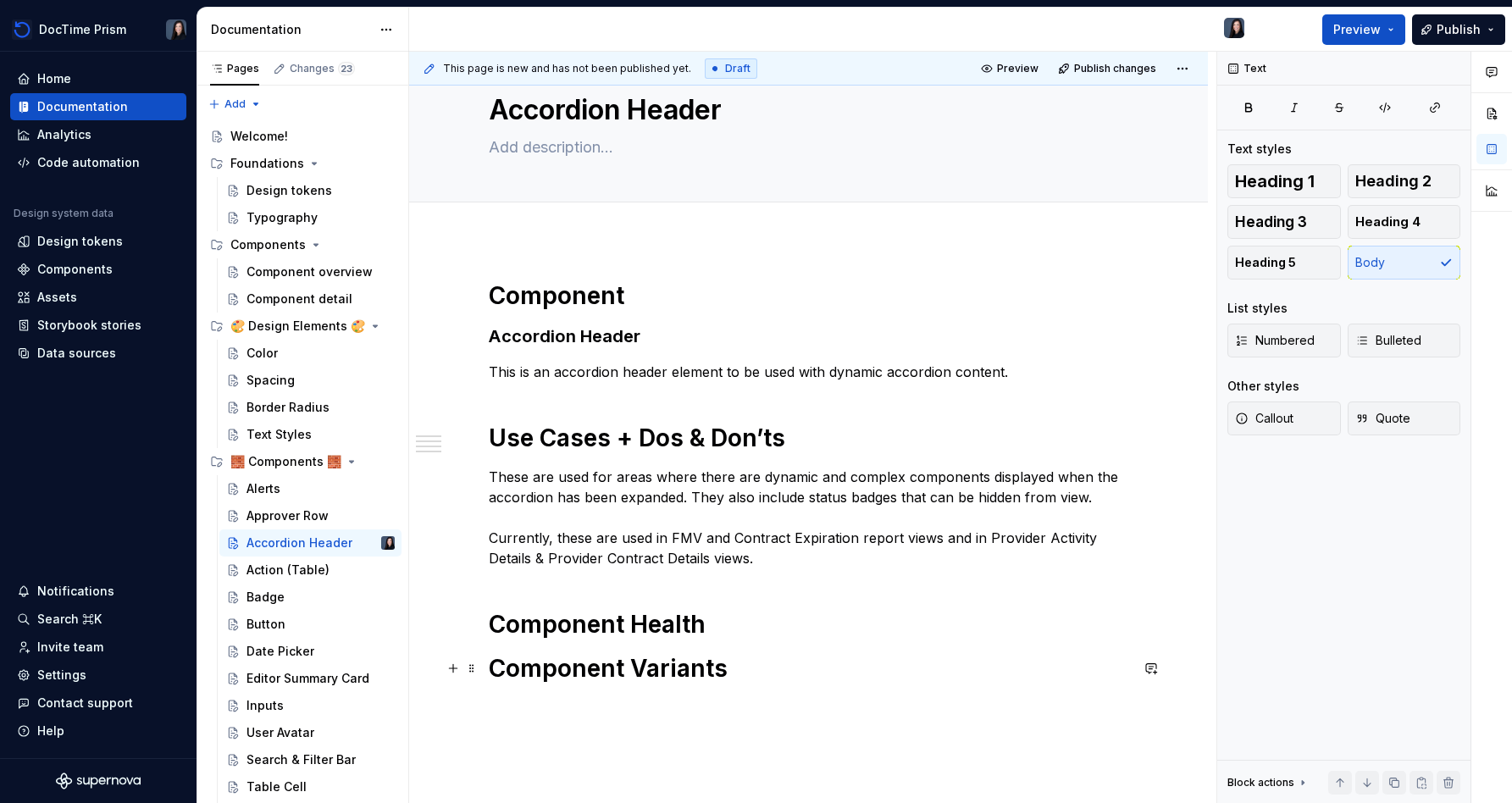 scroll, scrollTop: 55, scrollLeft: 0, axis: vertical 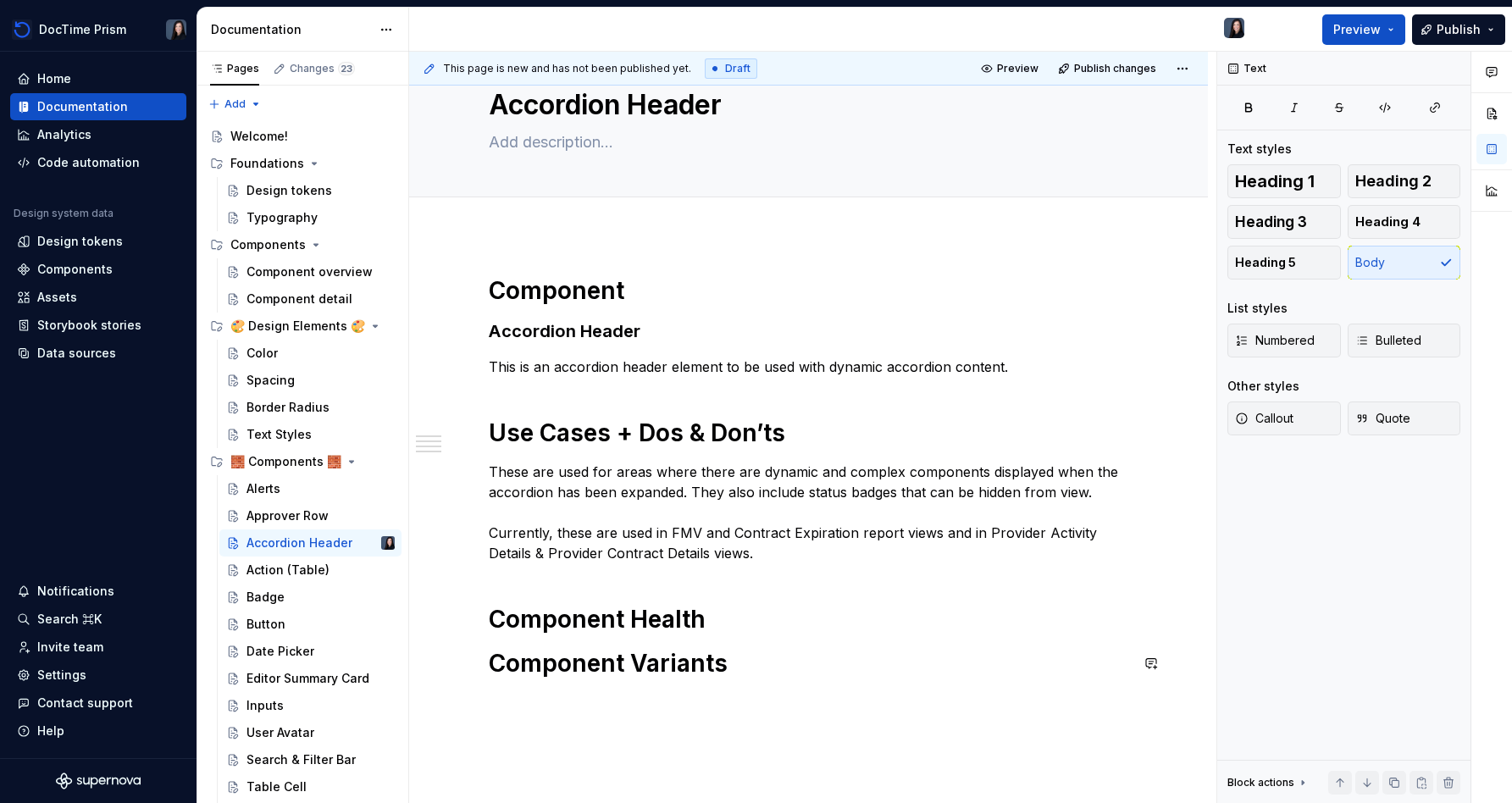 click on "Component Accordion Header This is an accordion header element to be used with dynamic accordion content. Use Cases + Dos & Don’ts These are used for areas where there are dynamic and complex components displayed when the accordion has been expanded. They also include status badges that can be hidden from view. Currently, these are used in FMV and Contract Expiration report views and in Provider Activity Details & Provider Contract Details views. Component Health Component Variants" at bounding box center (808, 587) 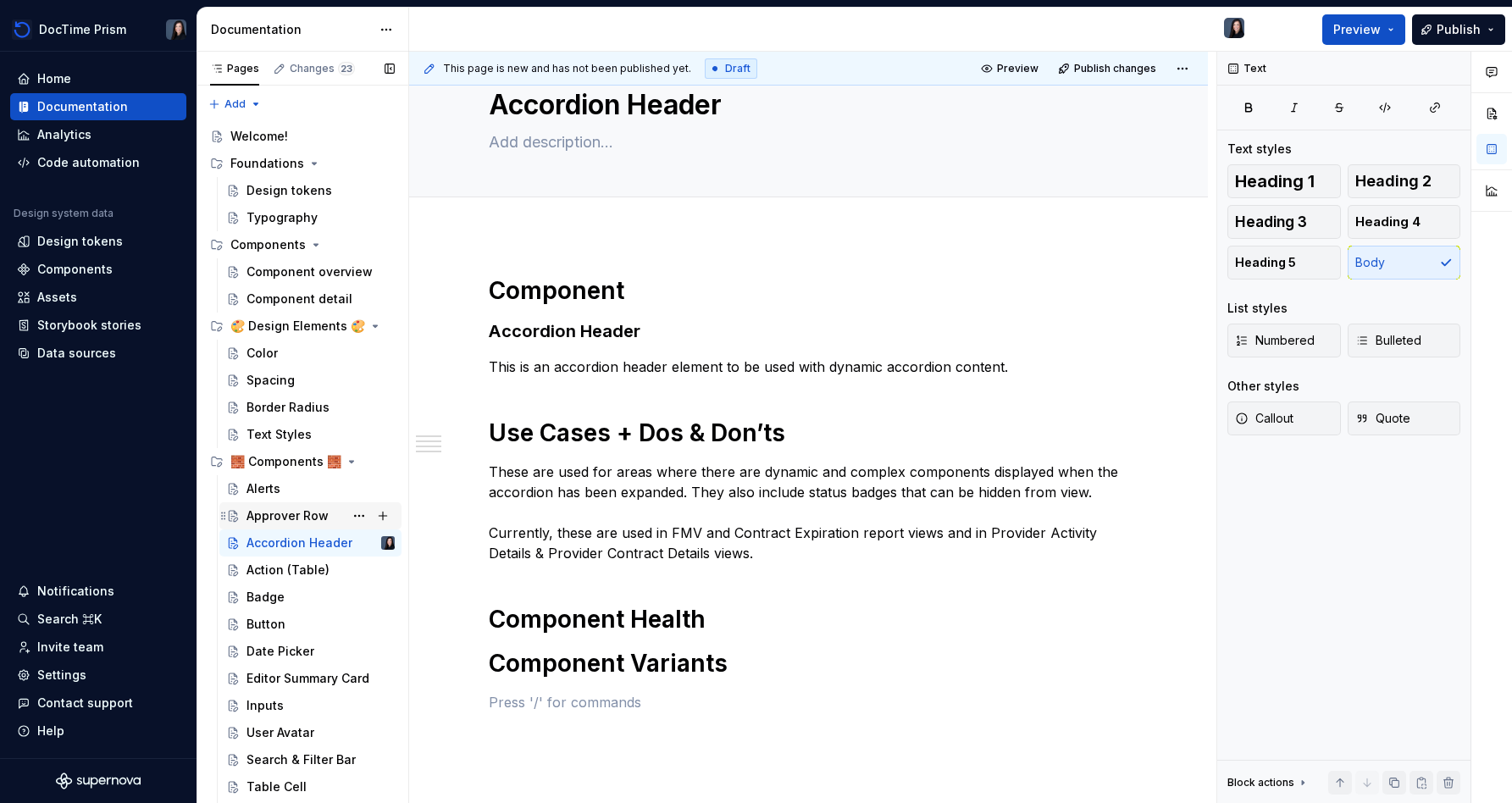click on "Approver Row" at bounding box center (287, 516) 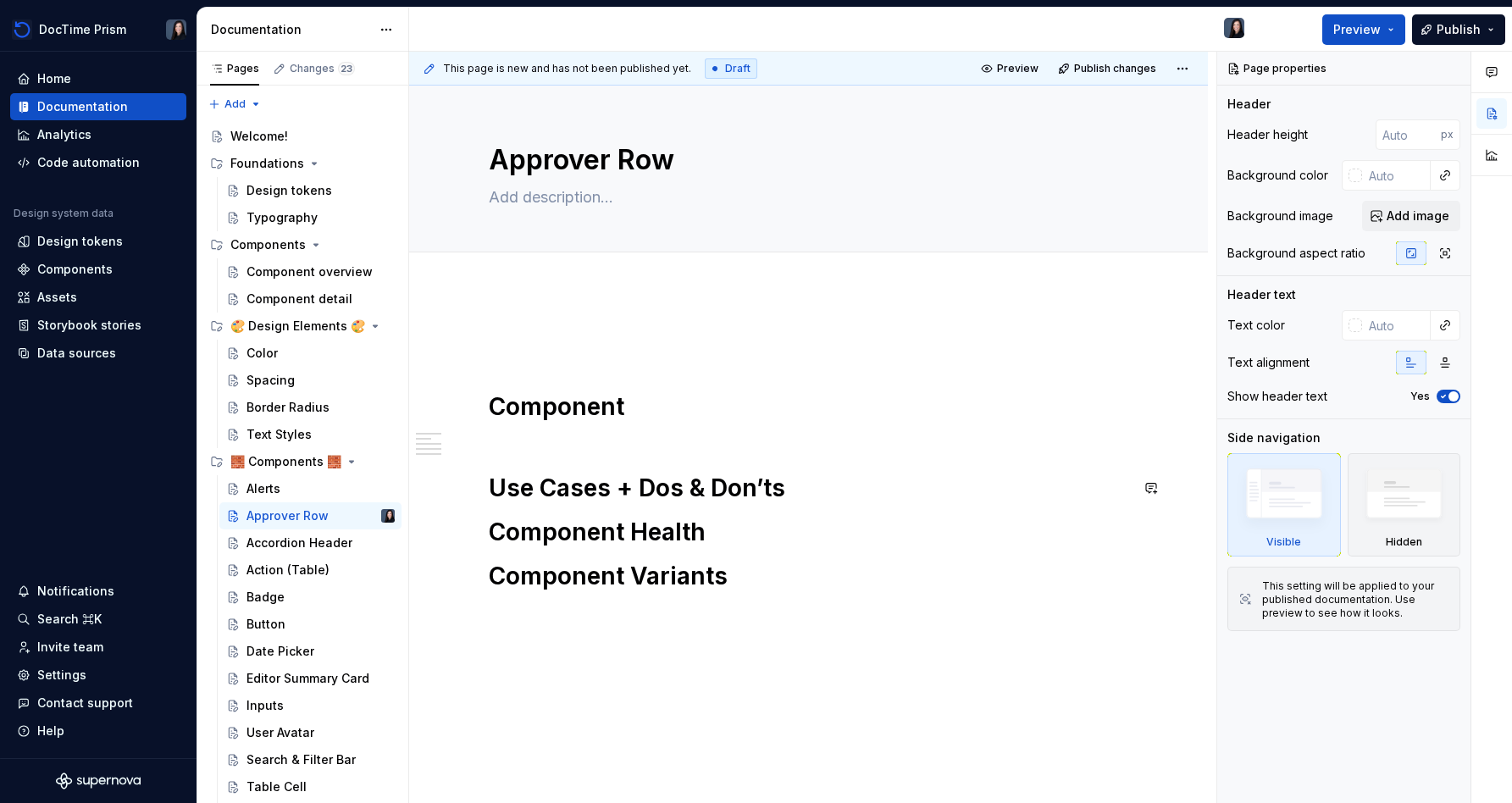 type on "*" 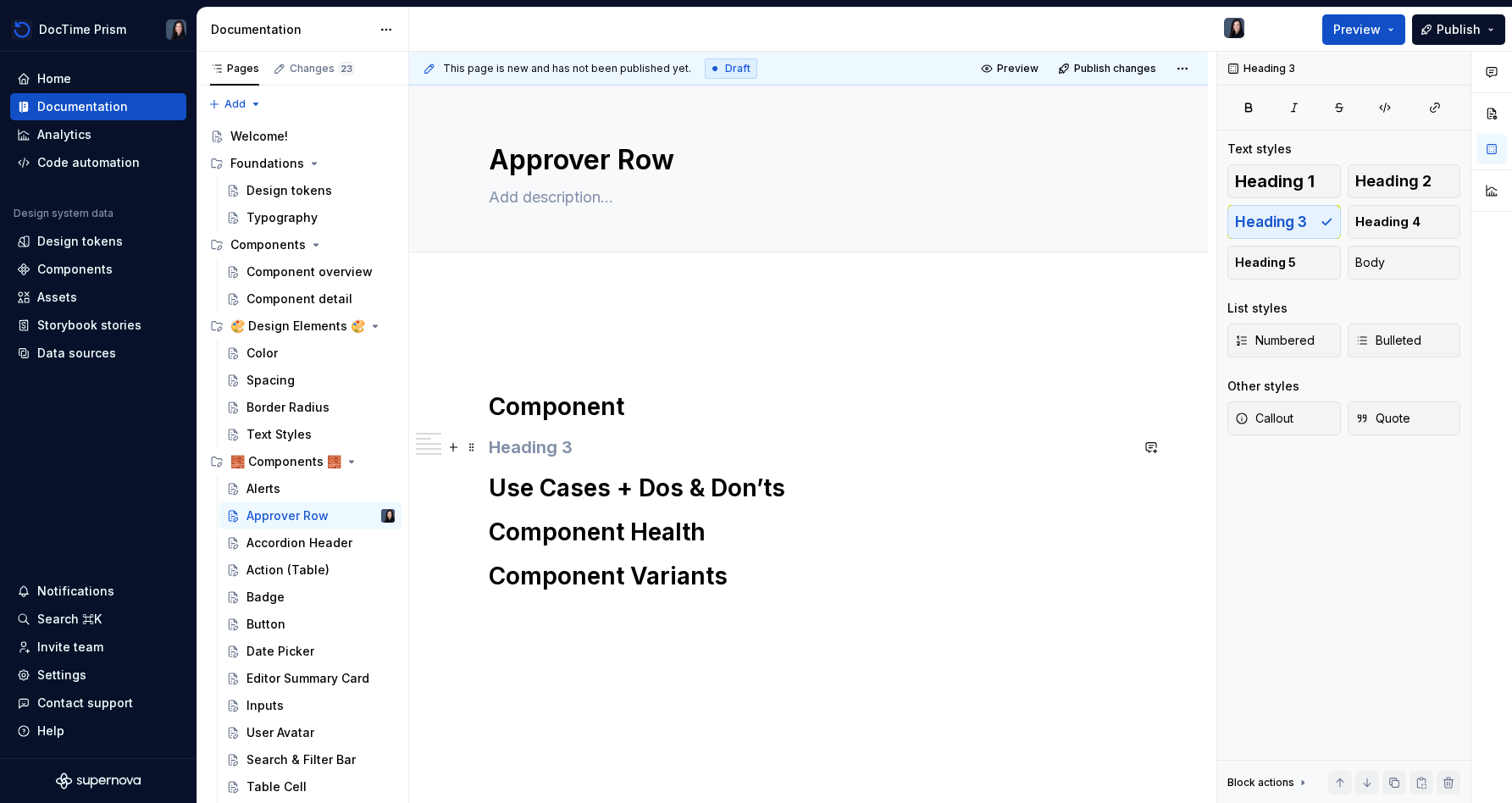 click at bounding box center [809, 447] 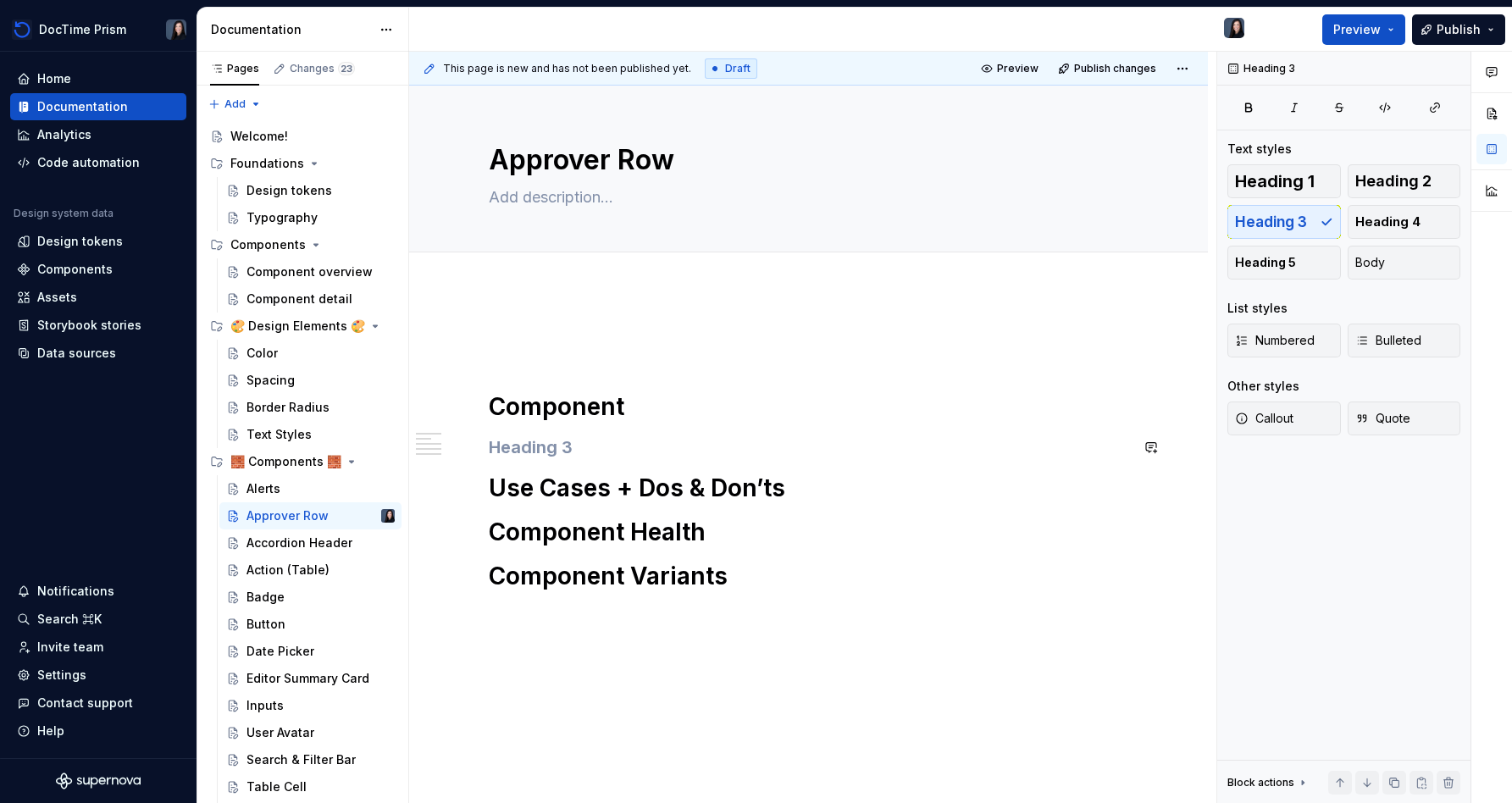 type 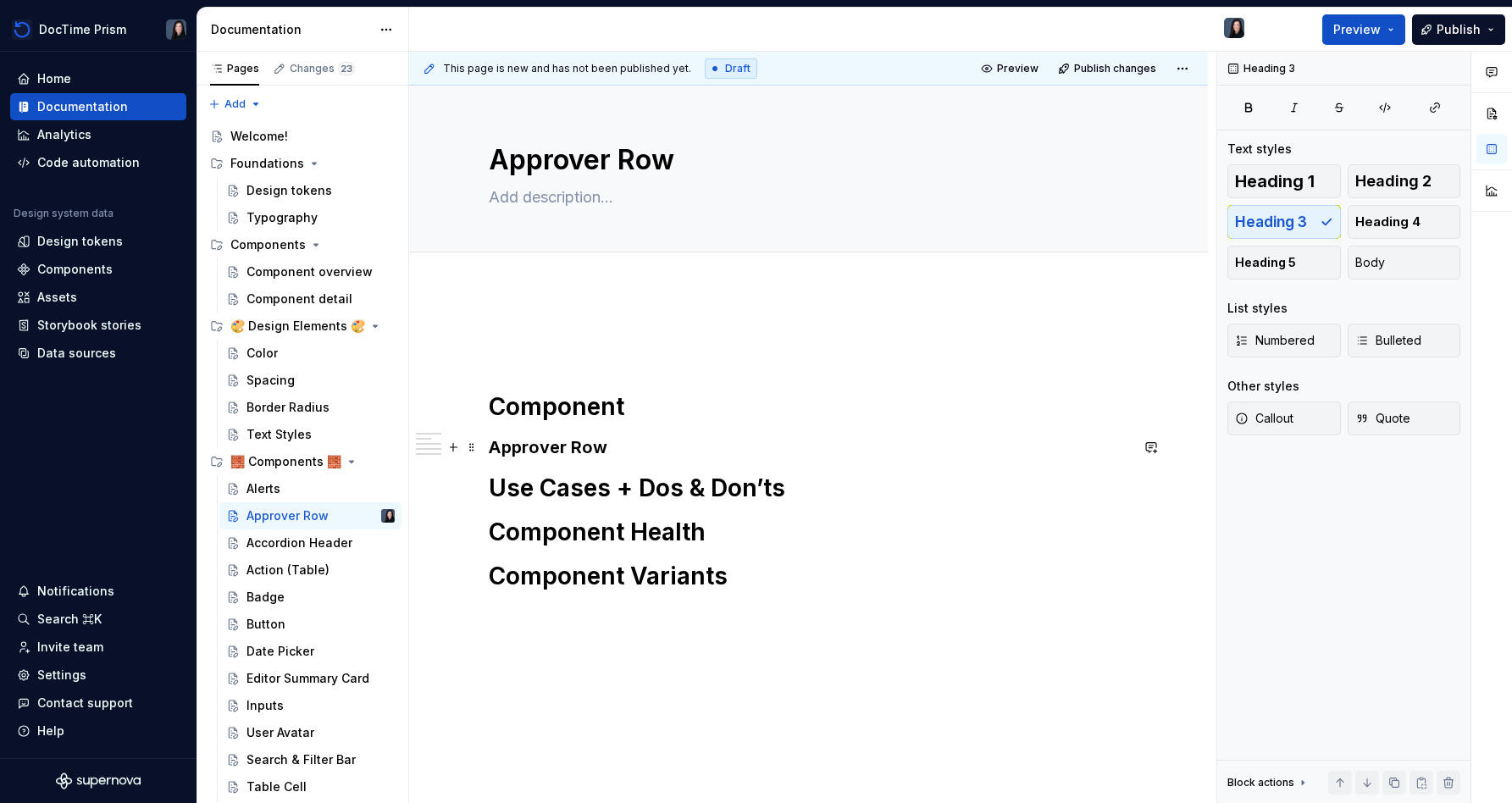 click on "Approver Row" at bounding box center [809, 447] 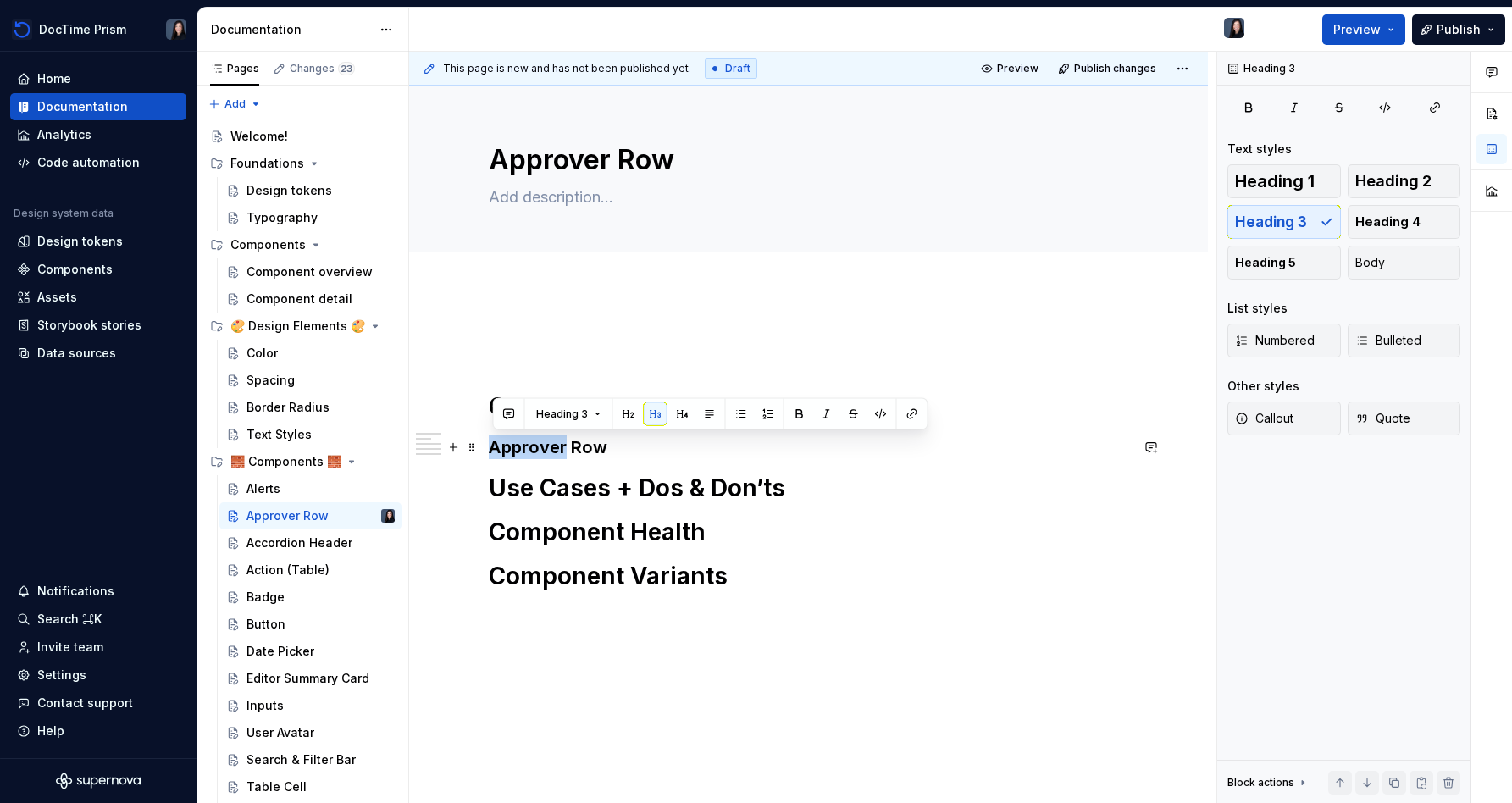 click on "Approver Row" at bounding box center (809, 447) 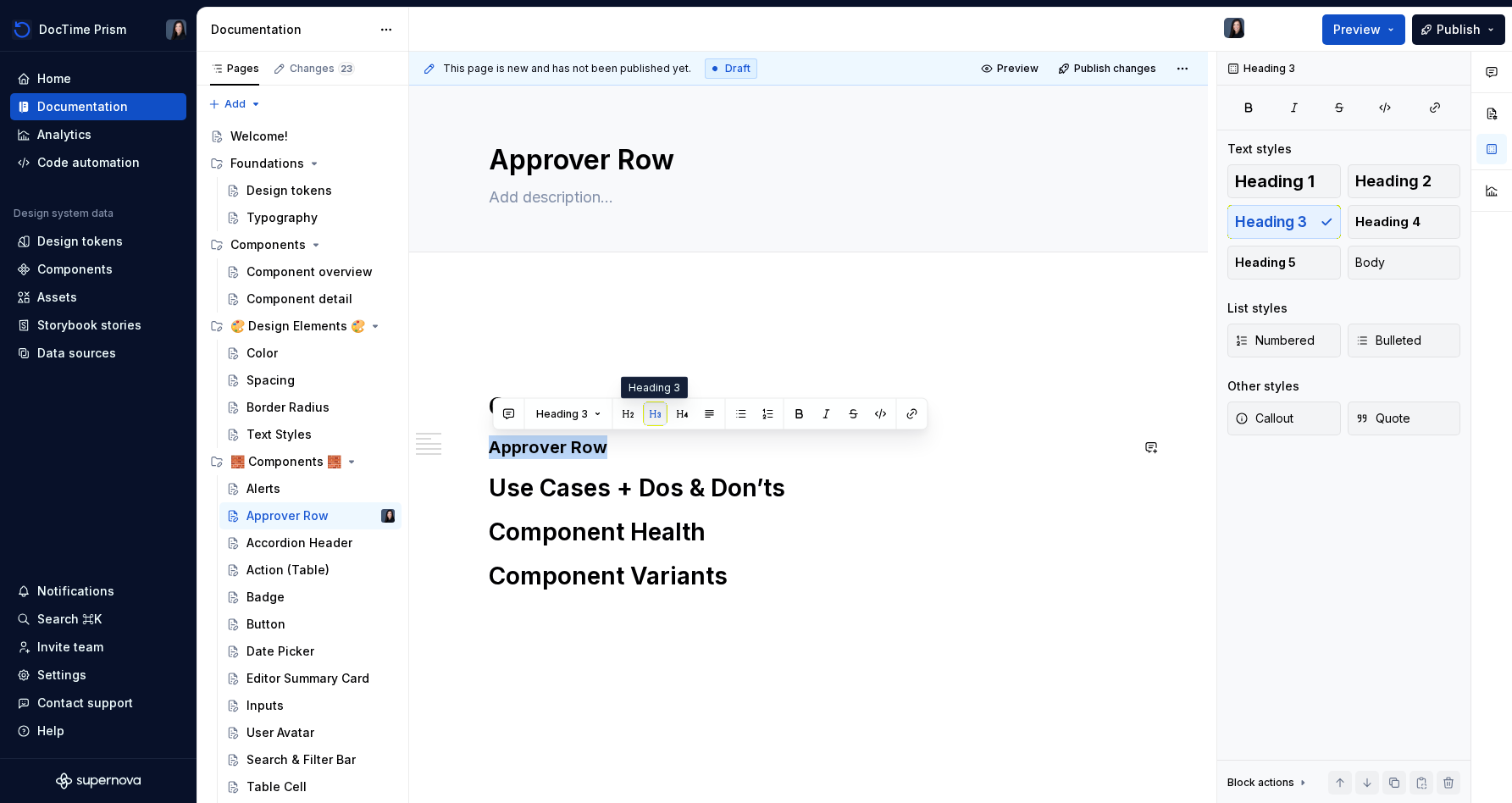 click at bounding box center [656, 414] 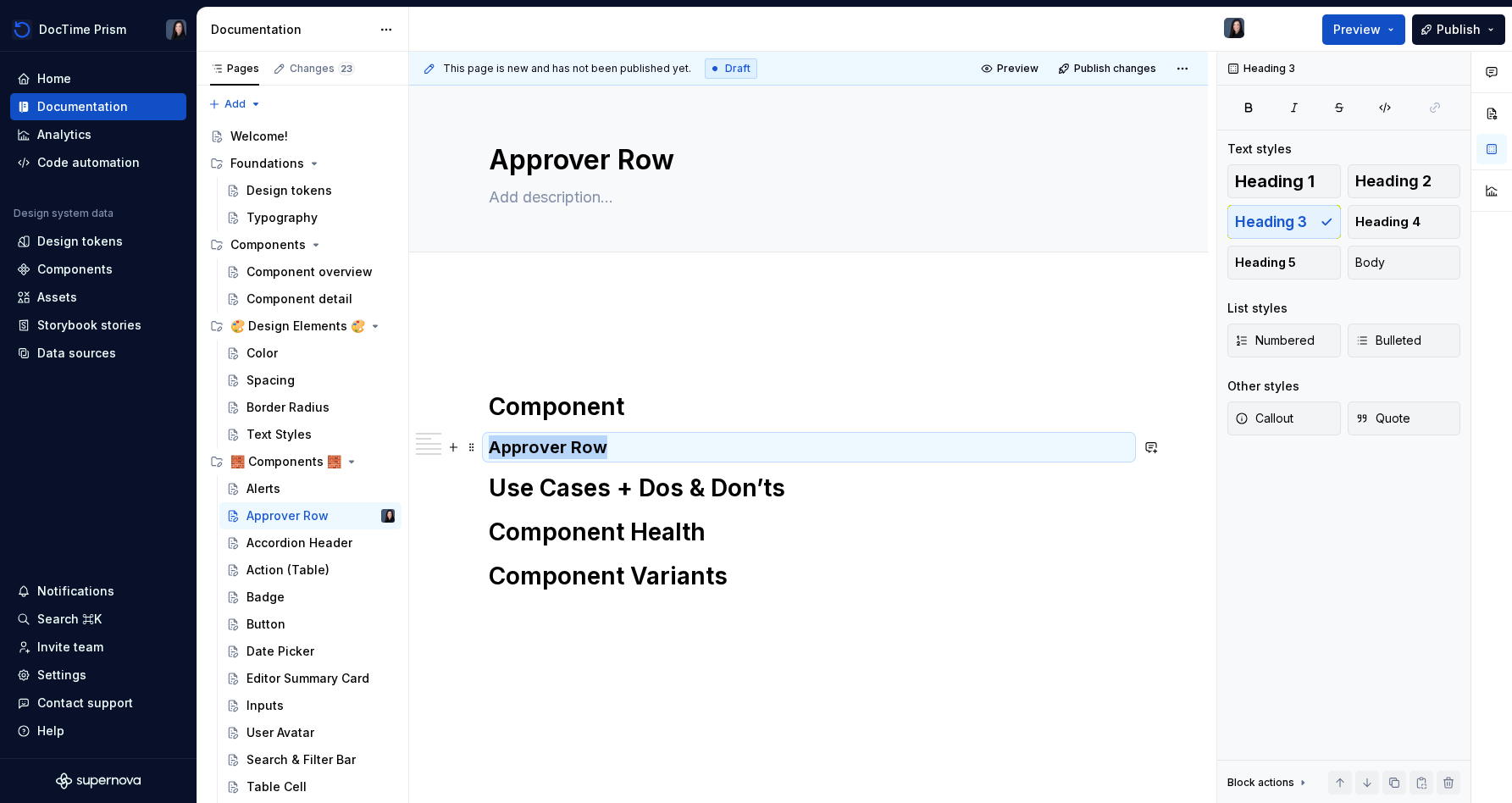 click on "Approver Row" at bounding box center [809, 447] 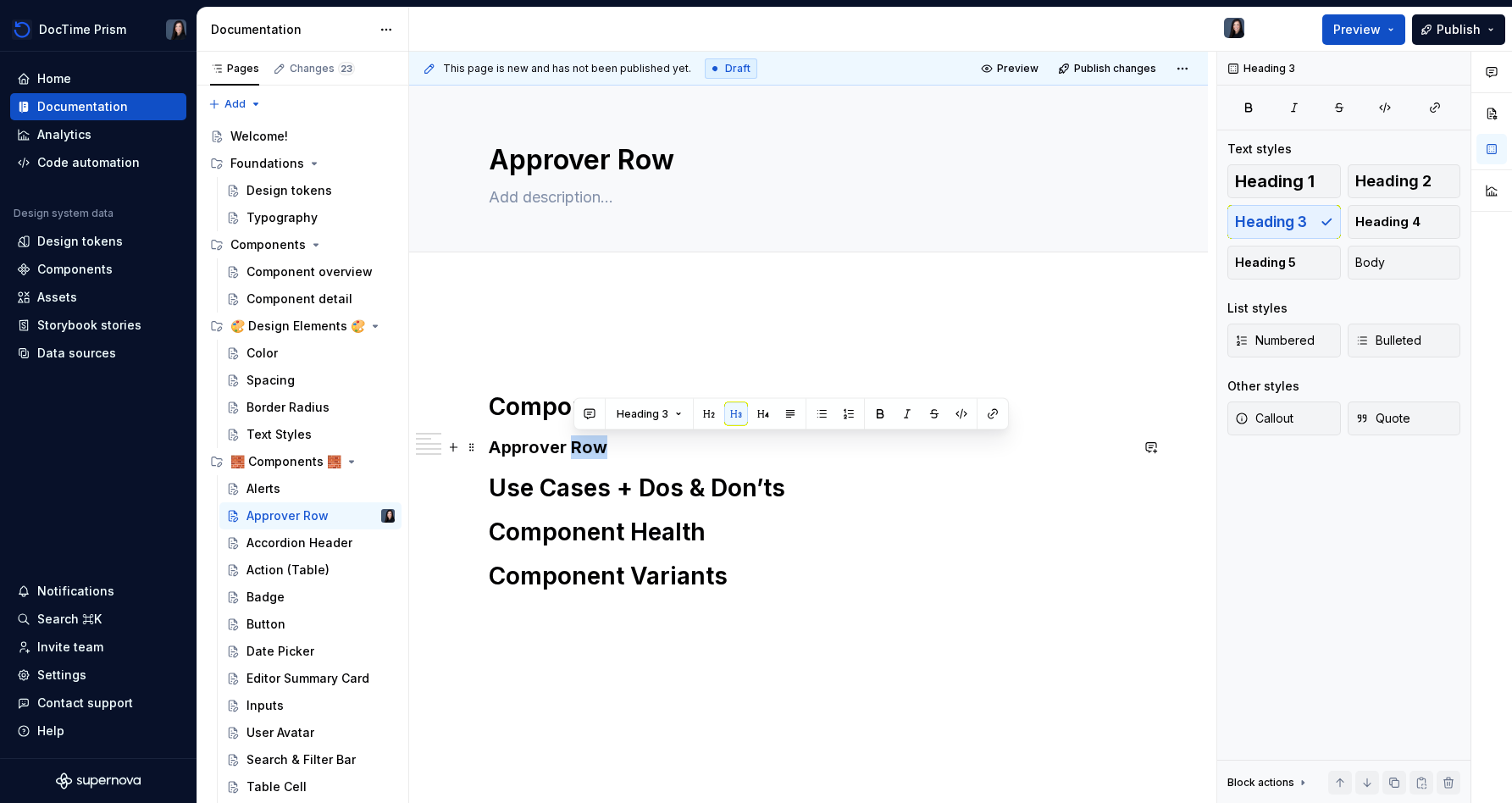 click on "Approver Row" at bounding box center [809, 447] 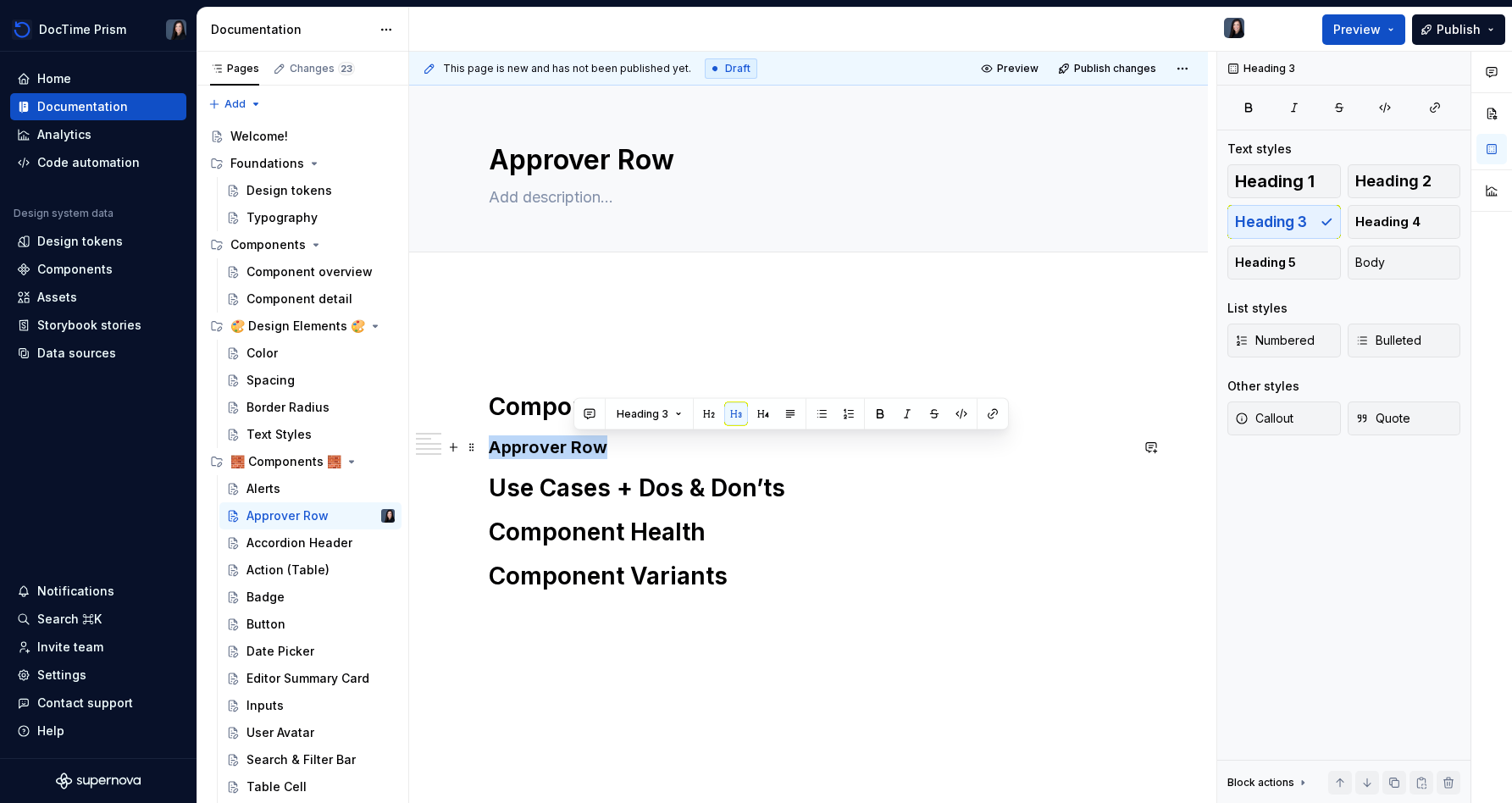 click on "Approver Row" at bounding box center [809, 447] 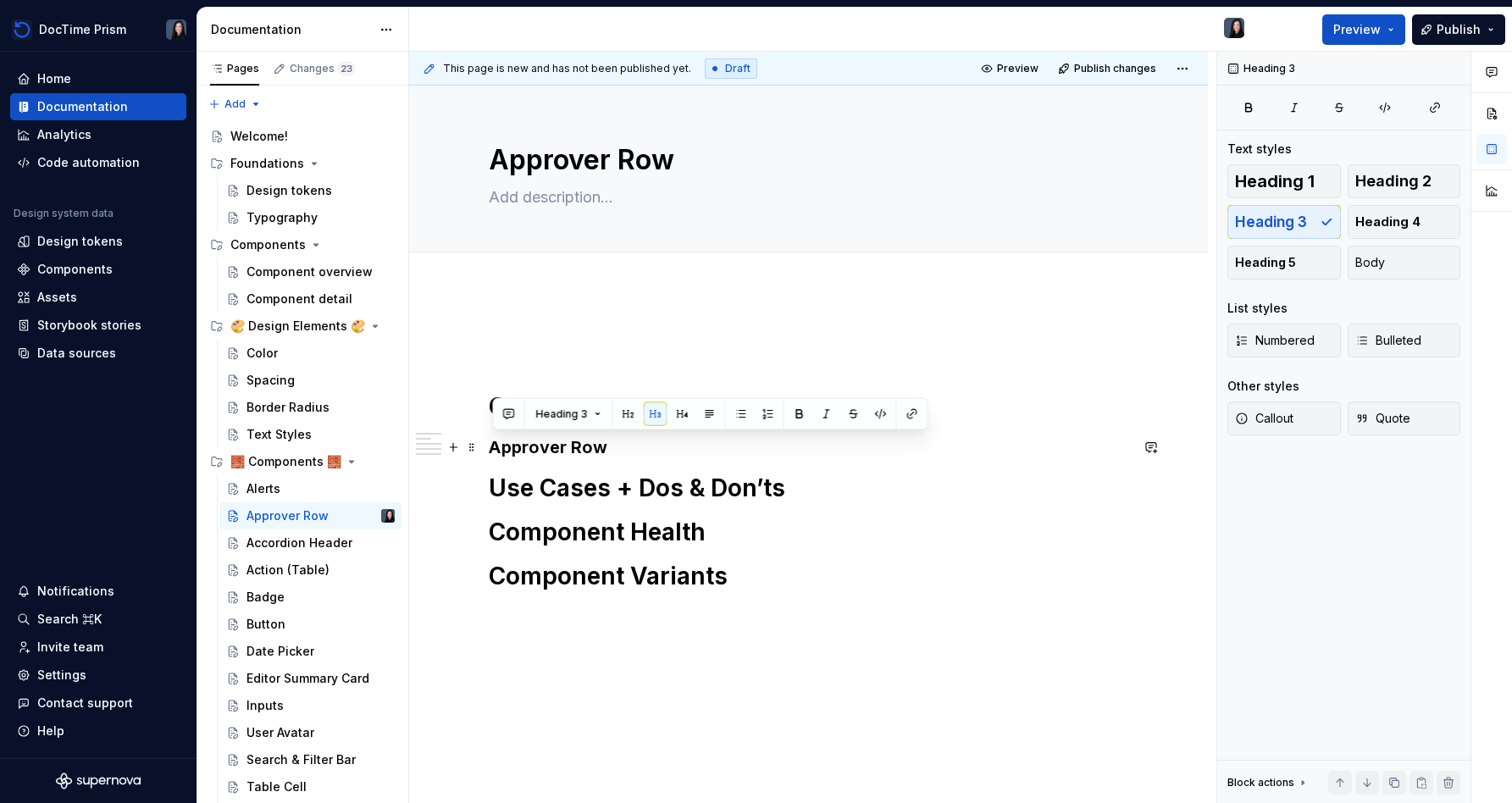 click on "Approver Row" at bounding box center (809, 447) 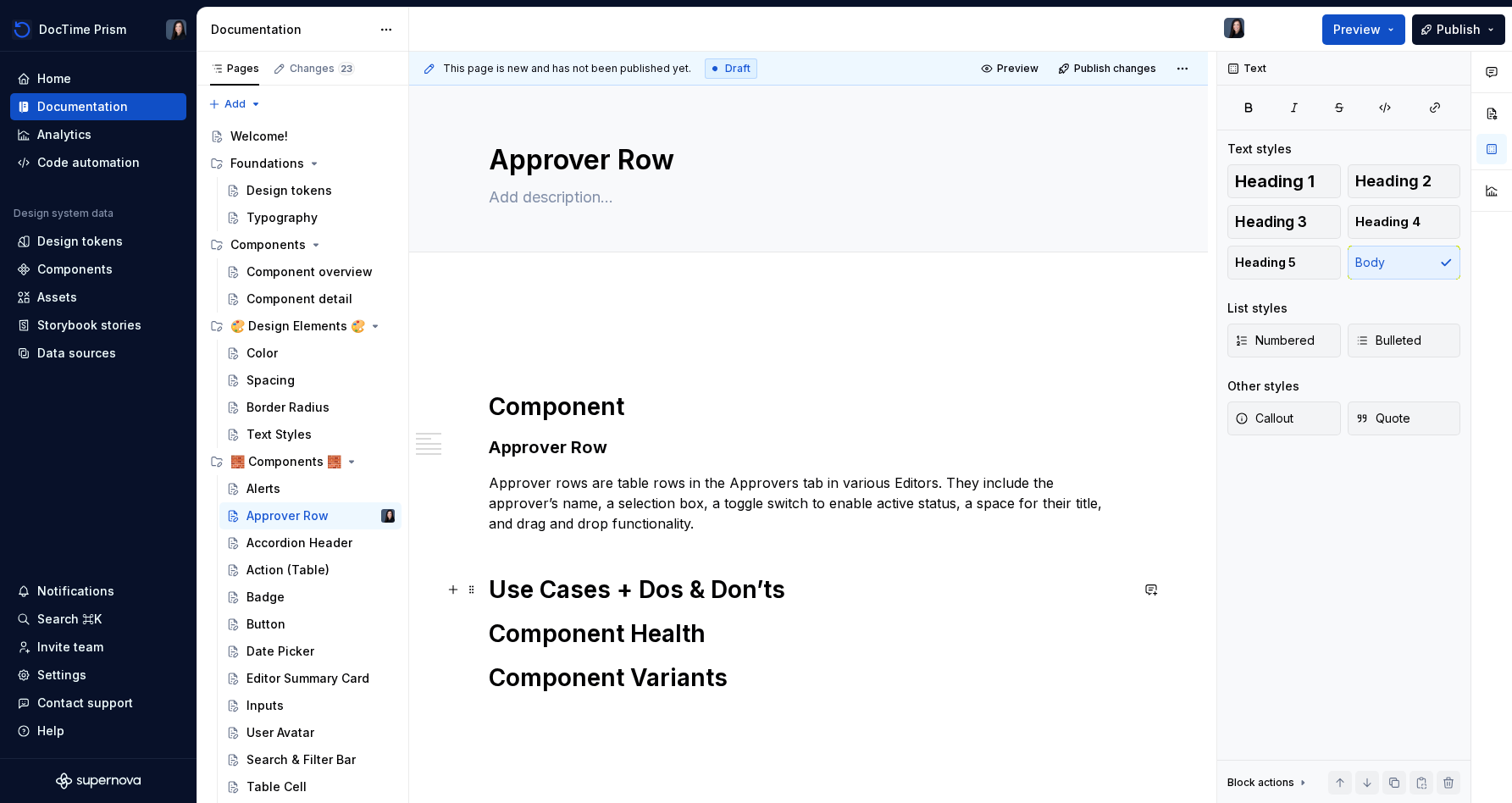 click on "Use Cases + Dos & Don’ts" at bounding box center (809, 590) 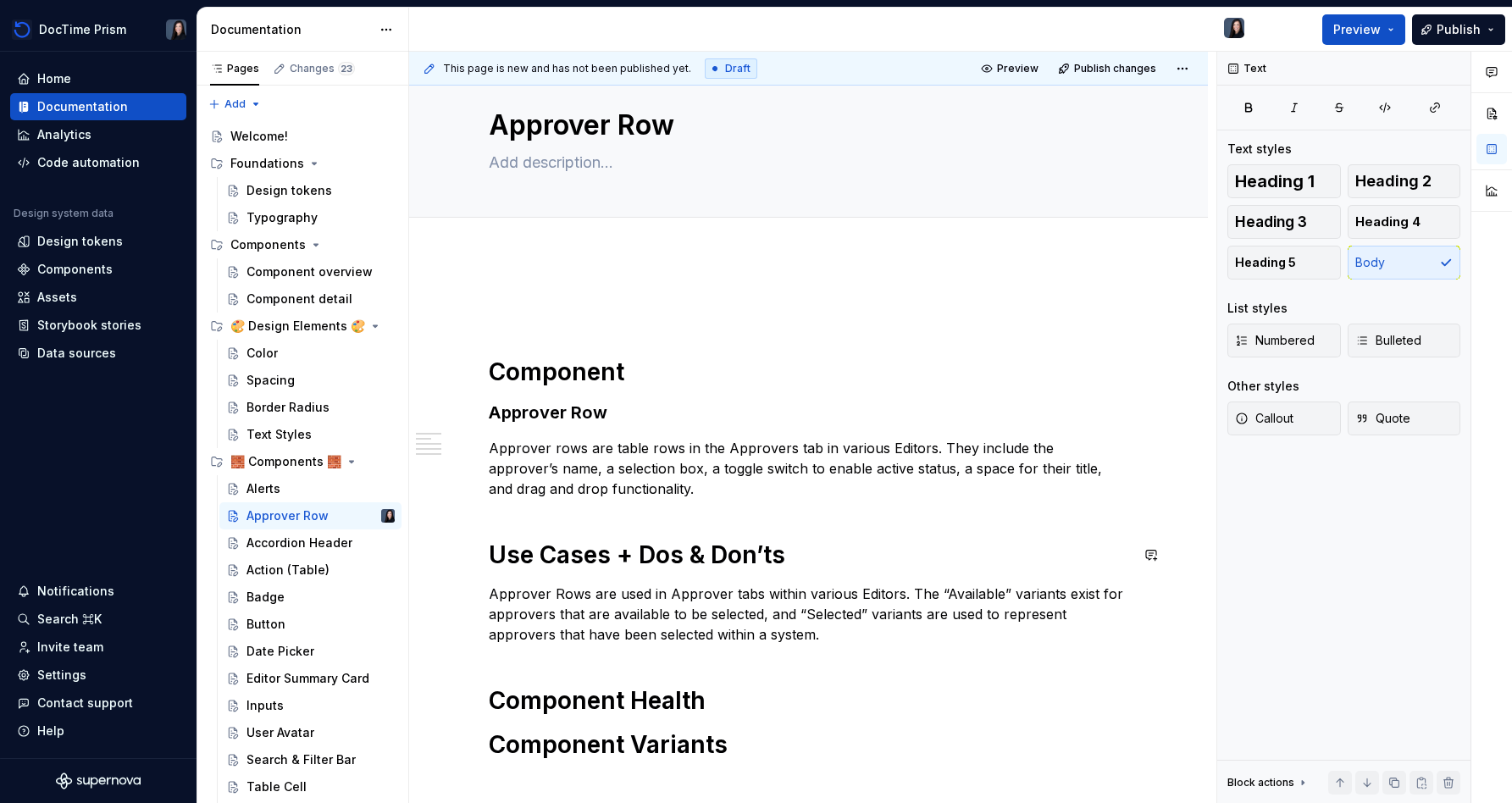 scroll, scrollTop: 0, scrollLeft: 0, axis: both 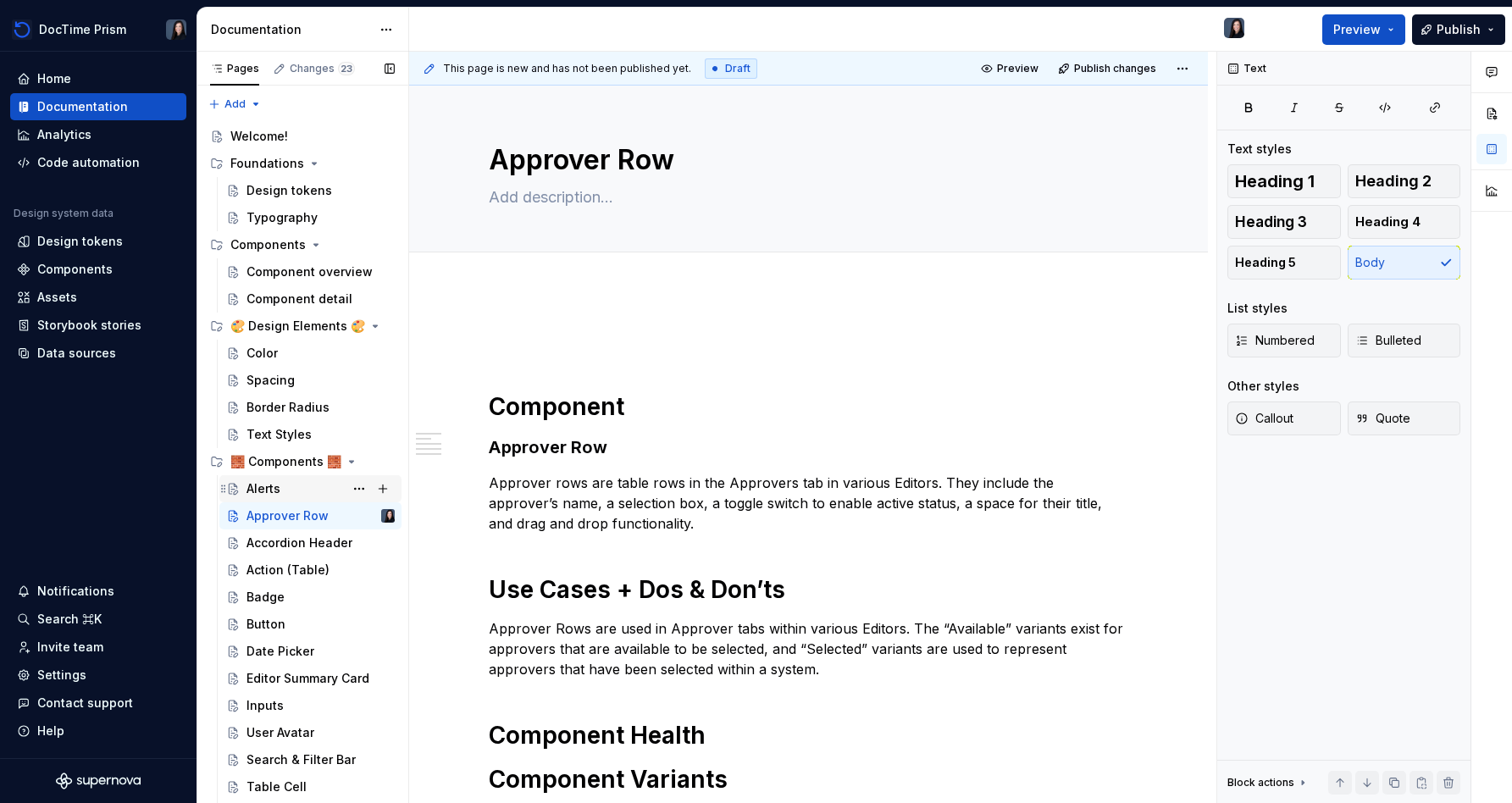 click on "Alerts" at bounding box center (263, 489) 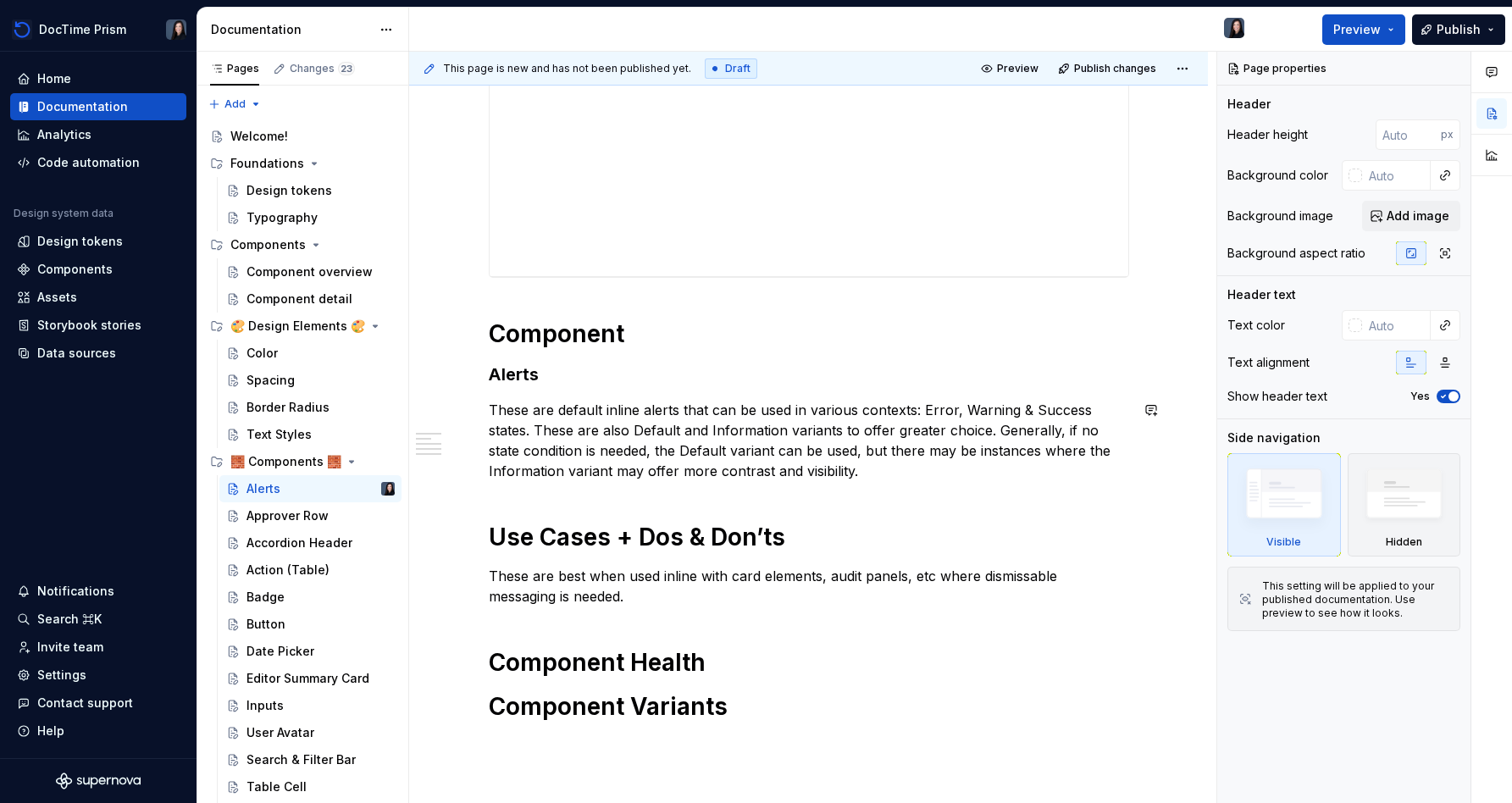 scroll, scrollTop: 396, scrollLeft: 0, axis: vertical 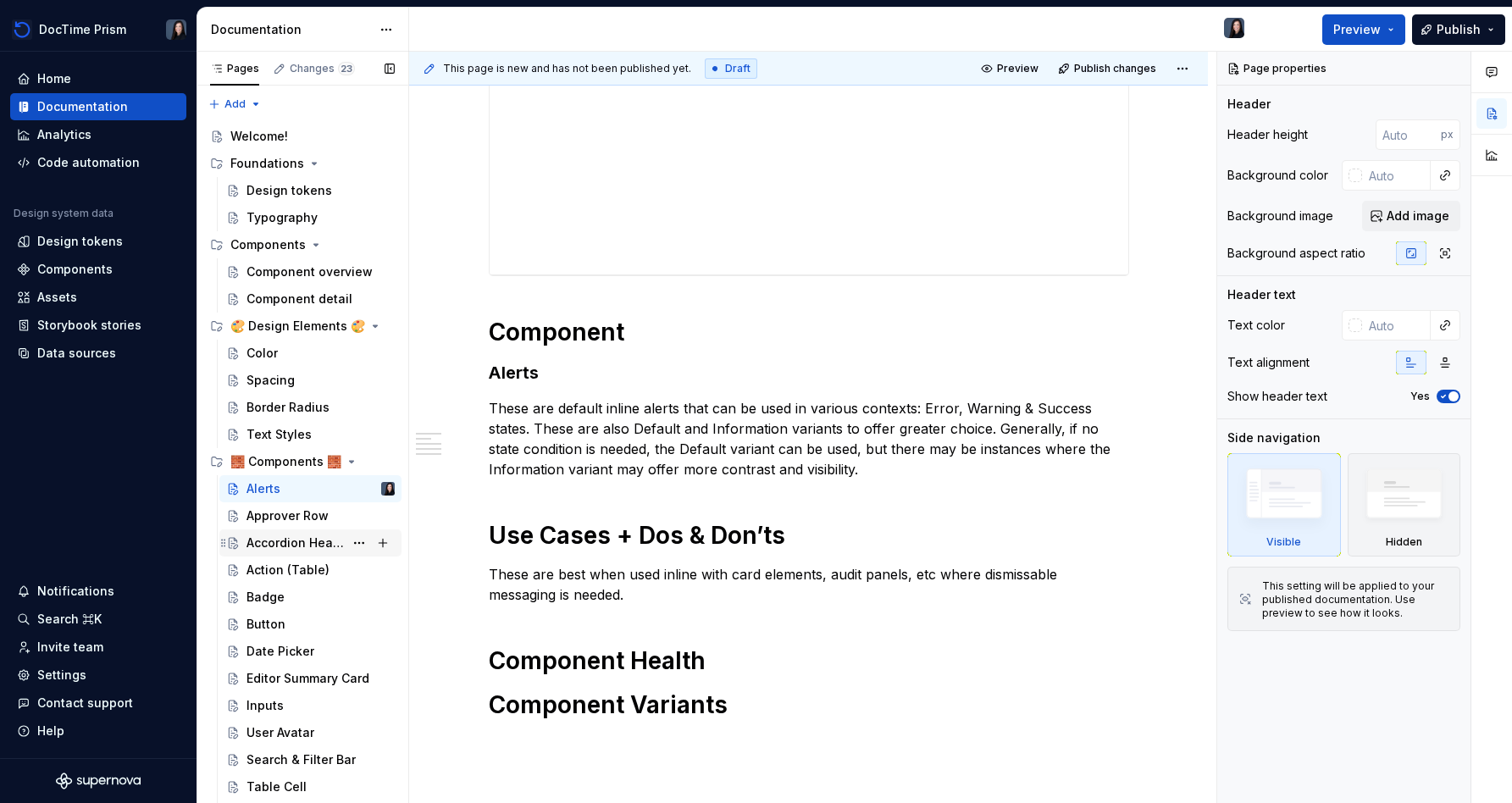 click on "Accordion Header" at bounding box center [295, 543] 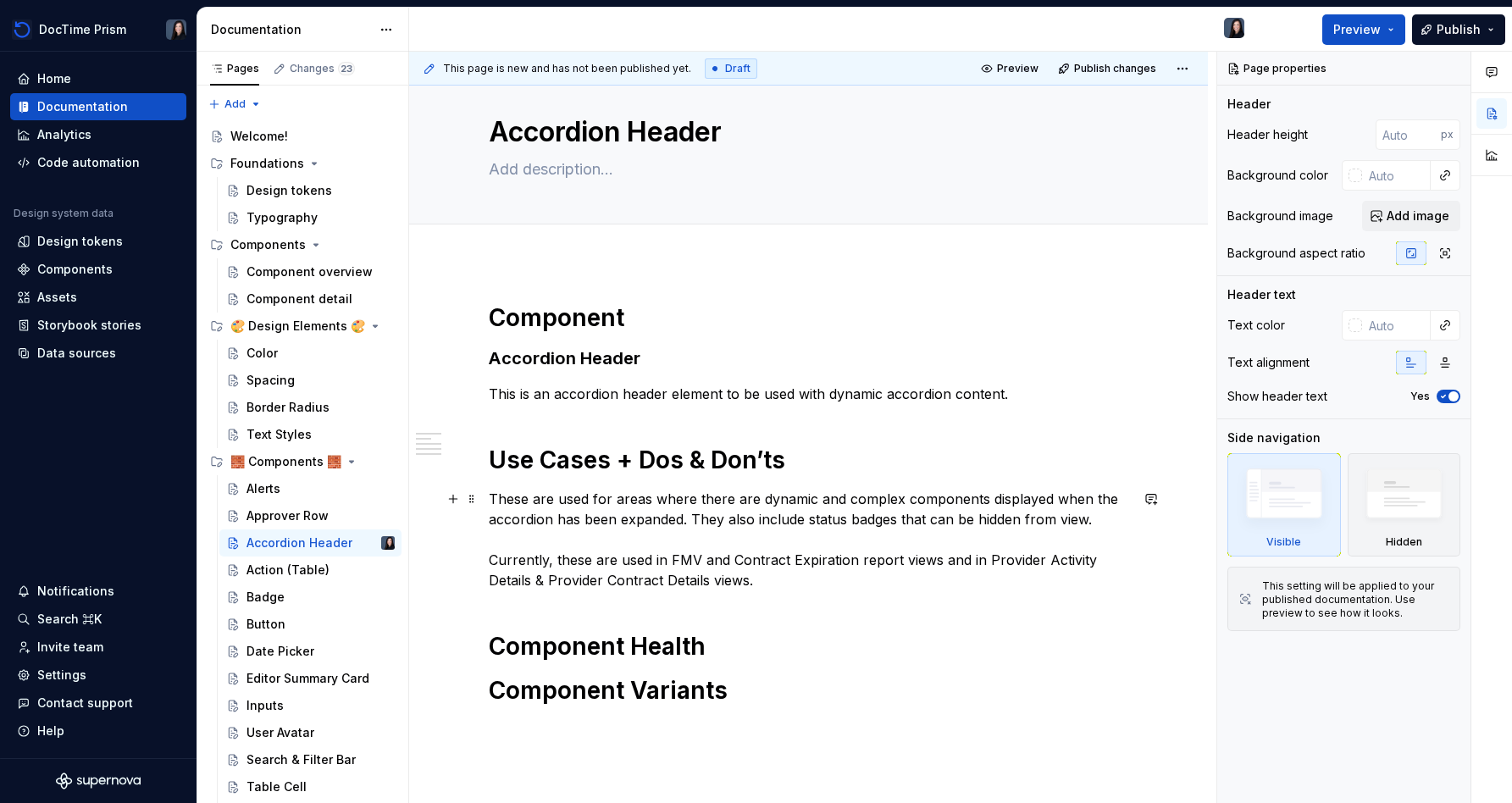 scroll, scrollTop: 26, scrollLeft: 0, axis: vertical 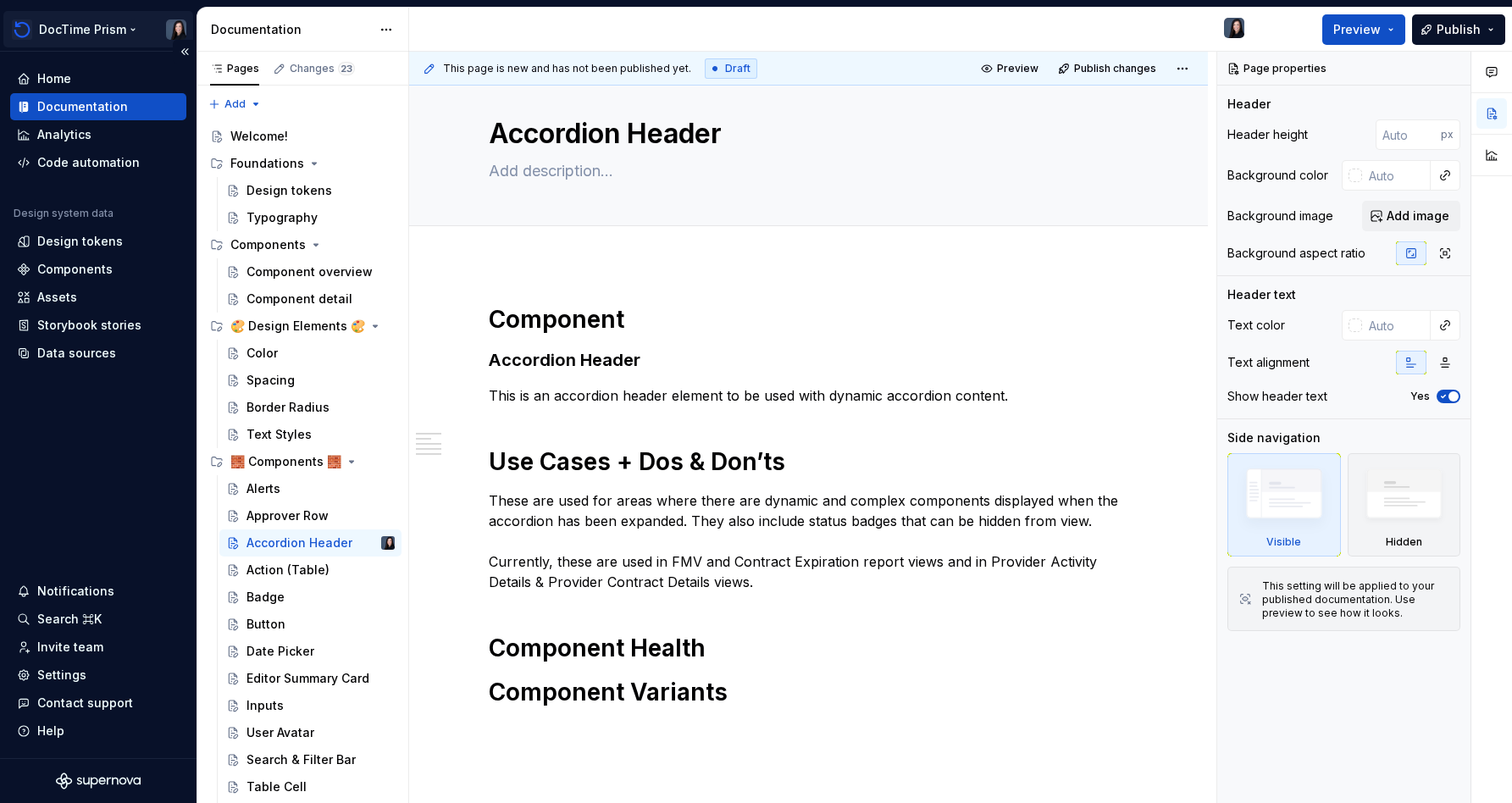 click on "DocTime Prism Home Documentation Analytics Code automation Design system data Design tokens Components Assets Storybook stories Data sources Notifications Search ⌘K Invite team Settings Contact support Help Documentation Preview Publish Pages Changes 23 Add
Accessibility guide for tree Page tree.
Navigate the tree with the arrow keys. Common tree hotkeys apply. Further keybindings are available:
enter to execute primary action on focused item
f2 to start renaming the focused item
escape to abort renaming an item
control+d to start dragging selected items
Welcome! Foundations Design tokens Typography Components Component overview Component detail 🎨 Design Elements 🎨 Color Spacing Border Radius Text Styles 🧱 Components 🧱 Alerts Approver Row Accordion Header Action (Table) Badge Button Date Picker Editor Summary Card Inputs User Avatar Search & Filter Bar Table Cell Table Row Status Dot Welcome! Foundations  /  Design tokens" at bounding box center [756, 402] 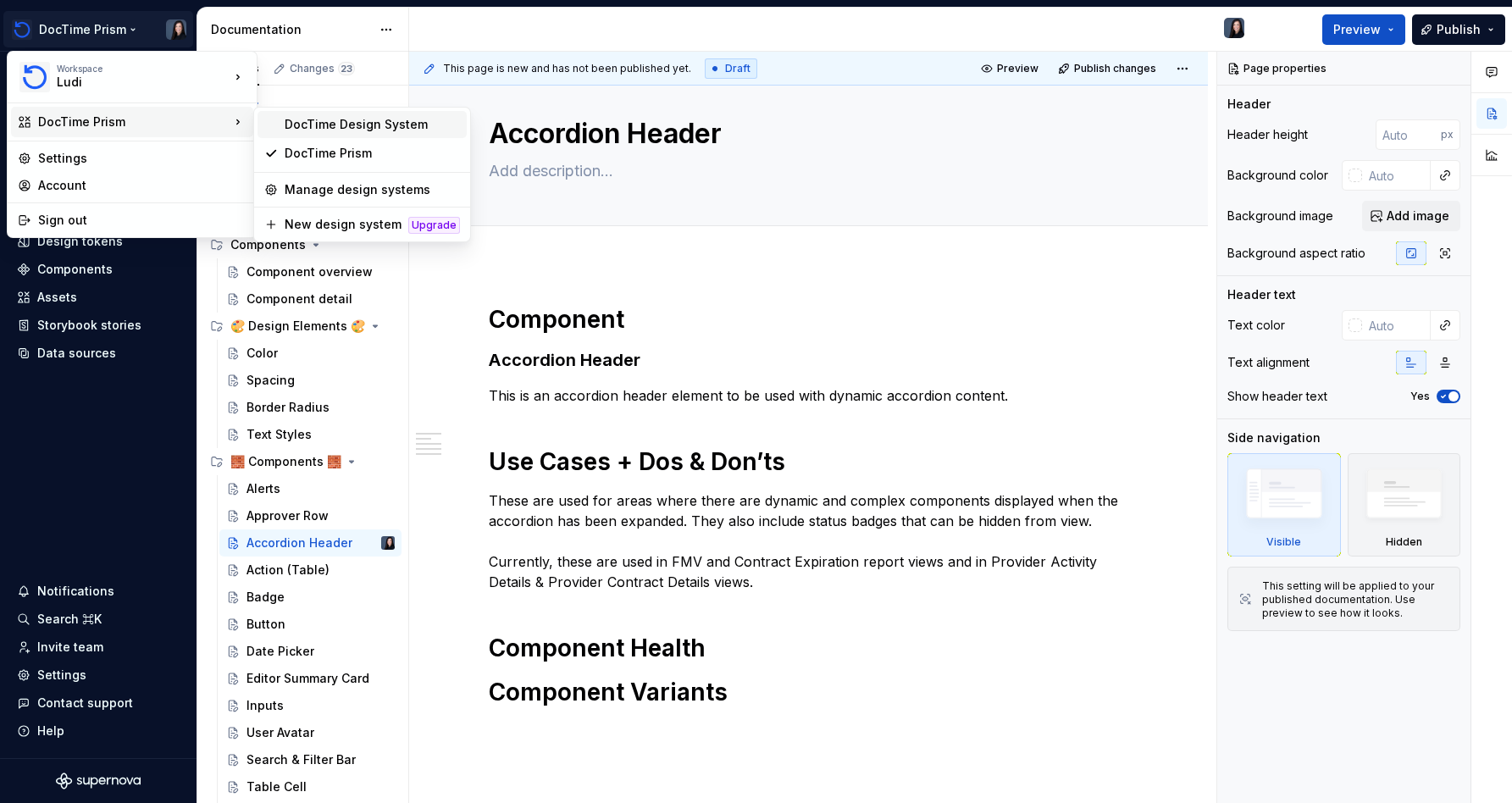 click on "DocTime Design System" at bounding box center [372, 125] 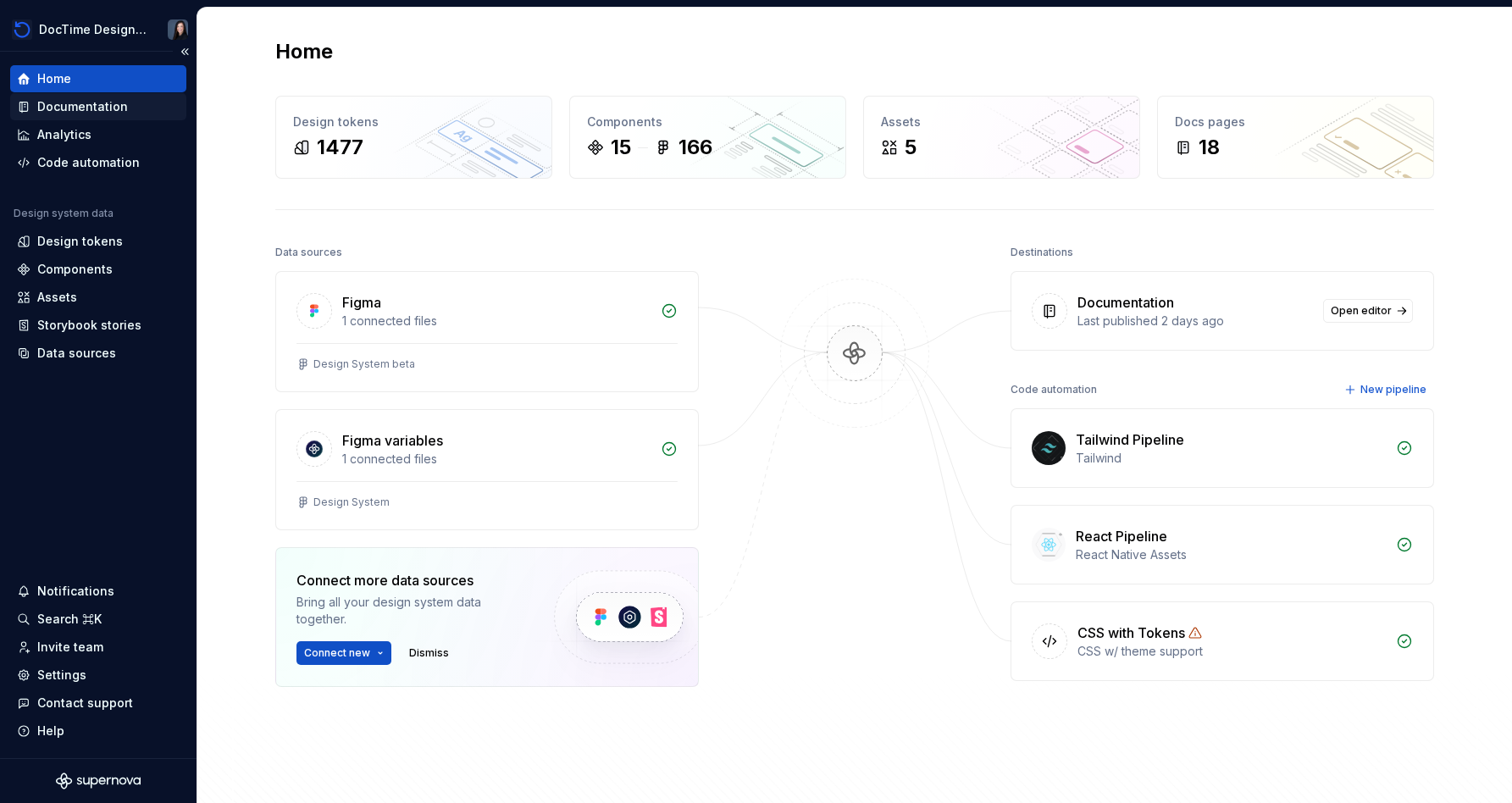 click on "Documentation" at bounding box center (98, 107) 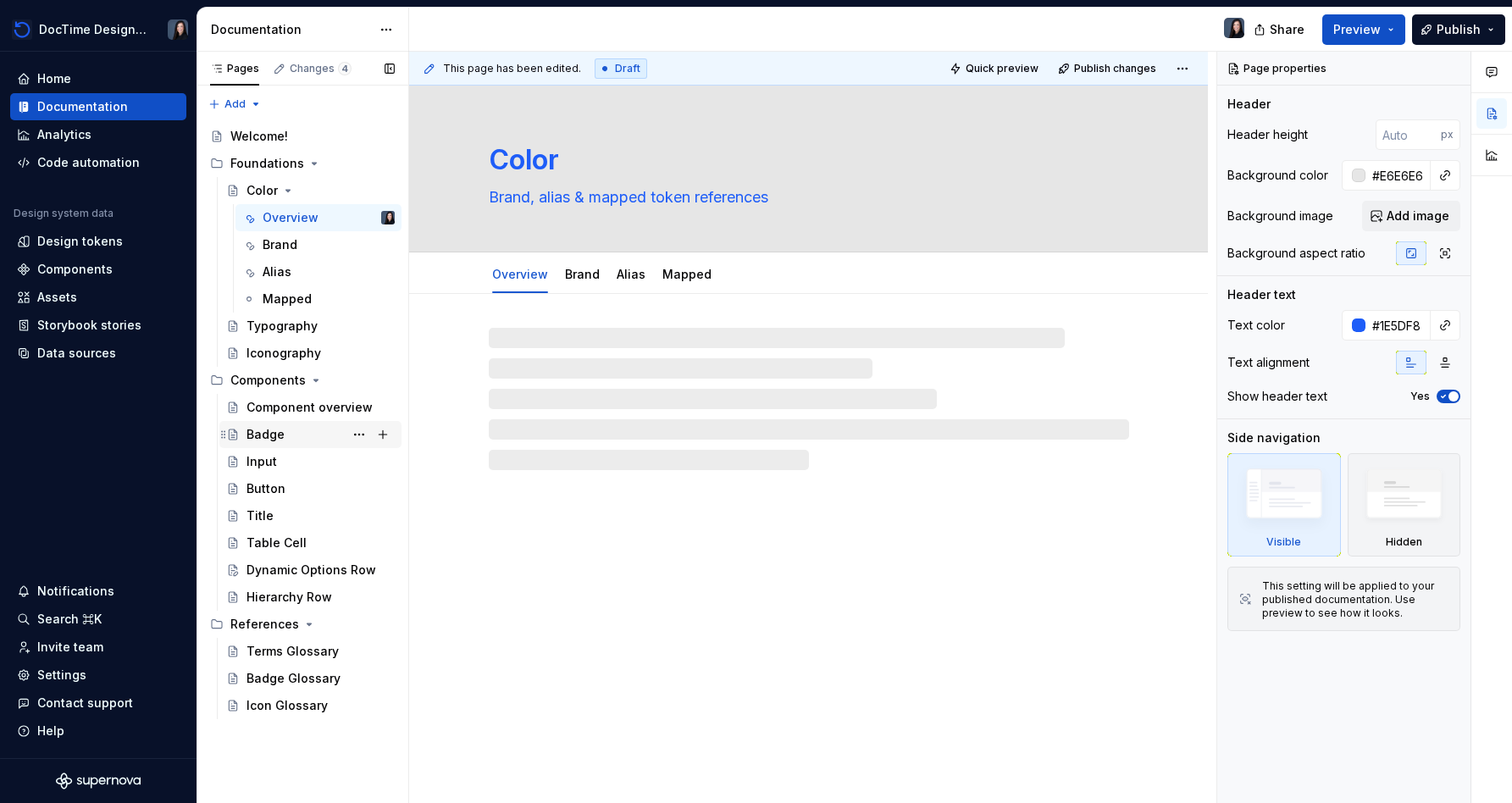 click on "Badge" at bounding box center [320, 435] 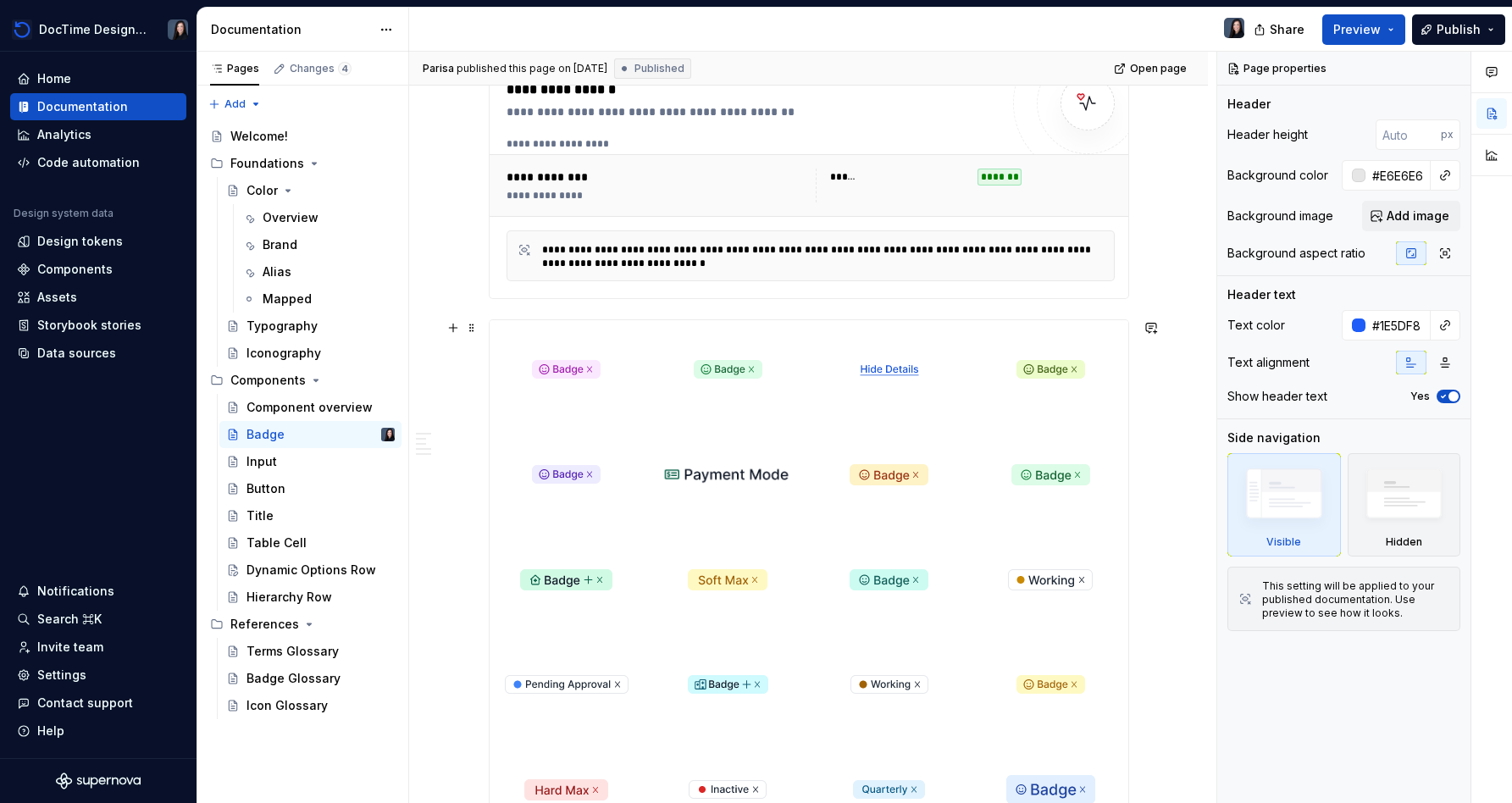 scroll, scrollTop: 539, scrollLeft: 0, axis: vertical 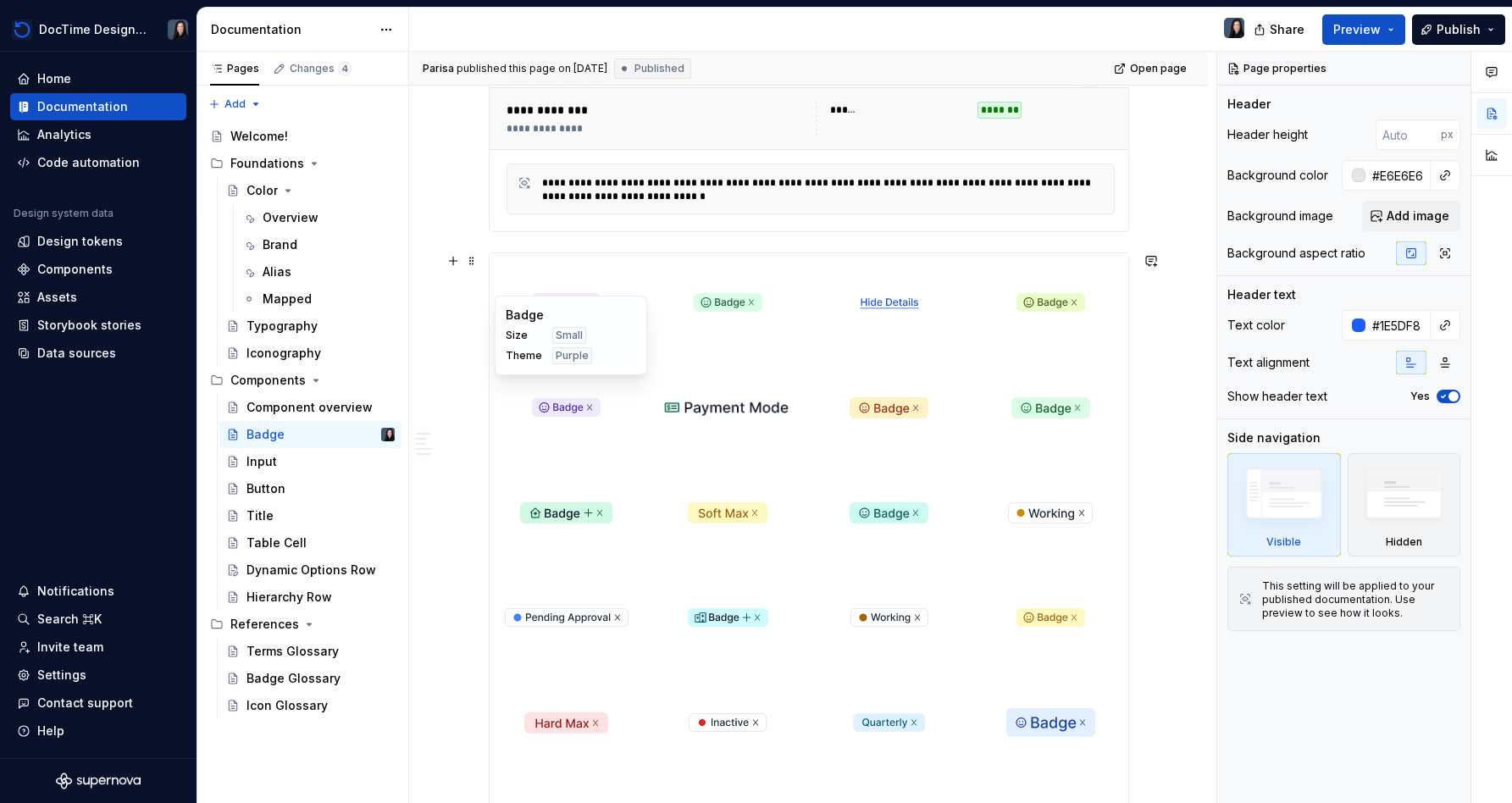 click on "Size Small Theme Purple" at bounding box center (571, 346) 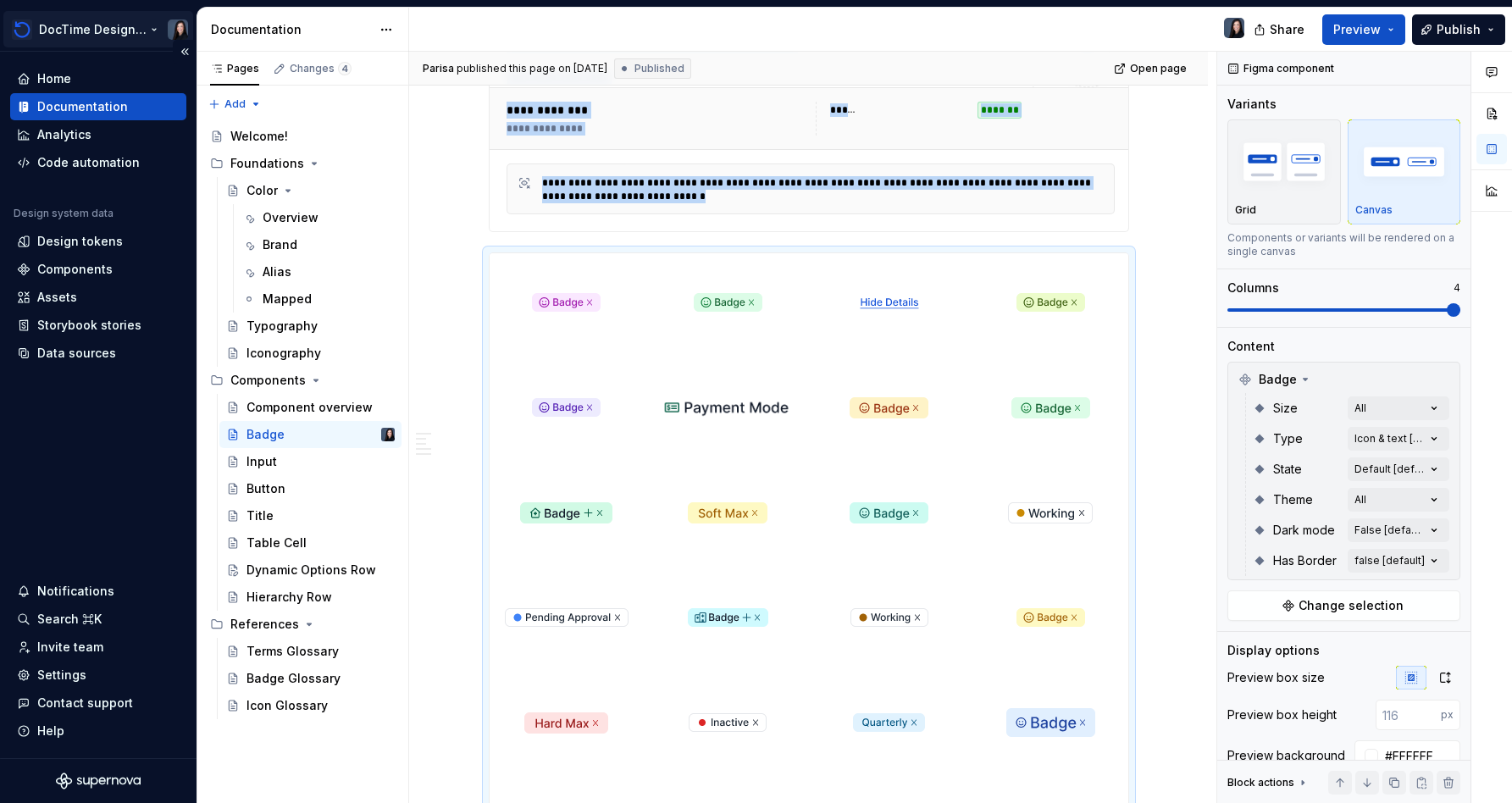 click on "DocTime Design System Home Documentation Analytics Code automation Design system data Design tokens Components Assets Storybook stories Data sources Notifications Search ⌘K Invite team Settings Contact support Help Documentation Share Preview Publish Pages Changes 4 Add
Accessibility guide for tree Page tree.
Navigate the tree with the arrow keys. Common tree hotkeys apply. Further keybindings are available:
enter to execute primary action on focused item
f2 to start renaming the focused item
escape to abort renaming an item
control+d to start dragging selected items
Welcome! Foundations Color Overview Brand Alias Mapped Typography Iconography Components Component overview Badge Input Button Title Table Cell Dynamic Options Row Hierarchy Row References Terms Glossary Badge Glossary Icon Glossary Foundations / Color  /  Overview Foundations / Color  /  Brand Foundations / Color  /  Alias Components  /  Dynamic Options Row Parisa" at bounding box center [756, 402] 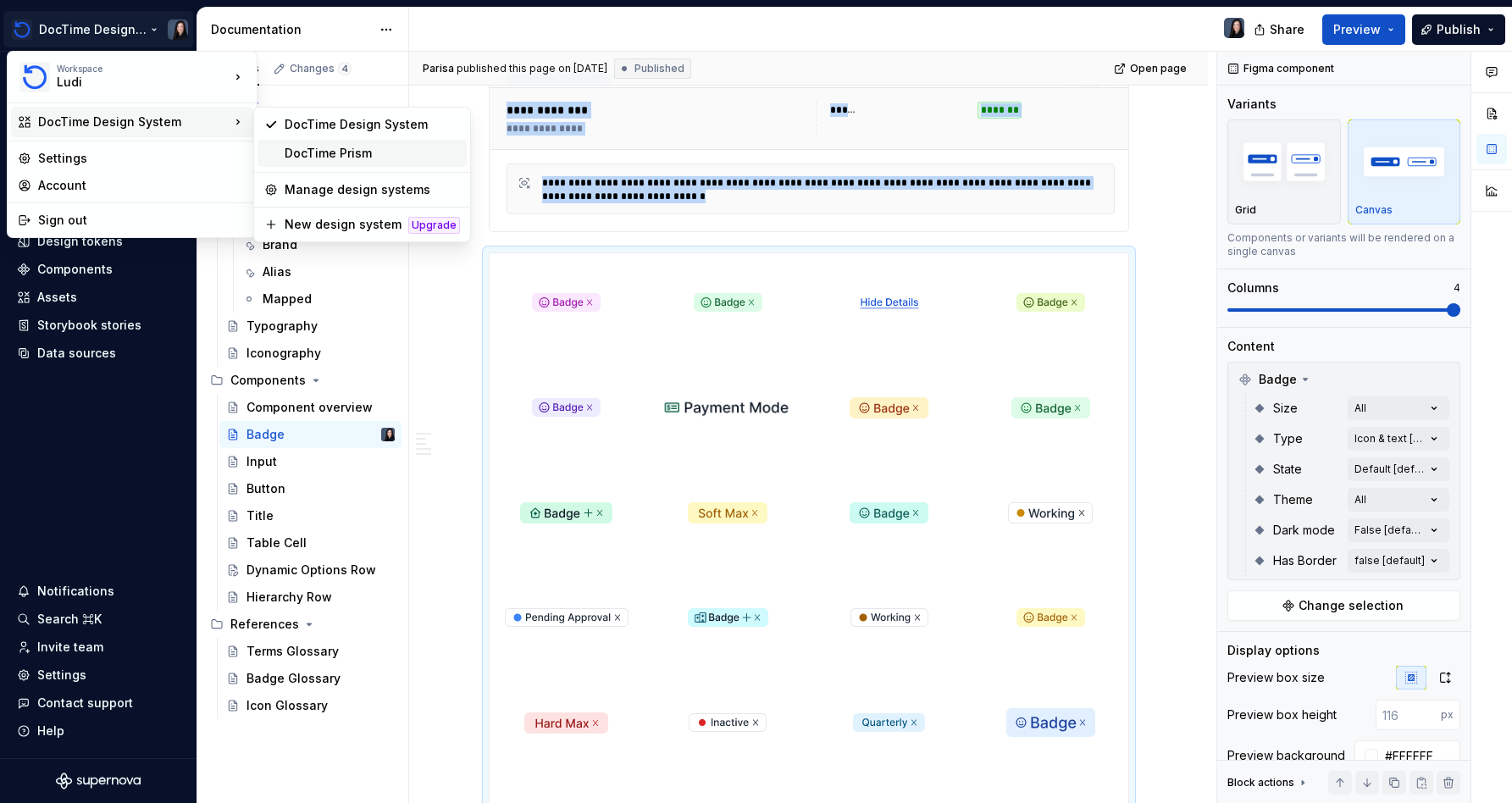 click on "DocTime Prism" at bounding box center [372, 153] 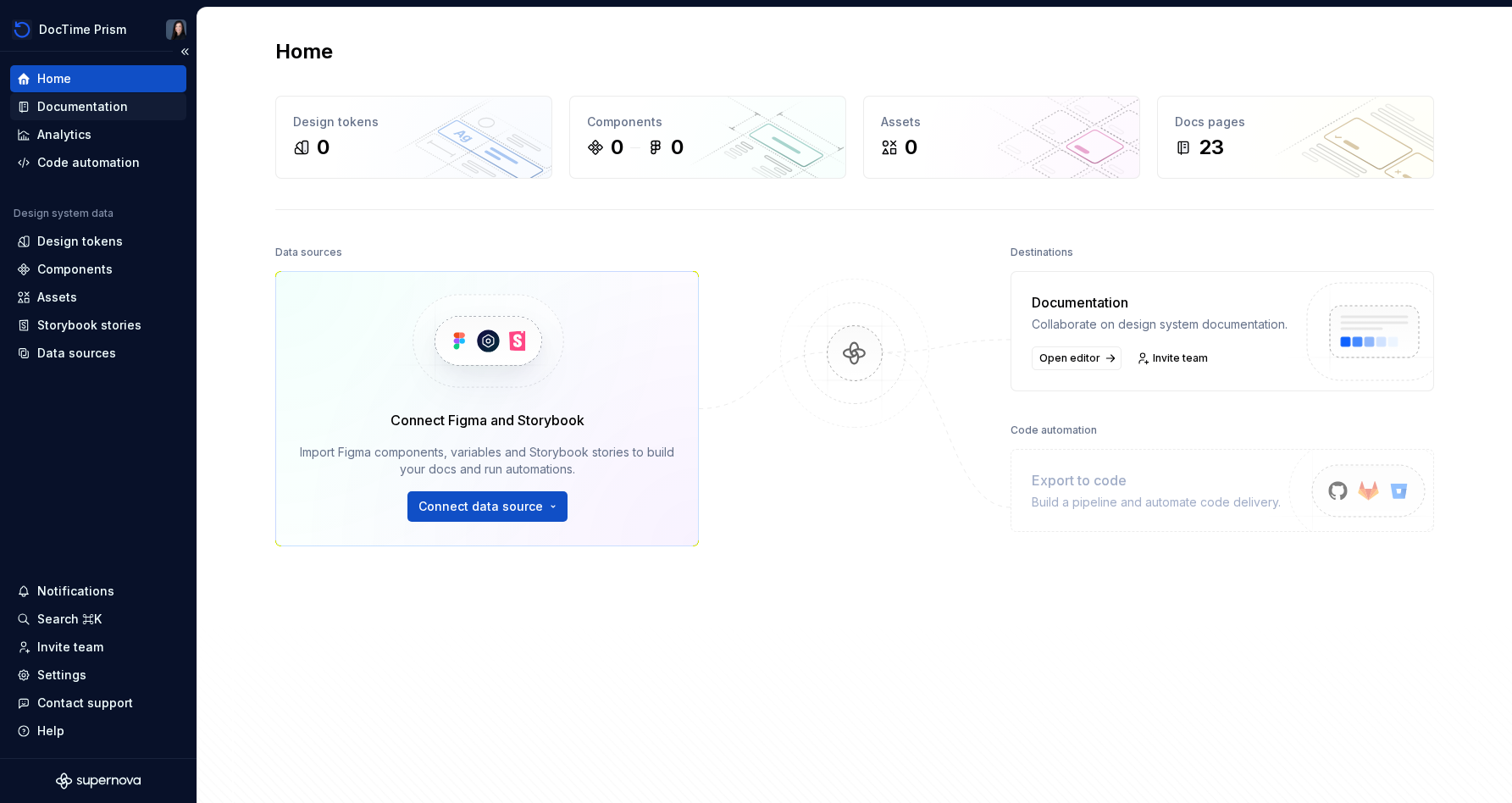 click on "Documentation" at bounding box center (82, 107) 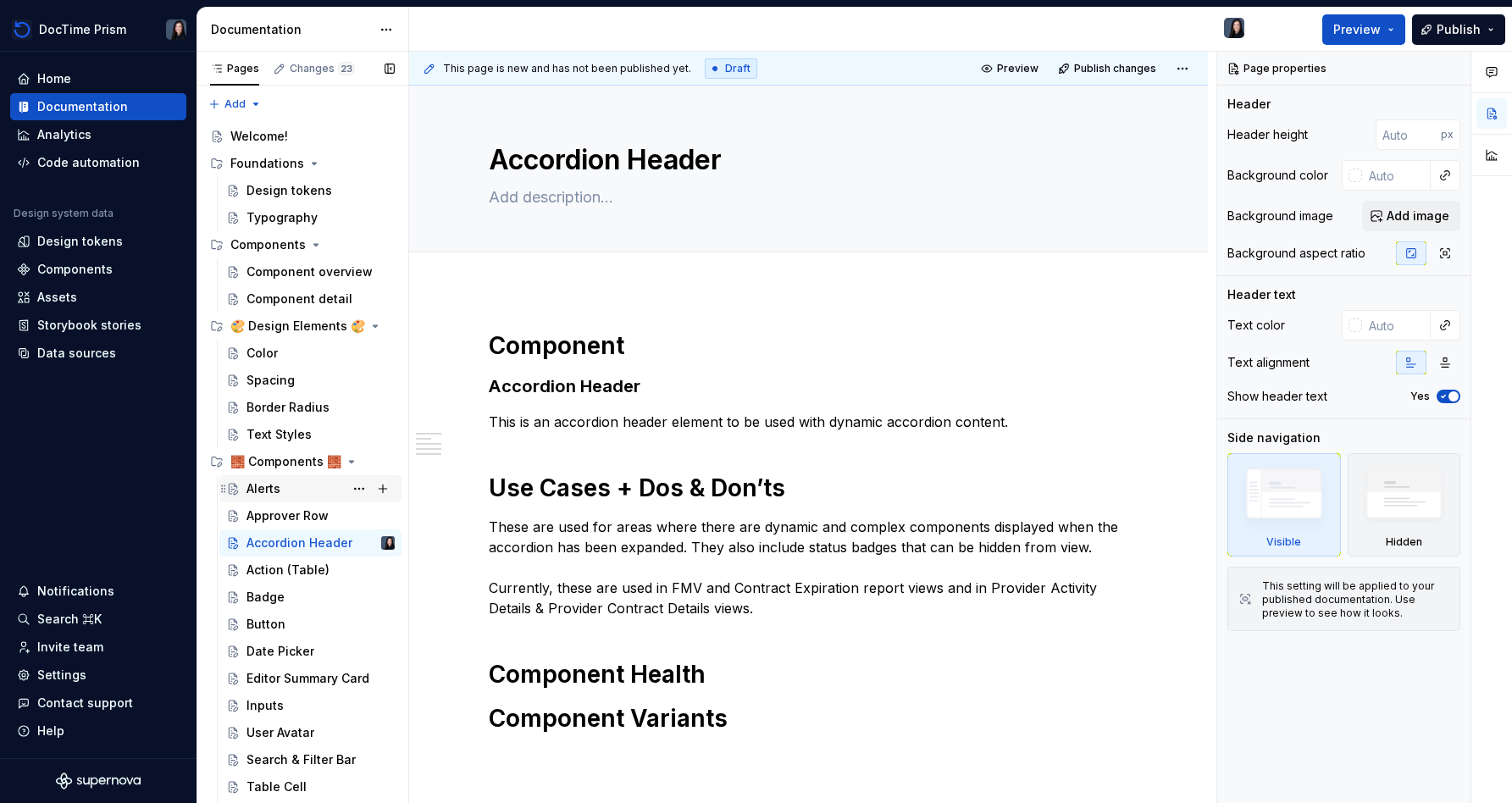 click on "Alerts" at bounding box center [320, 489] 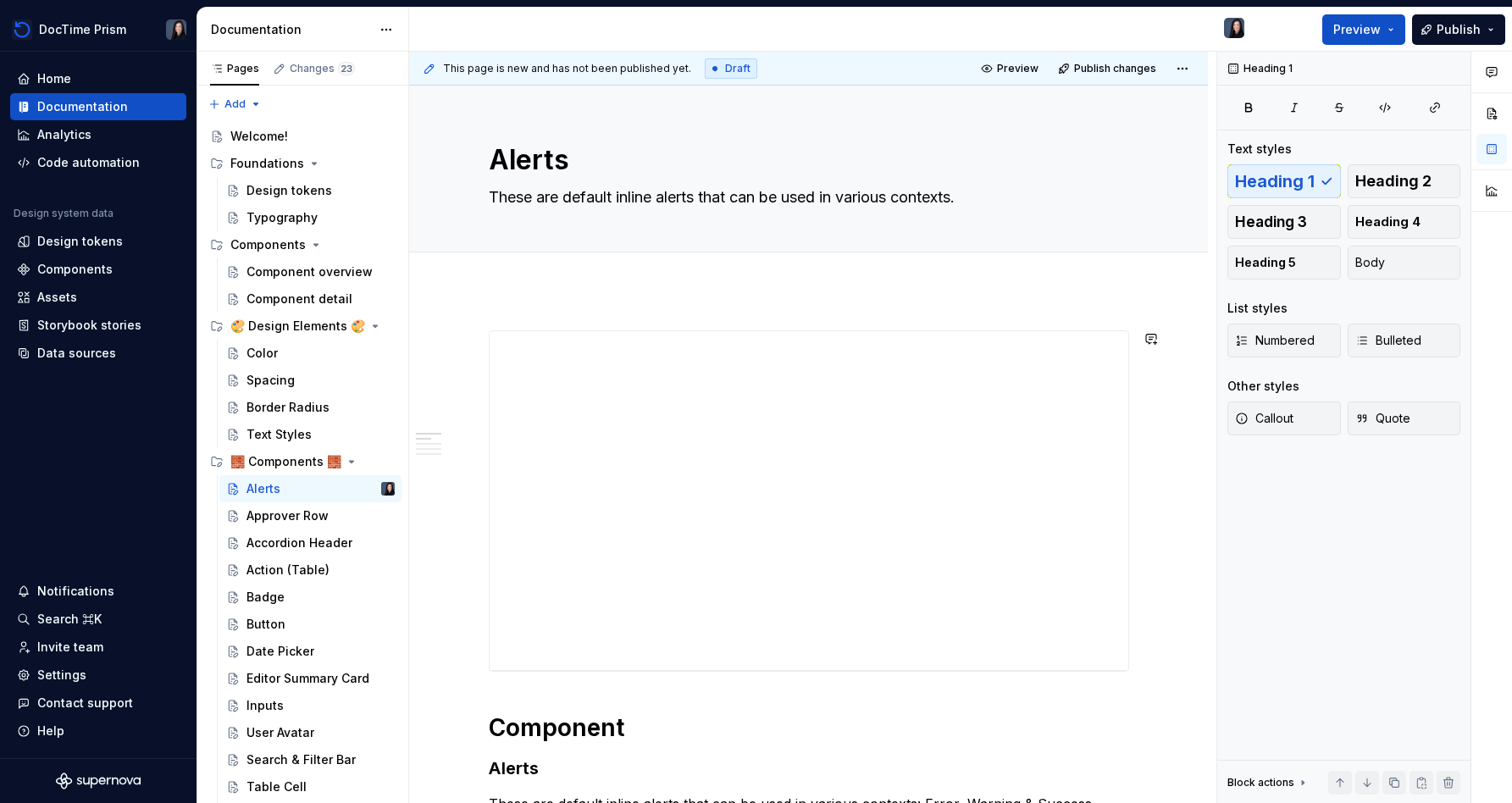 click on "**********" at bounding box center [809, 723] 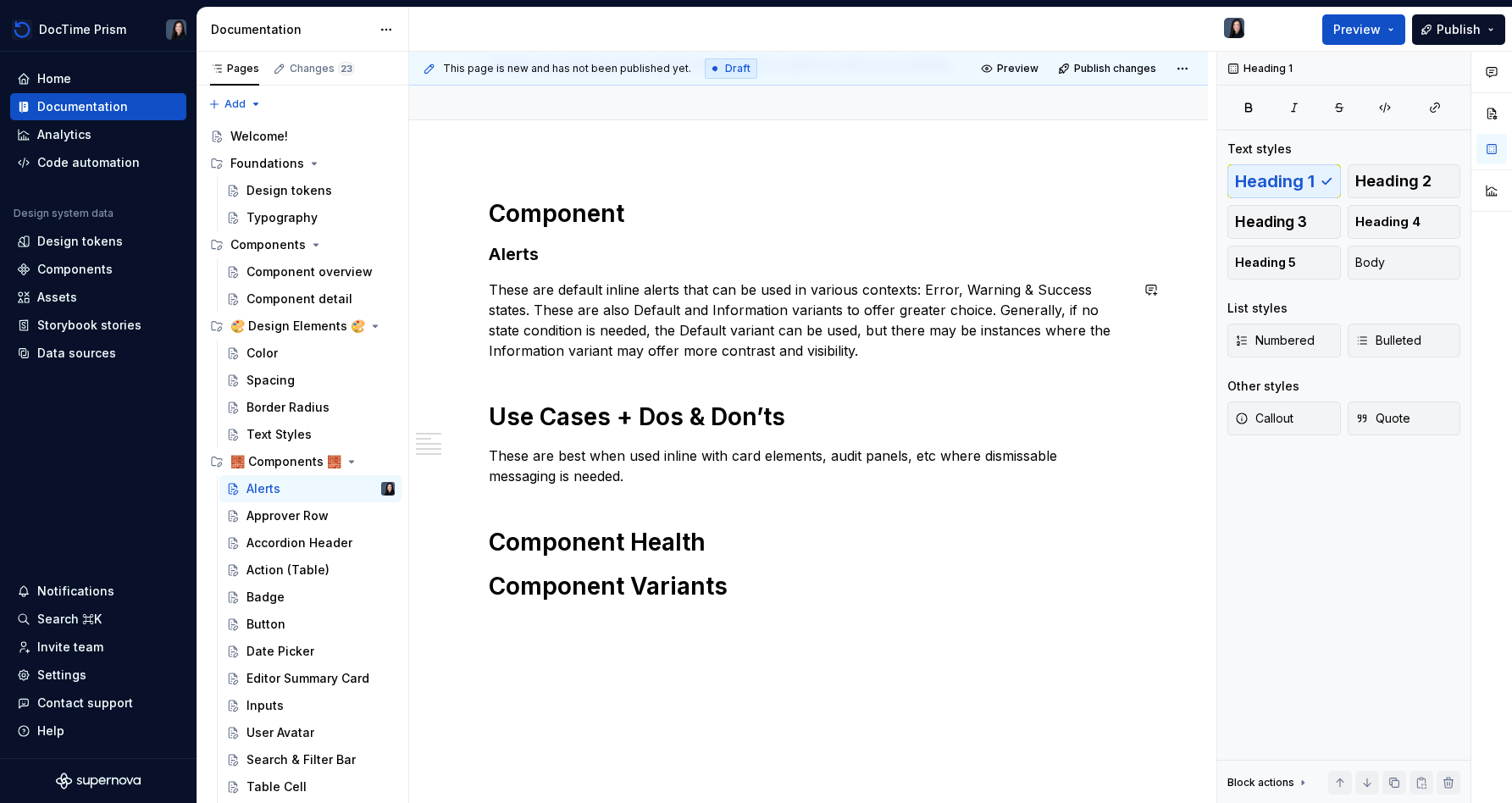 scroll, scrollTop: 134, scrollLeft: 0, axis: vertical 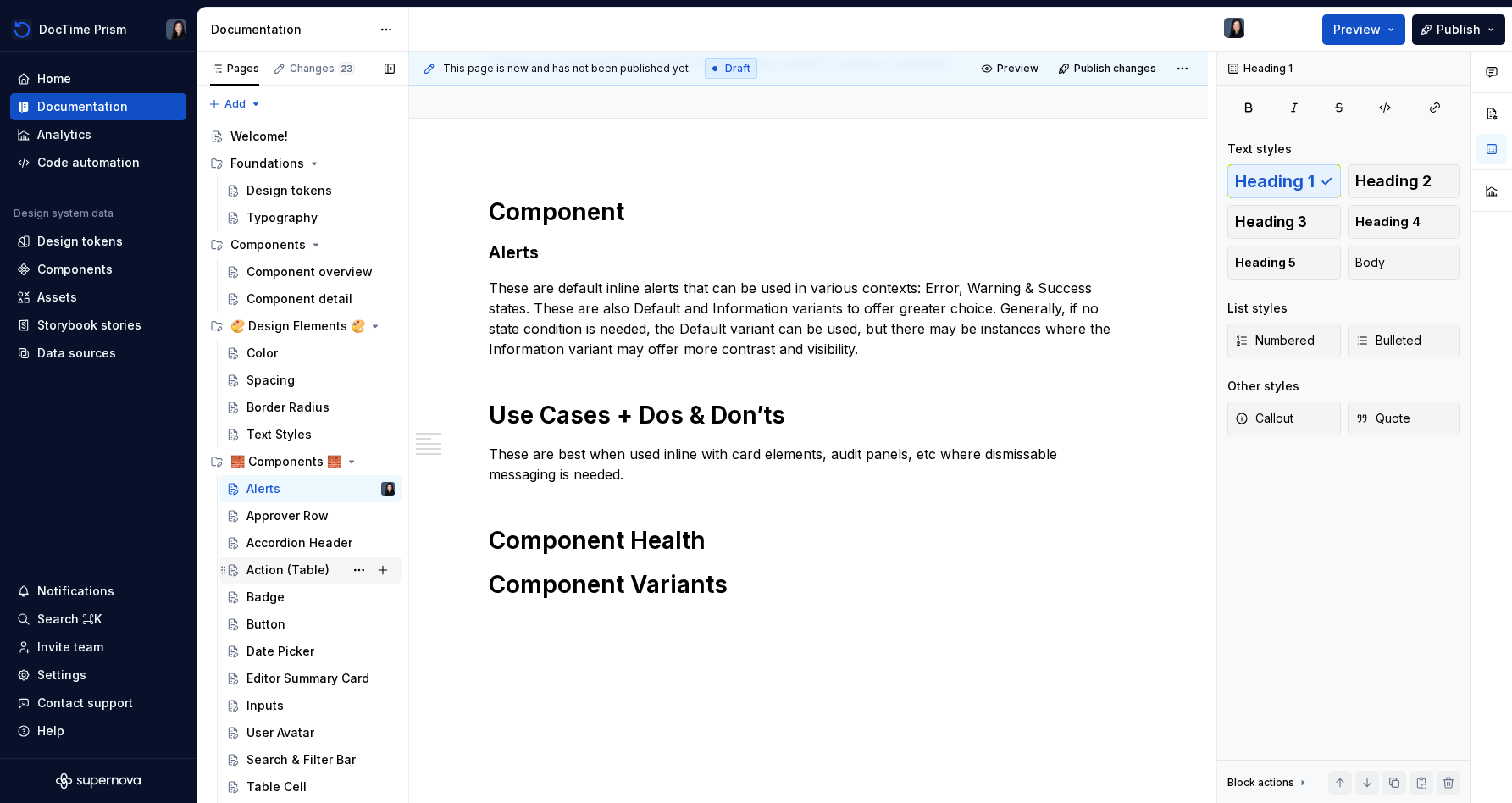 click on "Action (Table)" at bounding box center (288, 570) 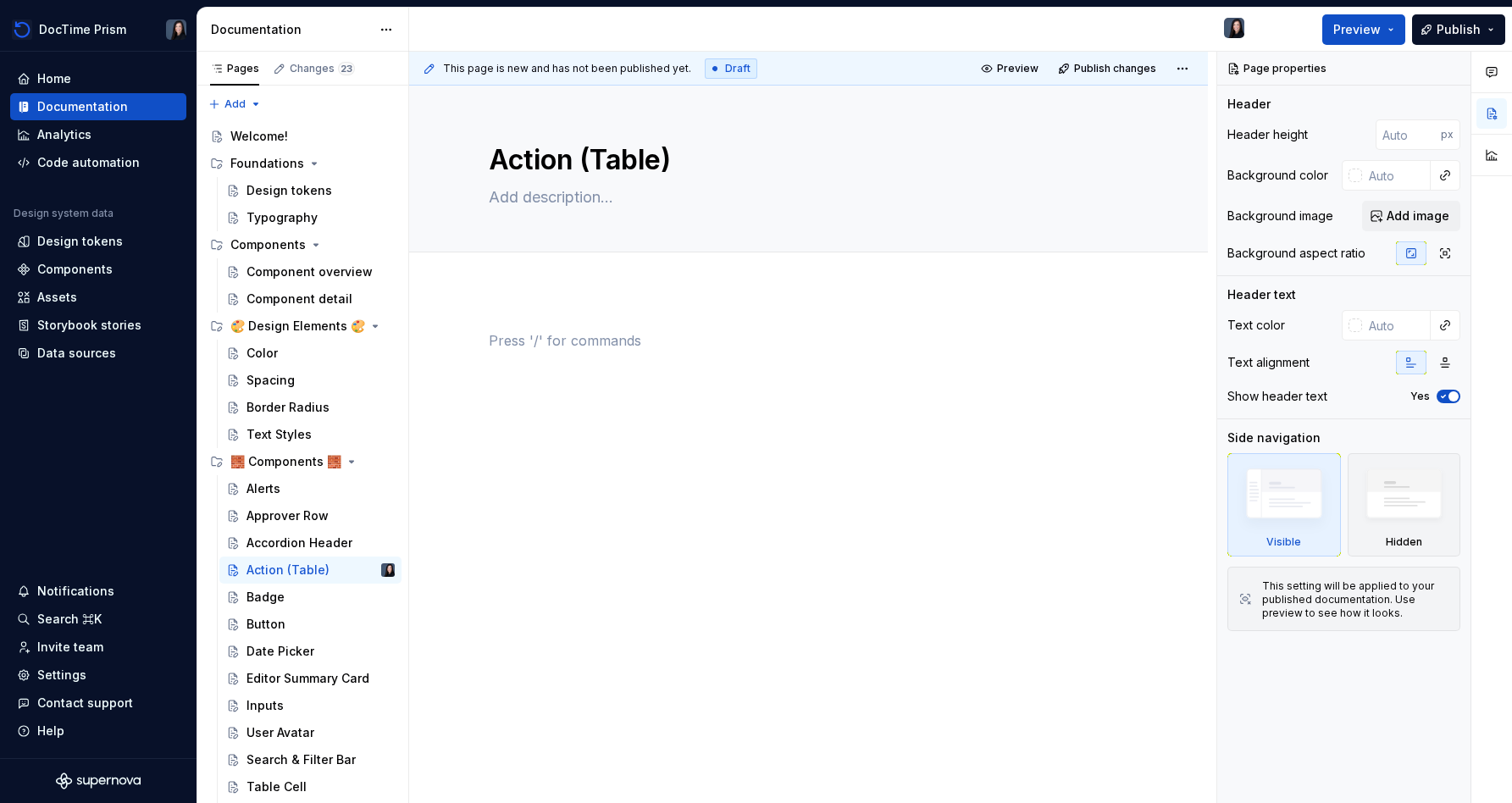 click at bounding box center [809, 373] 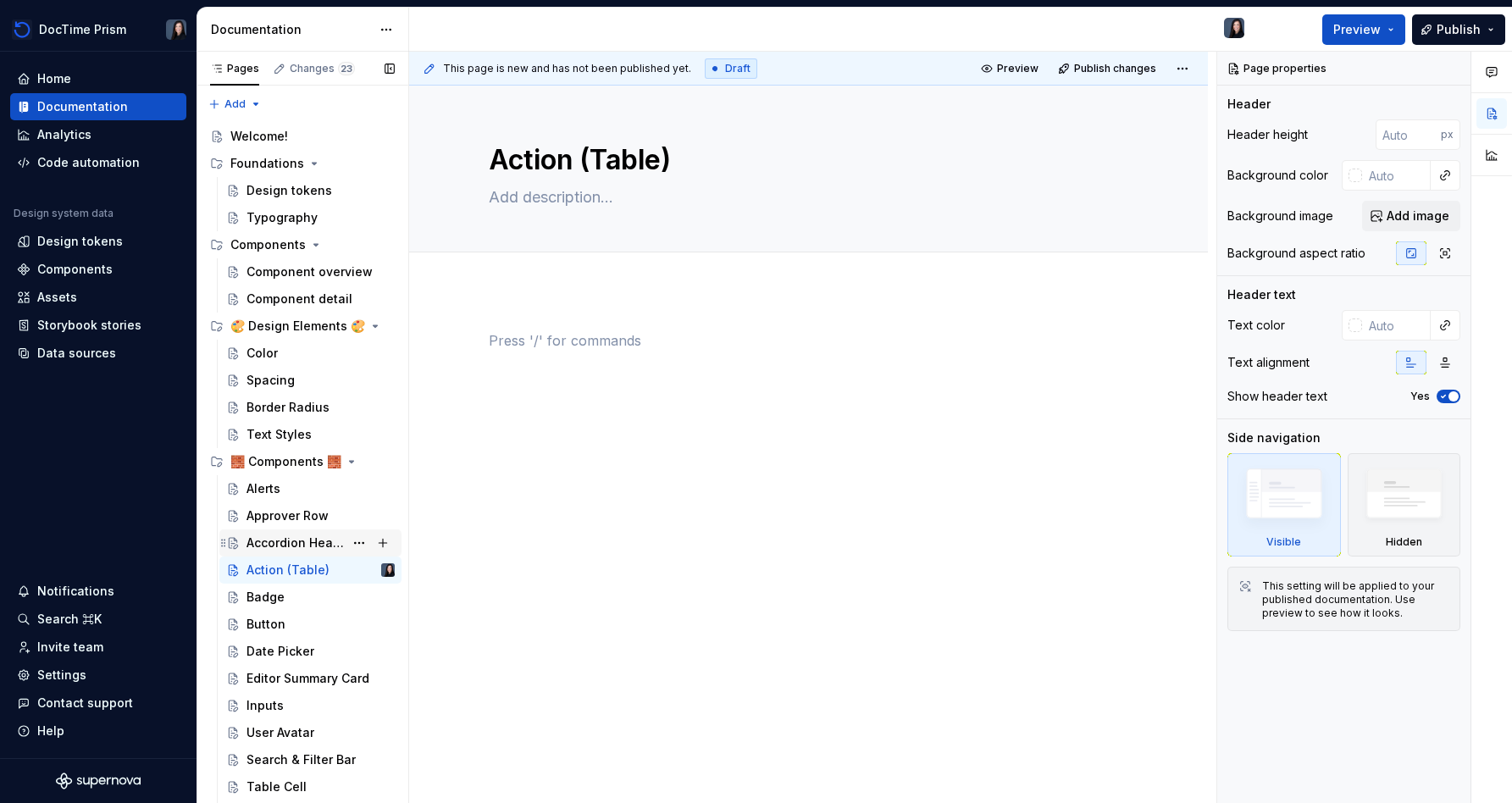 click on "Accordion Header" at bounding box center [295, 543] 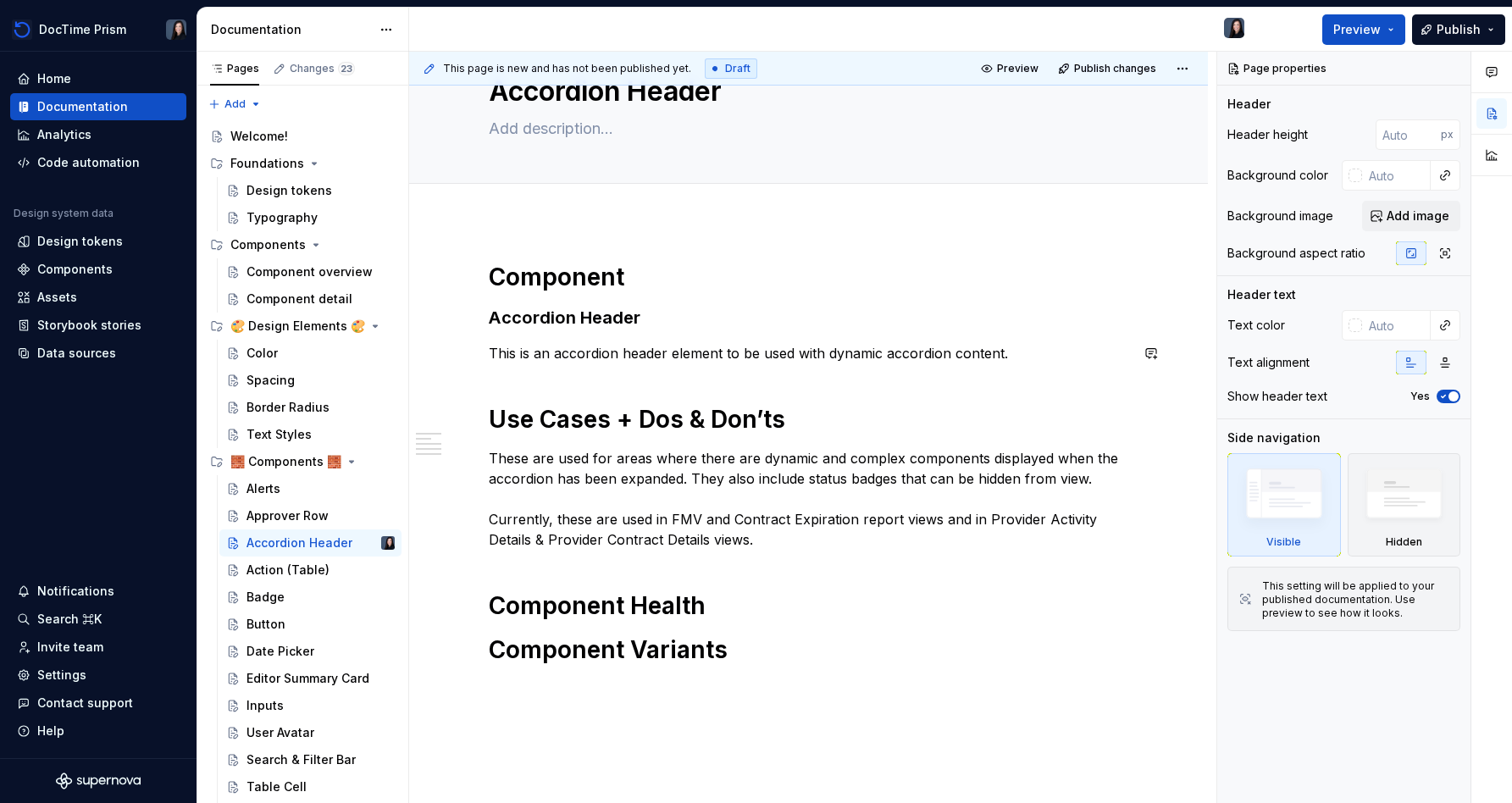 scroll, scrollTop: 86, scrollLeft: 0, axis: vertical 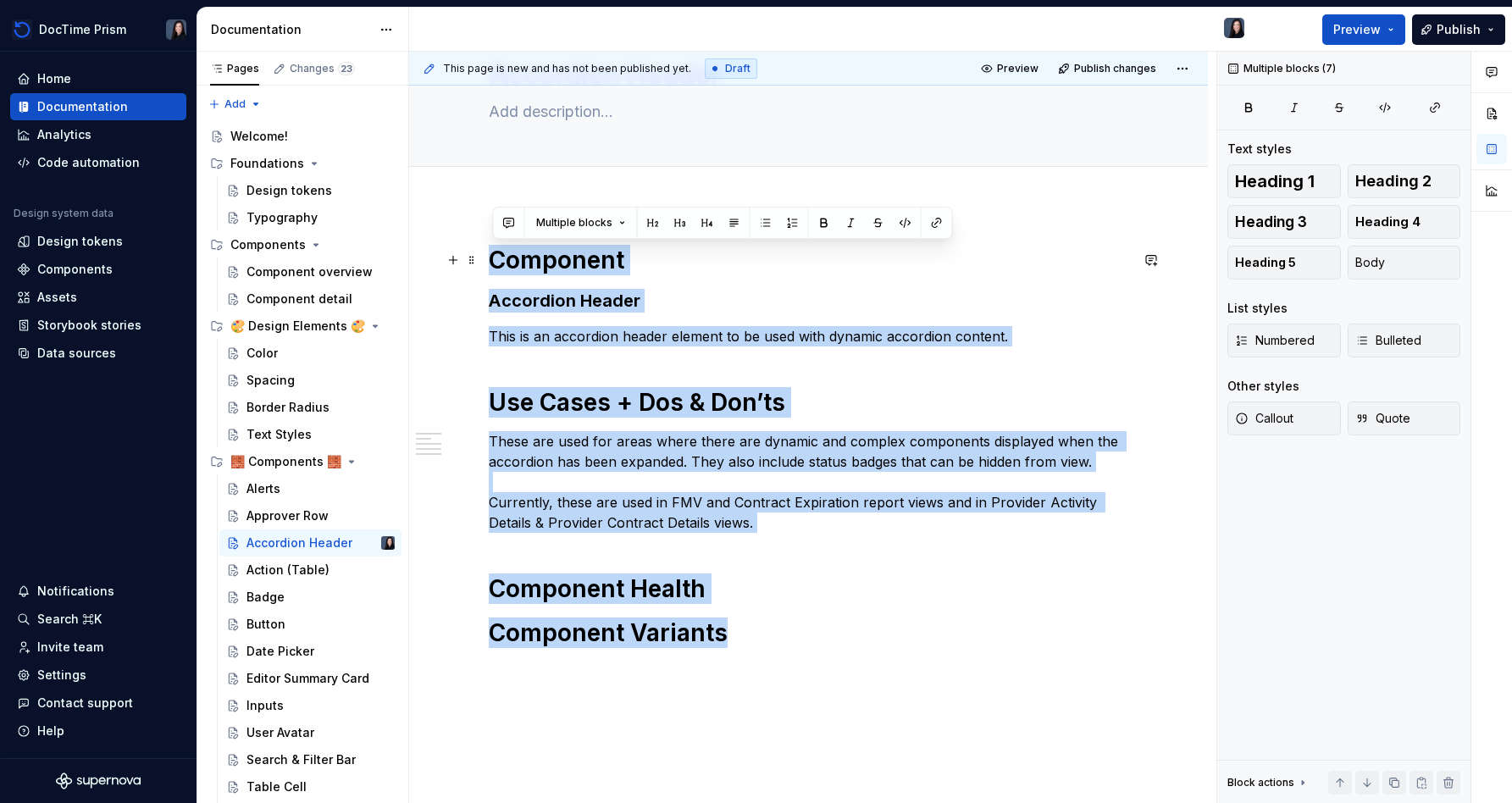 drag, startPoint x: 733, startPoint y: 640, endPoint x: 499, endPoint y: 269, distance: 438.6308 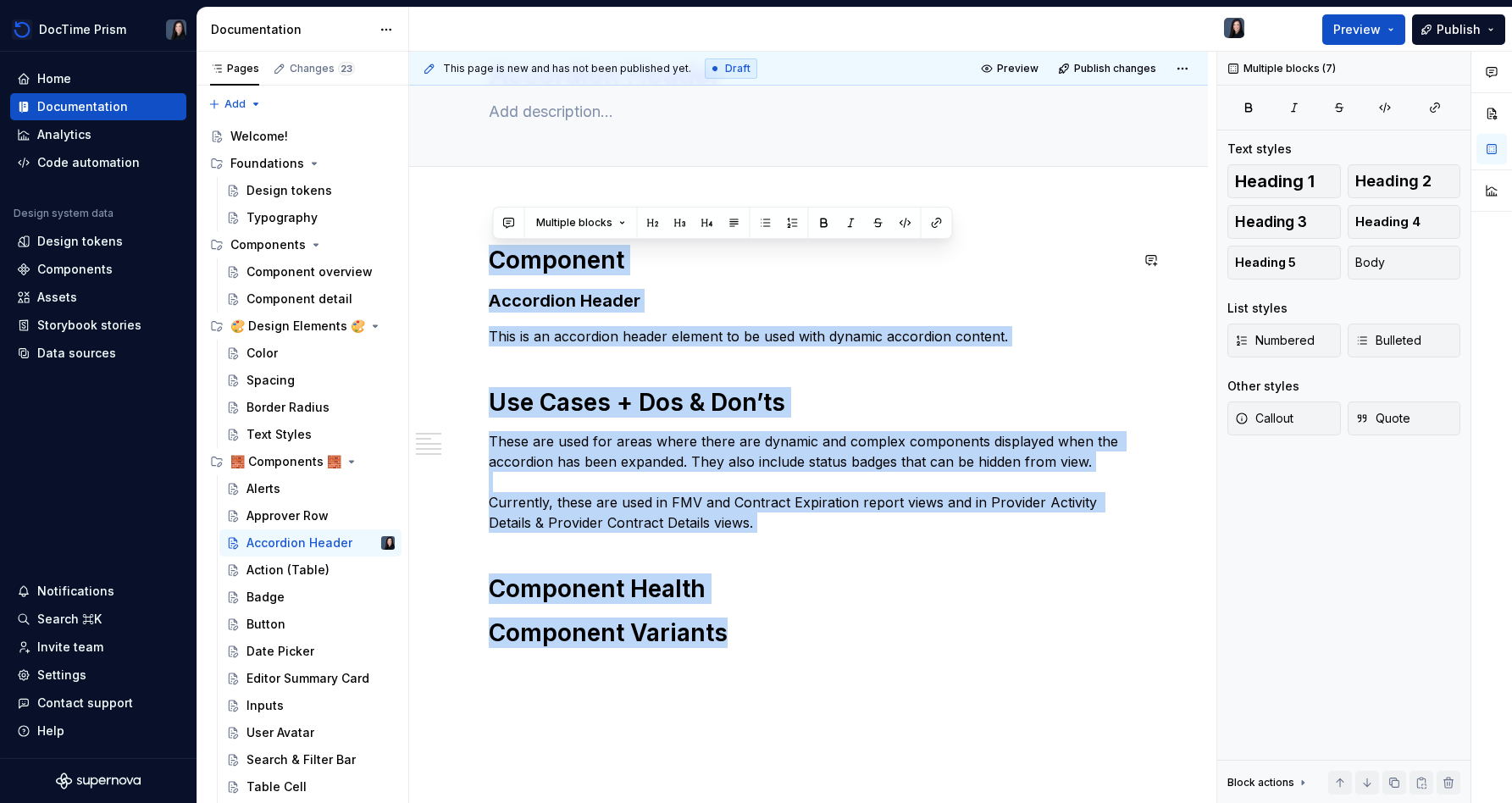 copy on "Component Accordion Header This is an accordion header element to be used with dynamic accordion content. Use Cases + Dos & Don’ts These are used for areas where there are dynamic and complex components displayed when the accordion has been expanded. They also include status badges that can be hidden from view. Currently, these are used in FMV and Contract Expiration report views and in Provider Activity Details & Provider Contract Details views. Component Health Component Variants" 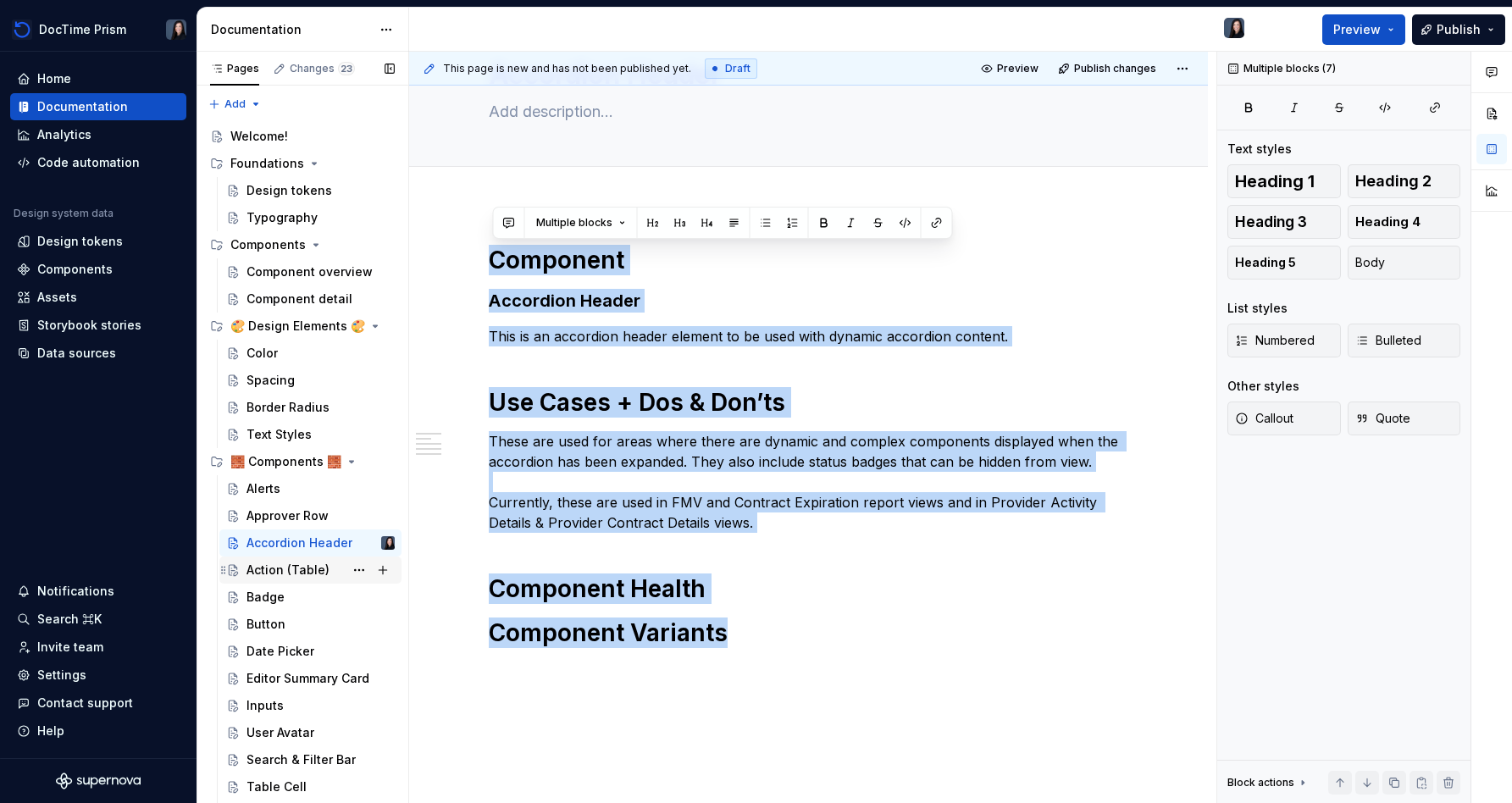 click on "Action (Table)" at bounding box center (320, 570) 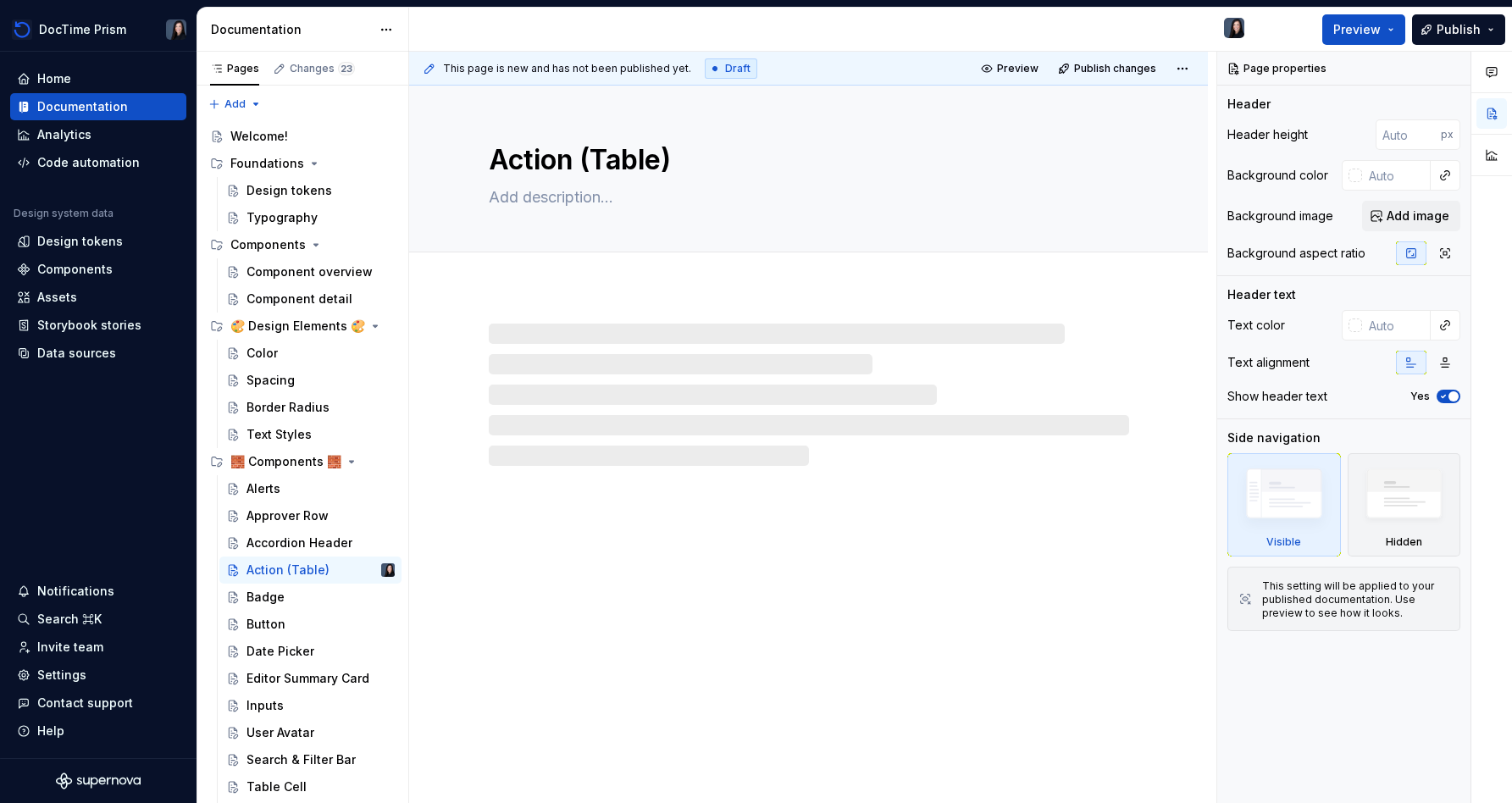click at bounding box center (809, 395) 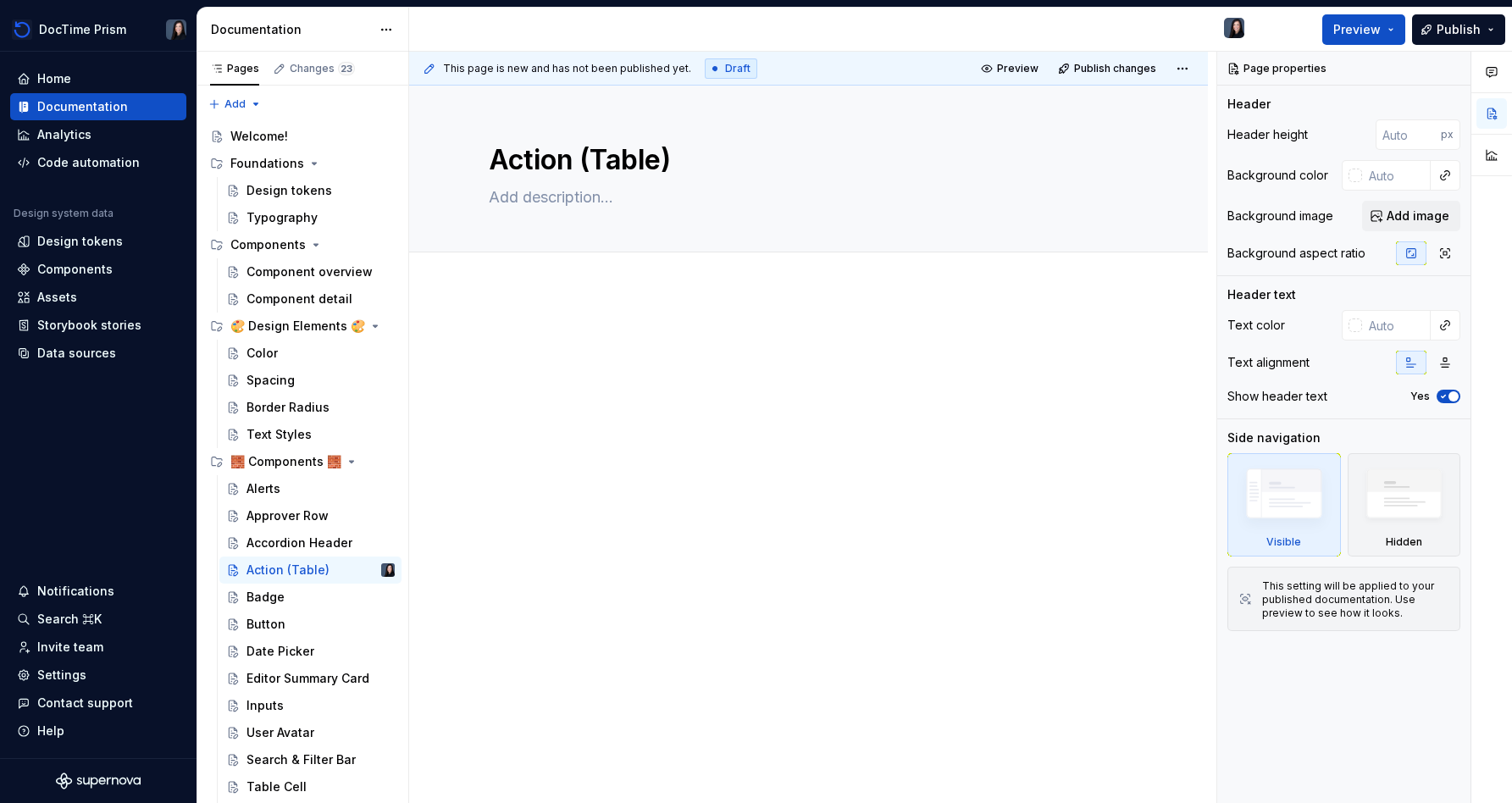 click at bounding box center [809, 363] 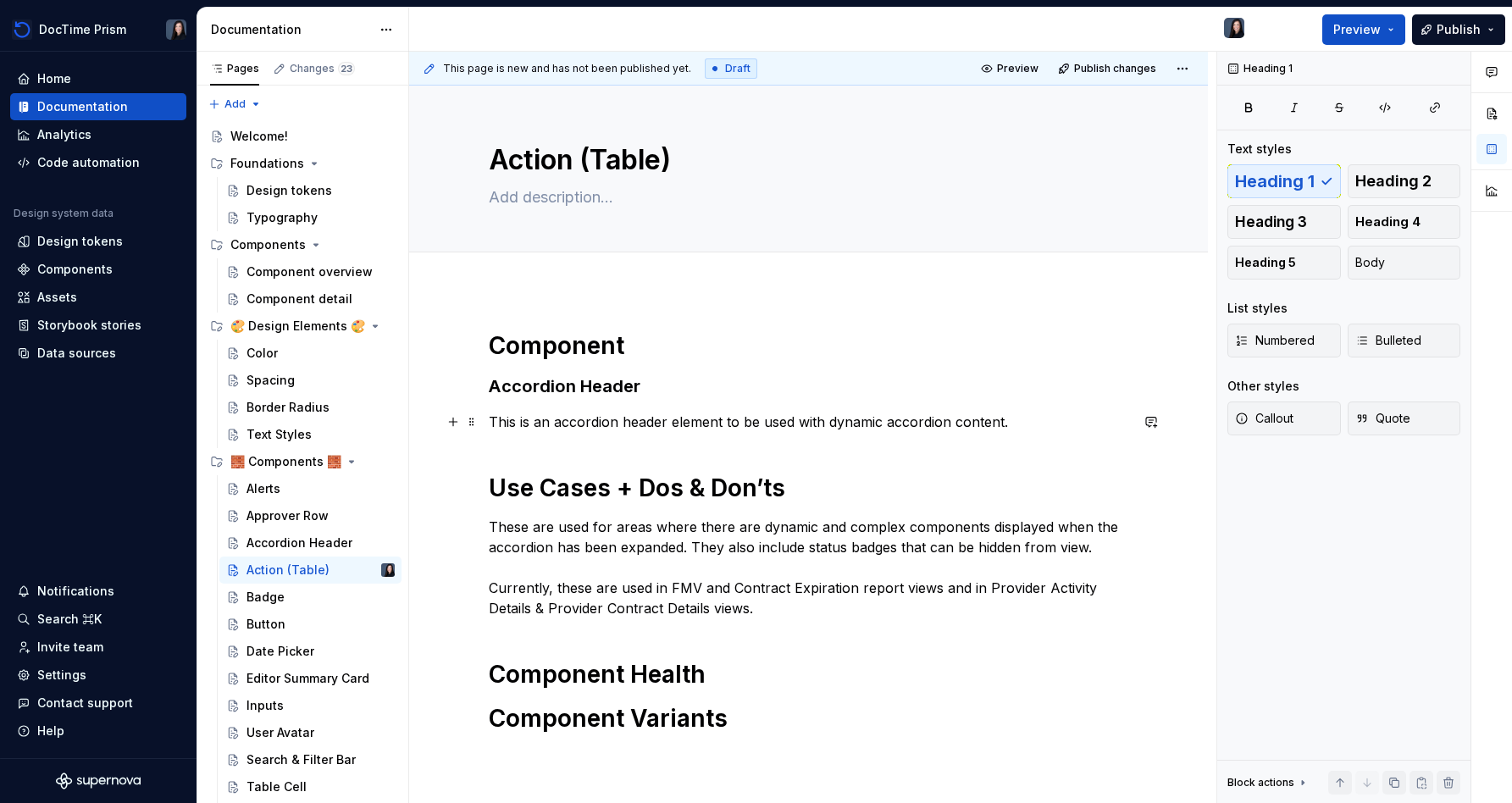 click on "This is an accordion header element to be used with dynamic accordion content." at bounding box center [809, 422] 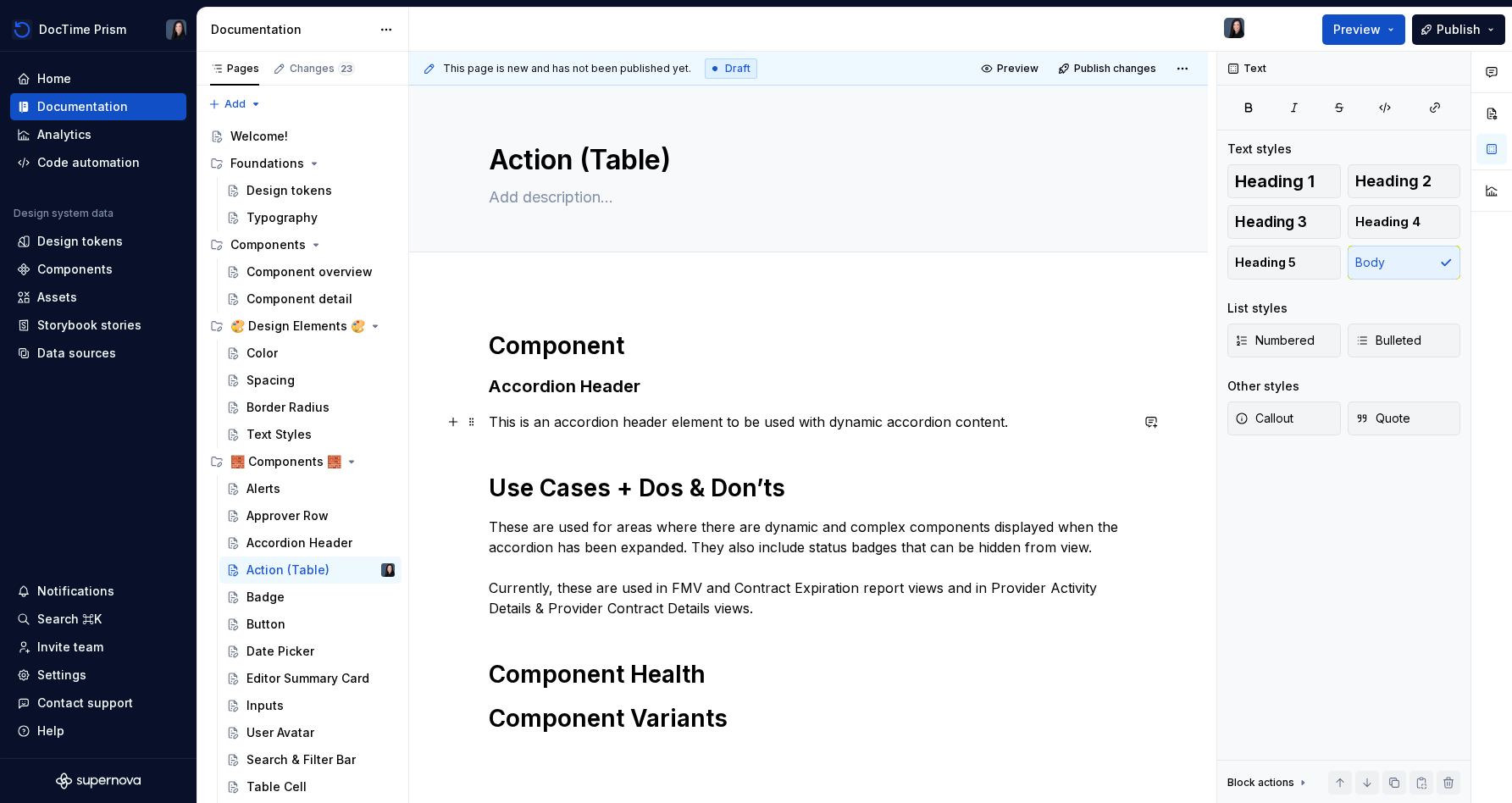 click on "This is an accordion header element to be used with dynamic accordion content." at bounding box center (809, 422) 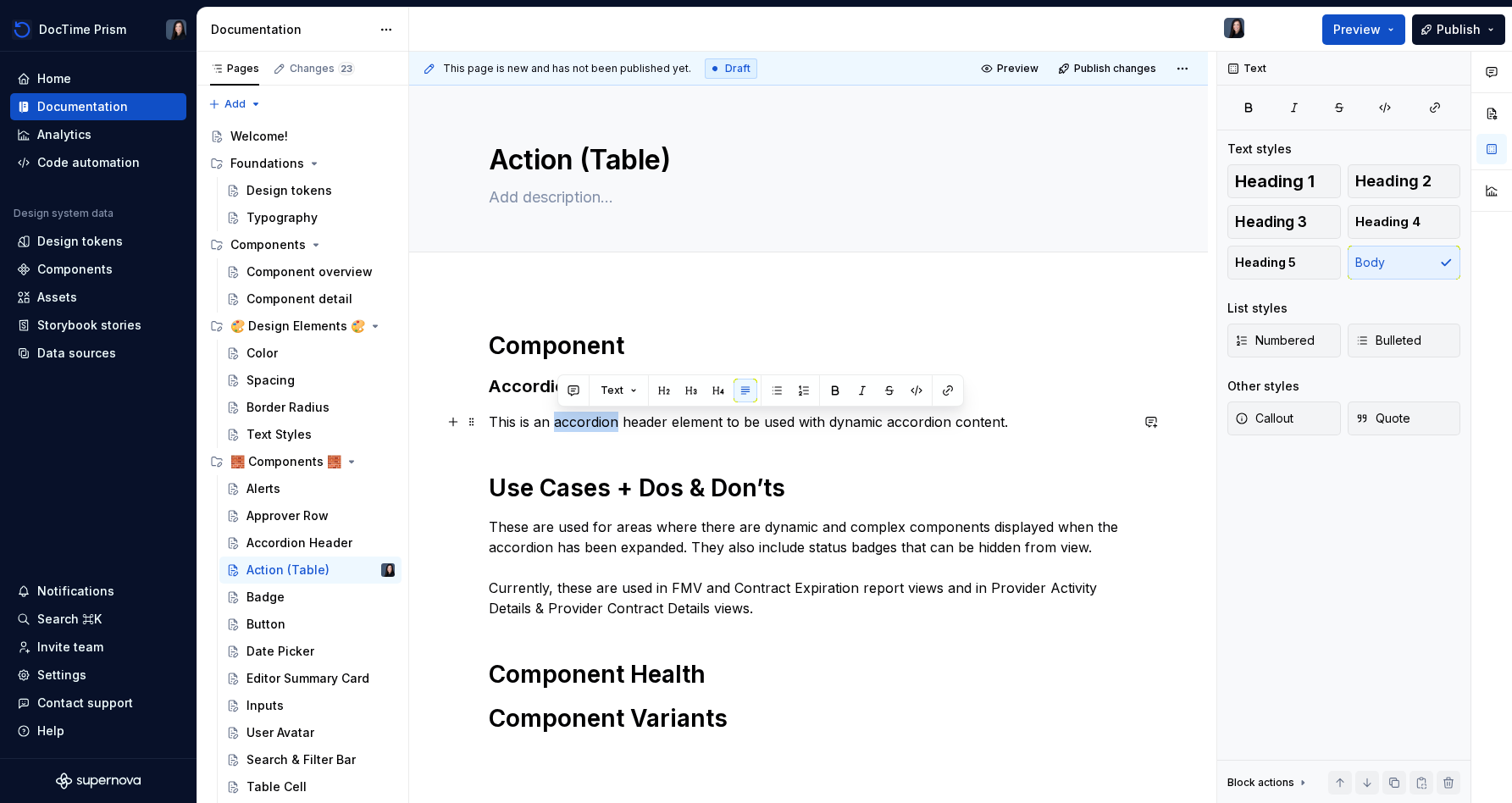 click on "This is an accordion header element to be used with dynamic accordion content." at bounding box center [809, 422] 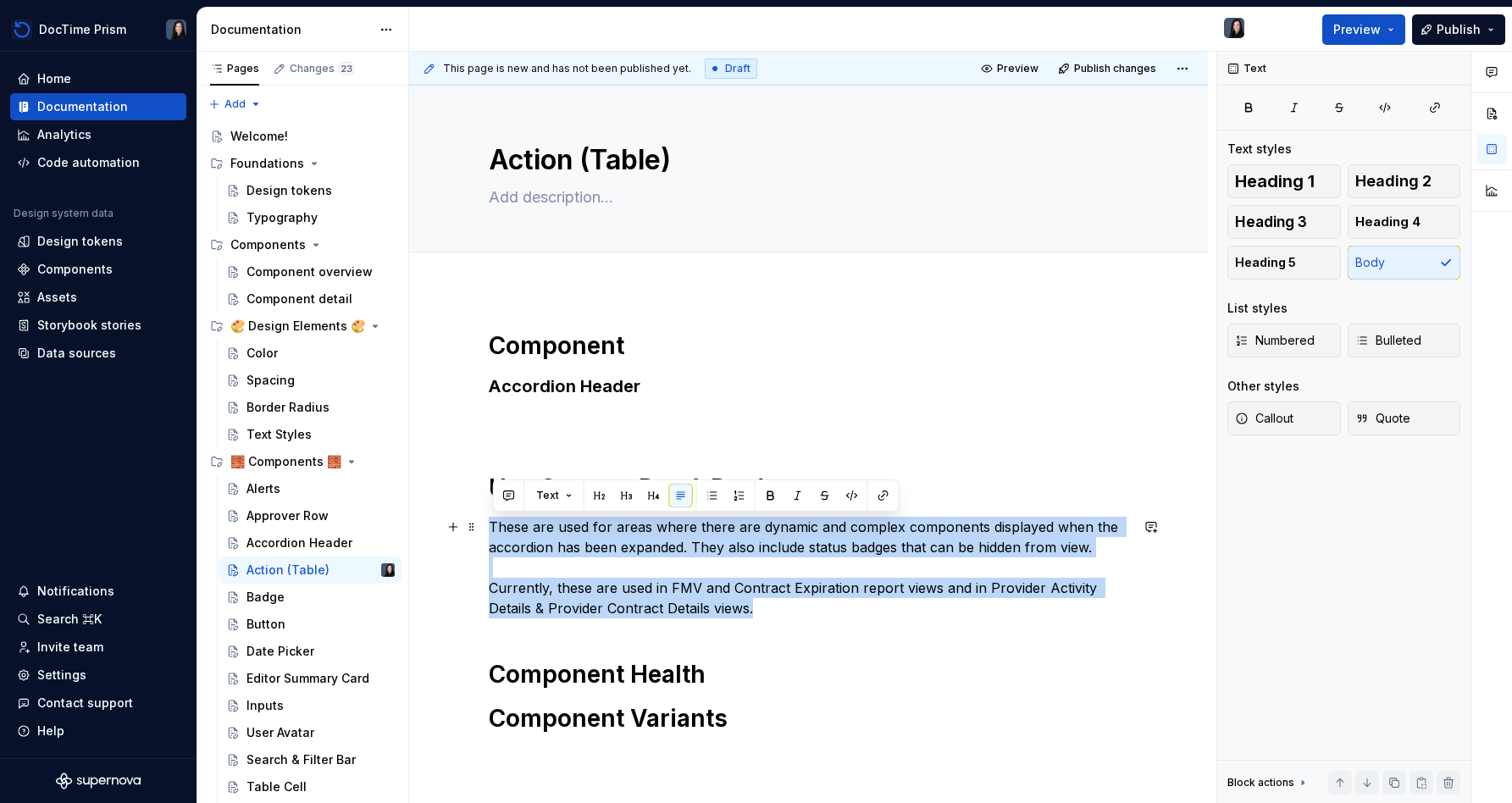 drag, startPoint x: 771, startPoint y: 612, endPoint x: 484, endPoint y: 534, distance: 297.41049 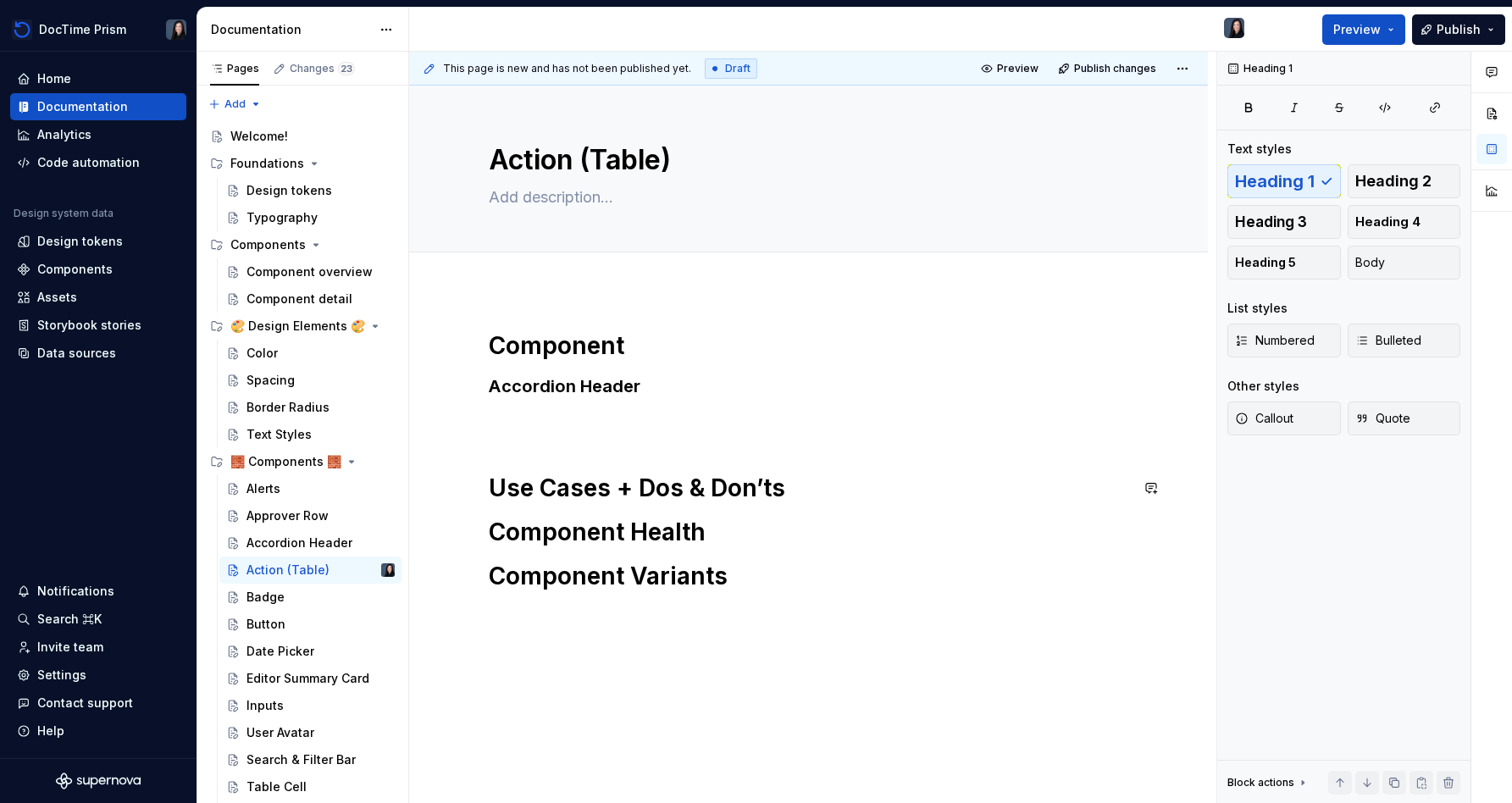 click on "Component Accordion Header Use Cases + Dos & Don’ts Component Health Component Variants" at bounding box center (809, 461) 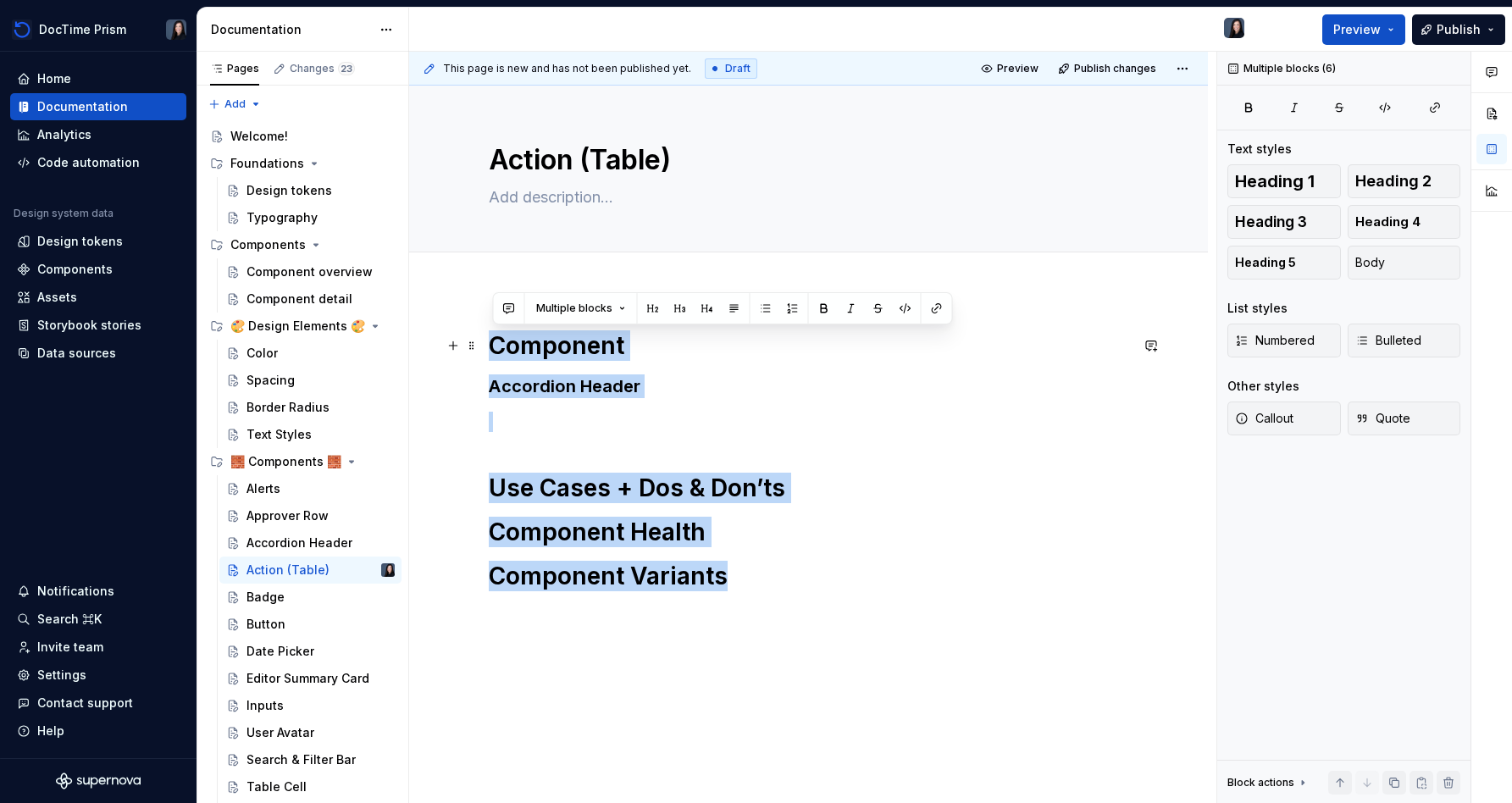 drag, startPoint x: 750, startPoint y: 585, endPoint x: 495, endPoint y: 350, distance: 346.77082 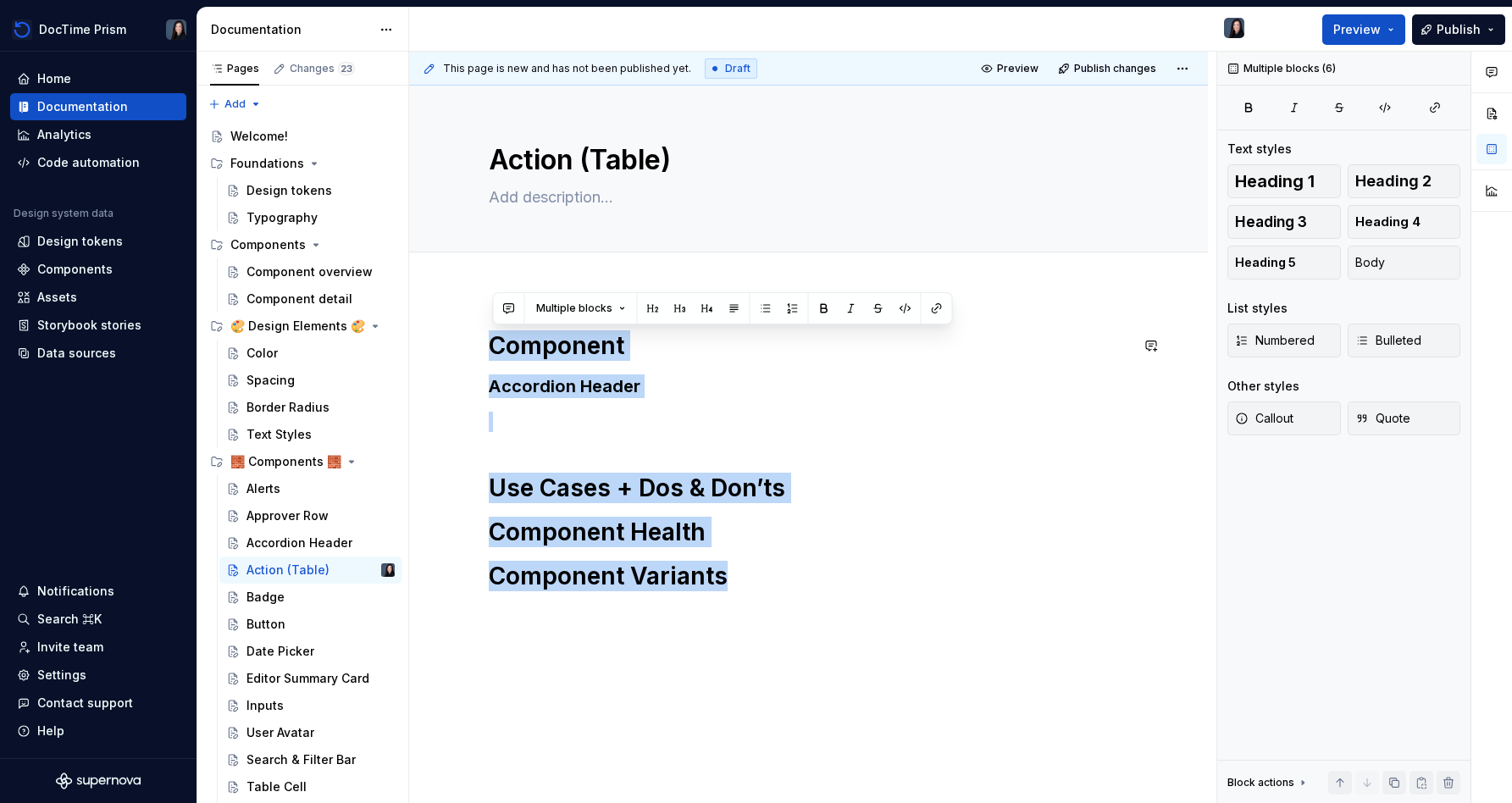 copy on "Component Accordion Header Use Cases + Dos & Don’ts Component Health Component Variants" 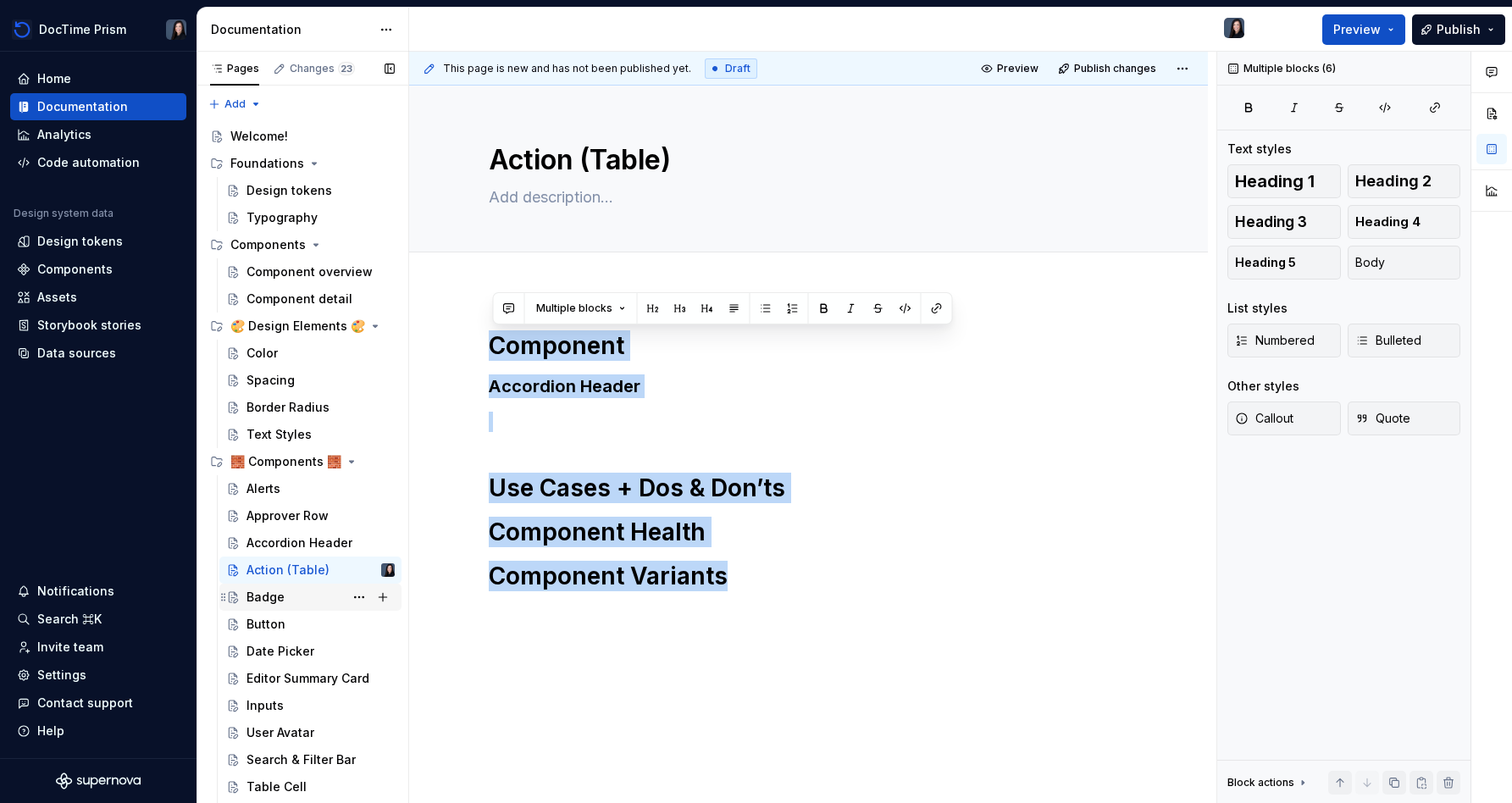 click on "Badge" at bounding box center [320, 597] 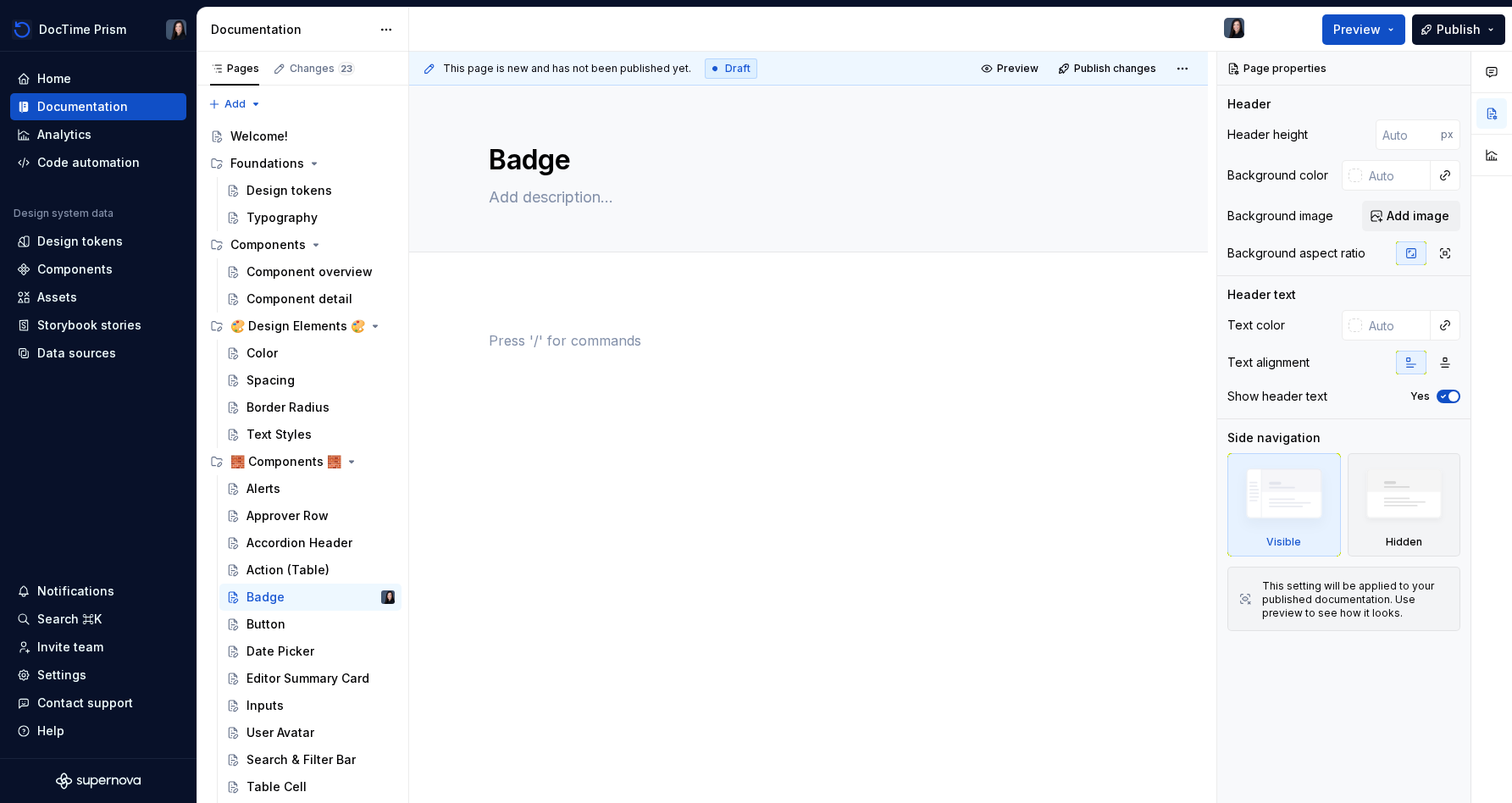 click at bounding box center (809, 341) 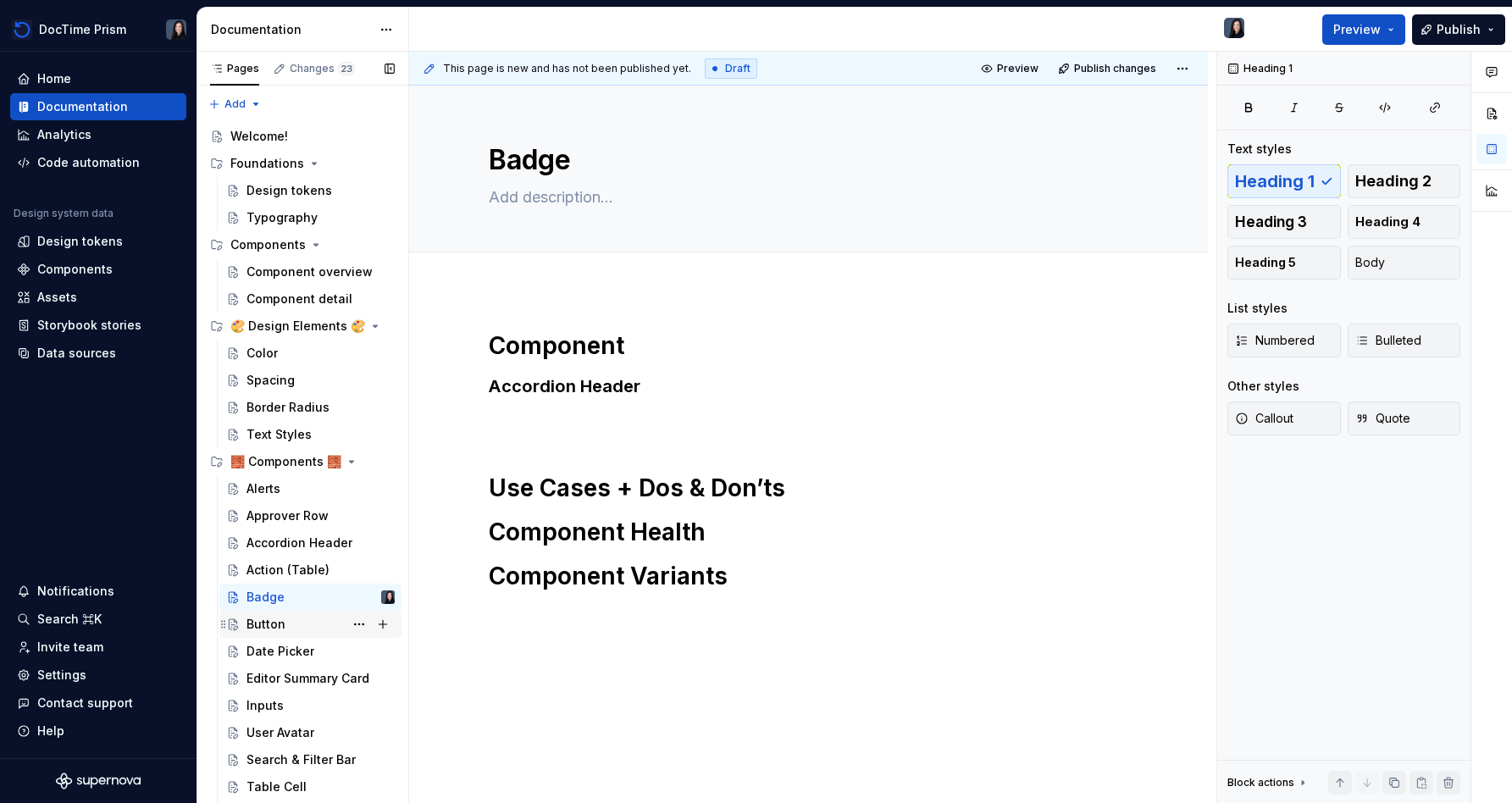 click on "Button" at bounding box center (320, 624) 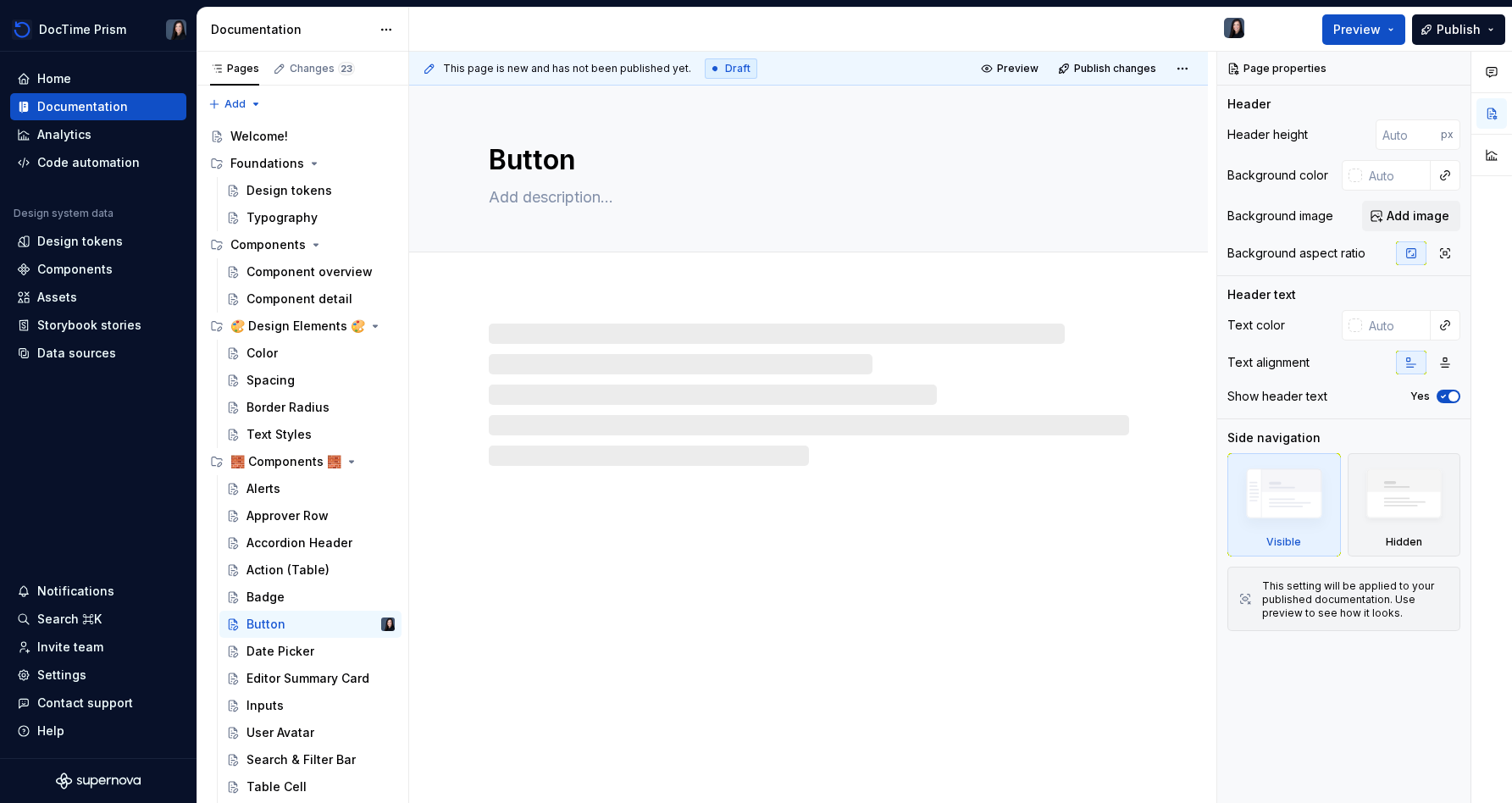 click at bounding box center (809, 395) 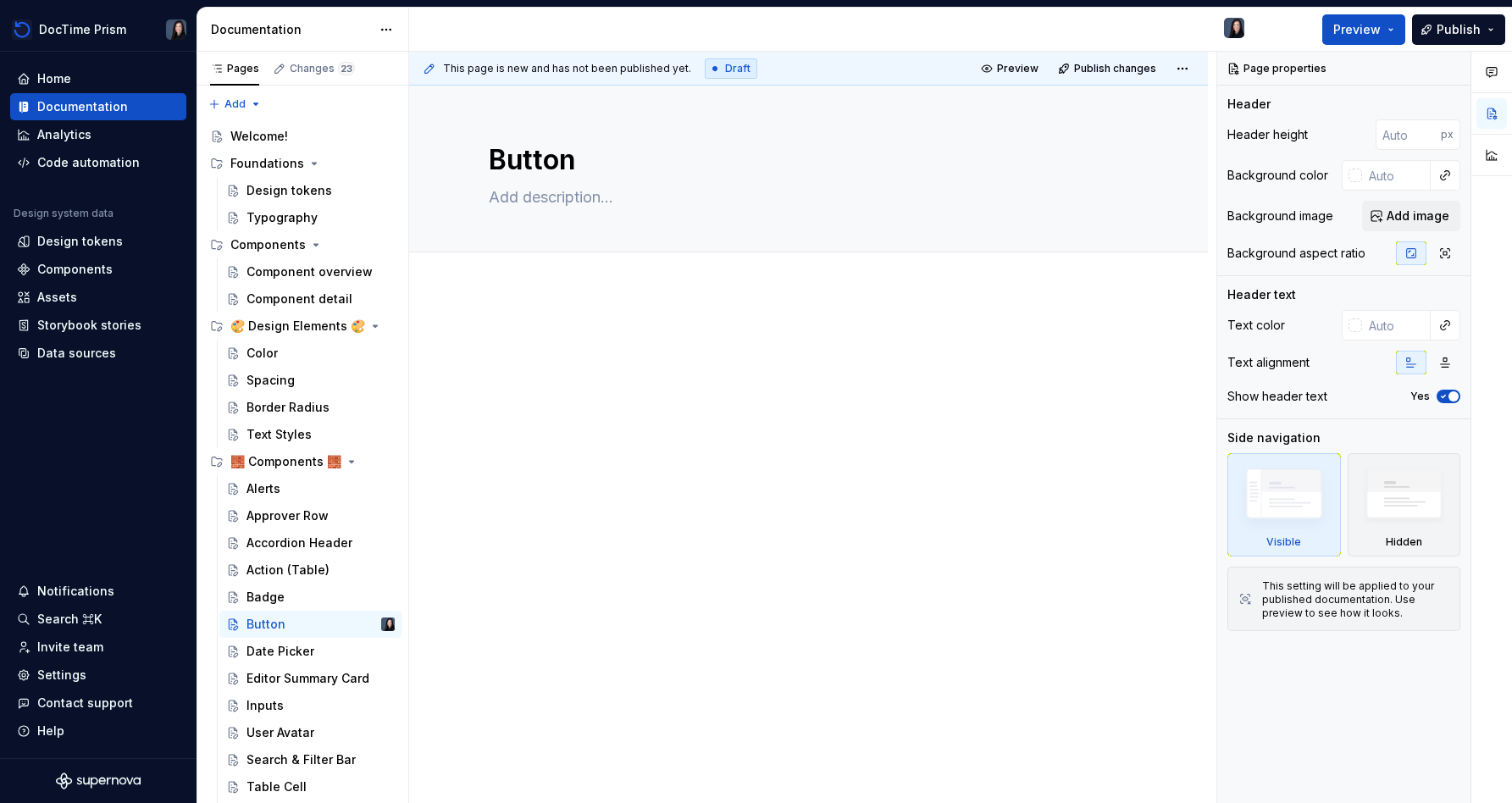 click at bounding box center [809, 363] 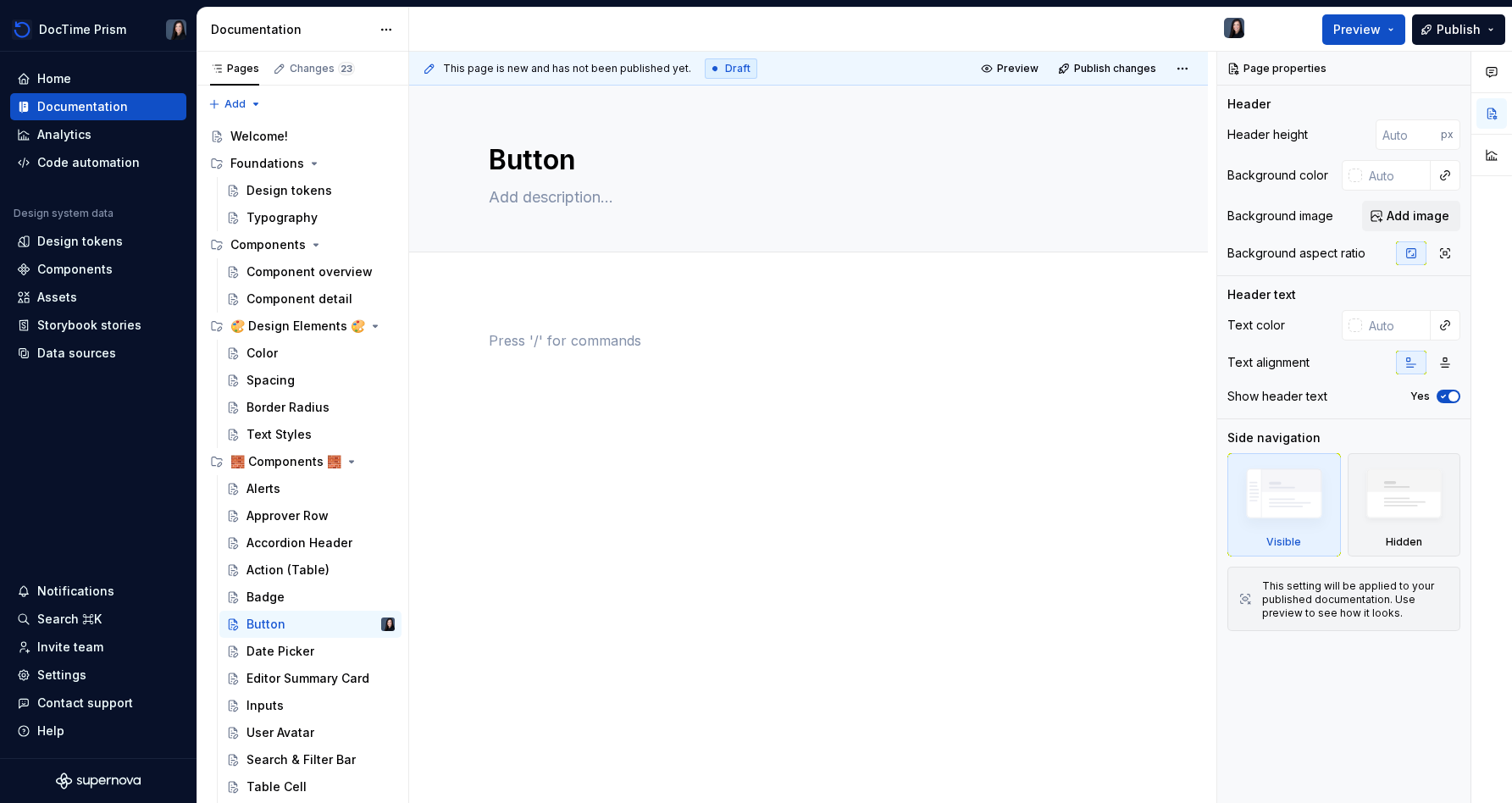 paste 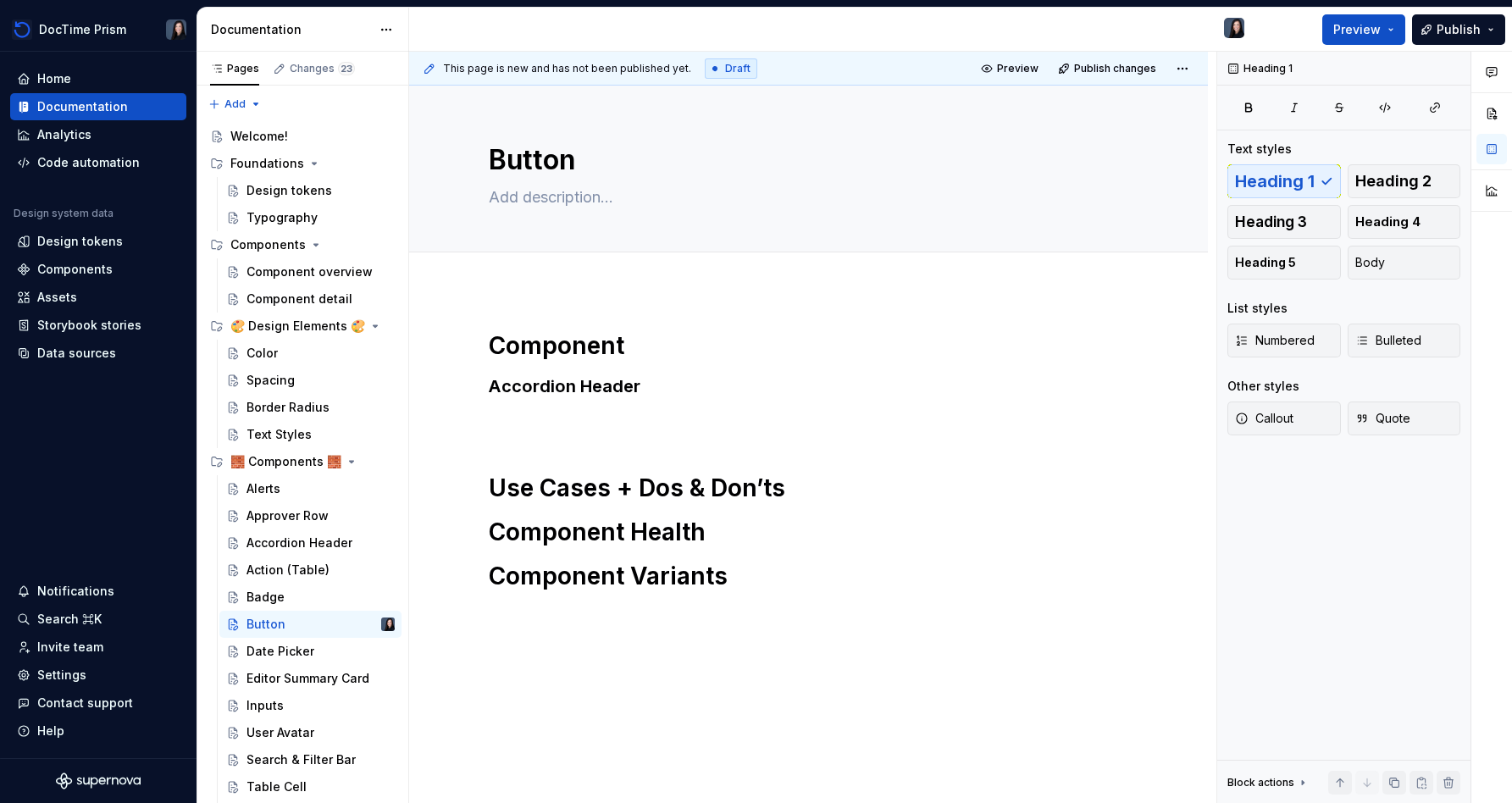 click on "Accordion Header" at bounding box center (809, 386) 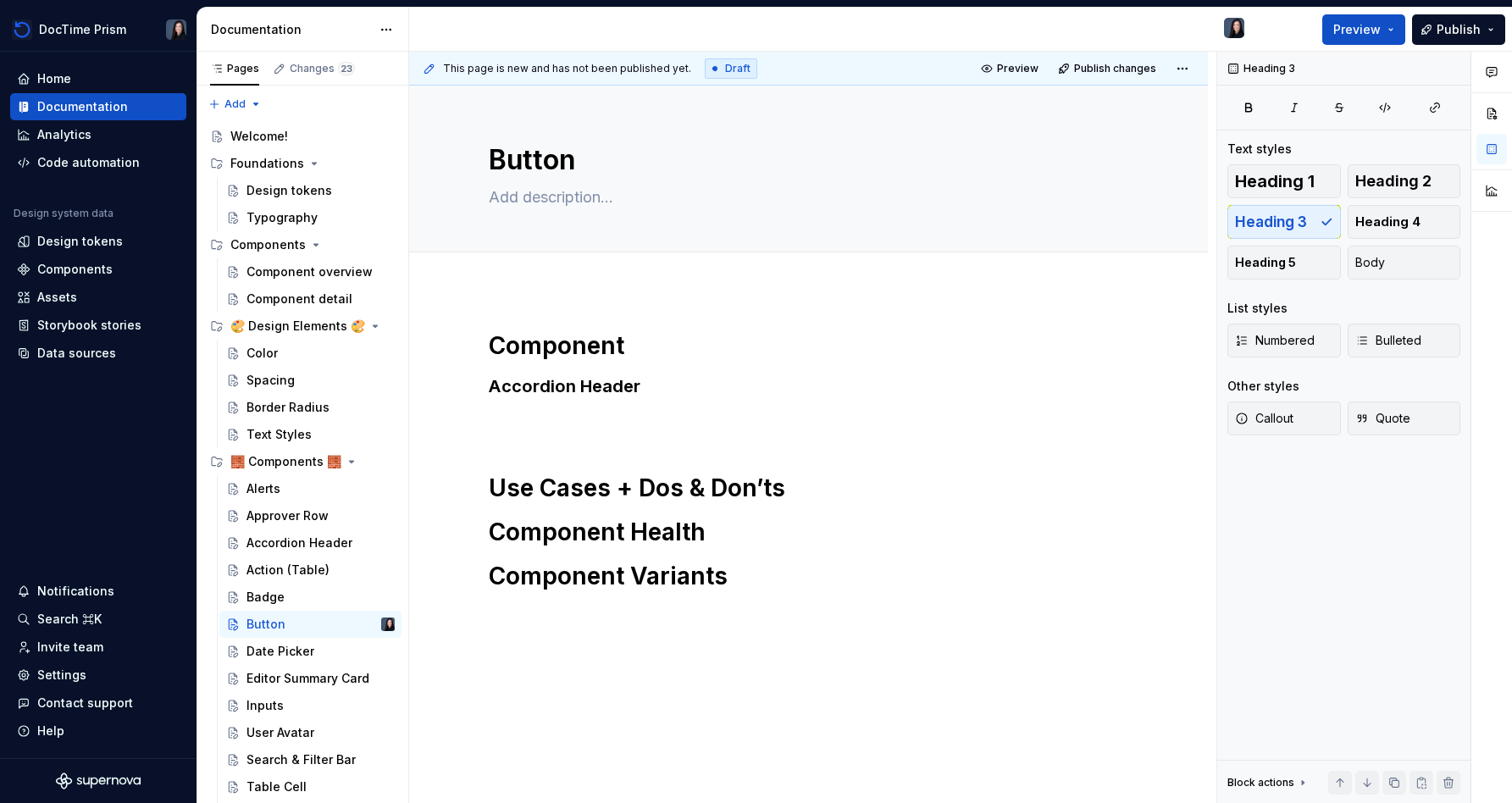 click on "Accordion Header" at bounding box center (809, 386) 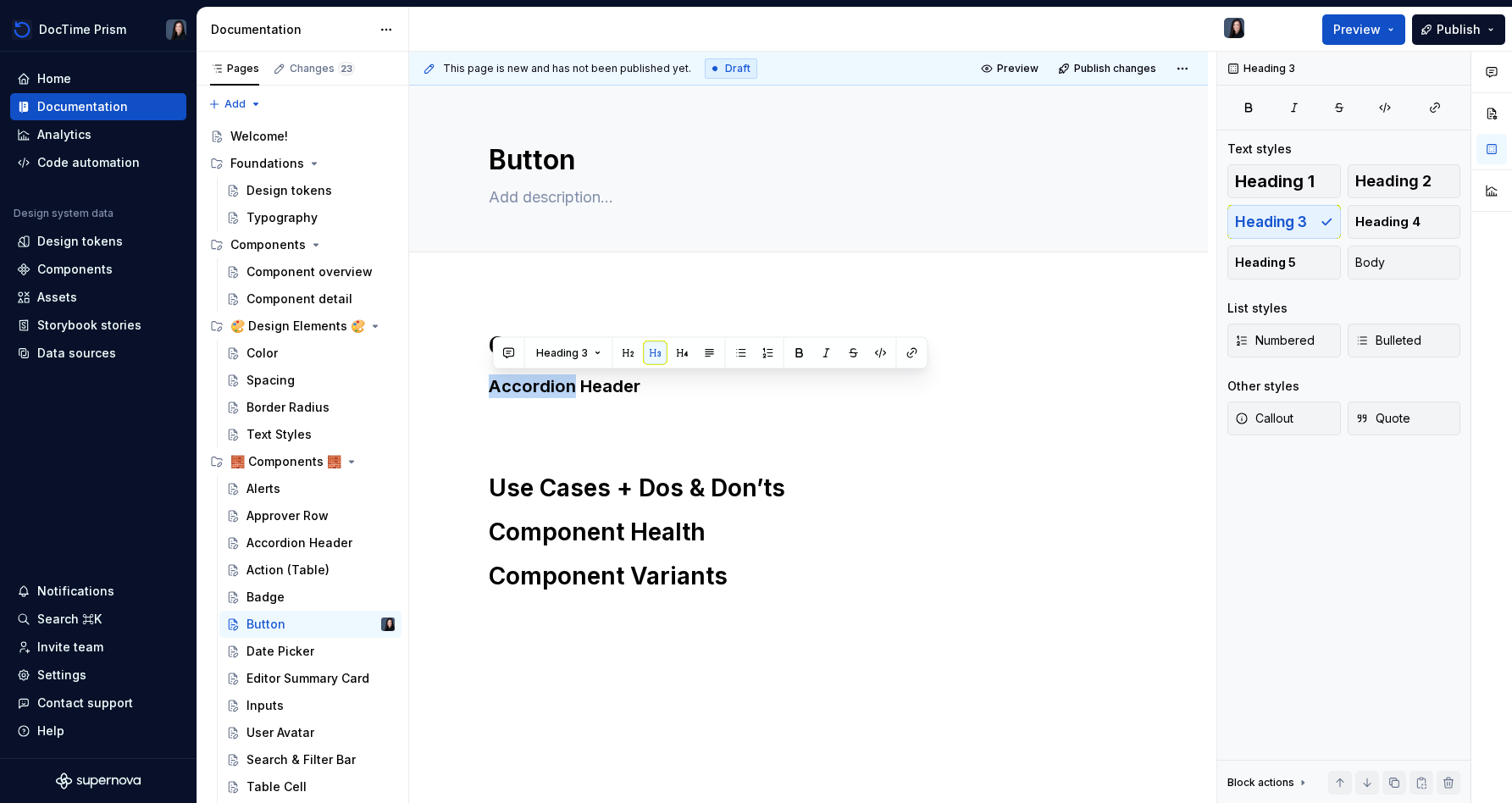 click on "Accordion Header" at bounding box center [809, 386] 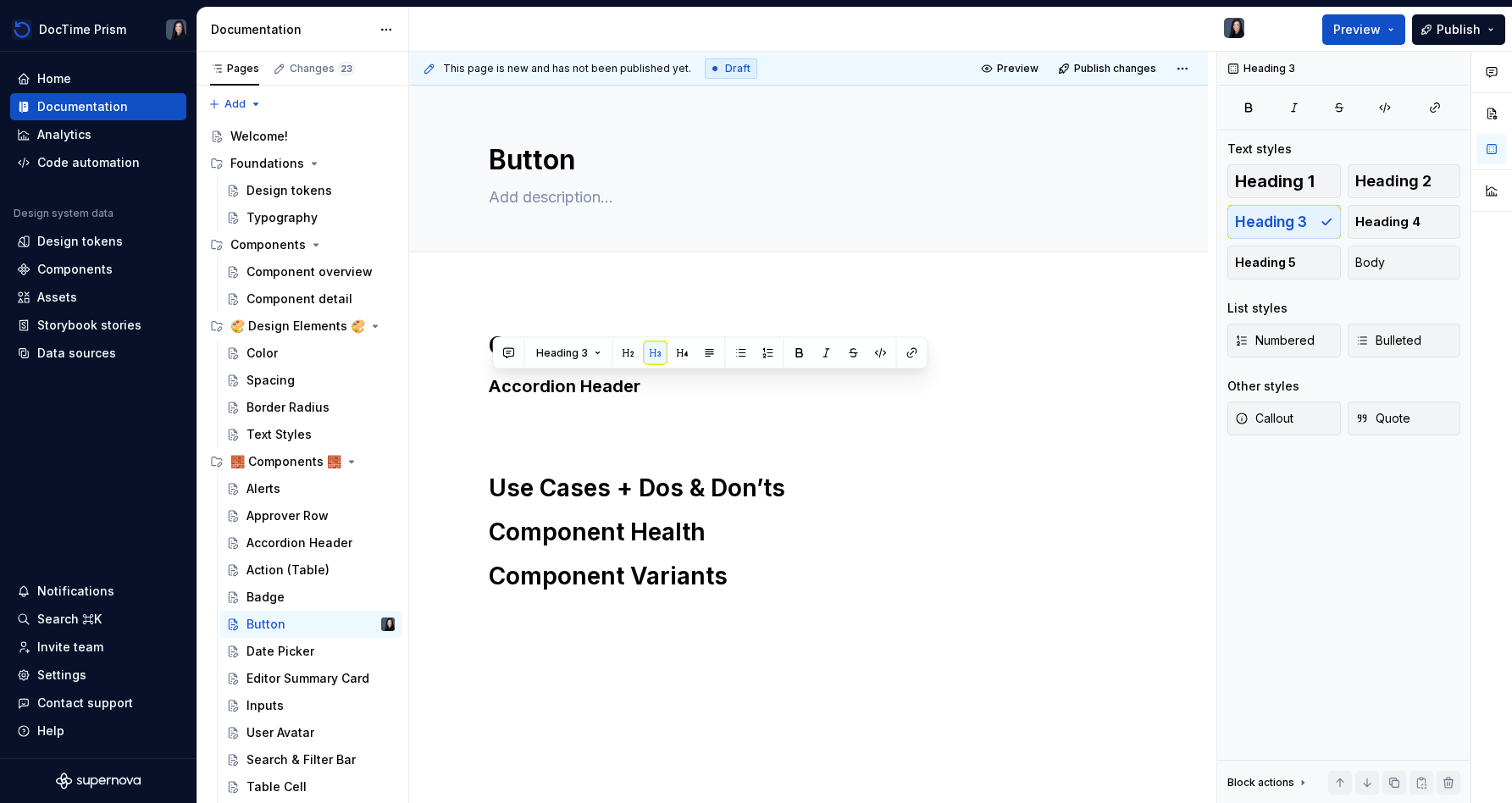 click on "Accordion Header" at bounding box center [809, 386] 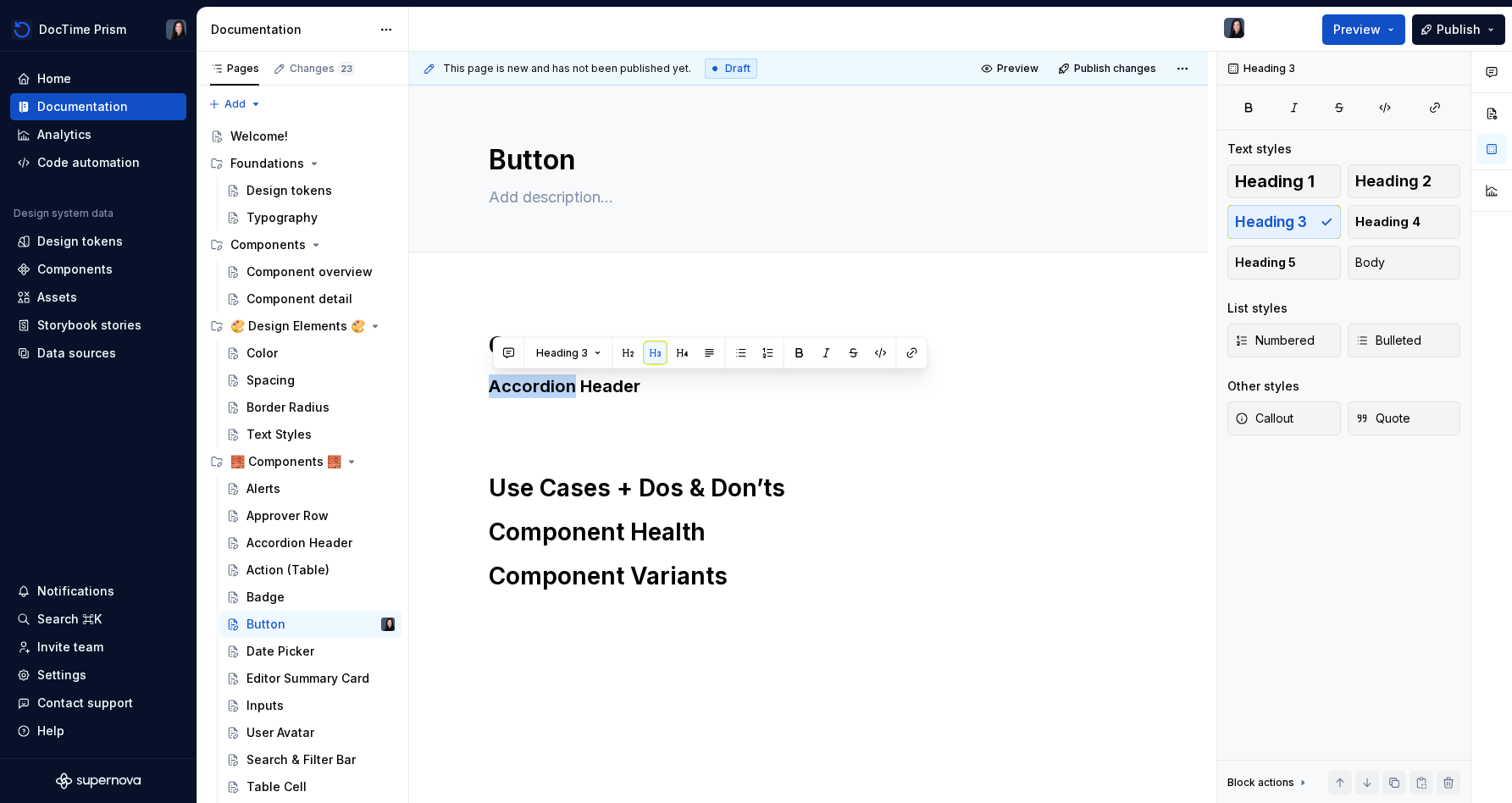 click on "Accordion Header" at bounding box center (809, 386) 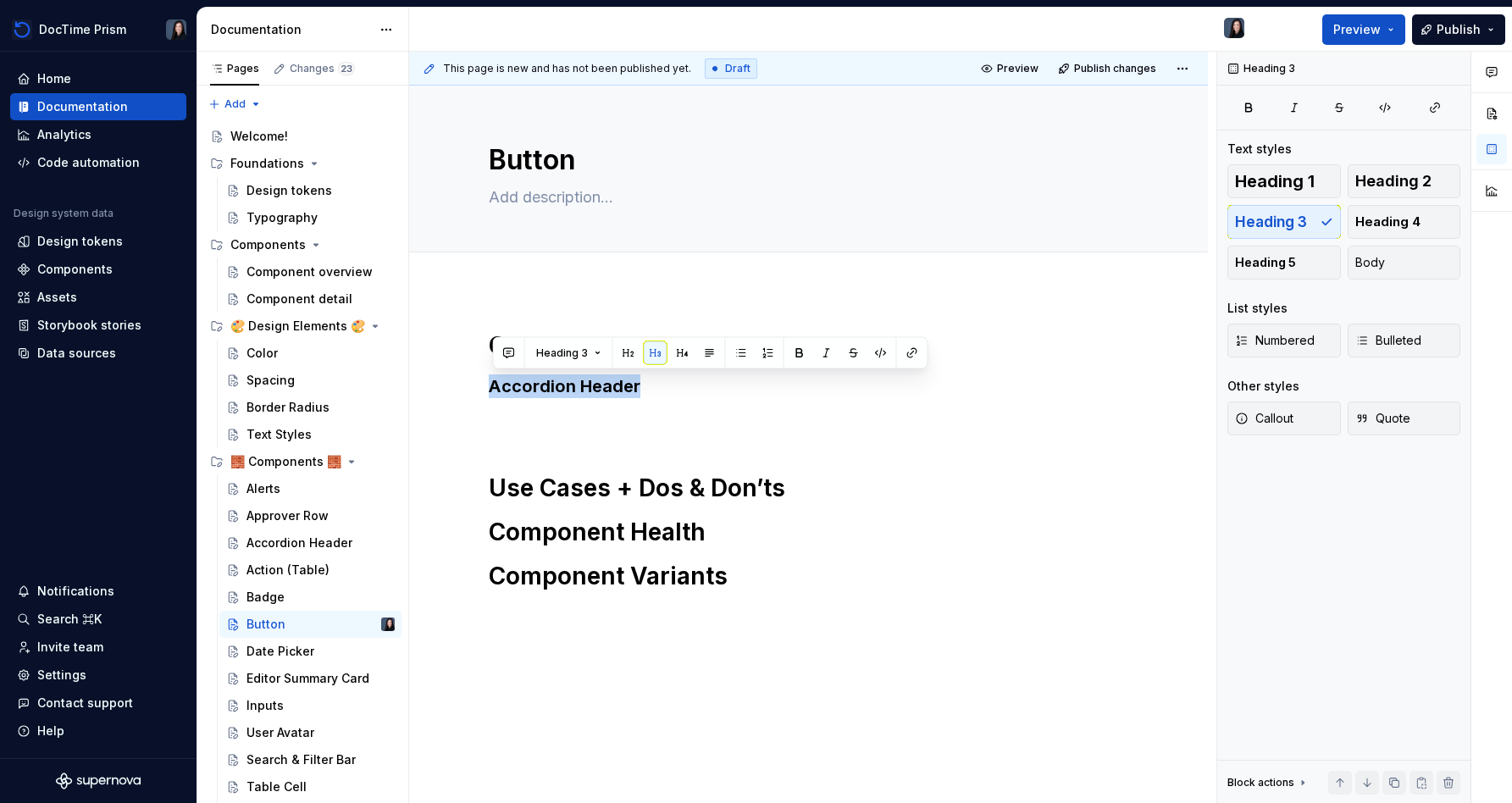 type 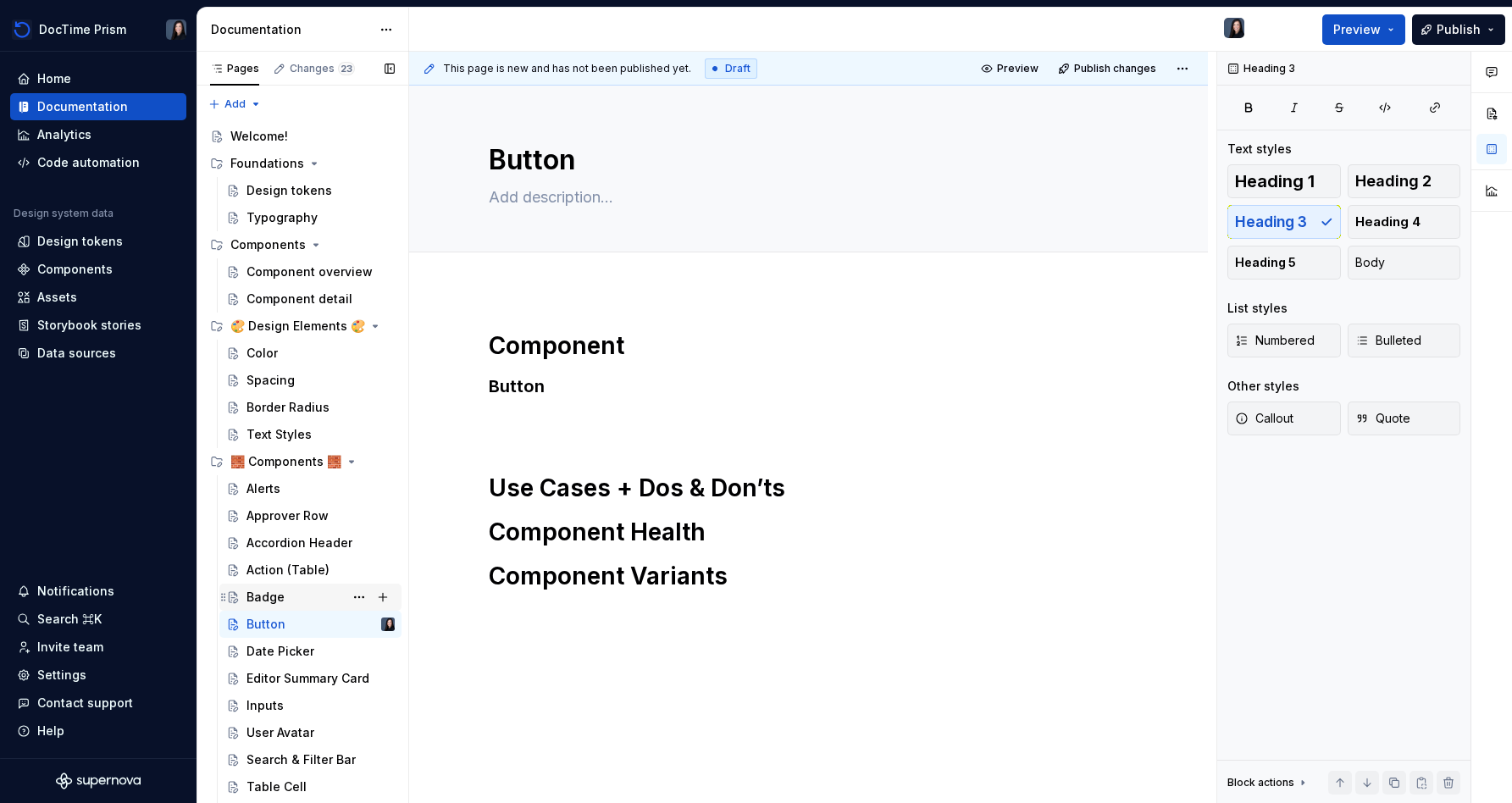 click on "Badge" at bounding box center [320, 597] 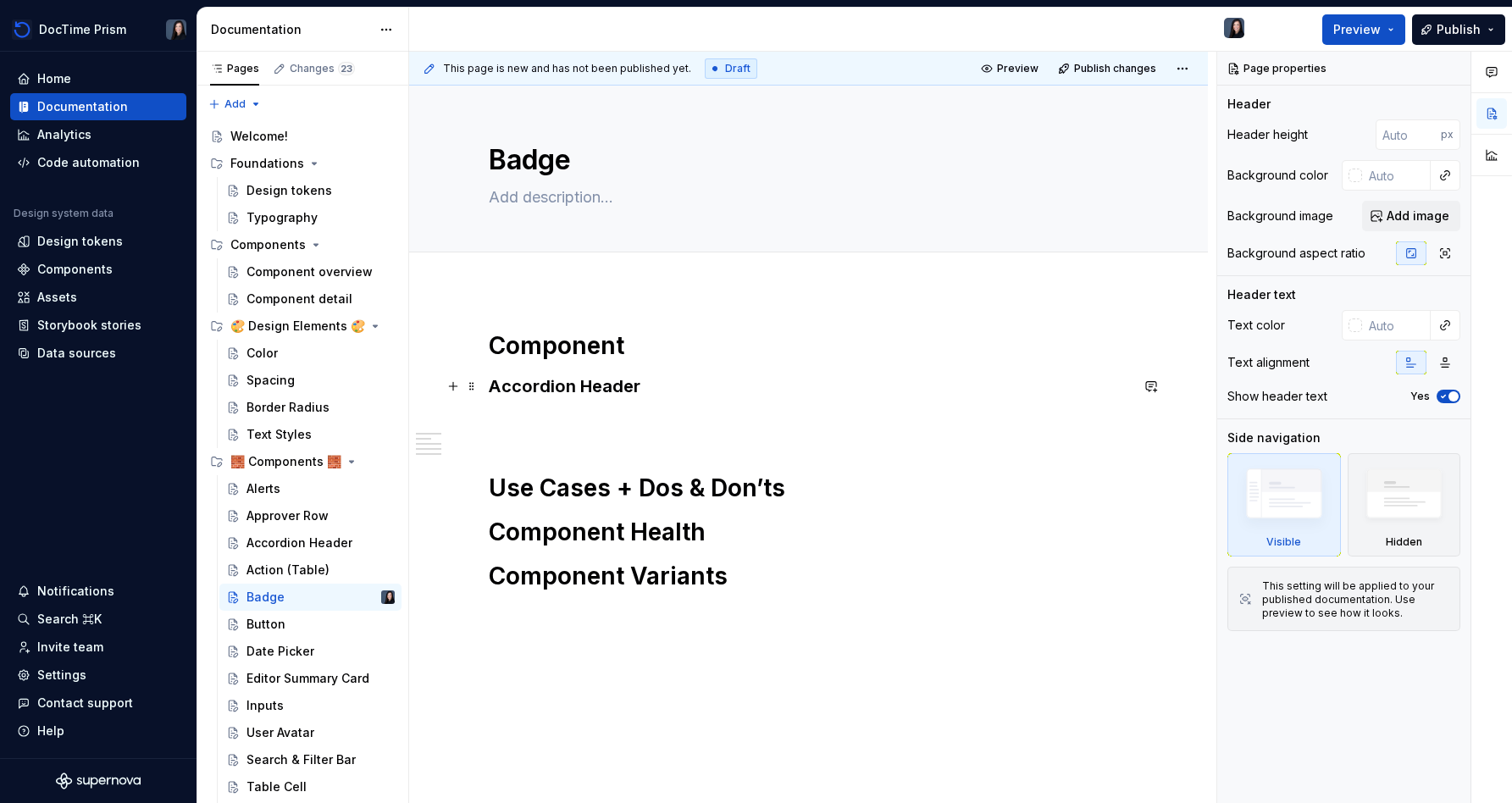click on "Accordion Header" at bounding box center [809, 386] 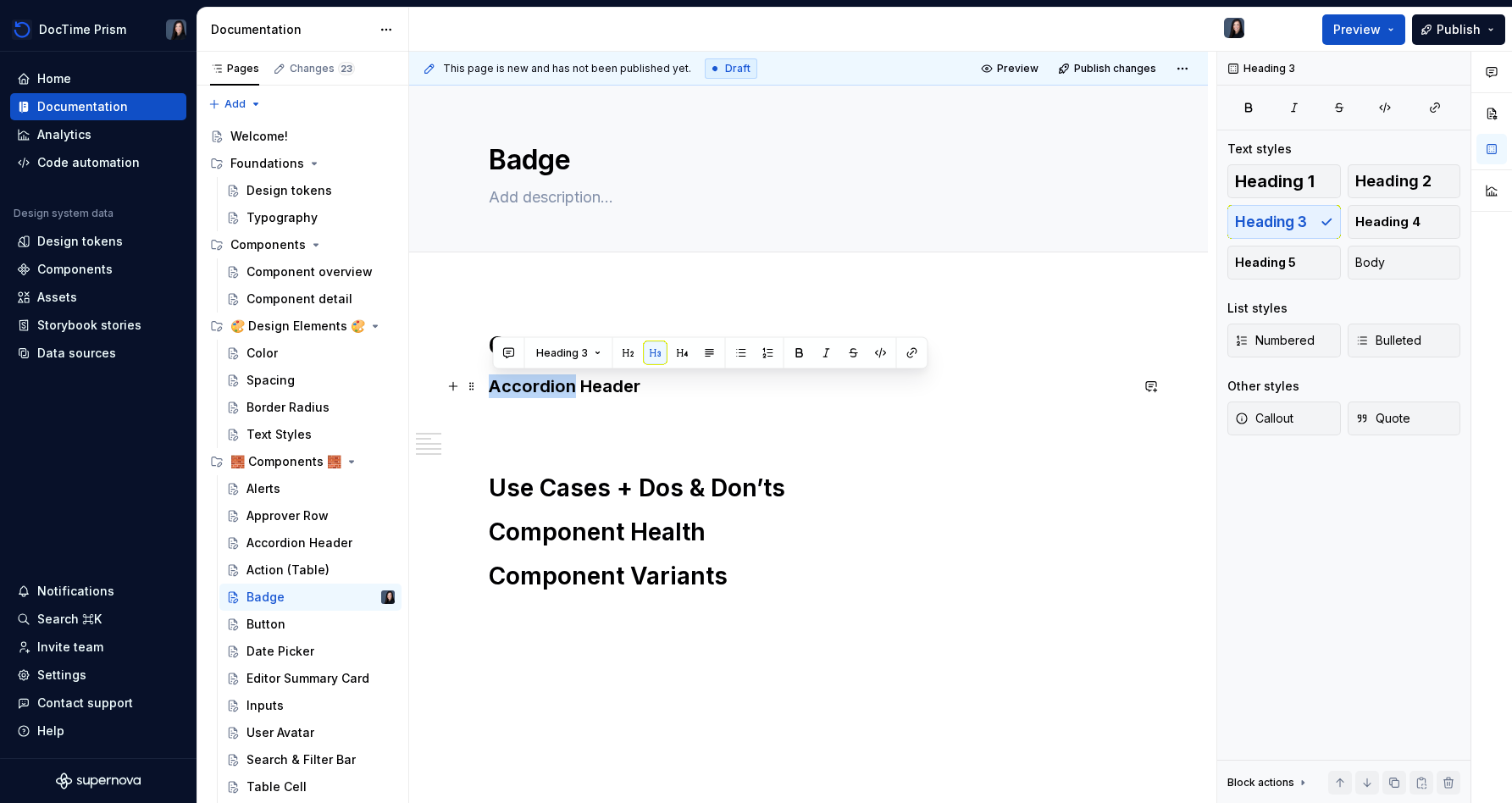 click on "Accordion Header" at bounding box center (809, 386) 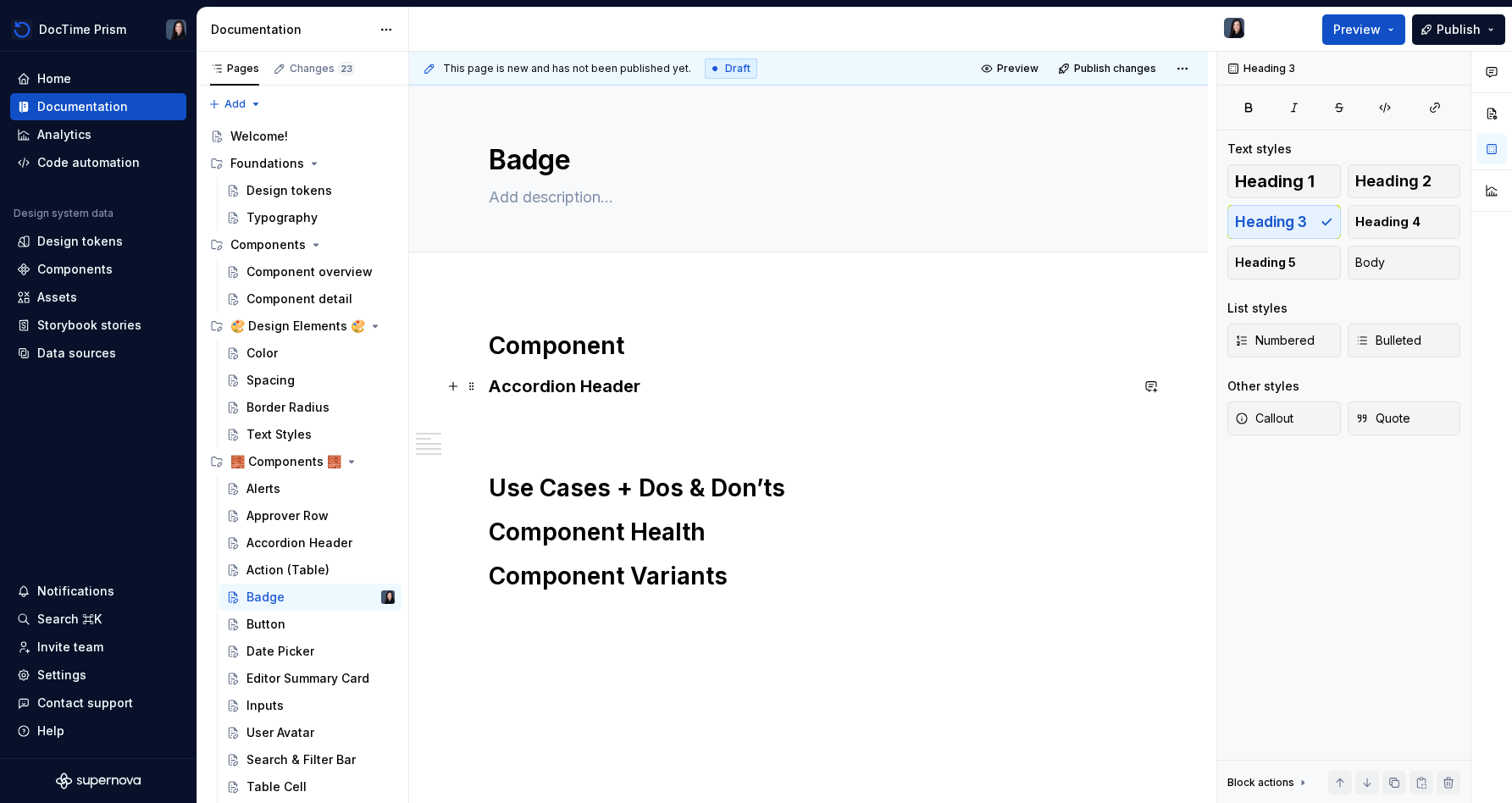 click on "Accordion Header" at bounding box center [809, 386] 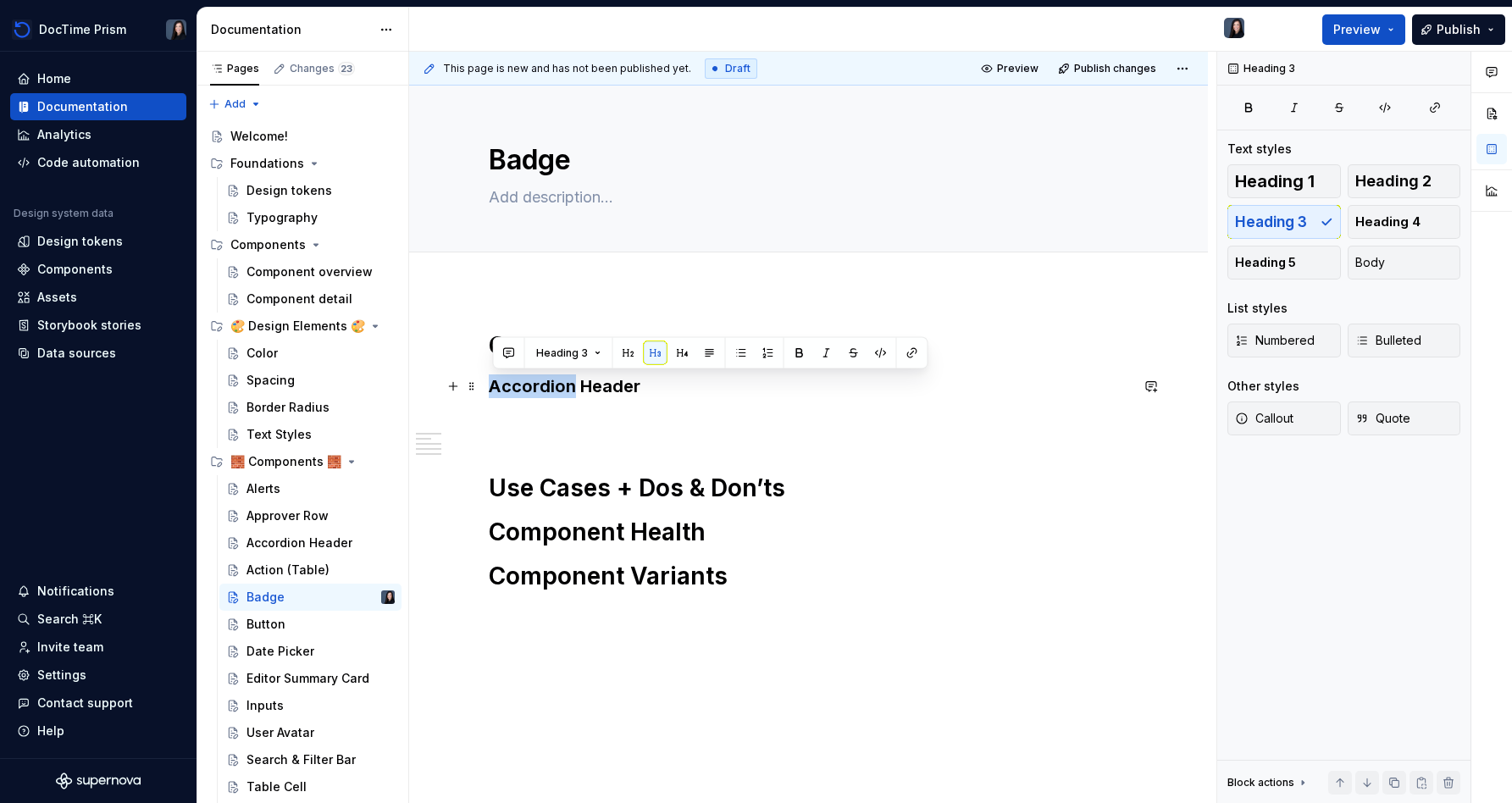 click on "Accordion Header" at bounding box center [809, 386] 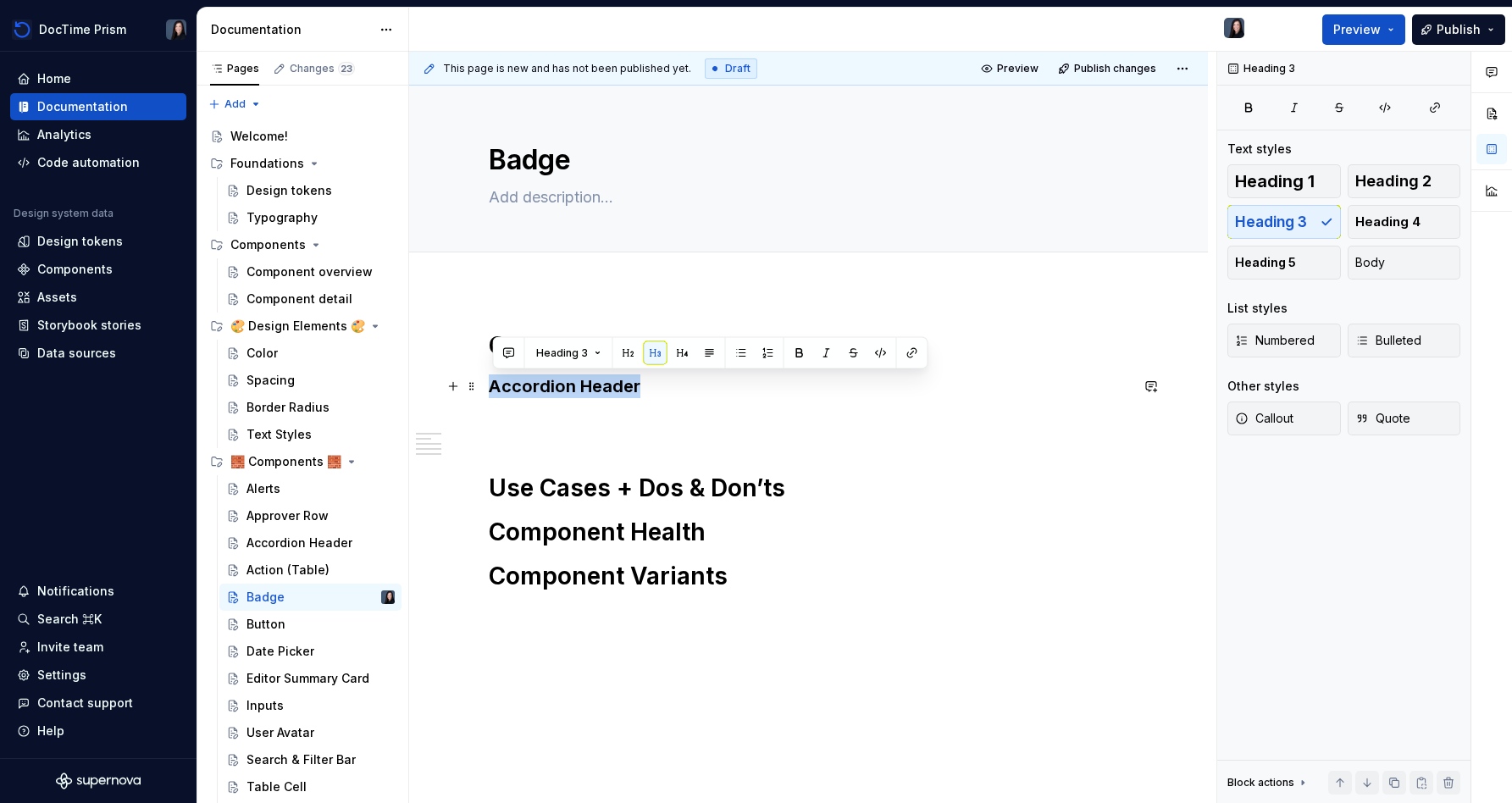 click on "Accordion Header" at bounding box center (809, 386) 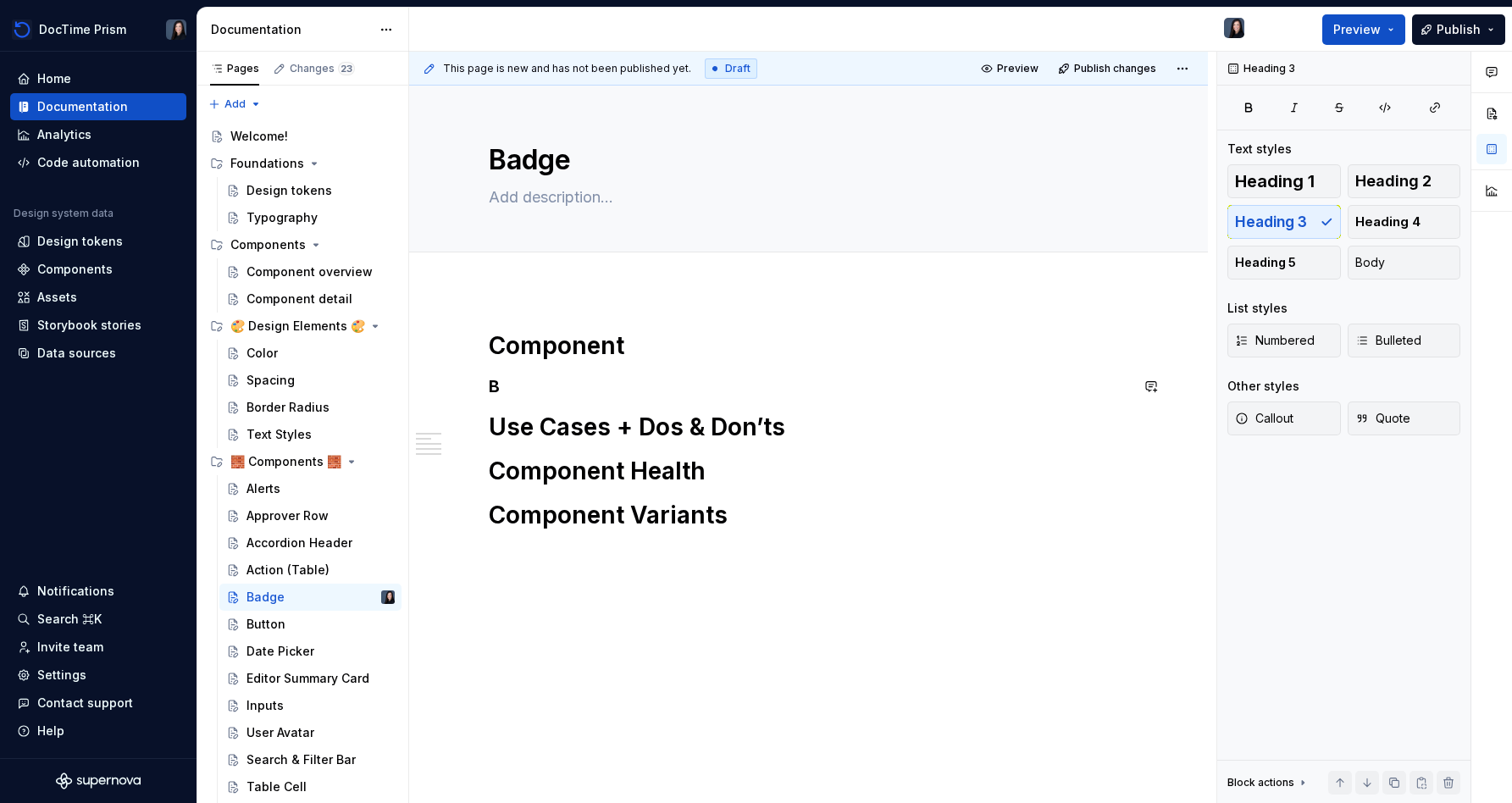 type 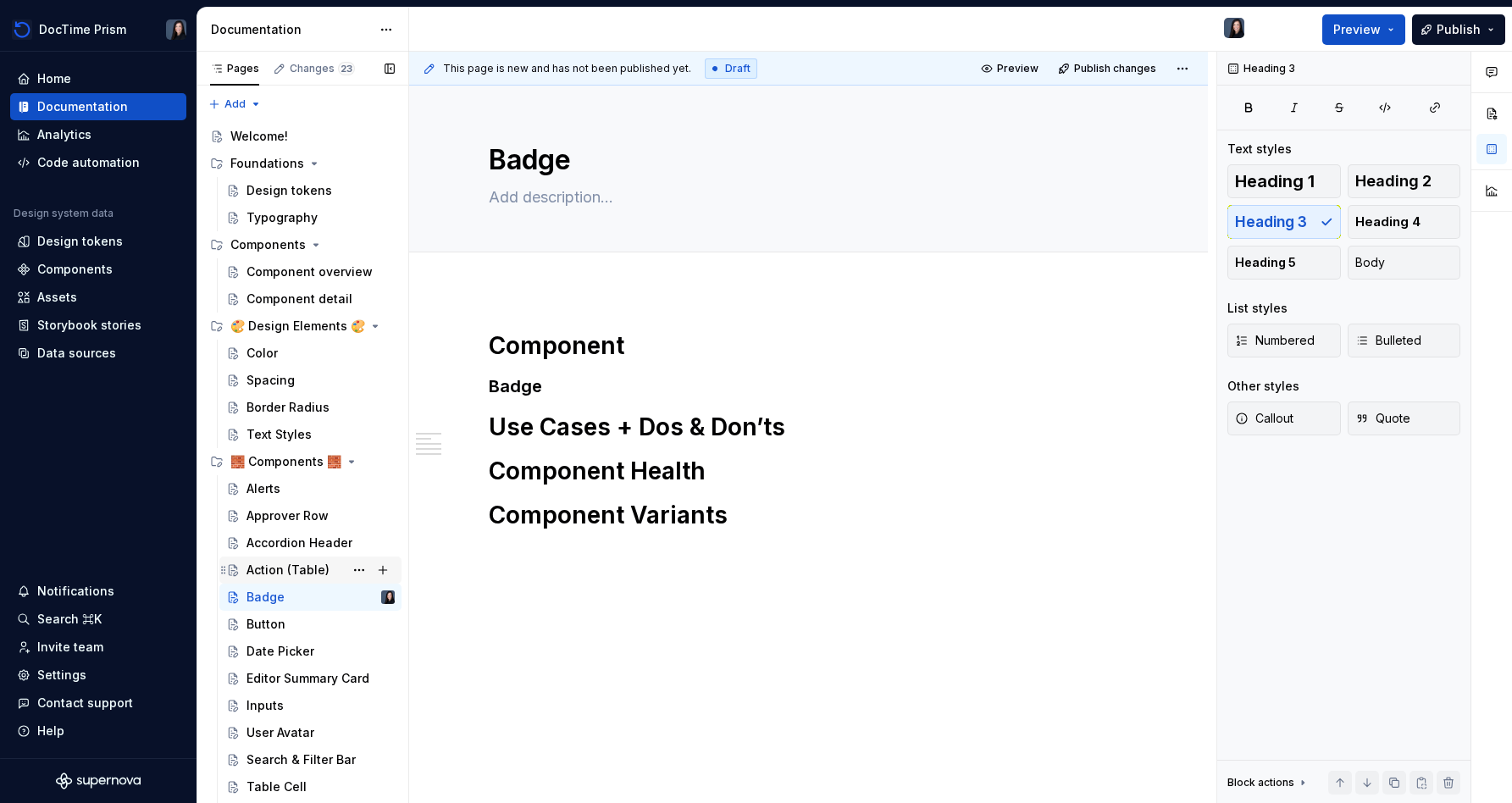 click on "Action (Table)" at bounding box center [288, 570] 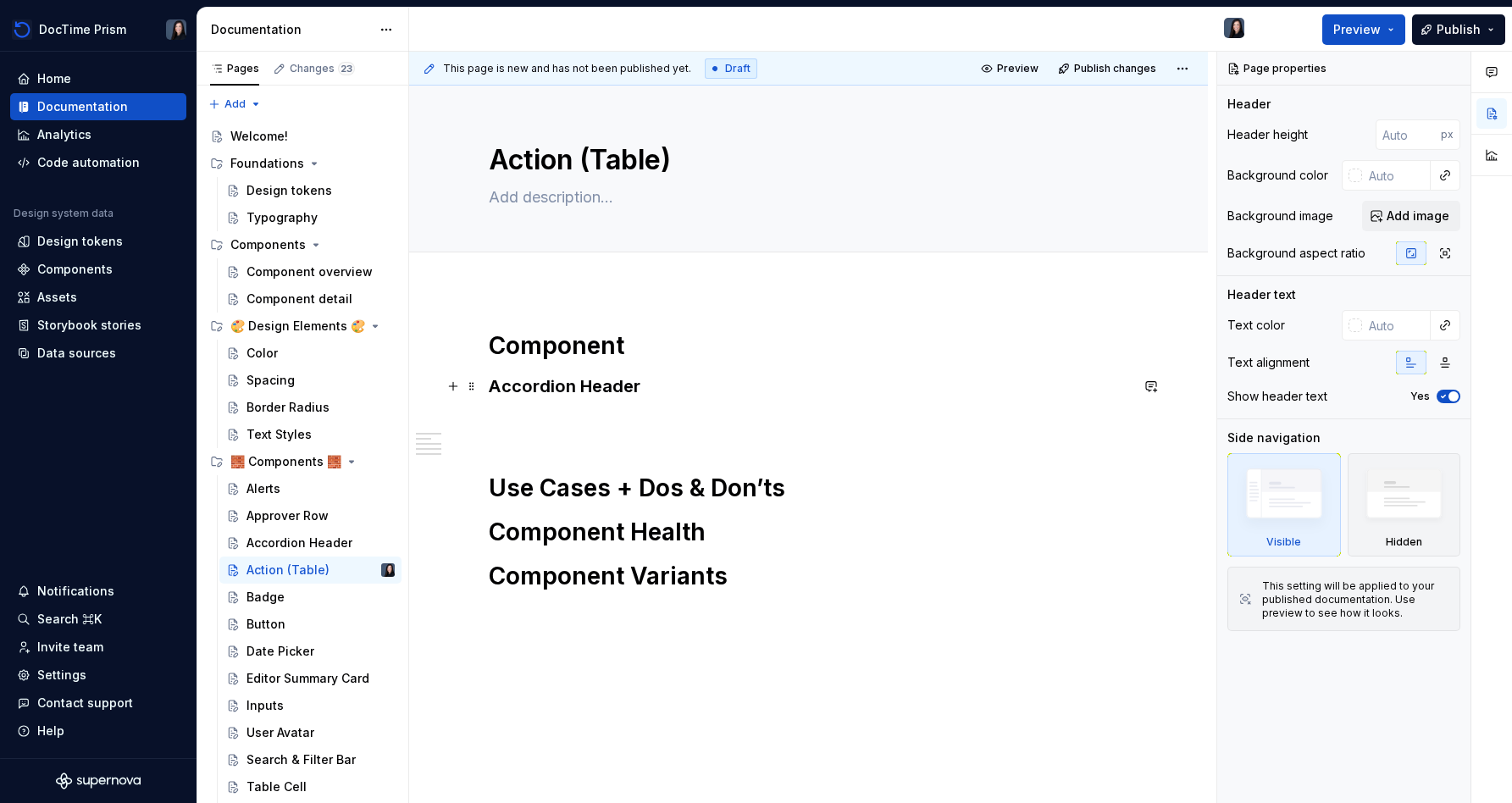 click on "Accordion Header" at bounding box center (809, 386) 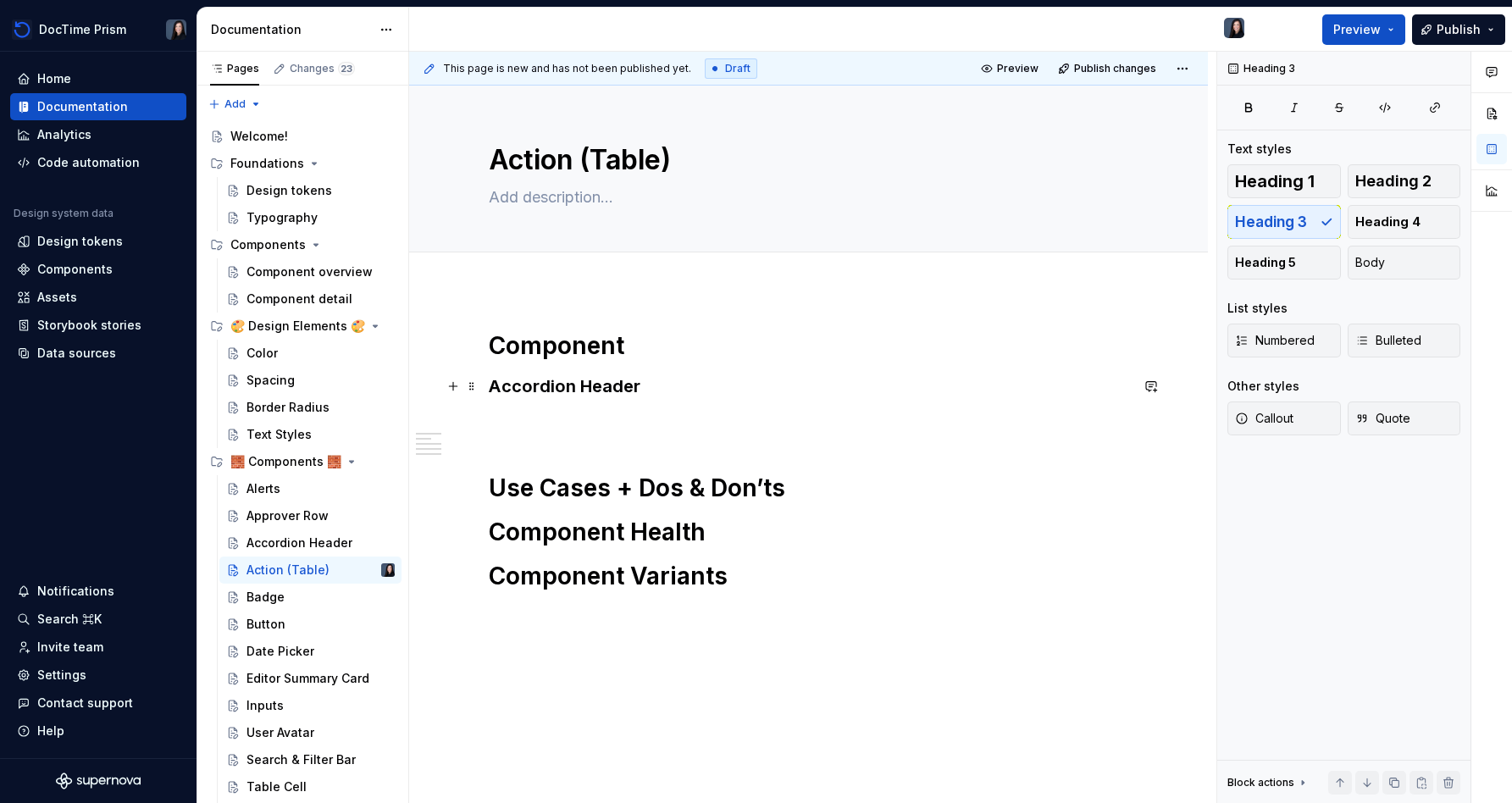 click on "Accordion Header" at bounding box center (809, 386) 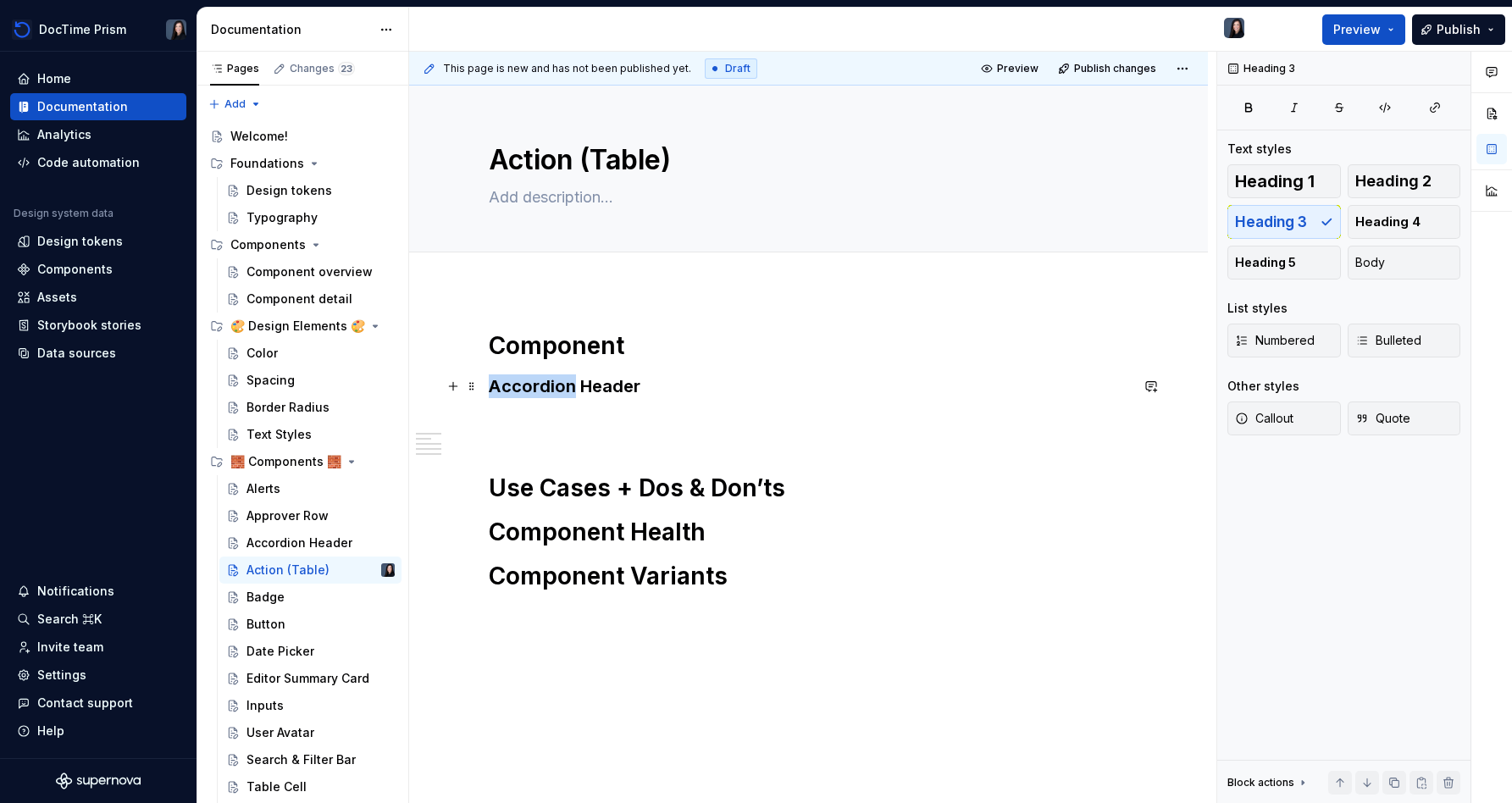 click on "Accordion Header" at bounding box center (809, 386) 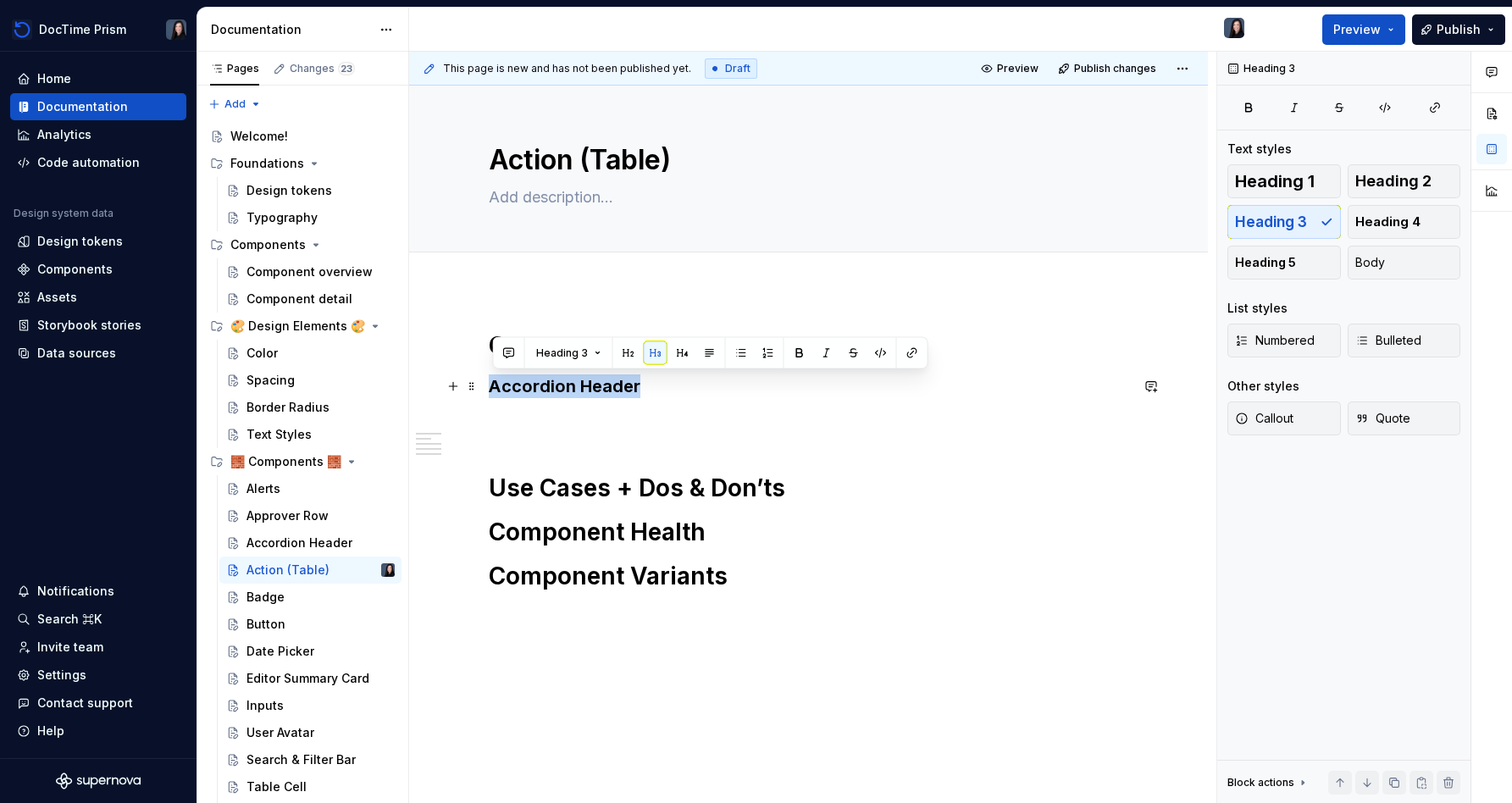 type 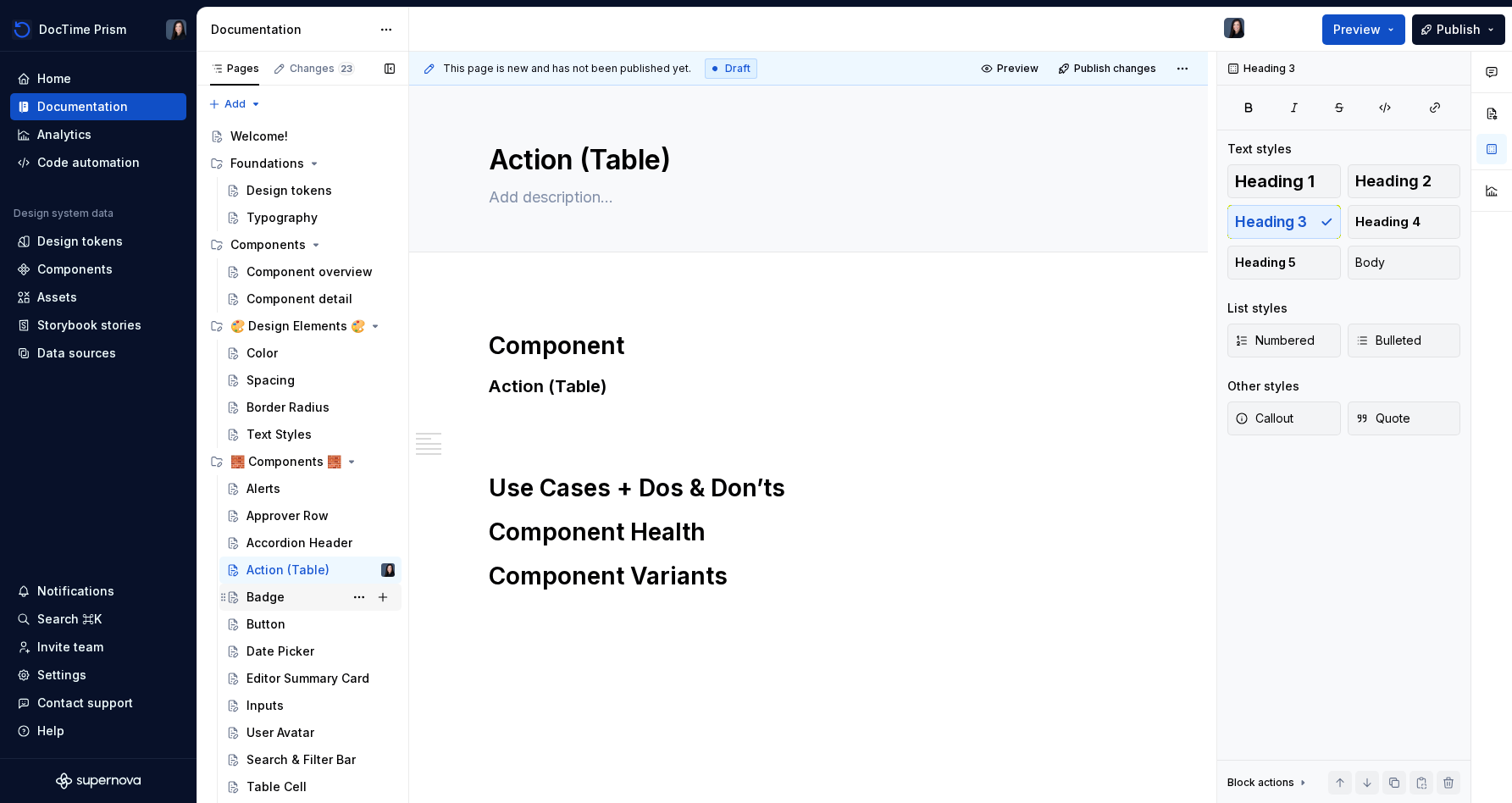 click on "Badge" at bounding box center [265, 597] 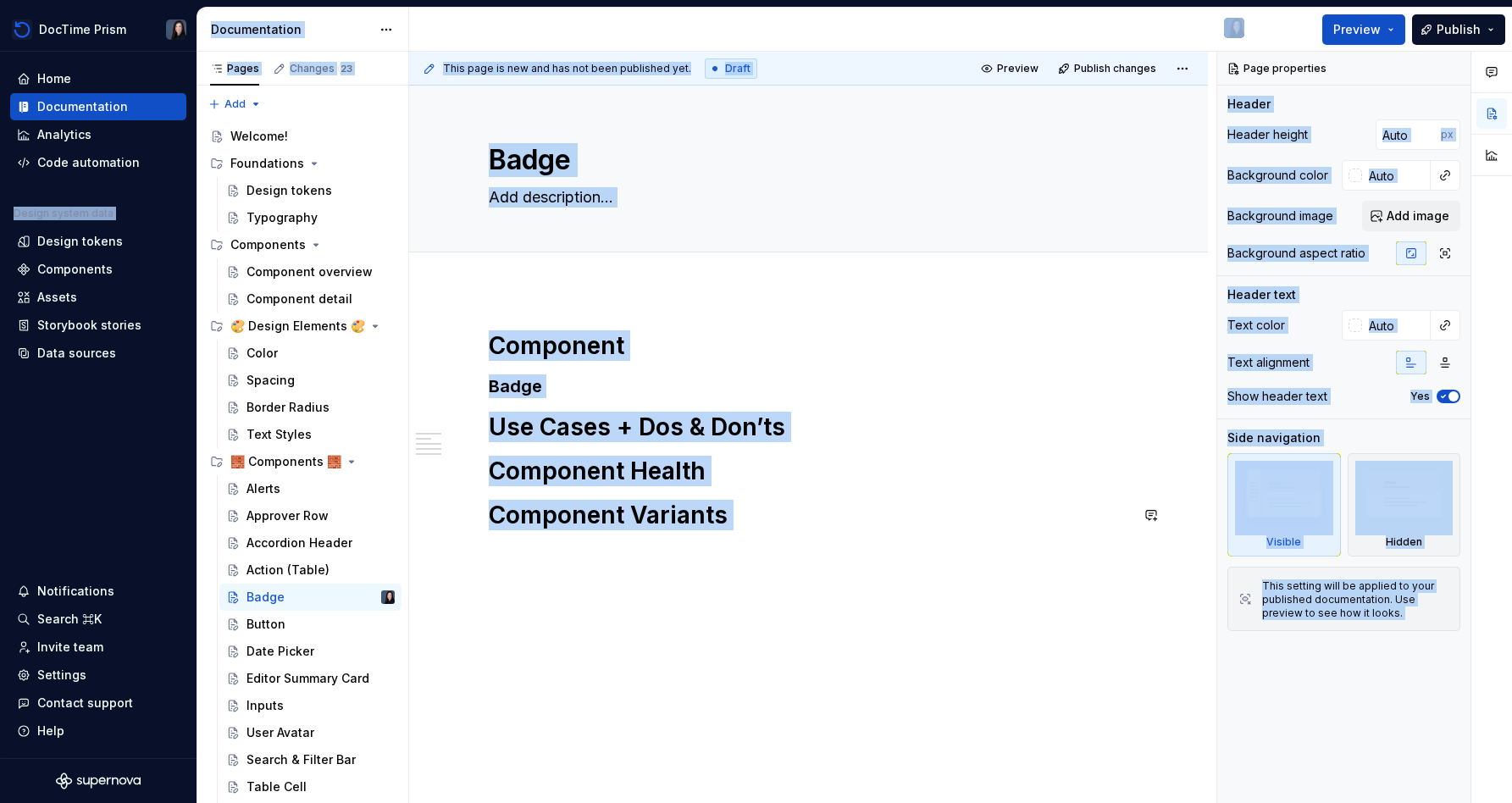 click on "Component Badge Use Cases + Dos & Don’ts Component Health Component Variants" at bounding box center [809, 430] 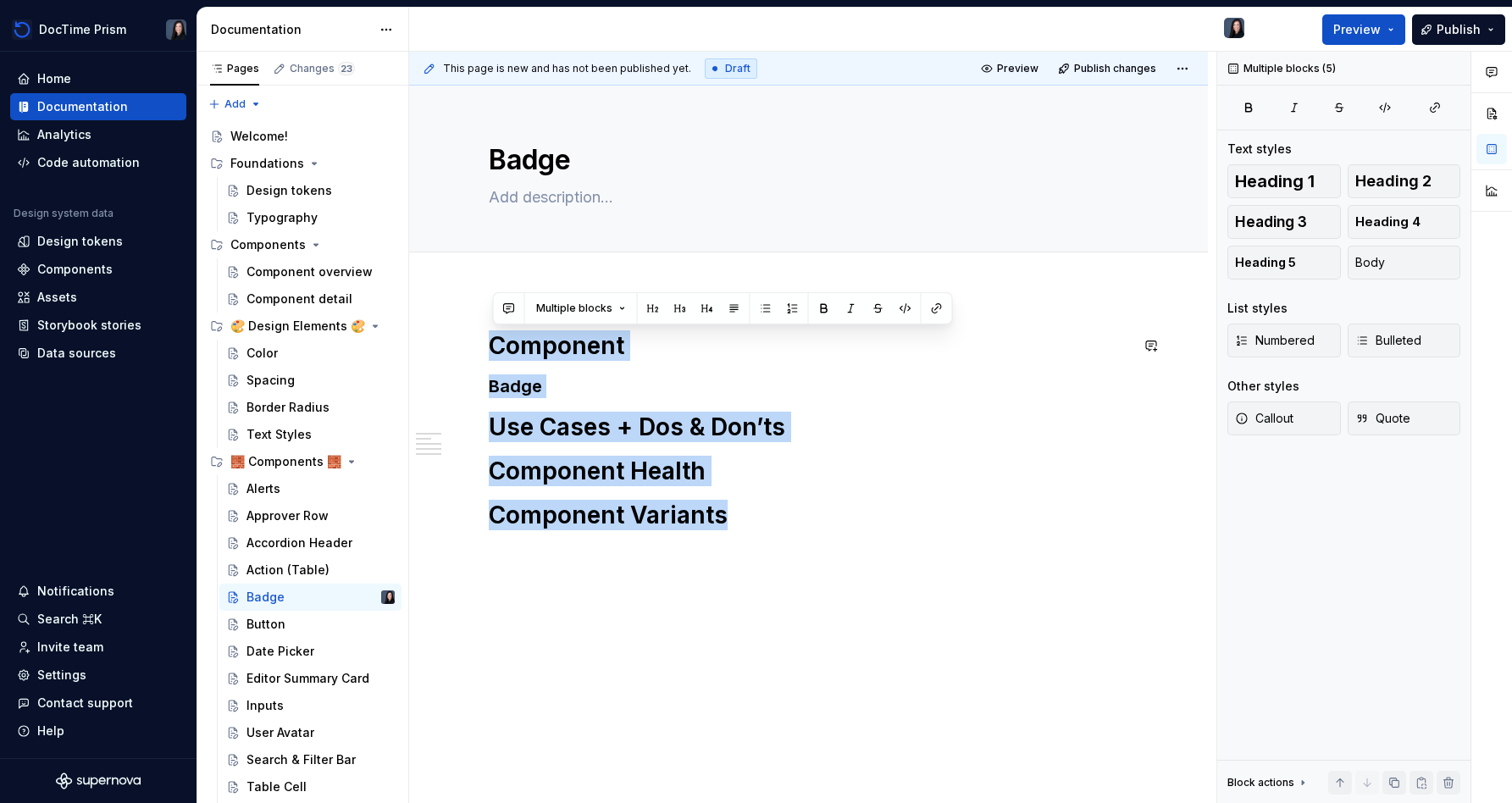 drag, startPoint x: 766, startPoint y: 520, endPoint x: 450, endPoint y: 327, distance: 370.27692 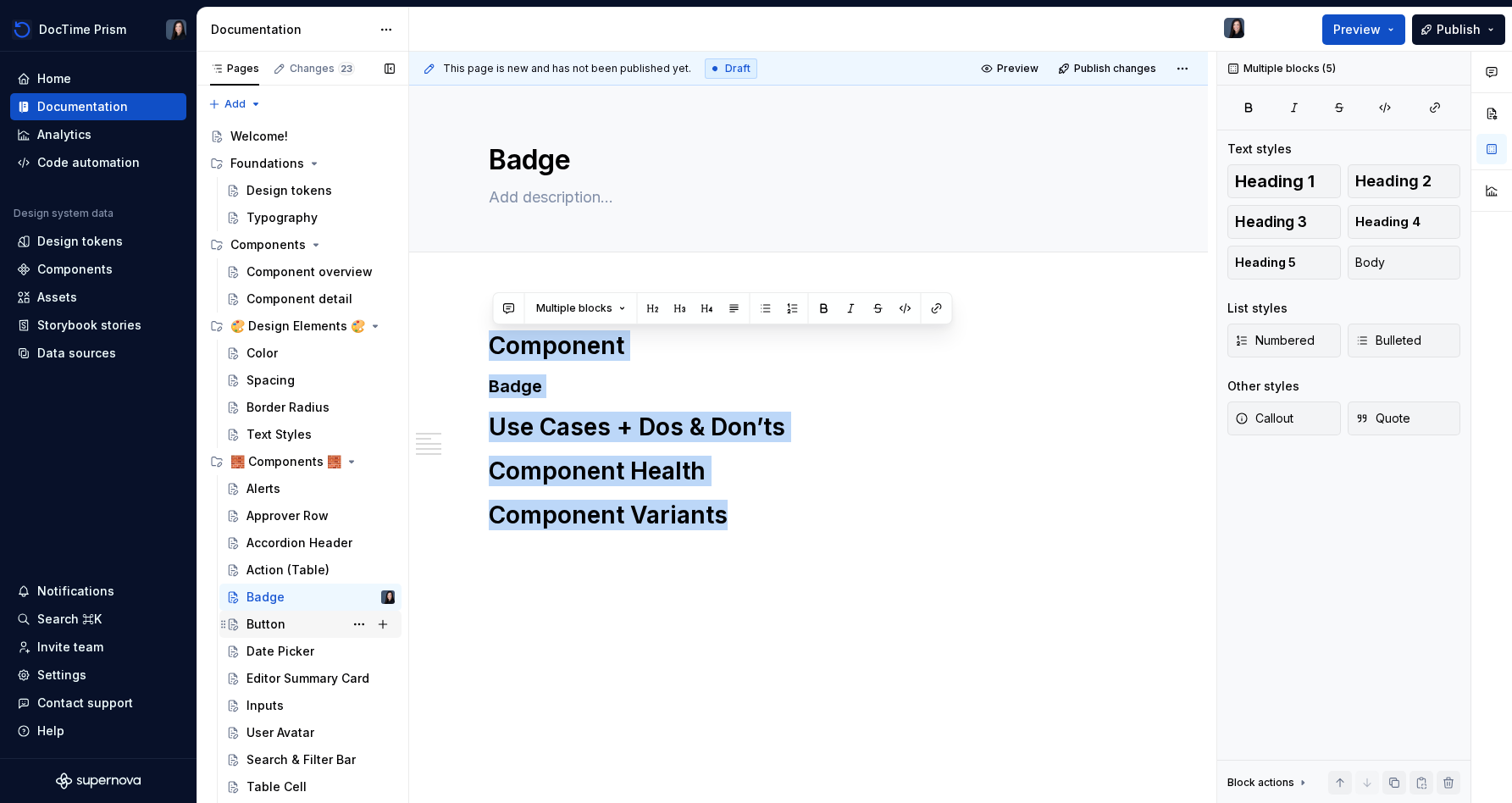 click on "Button" at bounding box center (320, 624) 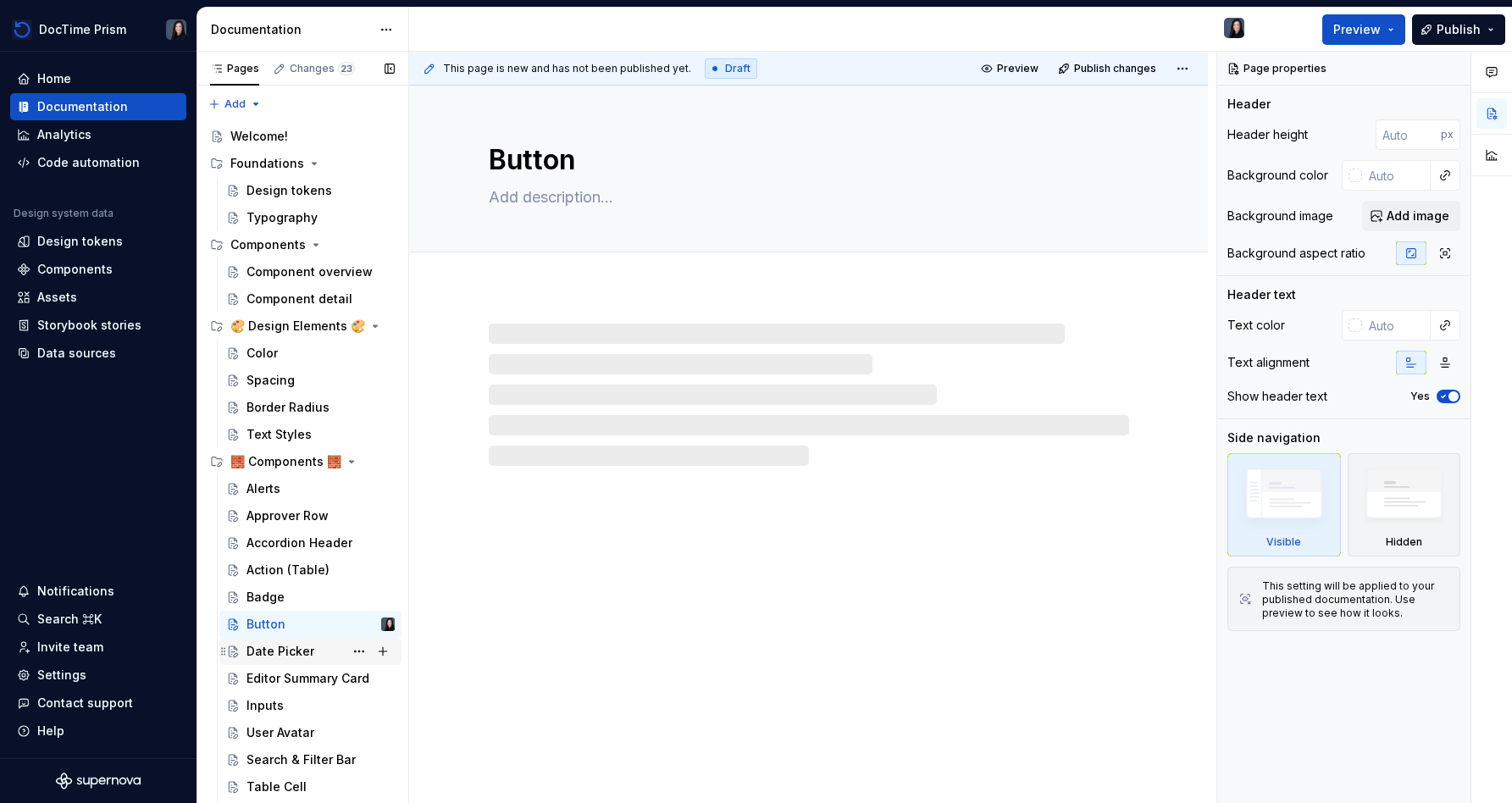 click on "Date Picker" at bounding box center (320, 651) 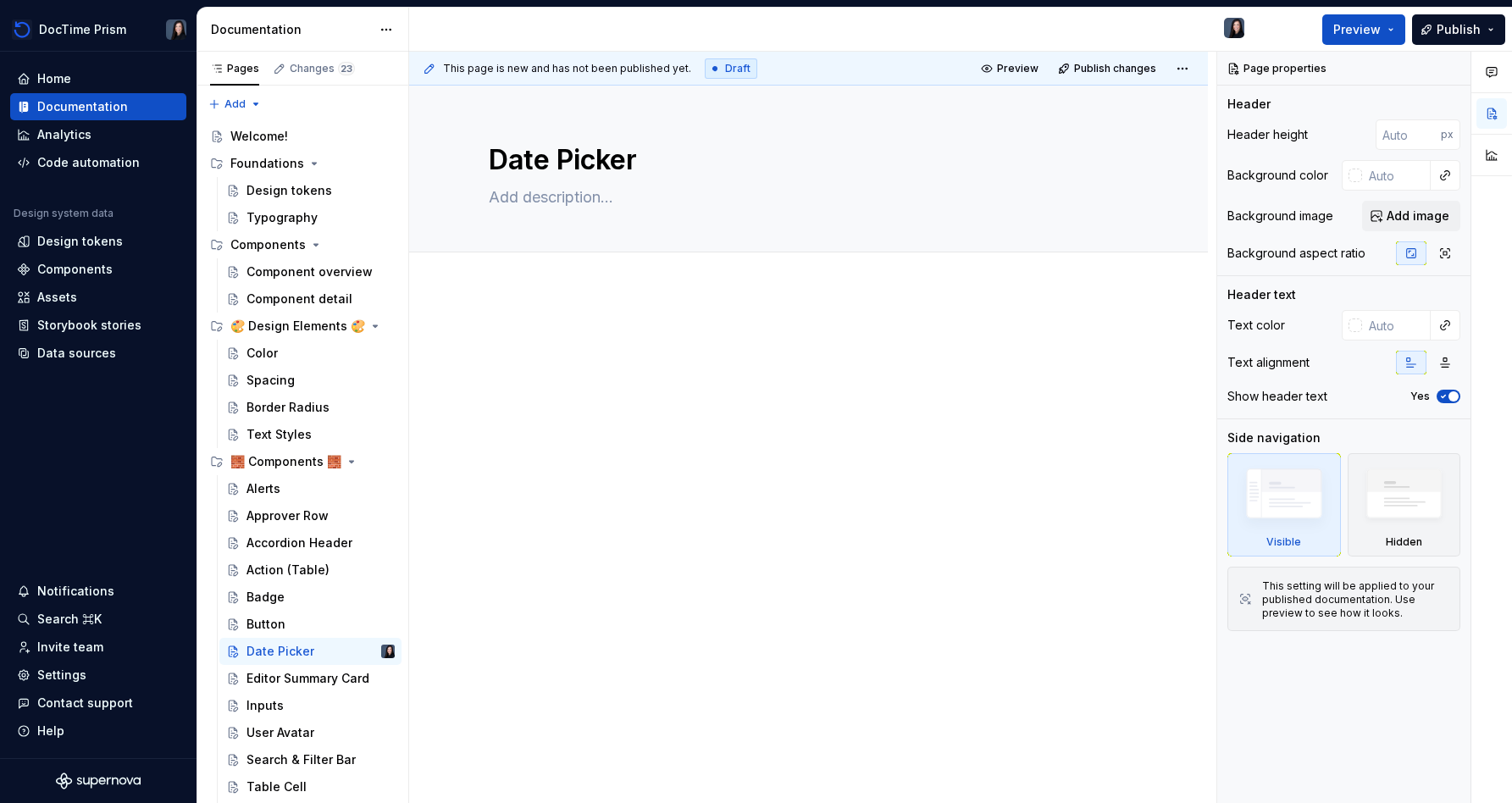 click at bounding box center [808, 473] 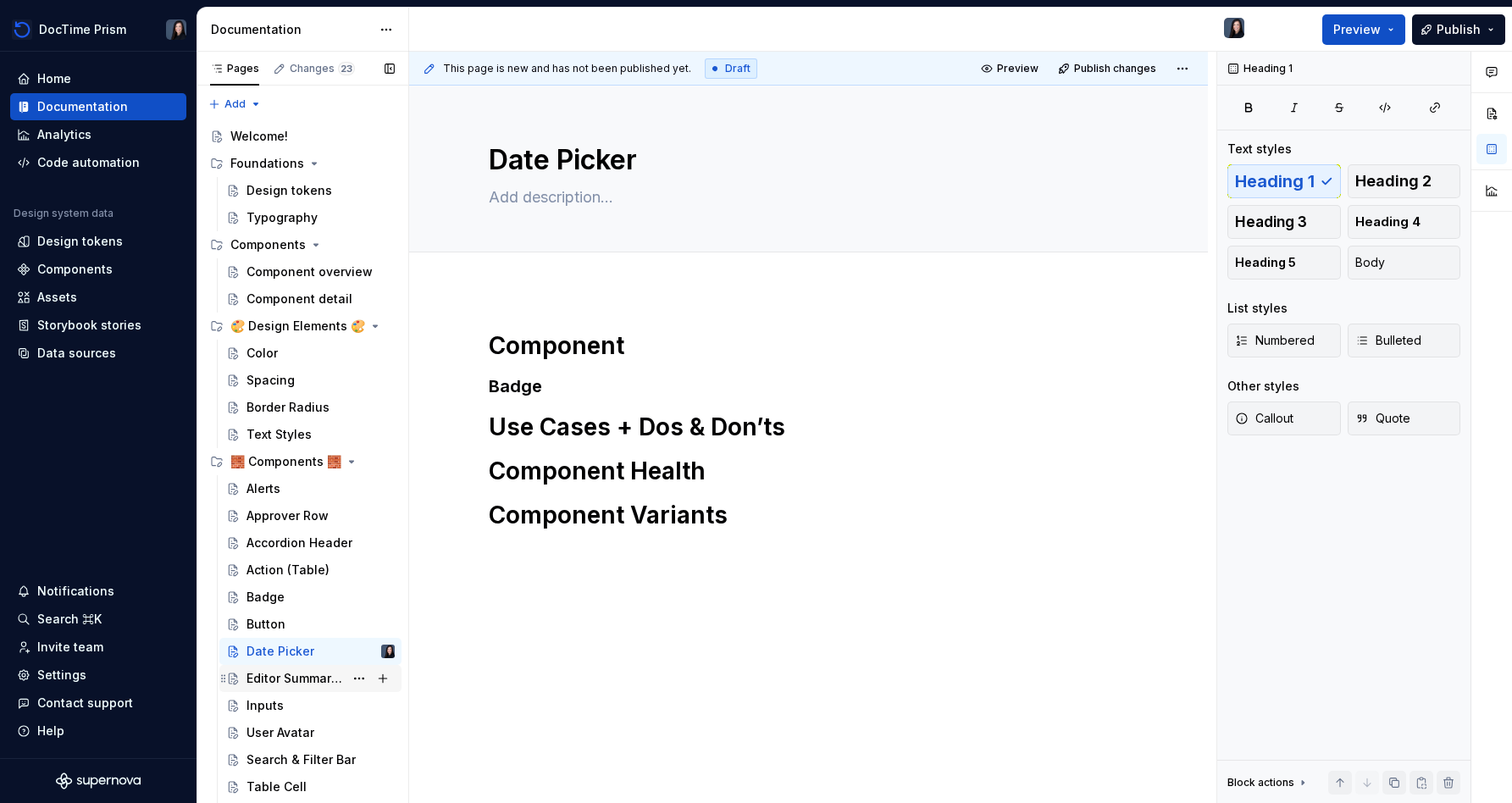 click on "Editor Summary Card" at bounding box center [295, 678] 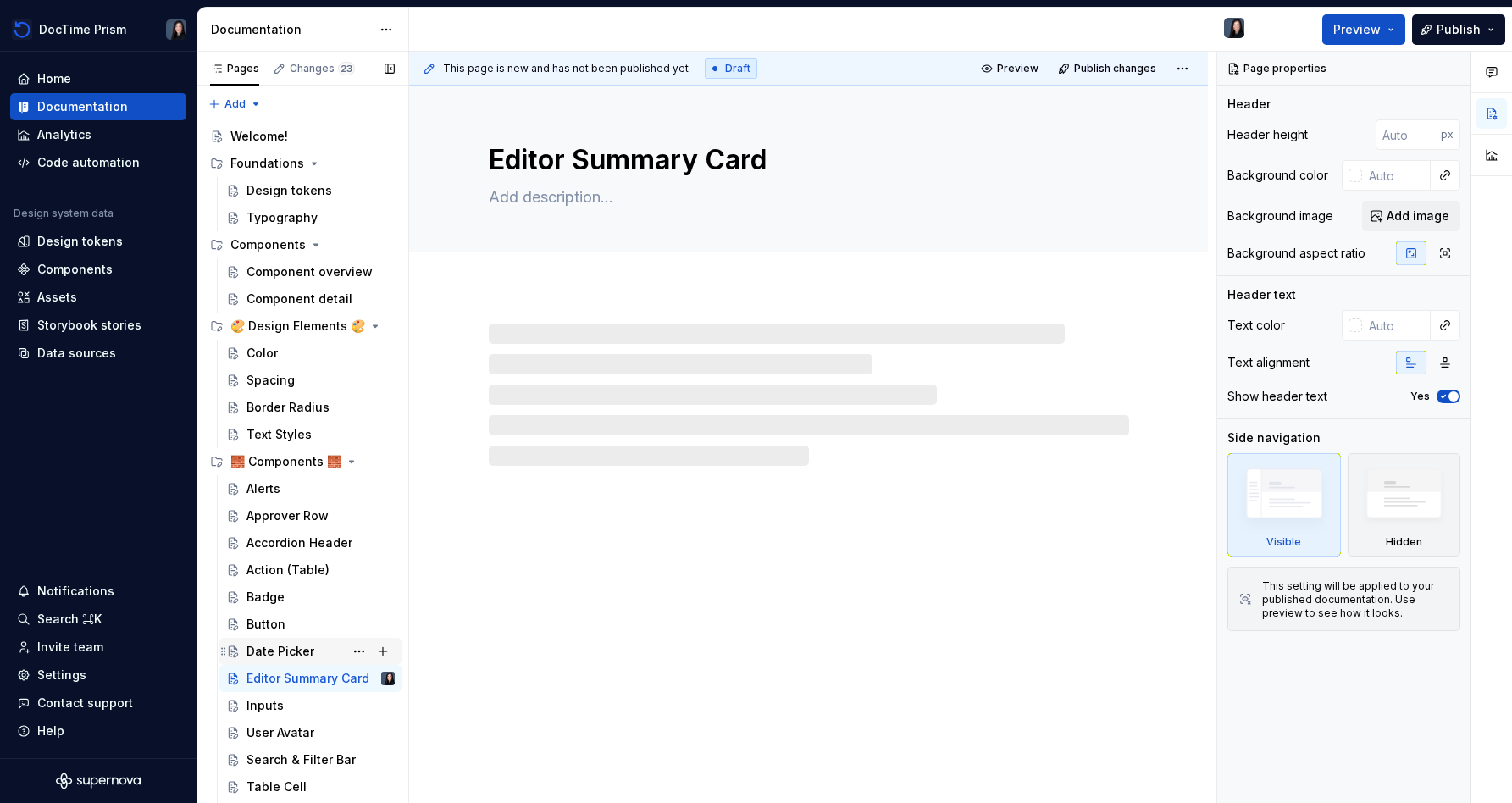 click on "Date Picker" at bounding box center (280, 651) 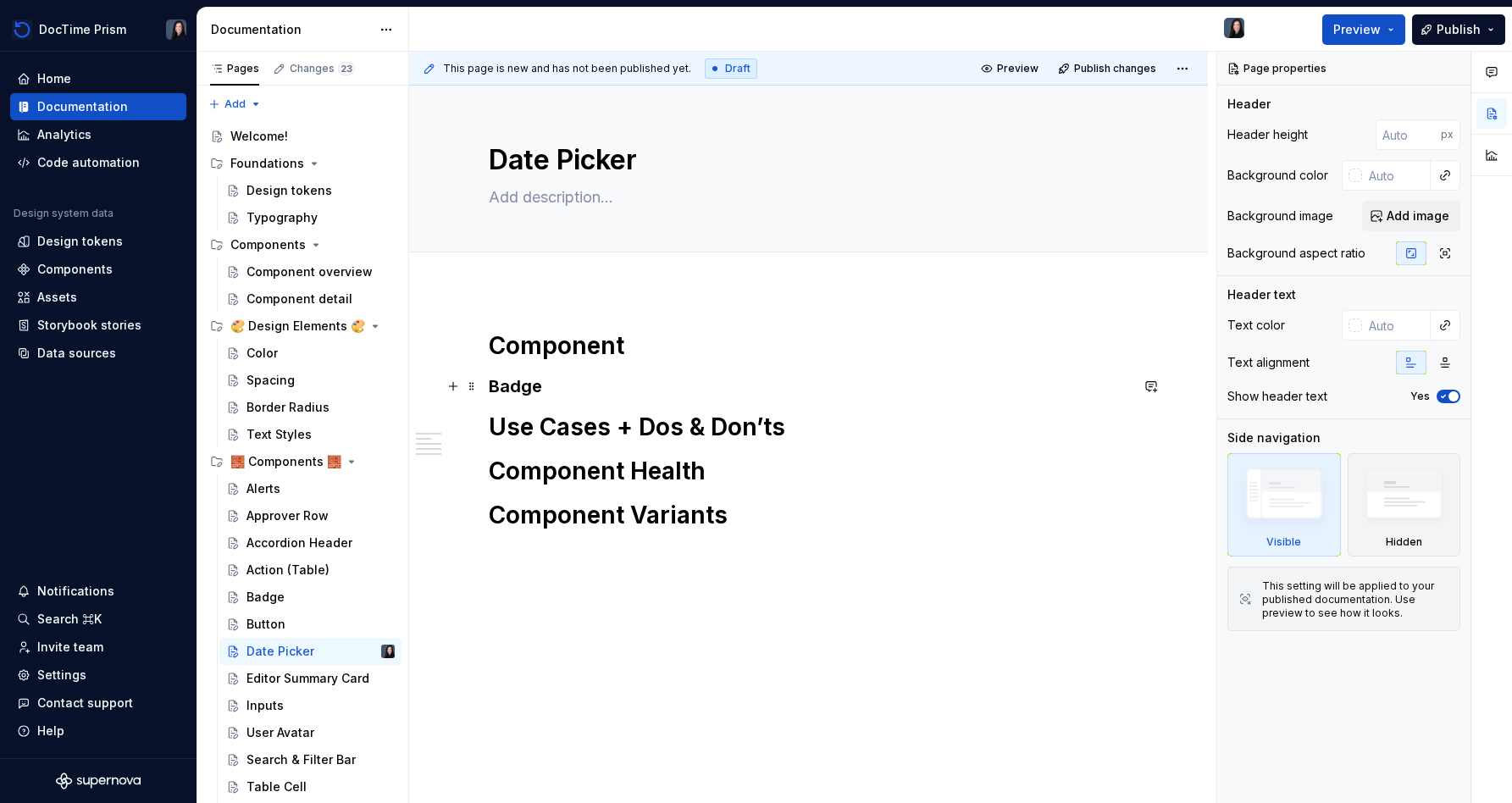 click on "Badge" at bounding box center [809, 386] 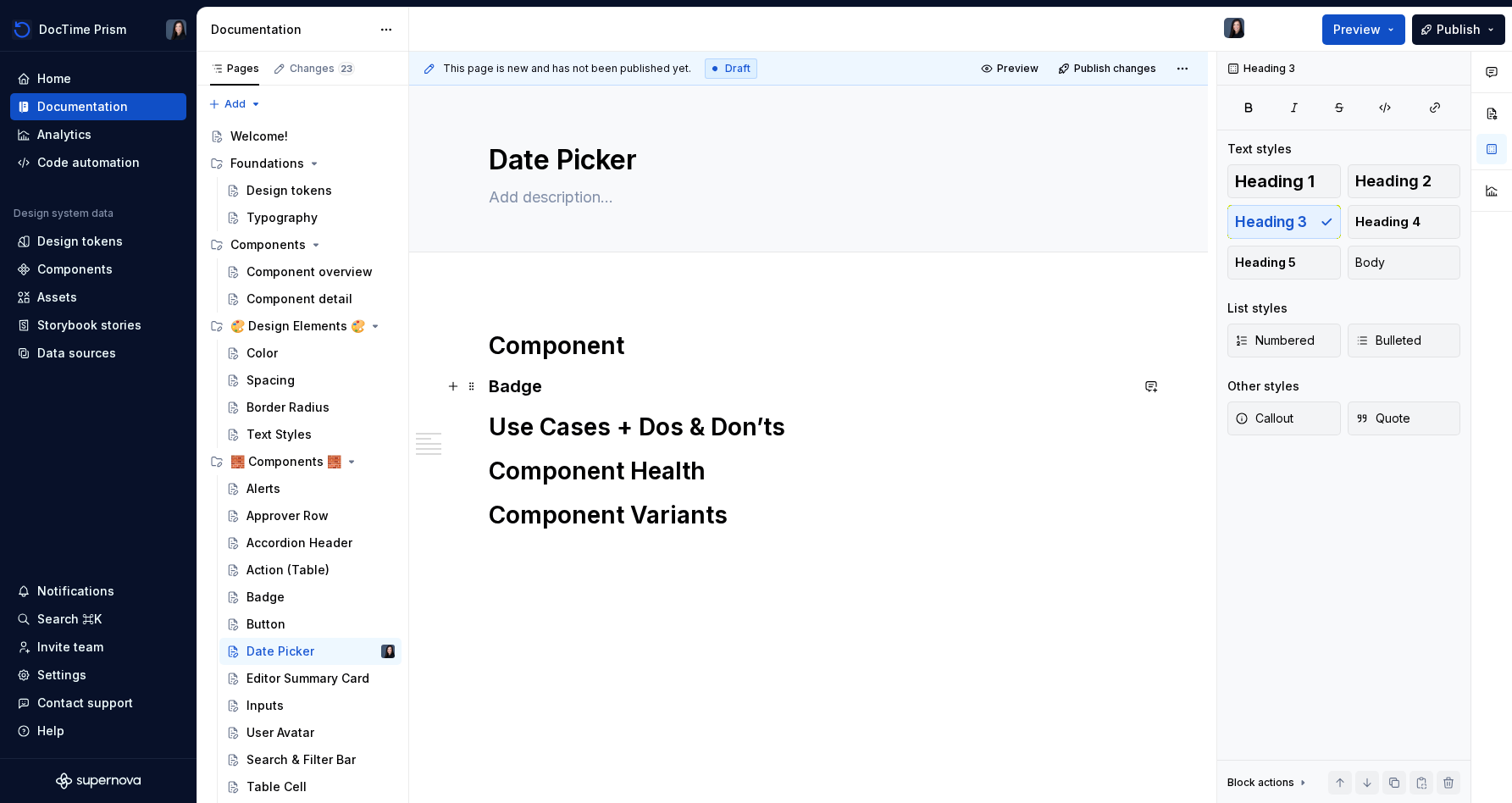 click on "Badge" at bounding box center (809, 386) 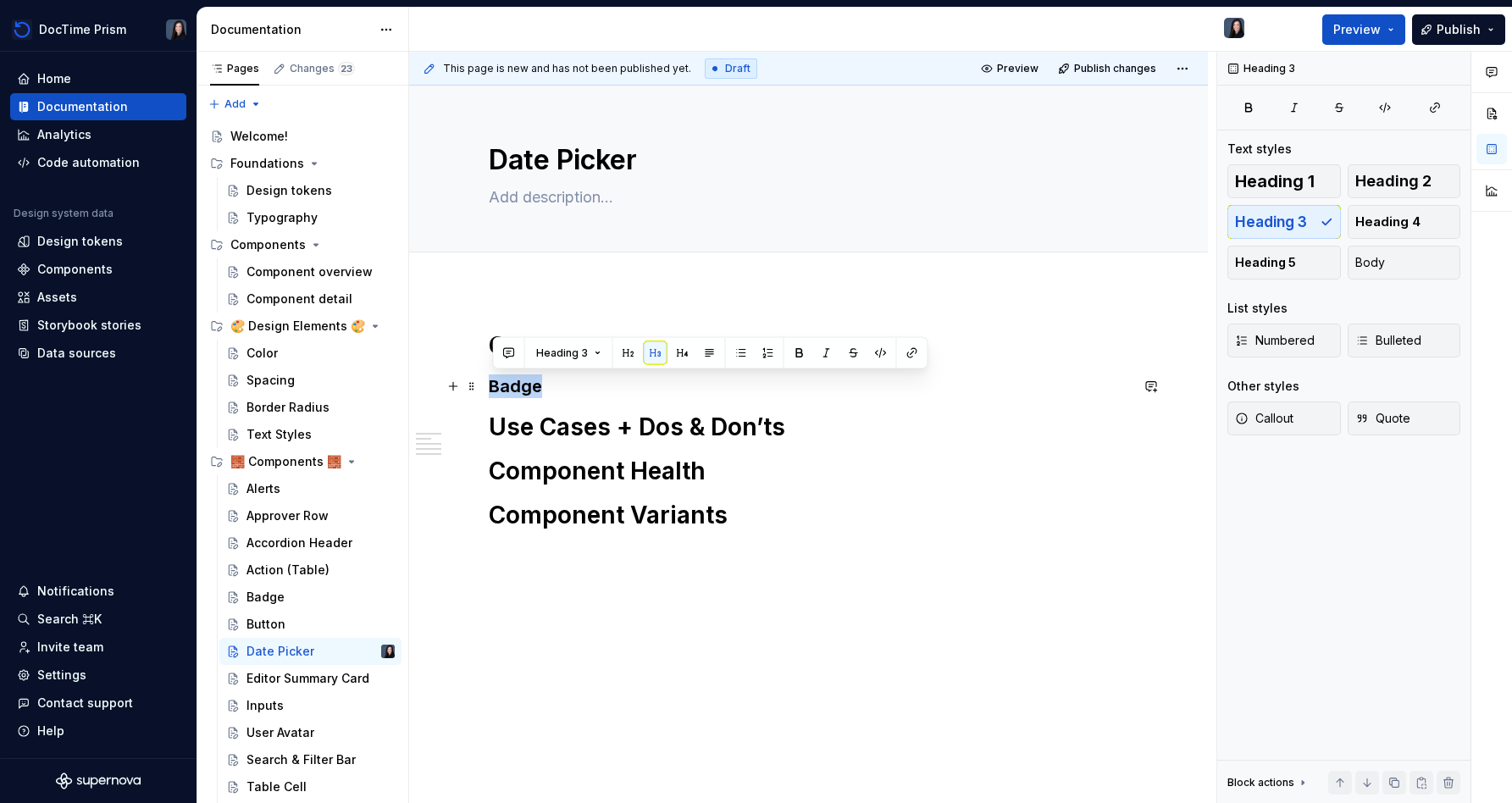 type 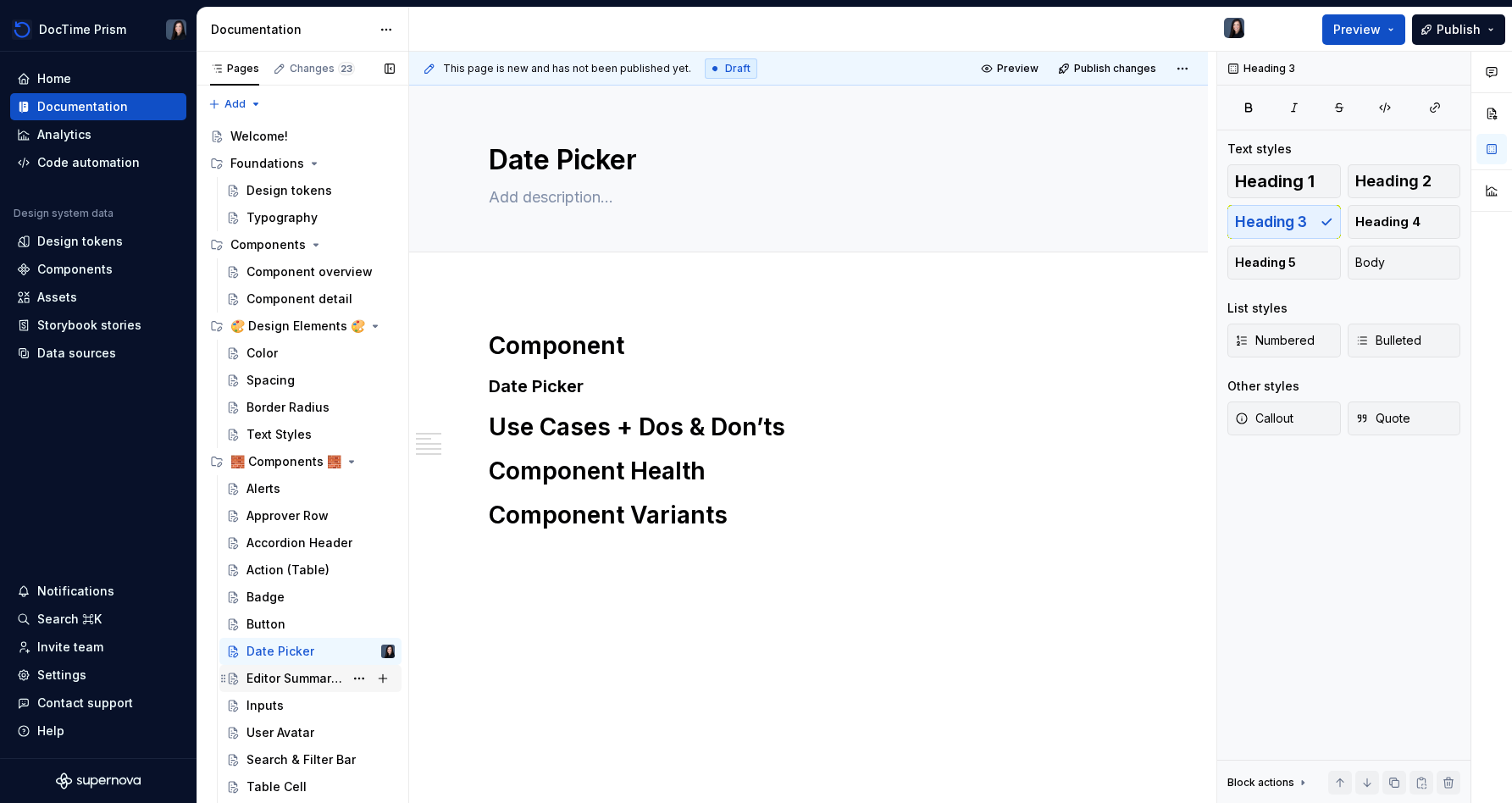 click on "Editor Summary Card" at bounding box center [295, 678] 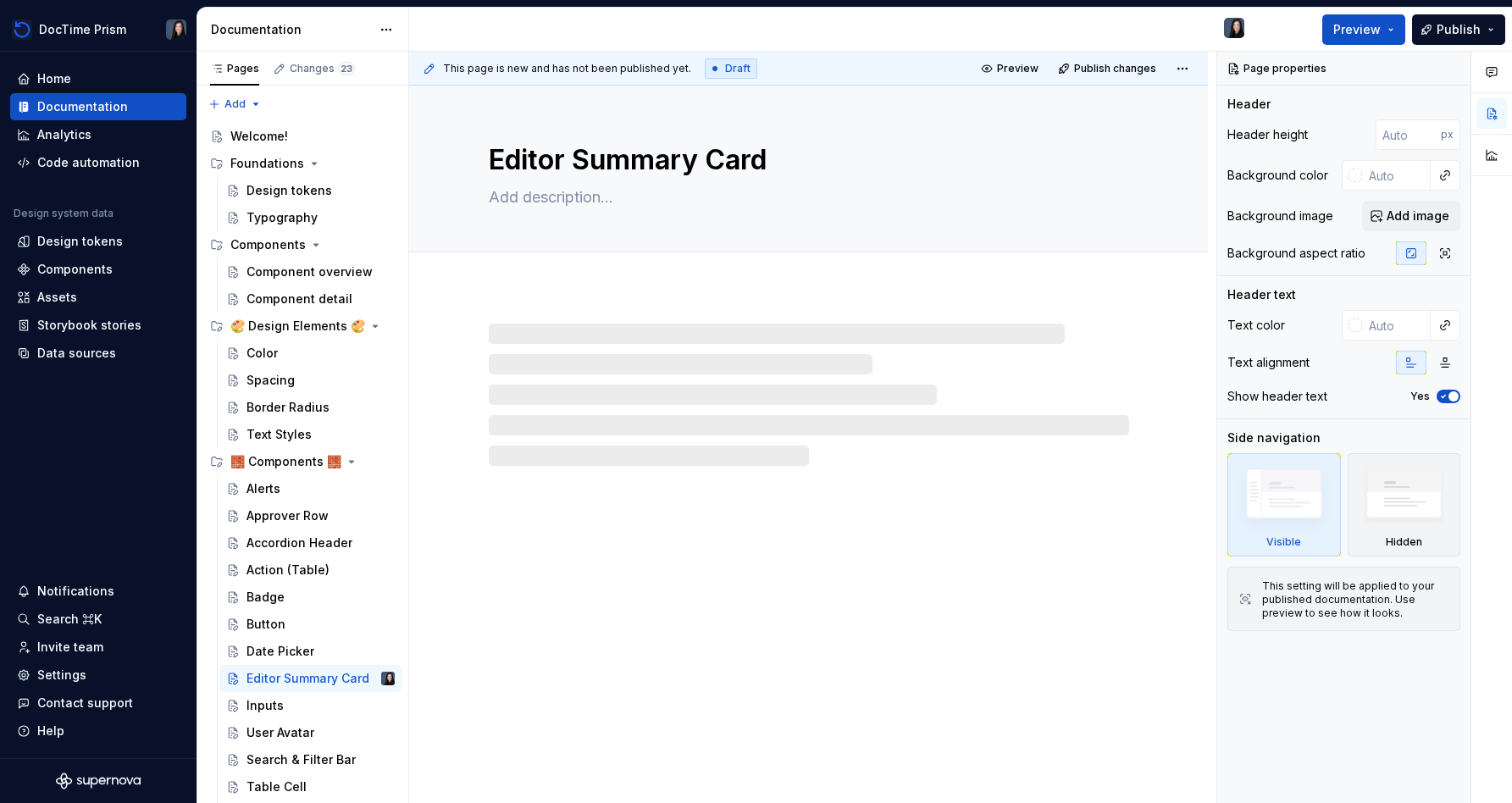 click at bounding box center [809, 395] 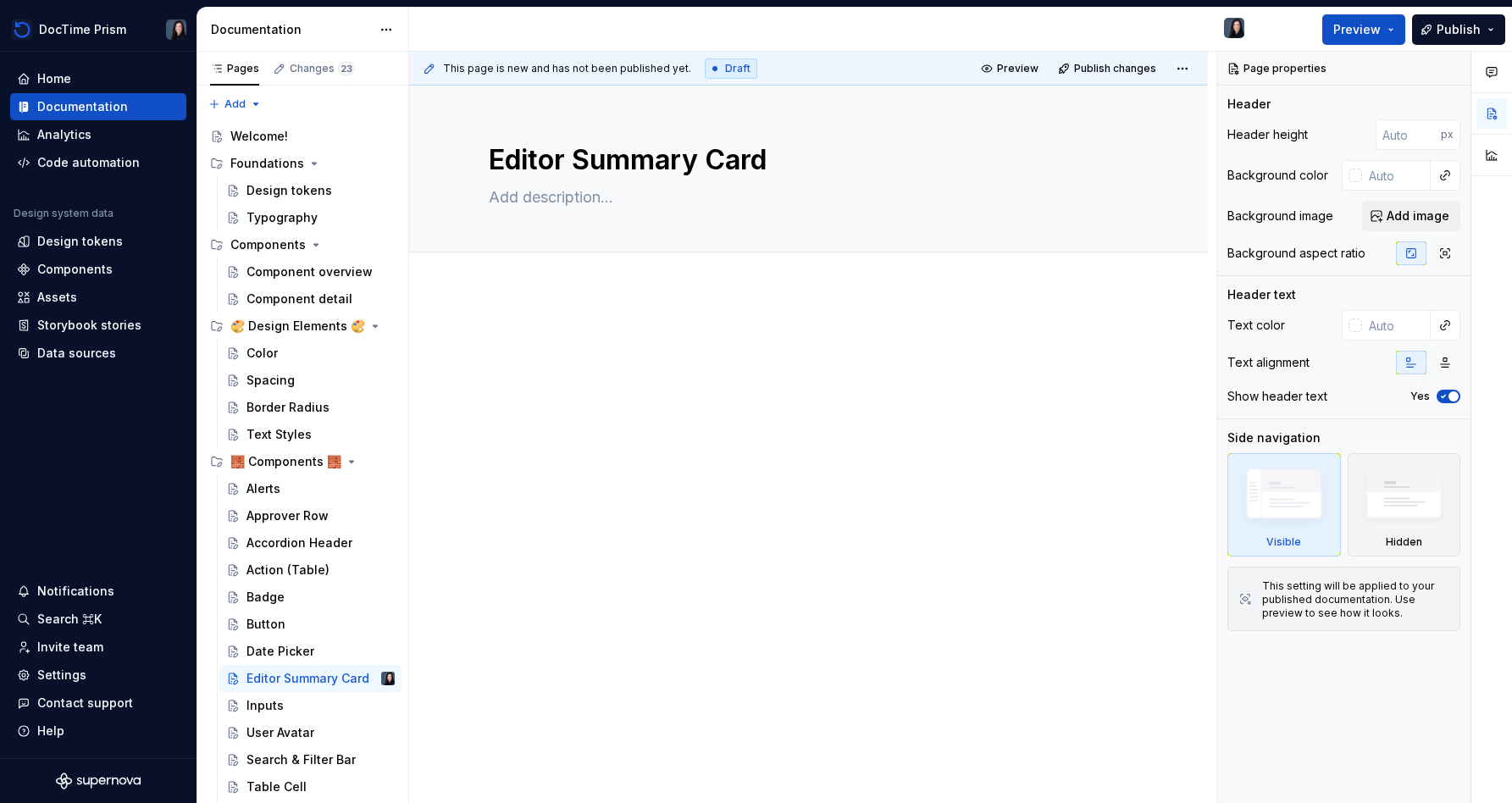 click at bounding box center (808, 473) 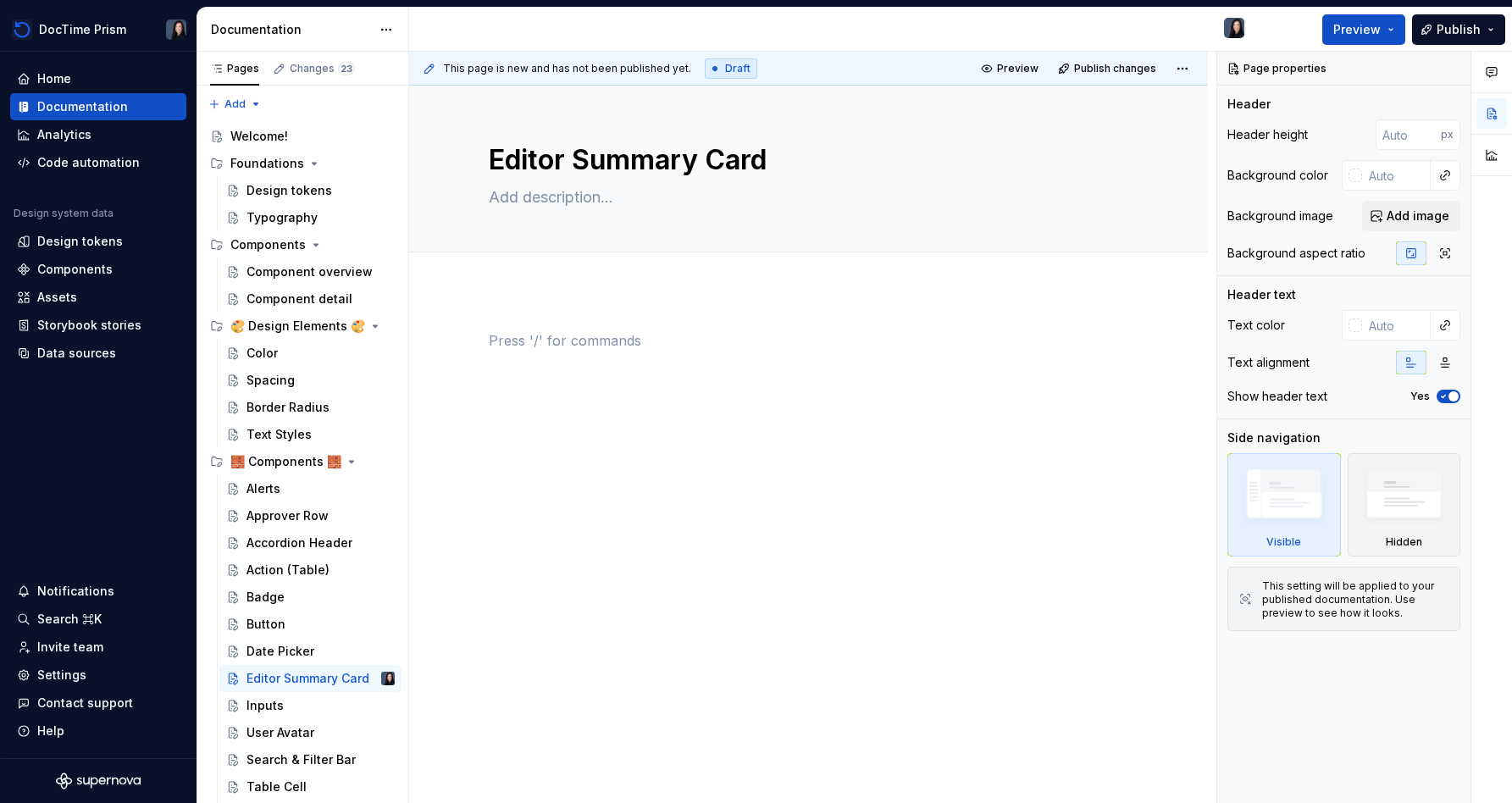 paste 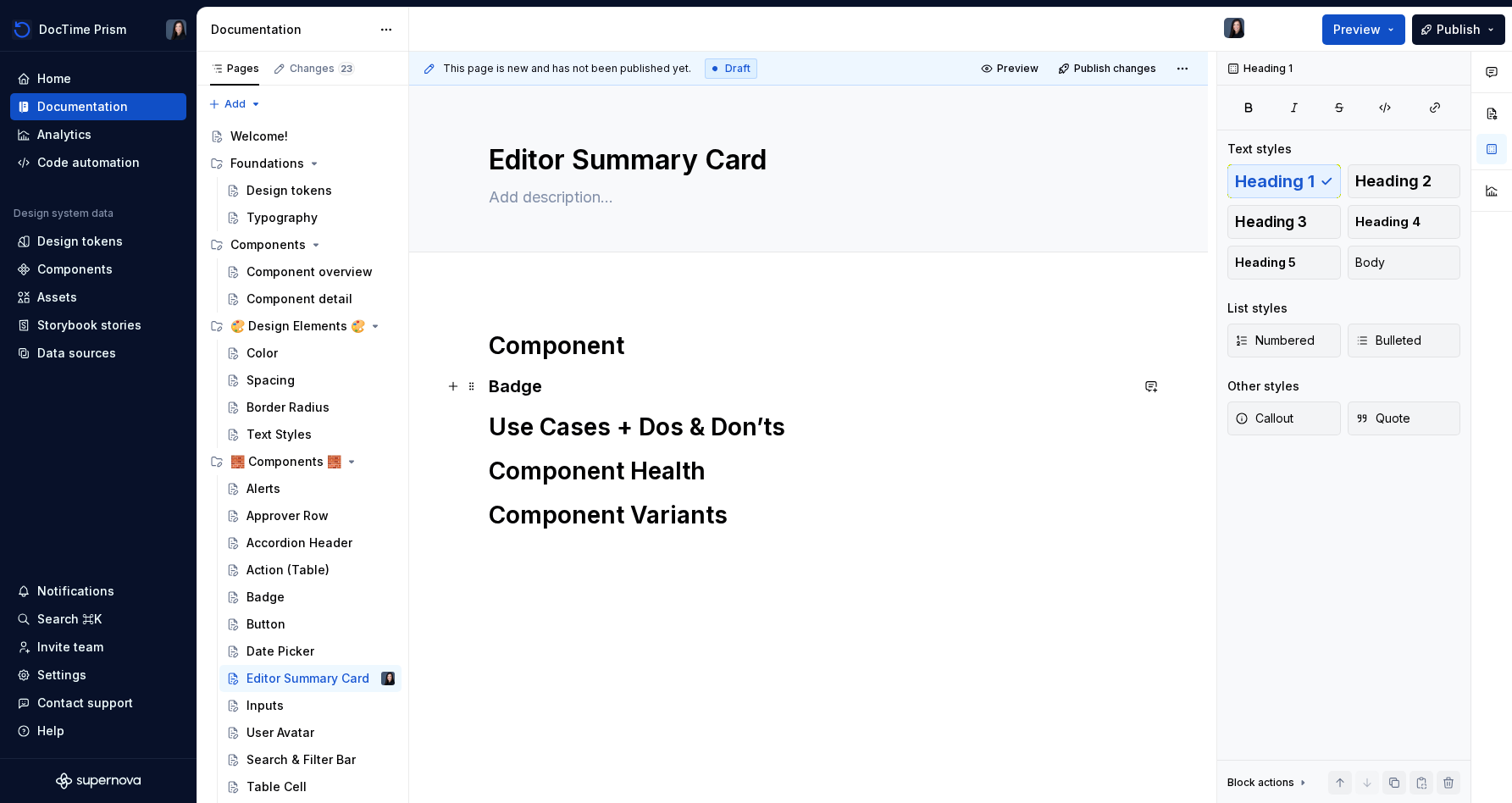 click on "Badge" at bounding box center (809, 386) 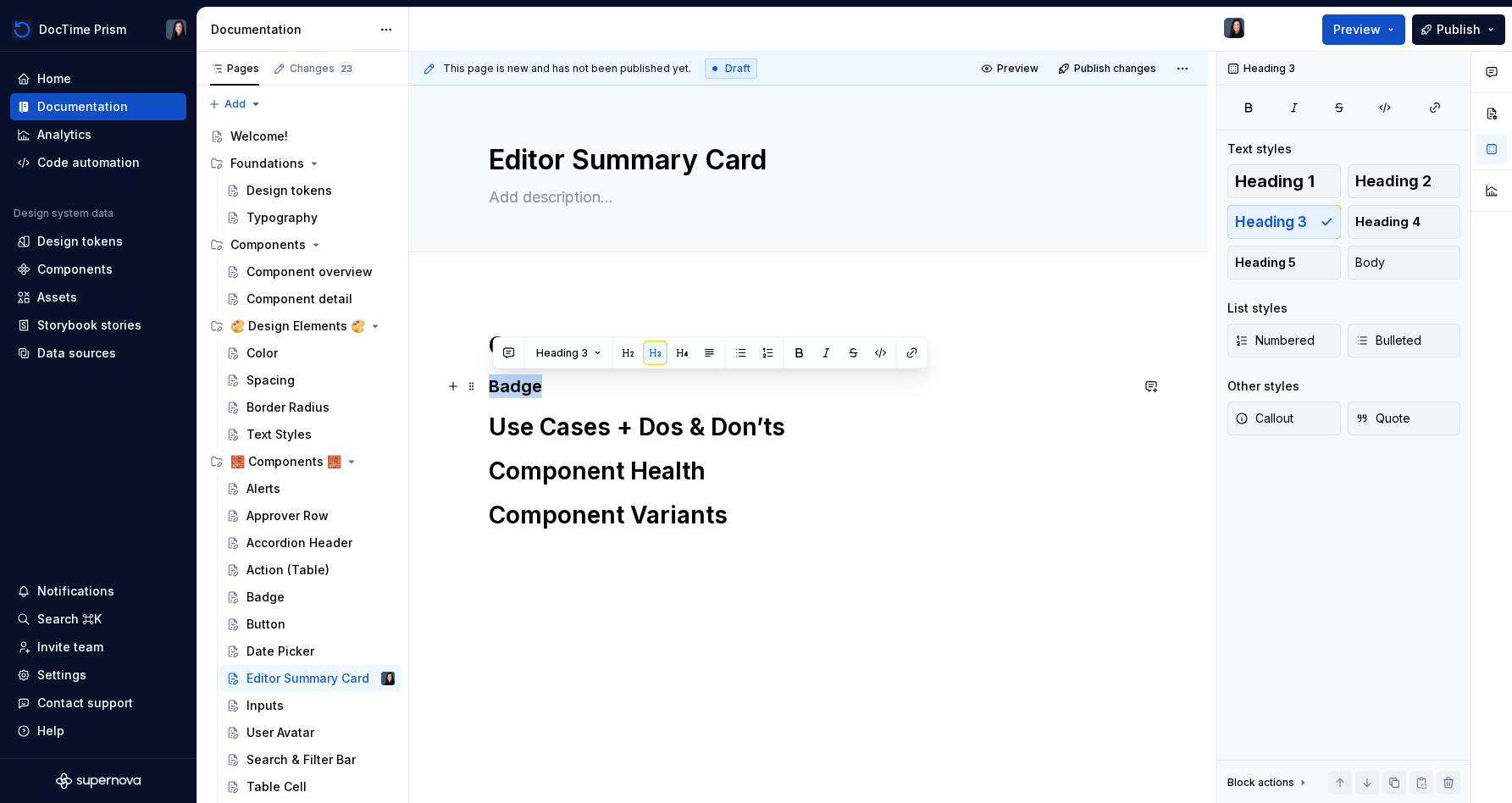 type 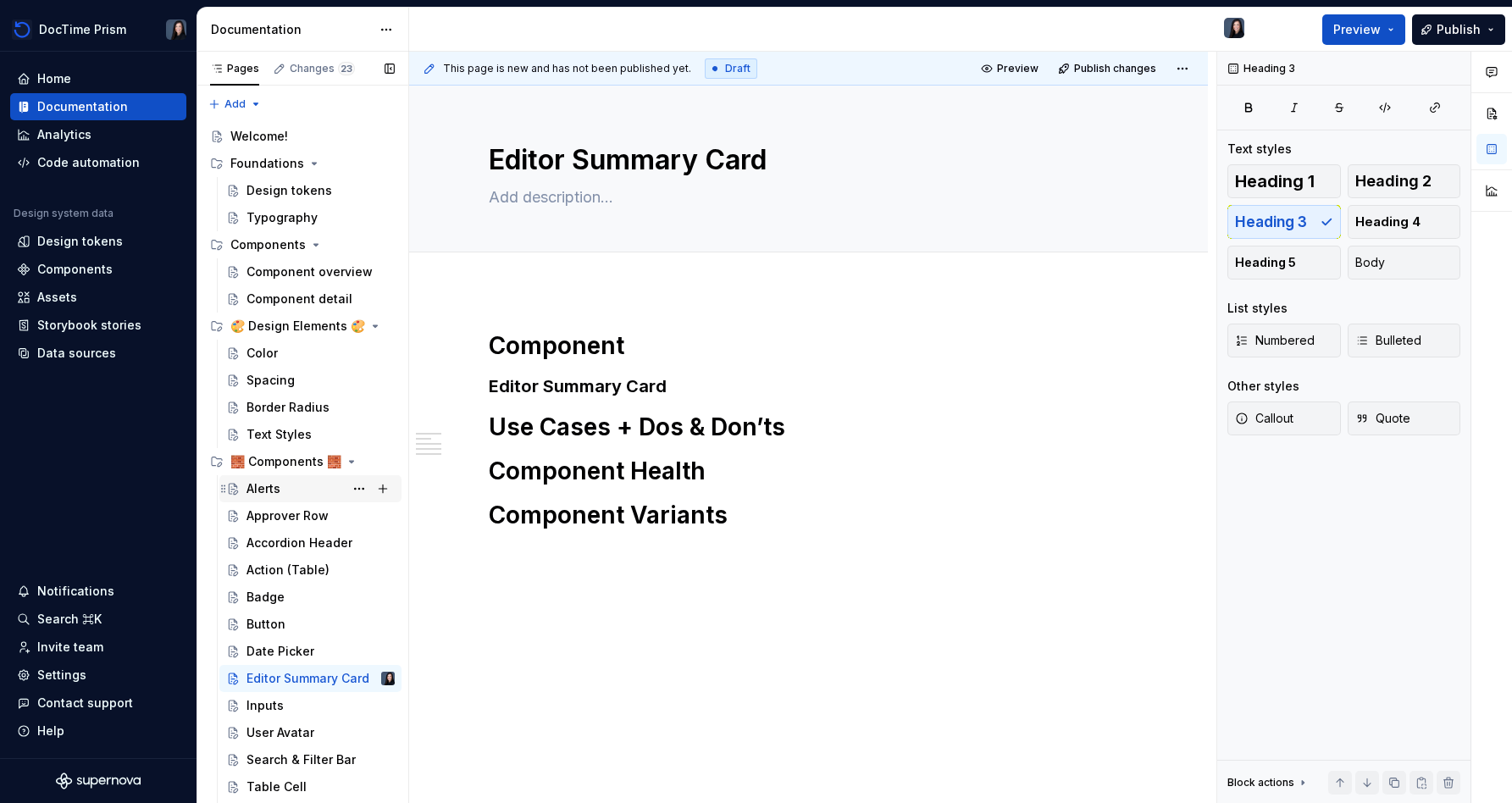 click on "Alerts" at bounding box center (263, 489) 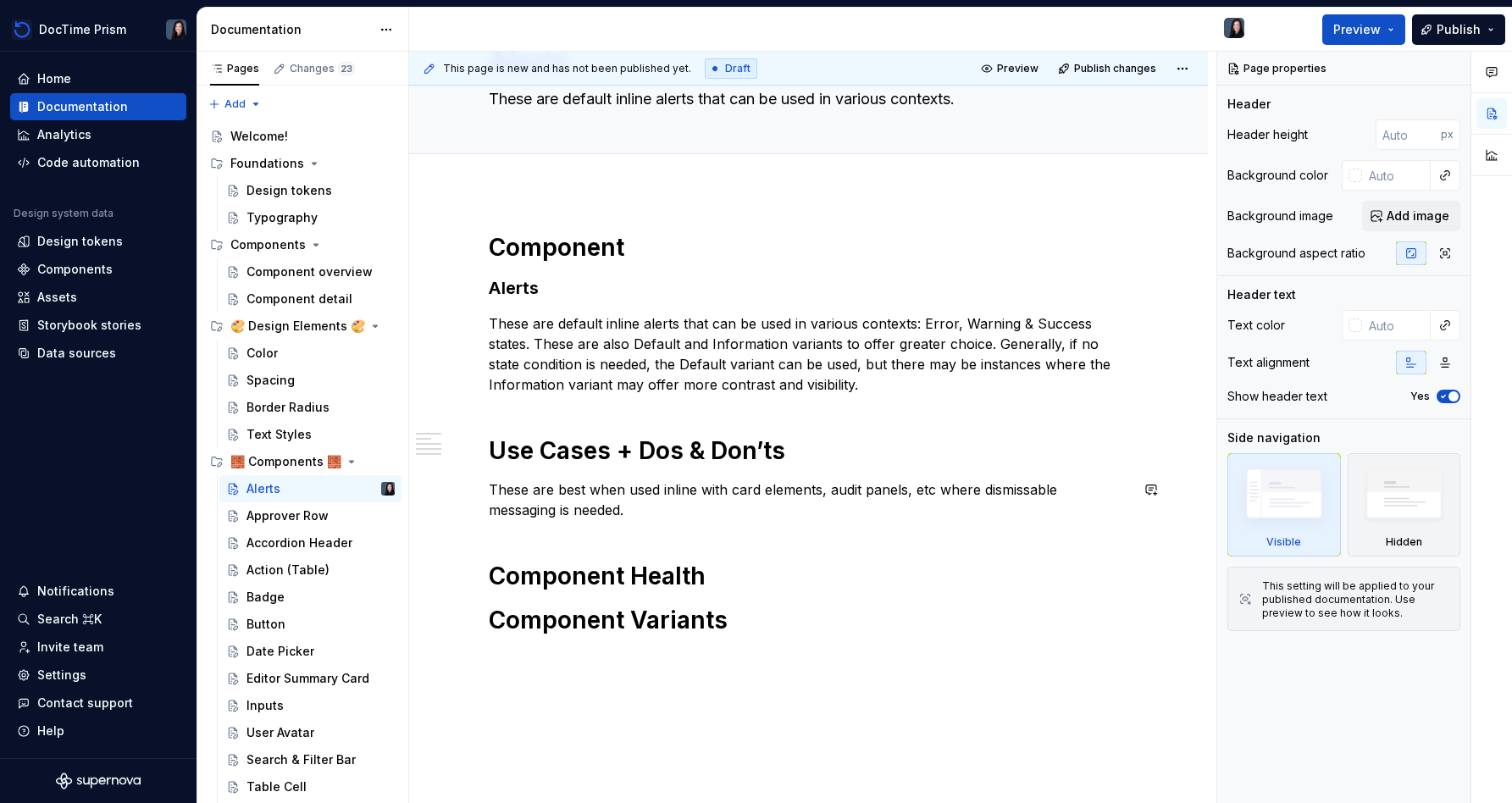 scroll, scrollTop: 110, scrollLeft: 0, axis: vertical 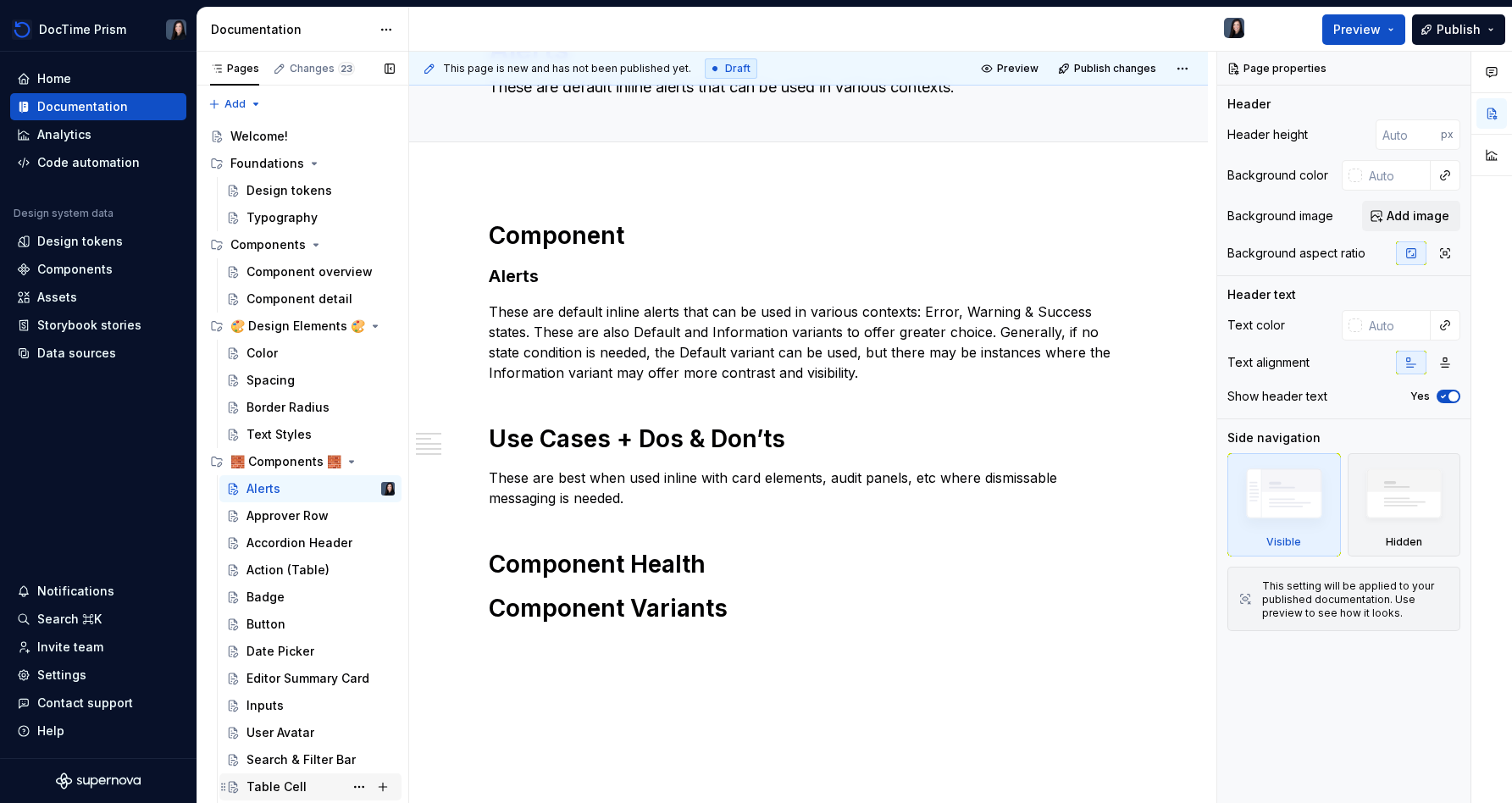 type on "*" 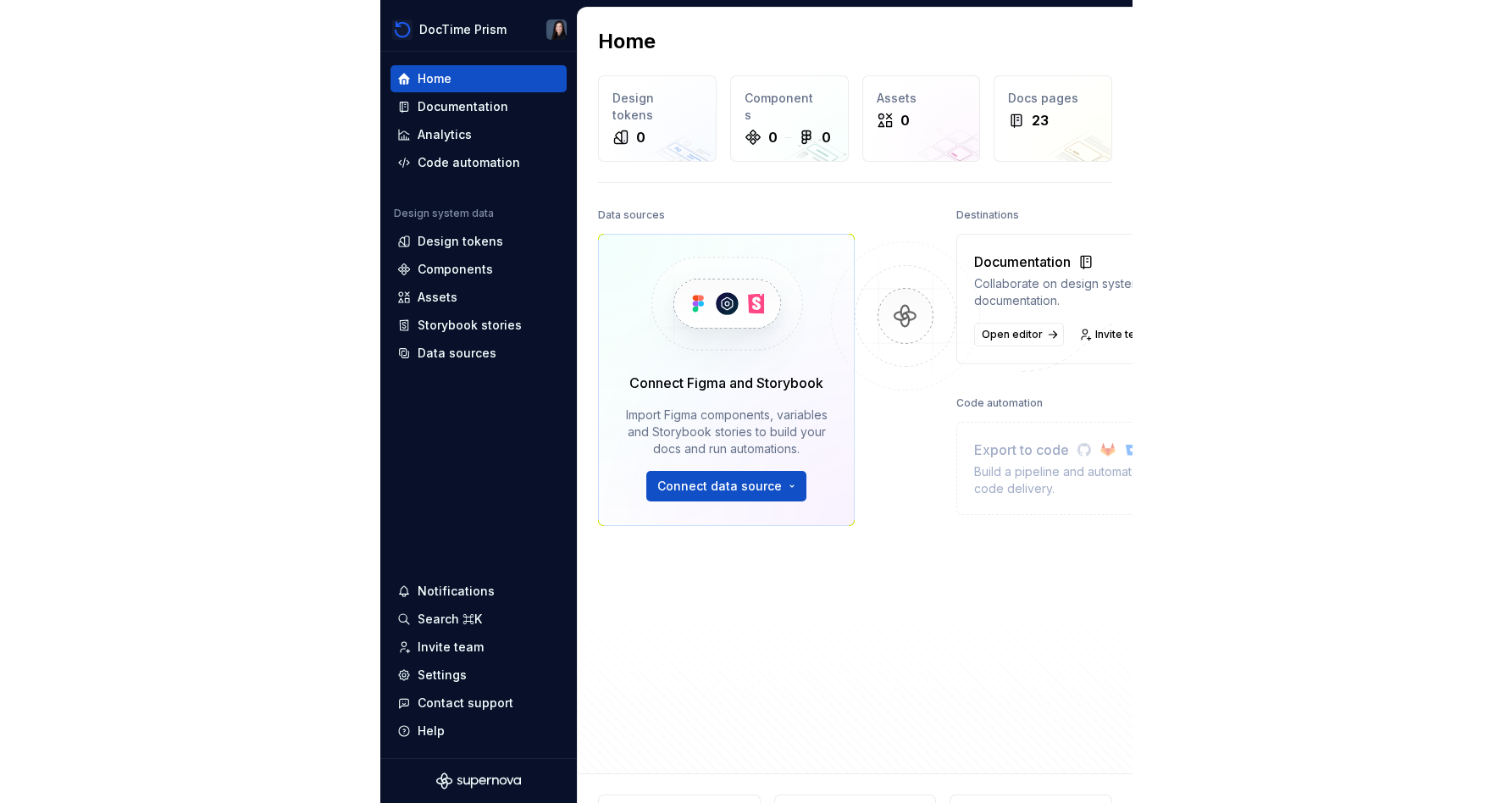 scroll, scrollTop: 0, scrollLeft: 0, axis: both 